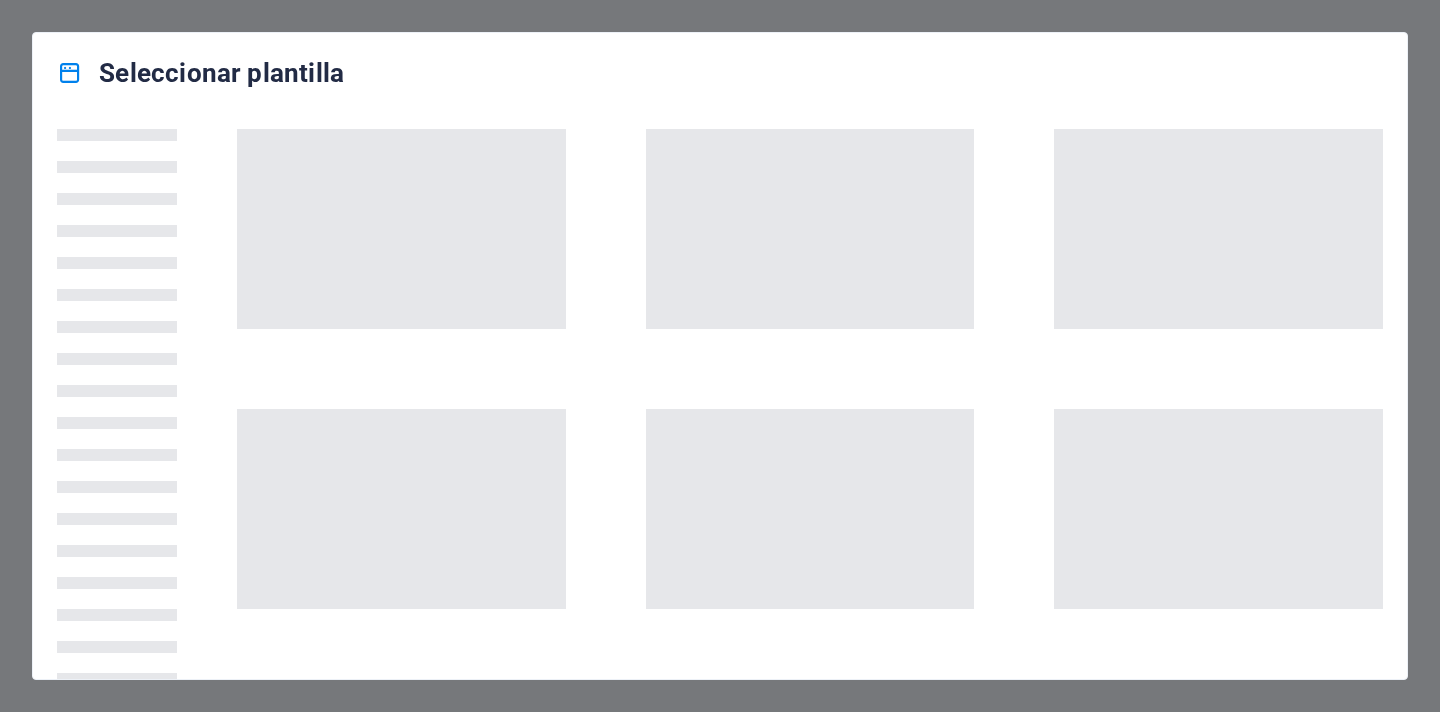 scroll, scrollTop: 0, scrollLeft: 0, axis: both 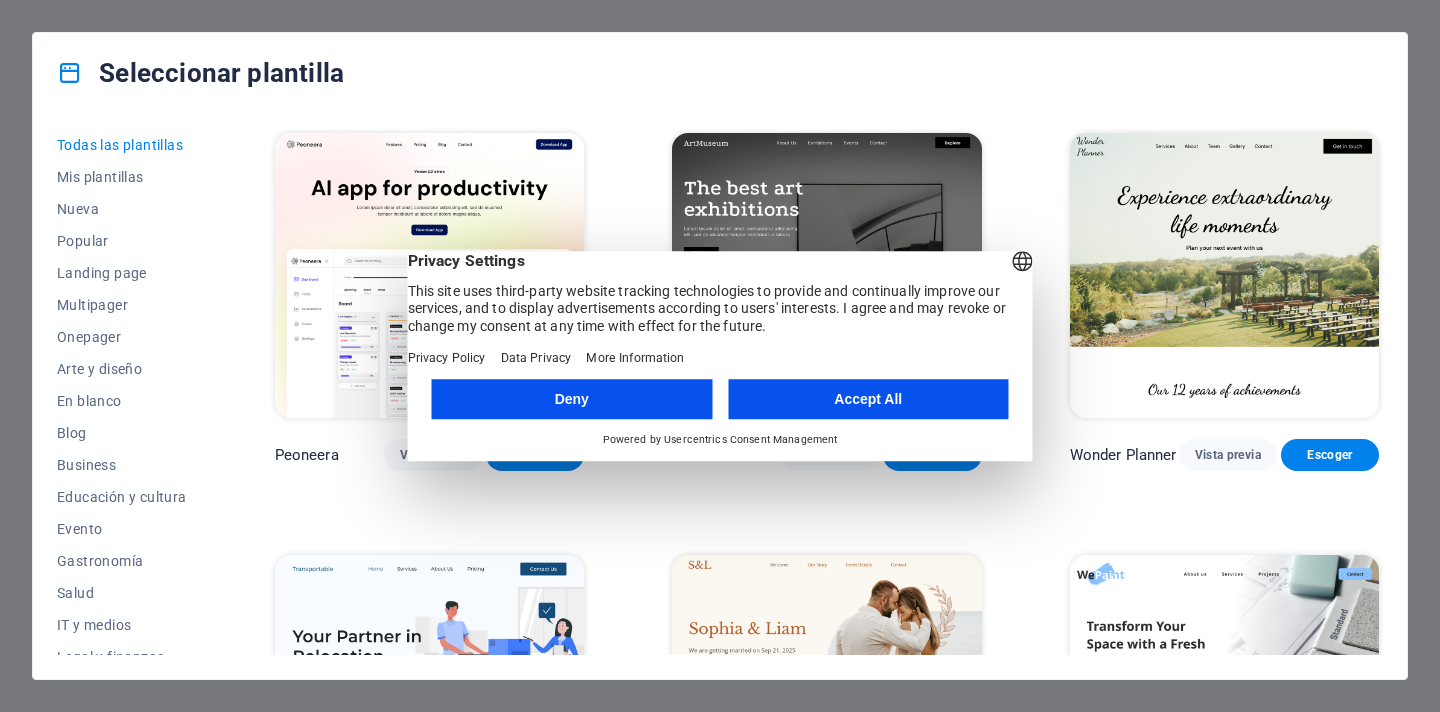 click on "Accept All" at bounding box center [868, 399] 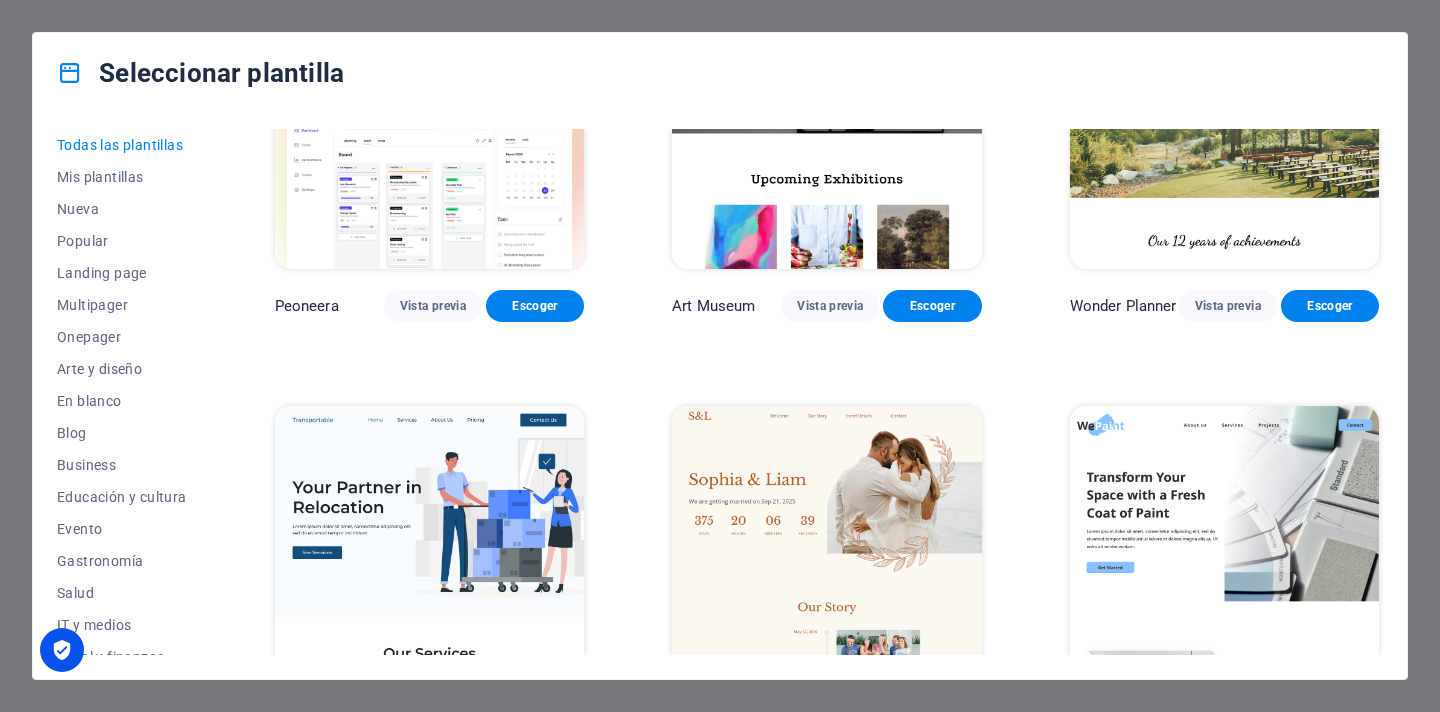 scroll, scrollTop: 0, scrollLeft: 0, axis: both 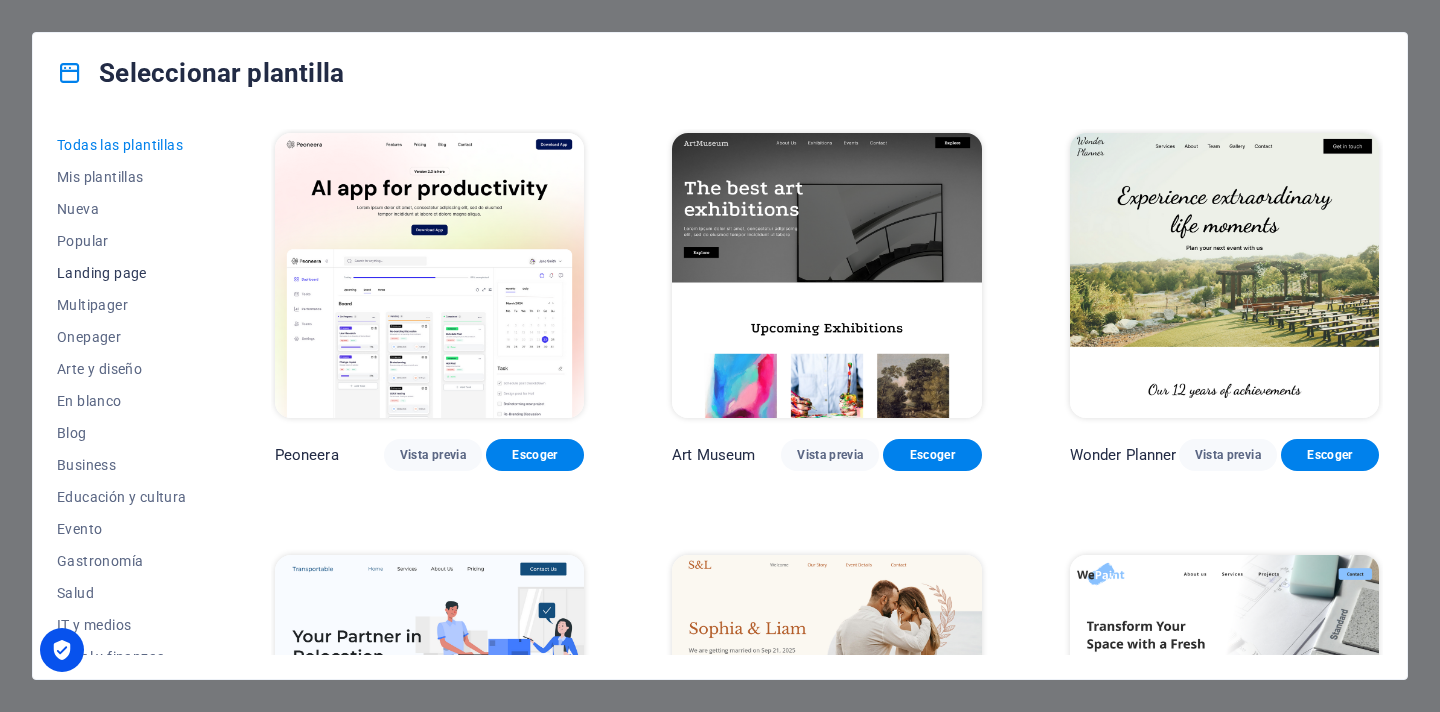 click on "Landing page" at bounding box center (122, 273) 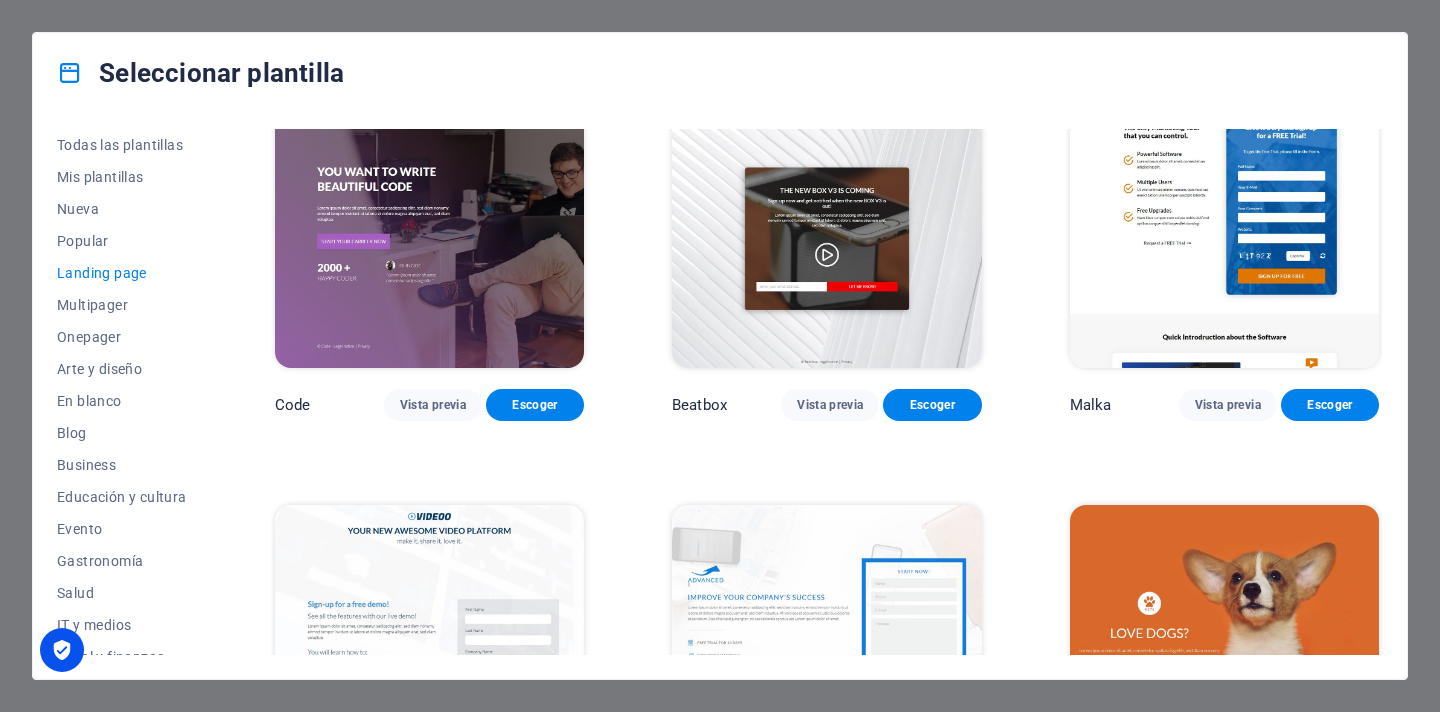 scroll, scrollTop: 70, scrollLeft: 0, axis: vertical 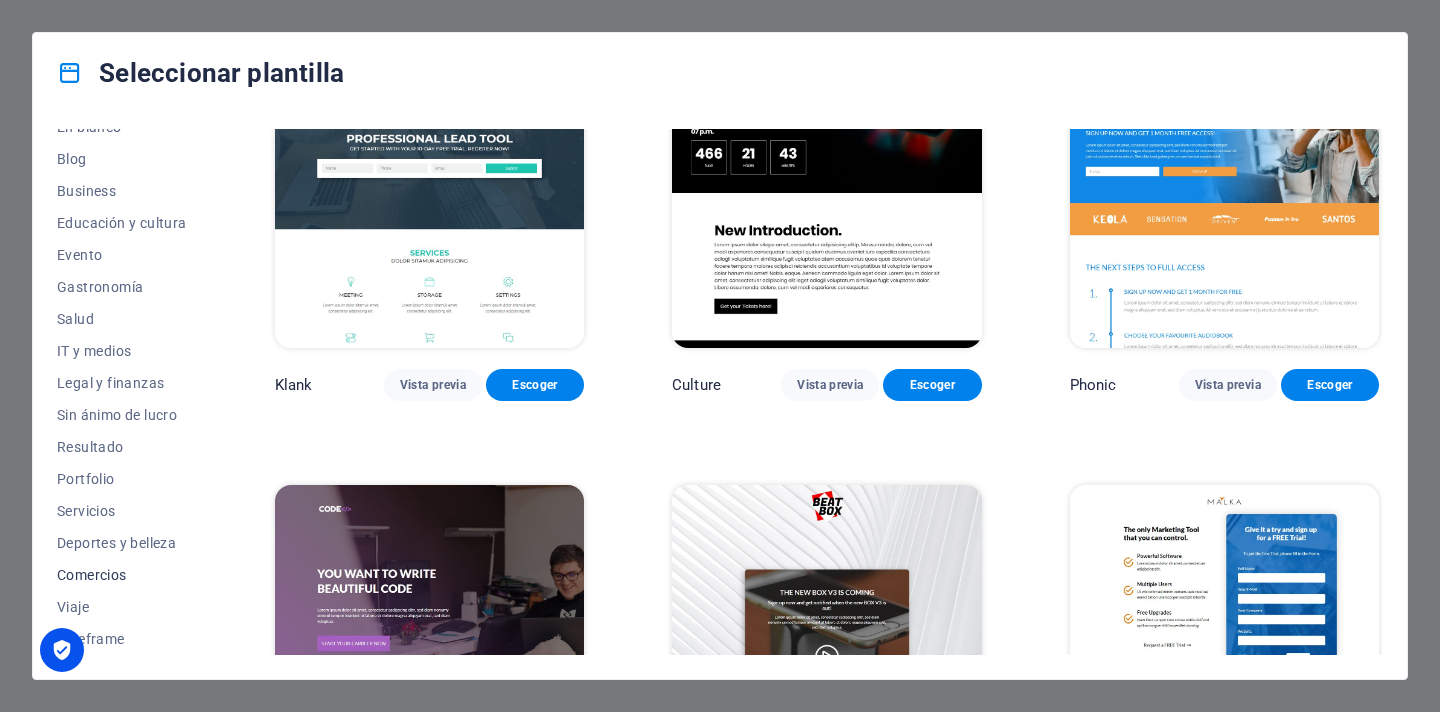 click on "Comercios" at bounding box center [122, 575] 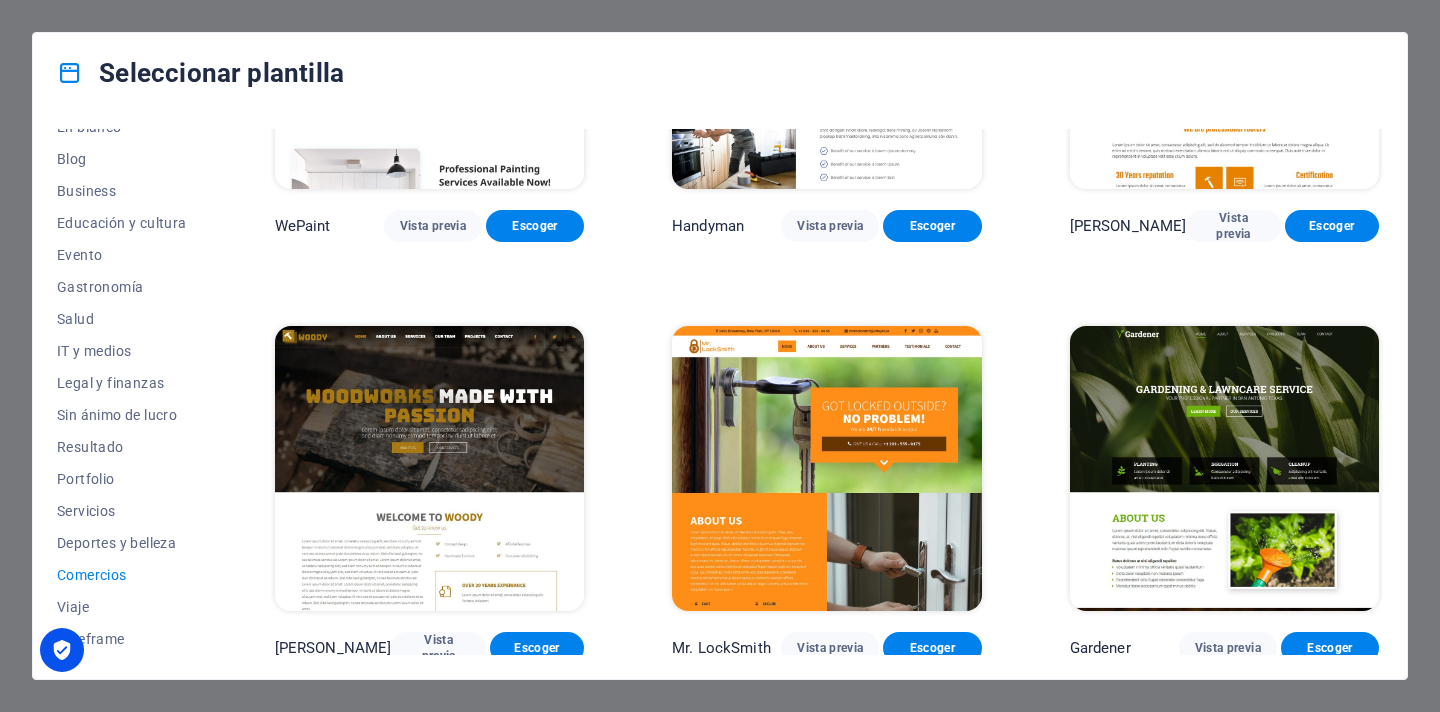 scroll, scrollTop: 47, scrollLeft: 0, axis: vertical 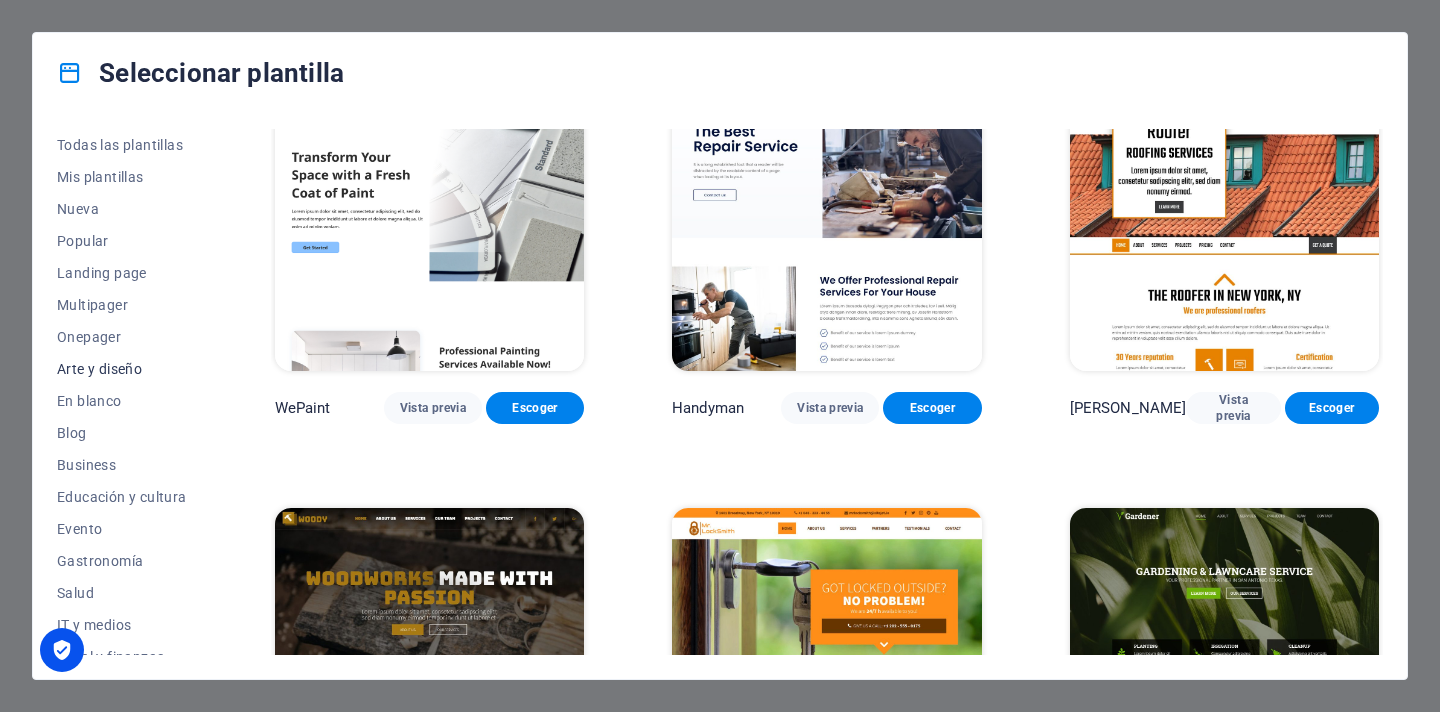 click on "Arte y diseño" at bounding box center (122, 369) 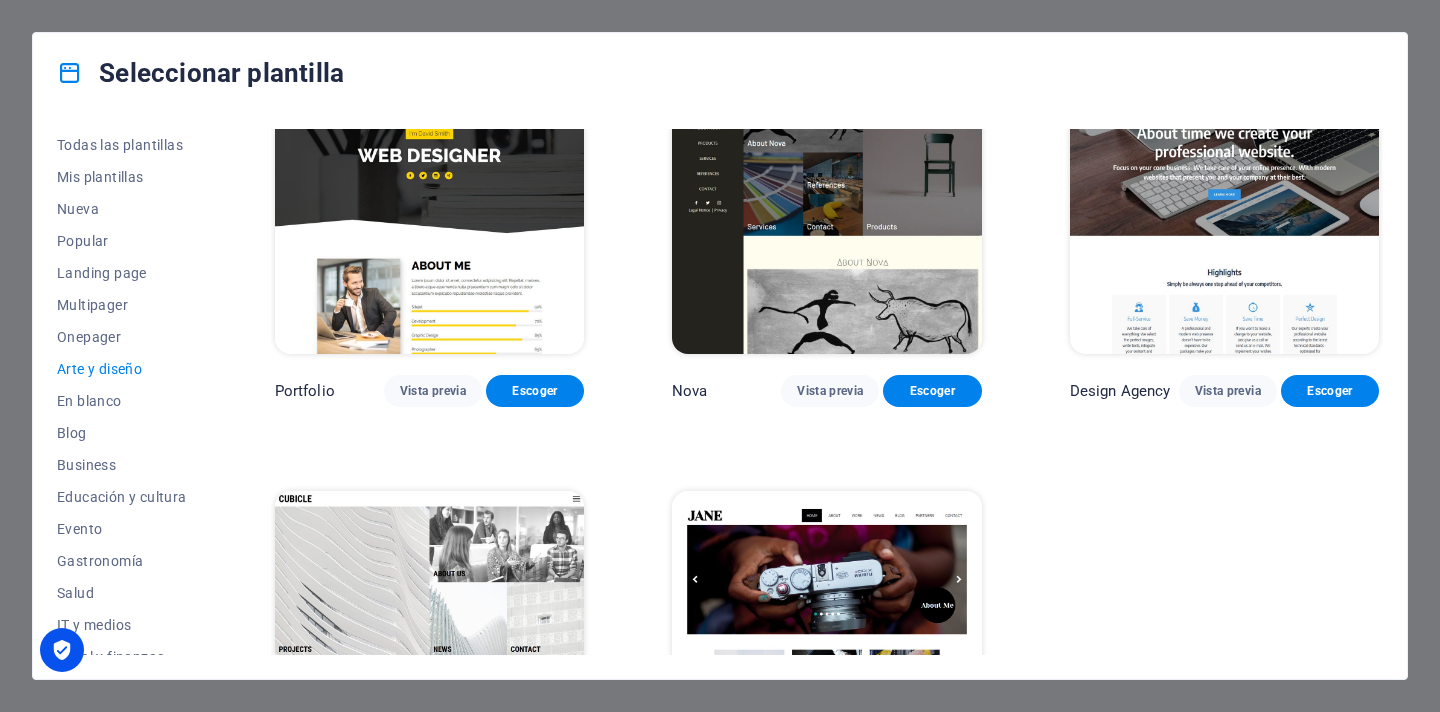 scroll, scrollTop: 1135, scrollLeft: 0, axis: vertical 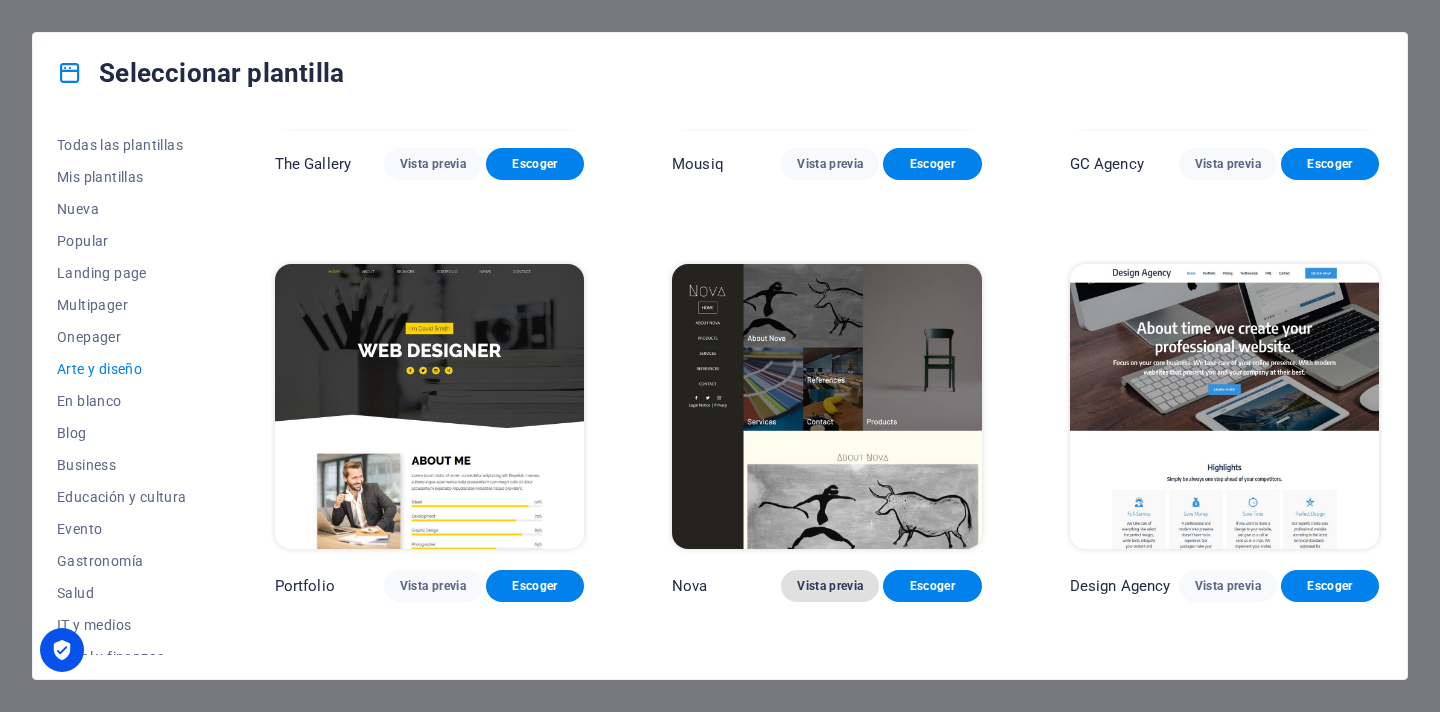 click on "Vista previa" at bounding box center [830, 586] 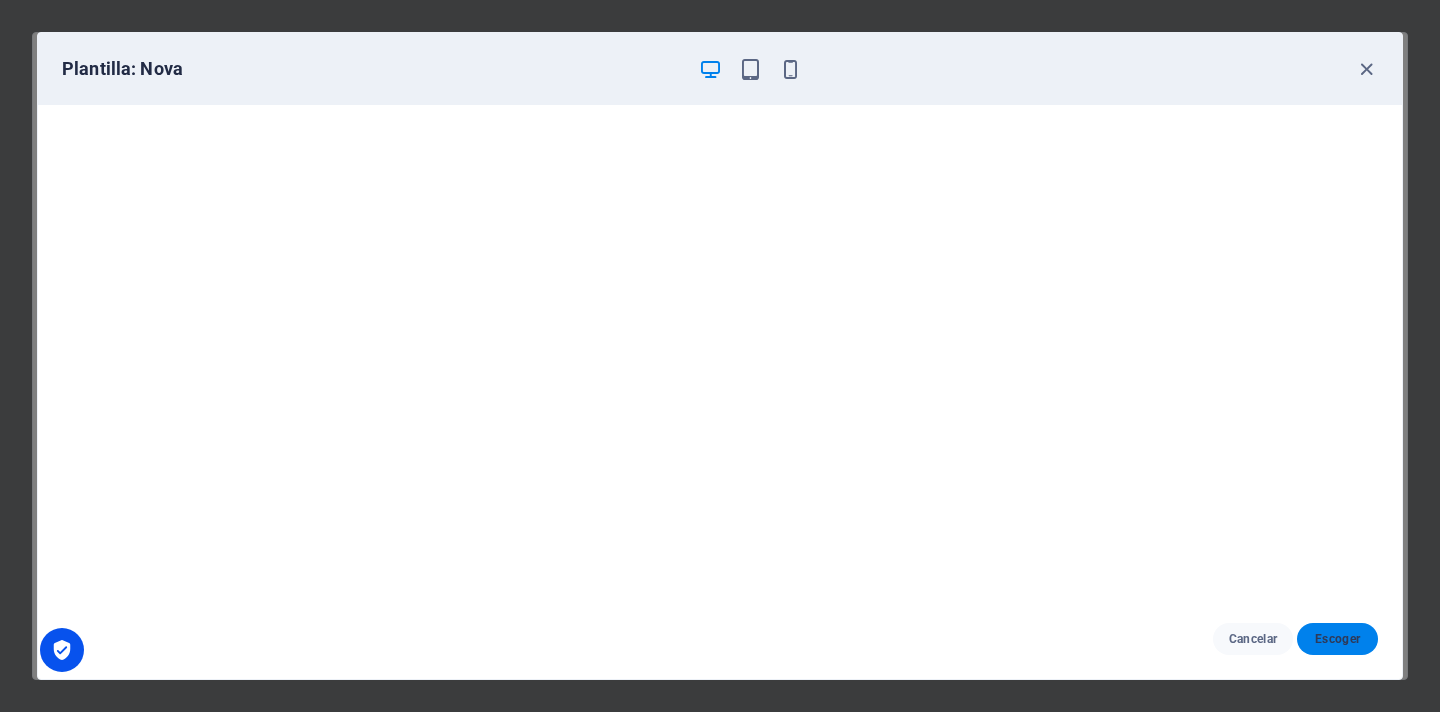 click on "Escoger" at bounding box center (1337, 639) 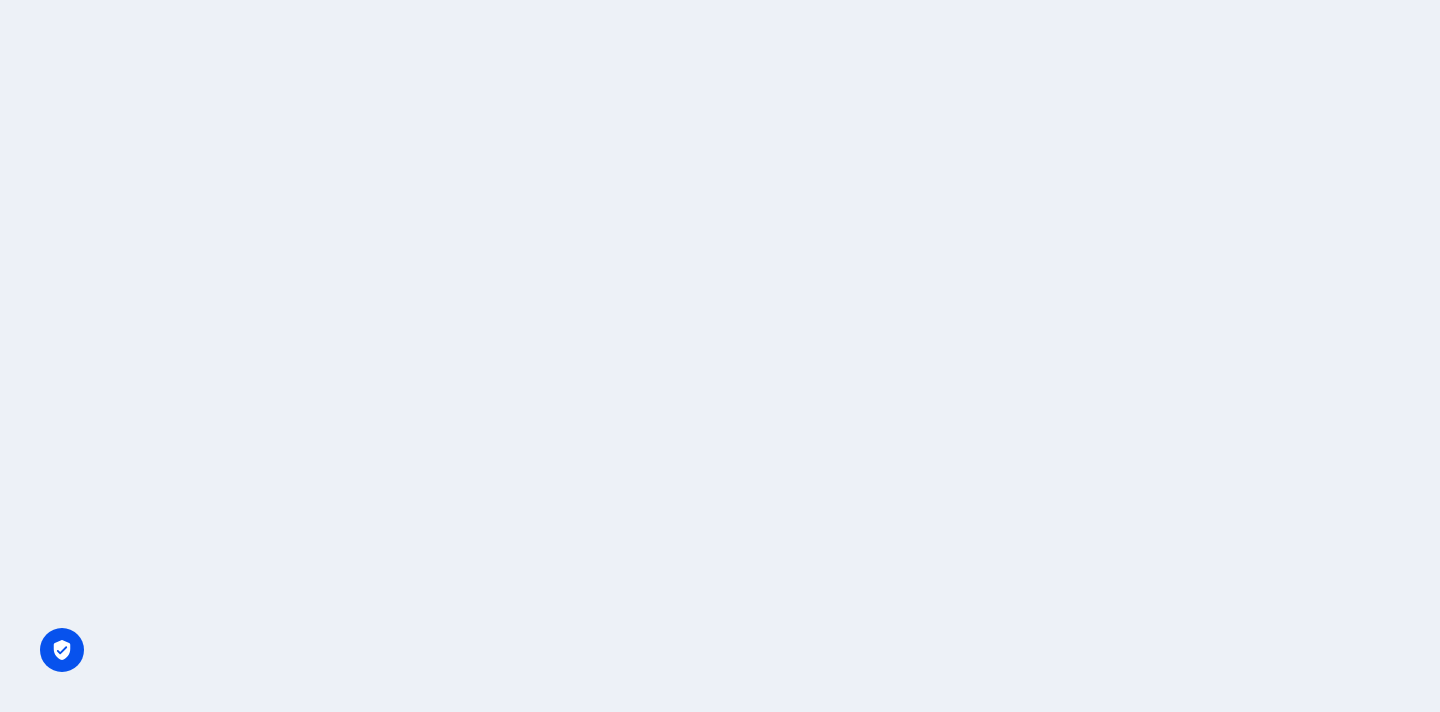 scroll, scrollTop: 0, scrollLeft: 0, axis: both 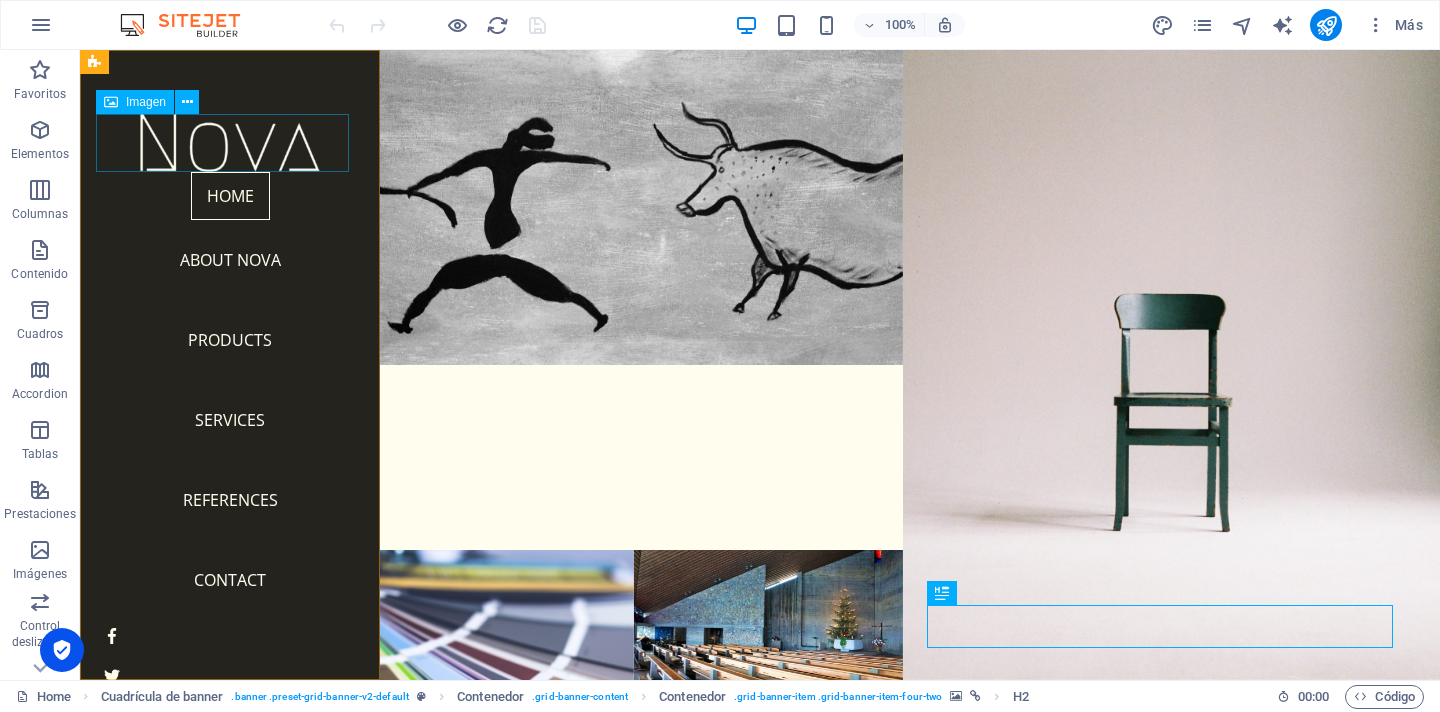 click at bounding box center [230, 143] 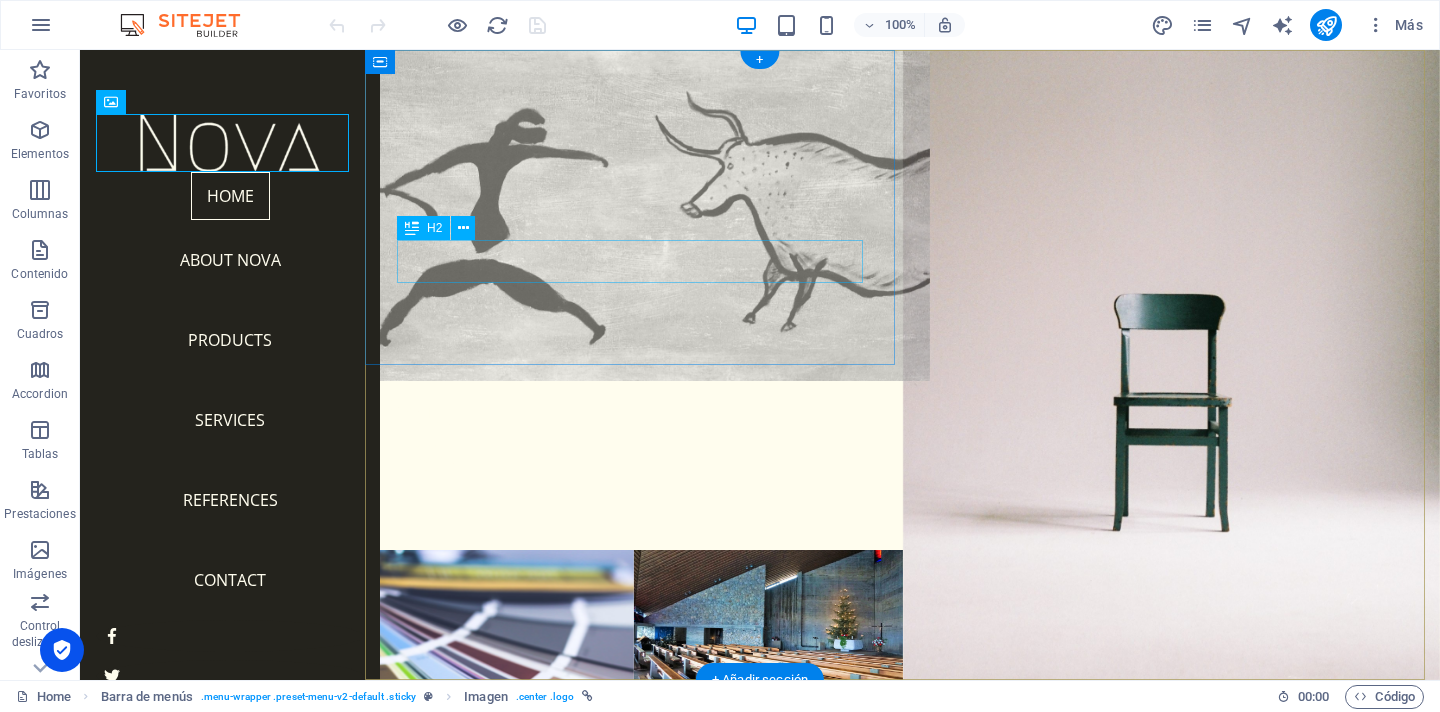 click on "About" at bounding box center [634, 411] 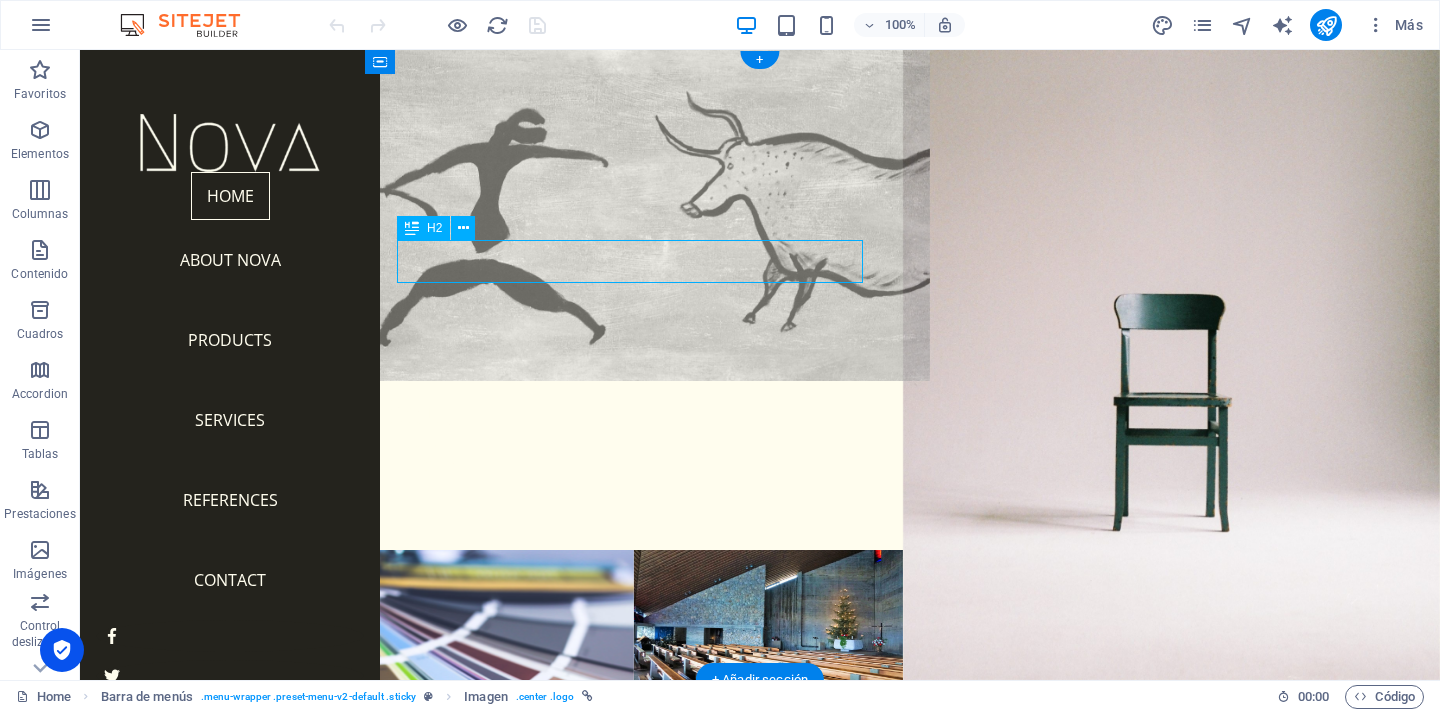 click on "About" at bounding box center [634, 411] 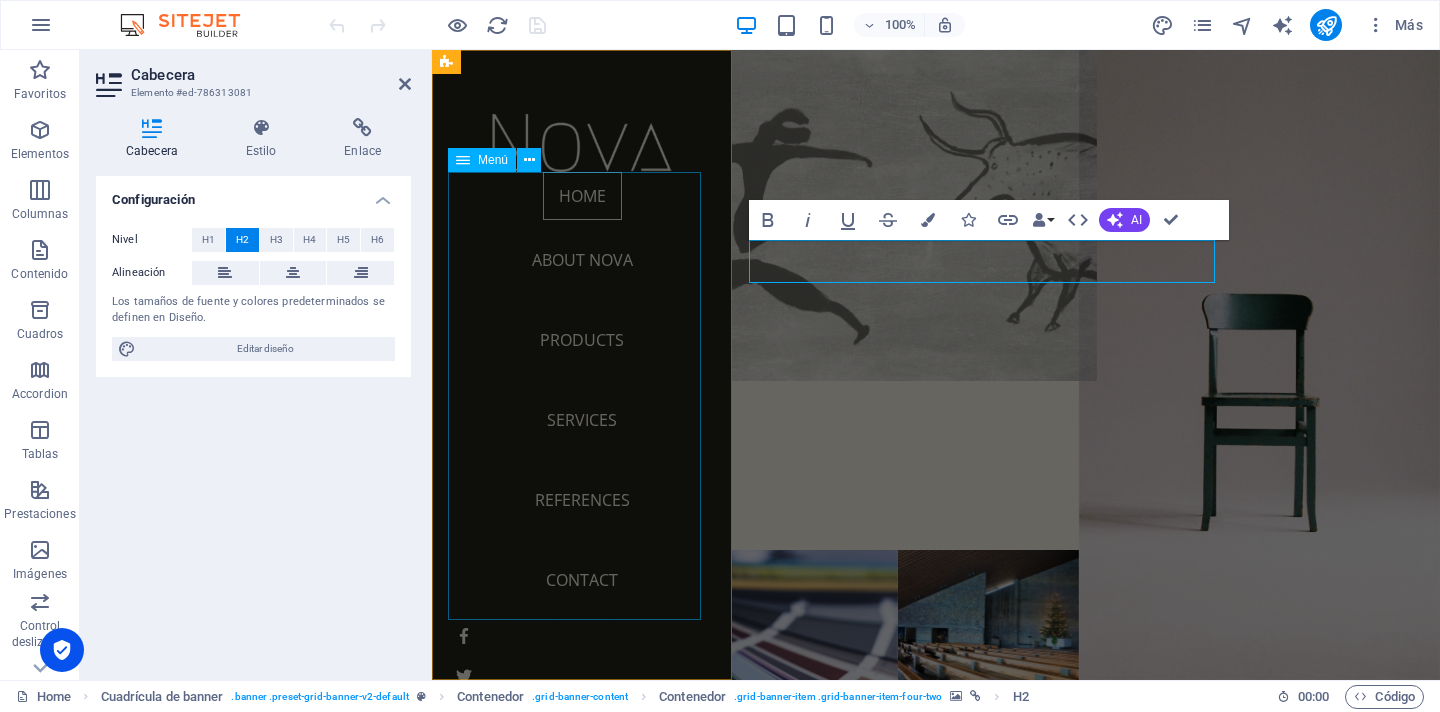 click on "Home About Nova Products Services References Contact" at bounding box center (582, 396) 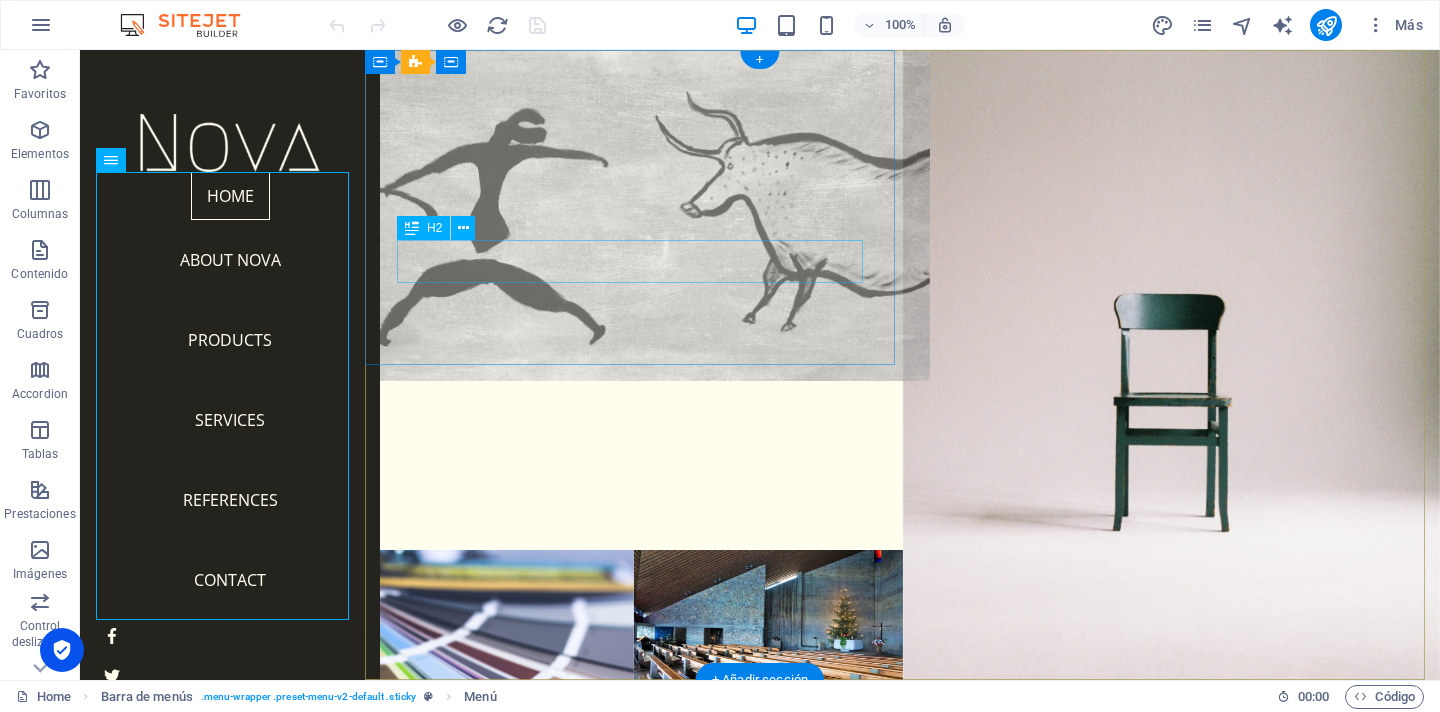 click on "About" at bounding box center [634, 411] 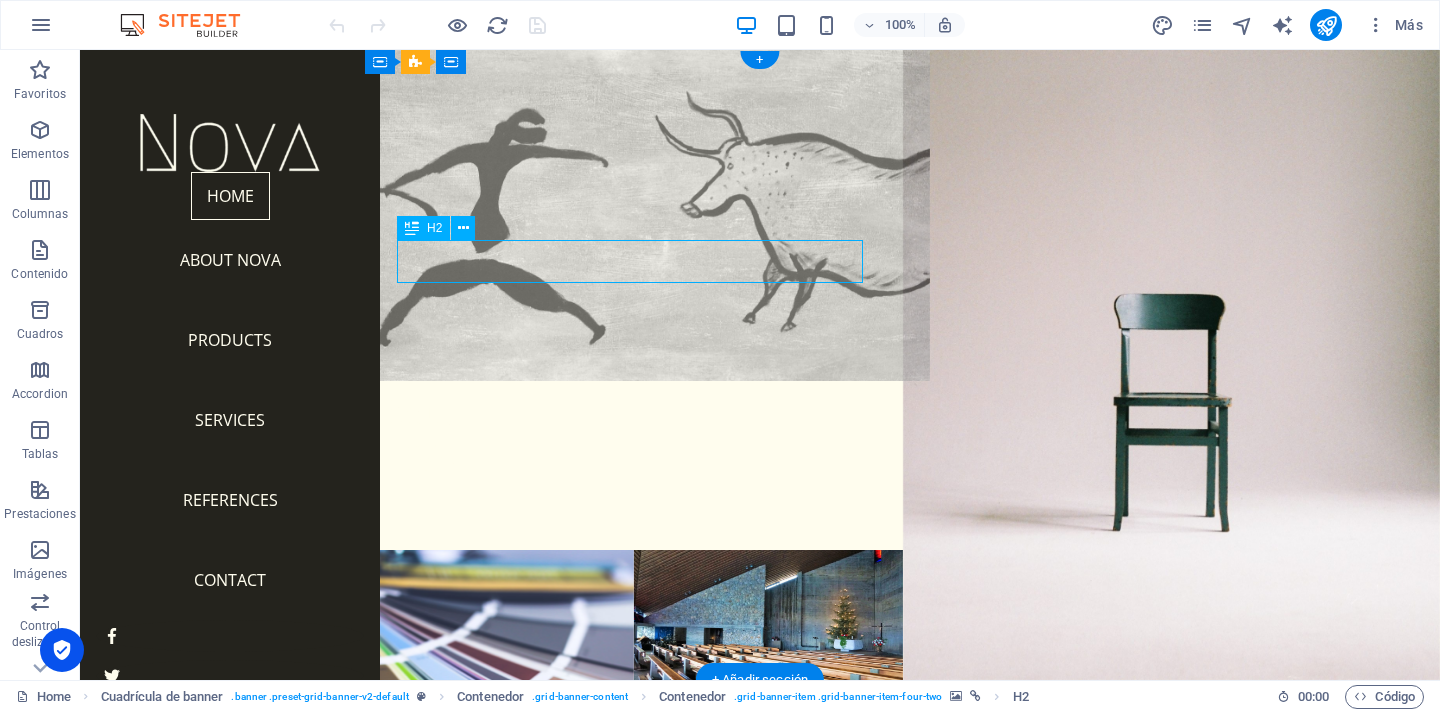 click on "About" at bounding box center [634, 411] 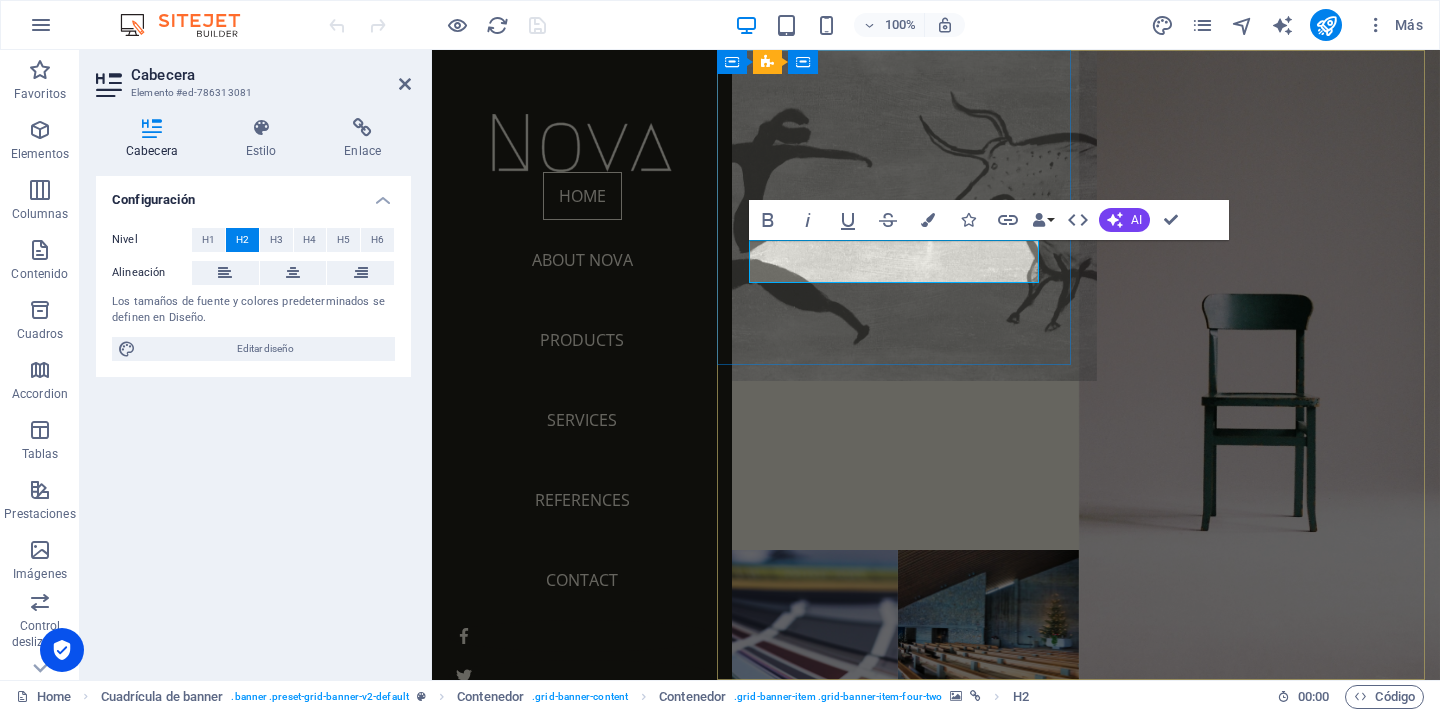 type 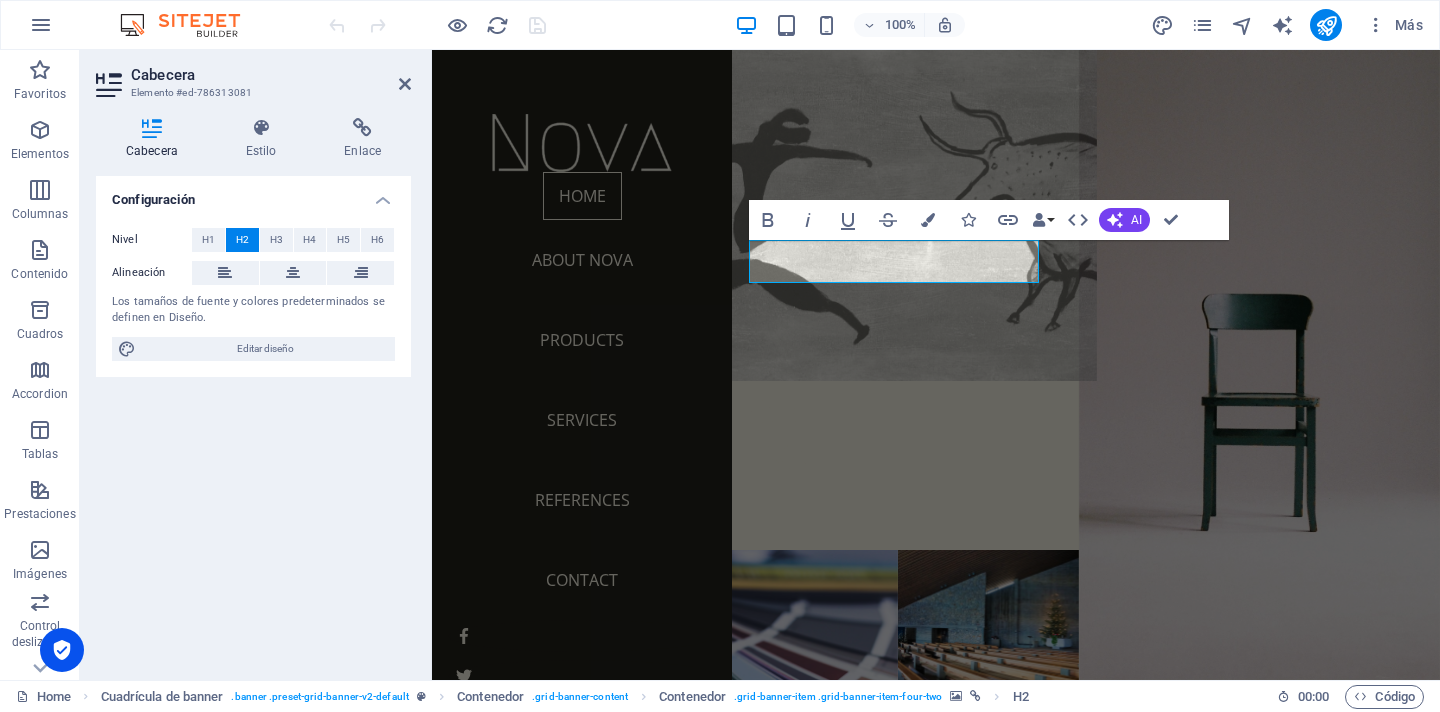click at bounding box center (898, 207) 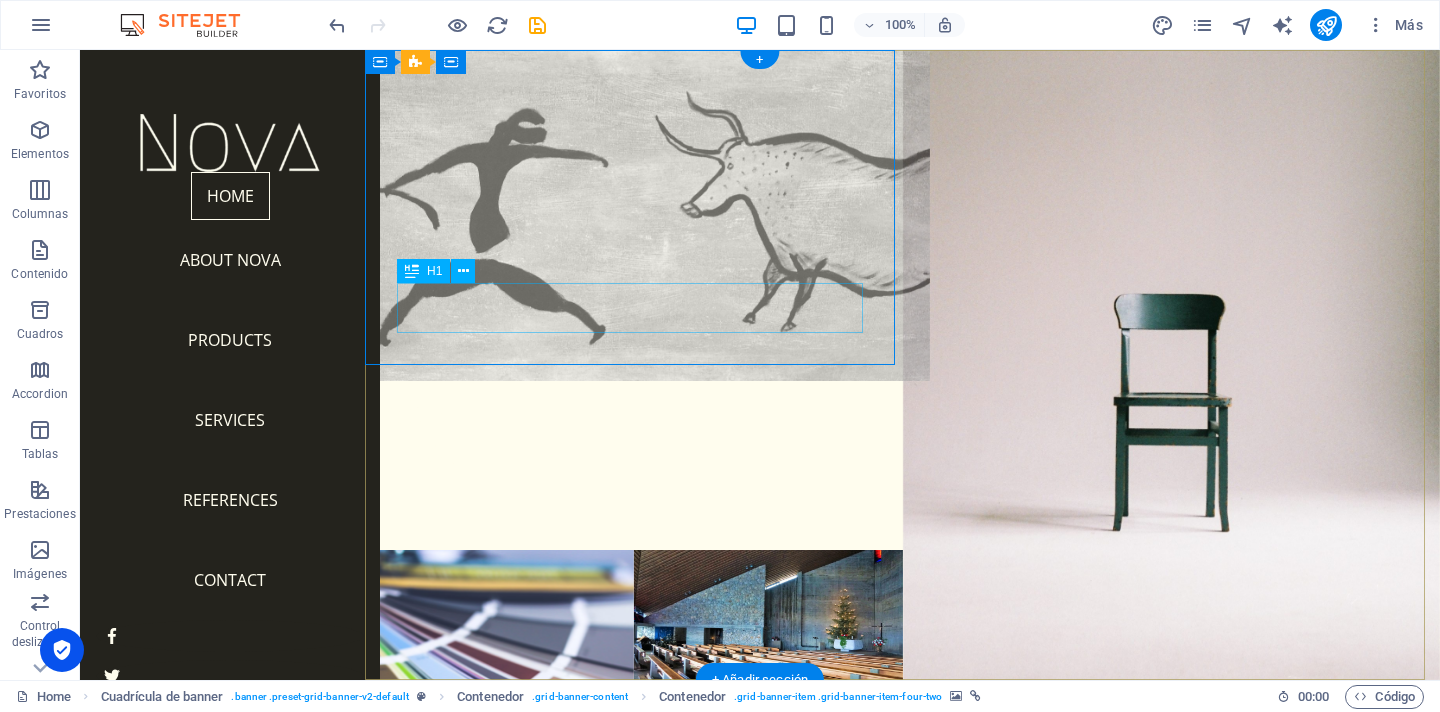 click on "NOVA" at bounding box center [634, 458] 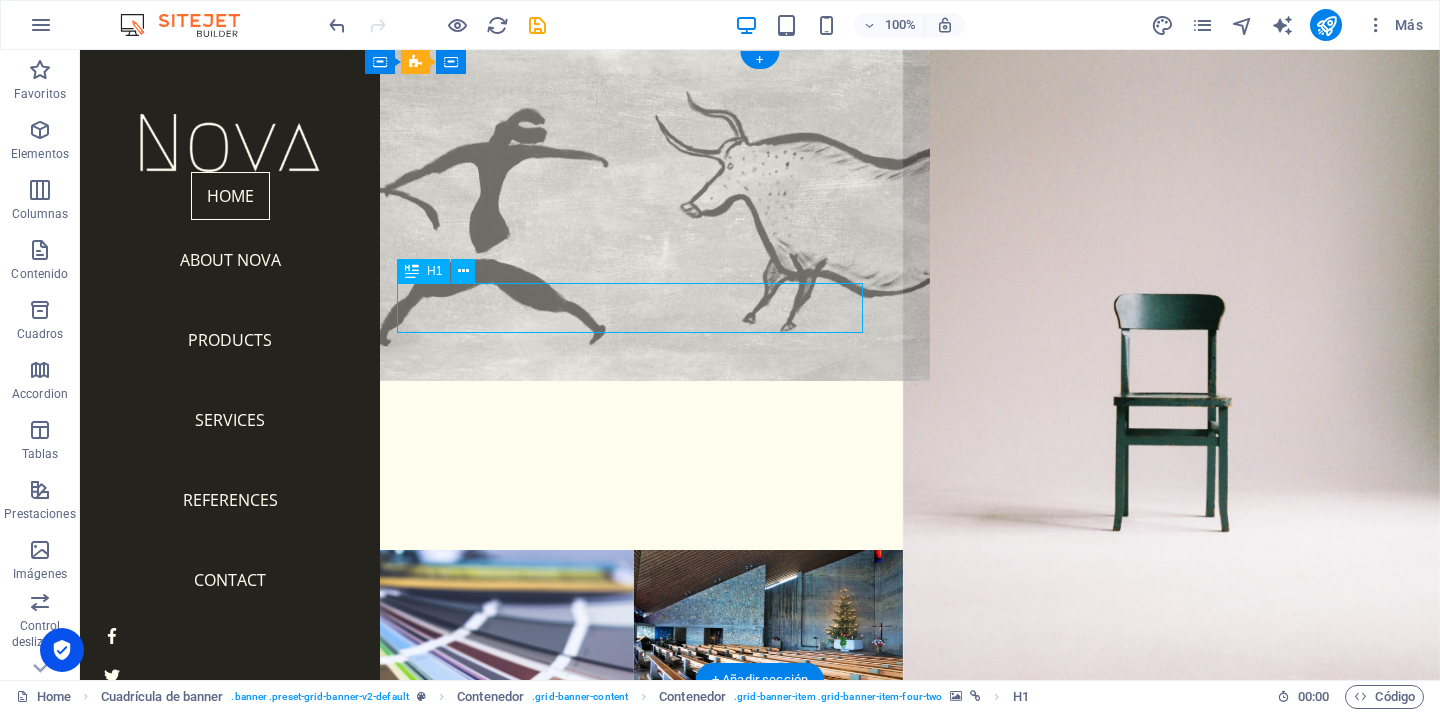 click on "NOVA" at bounding box center [634, 458] 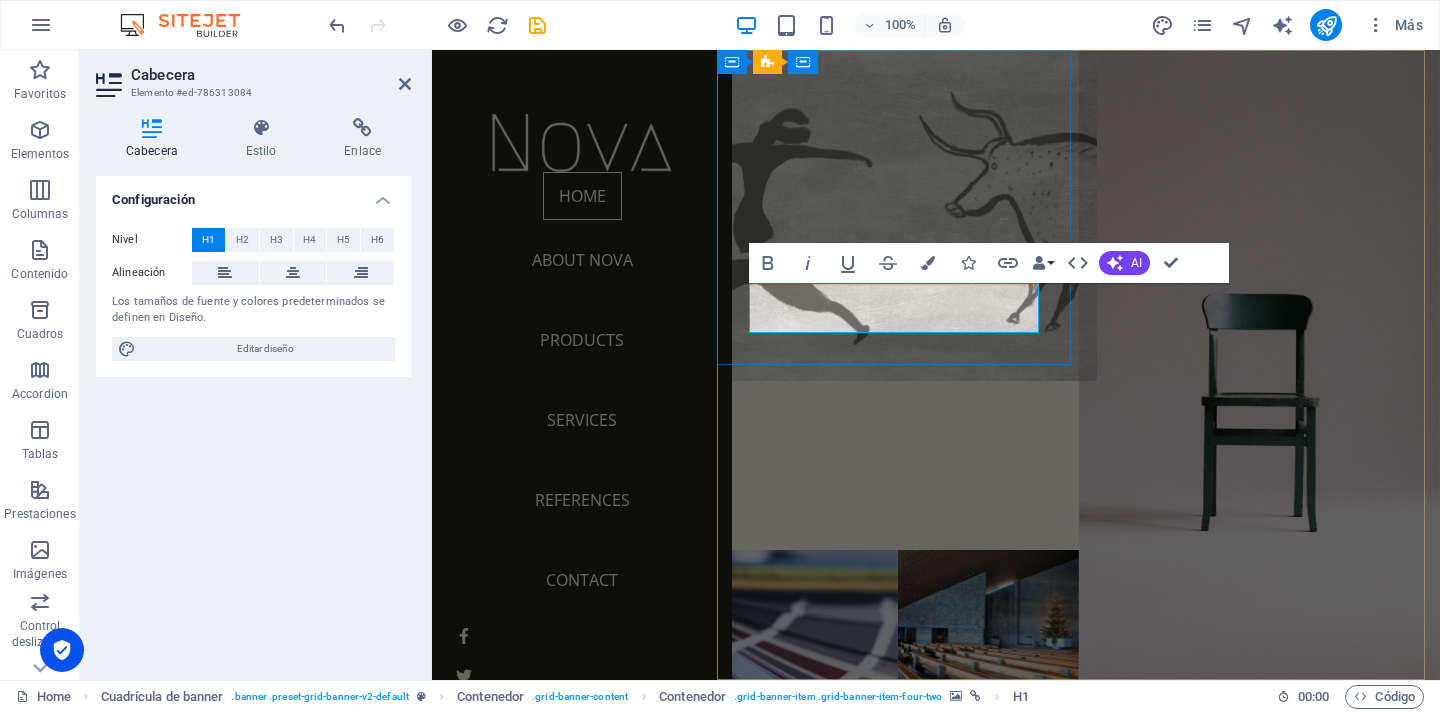 type 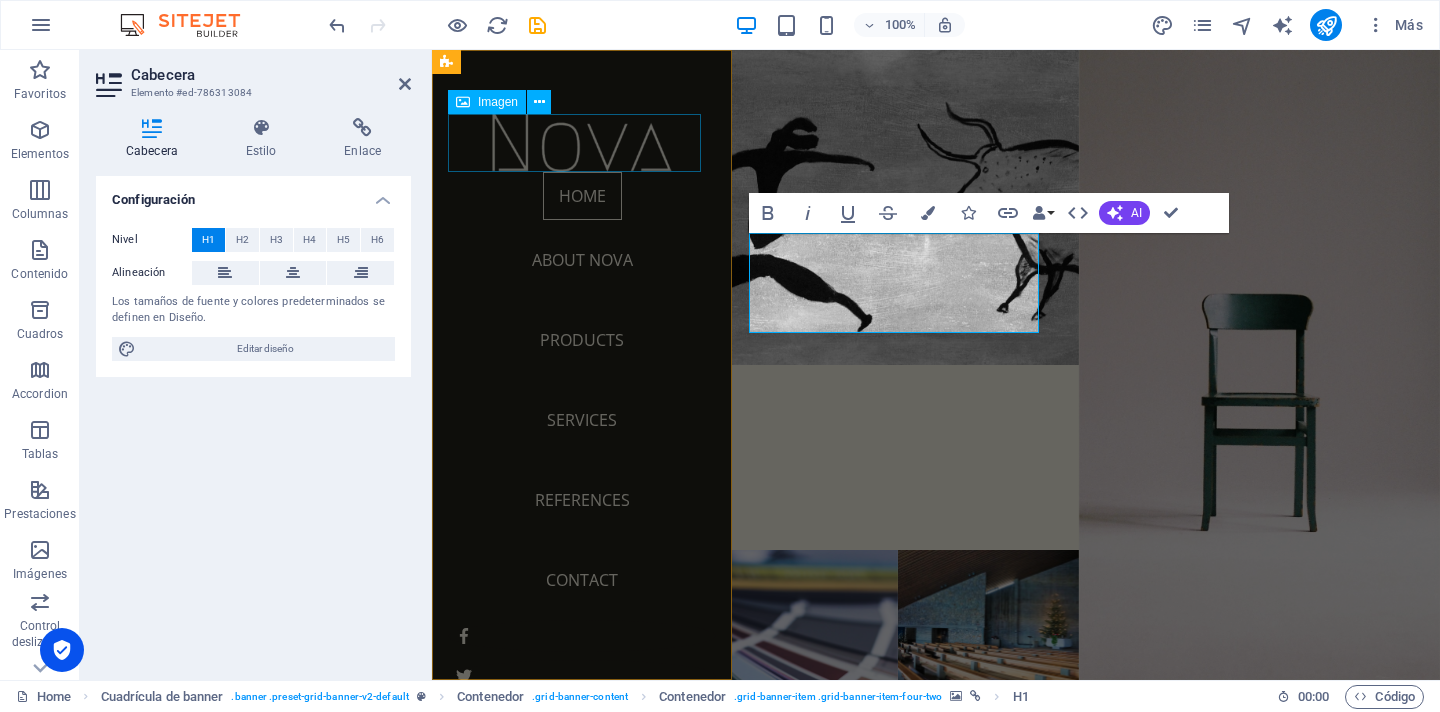 click at bounding box center [582, 143] 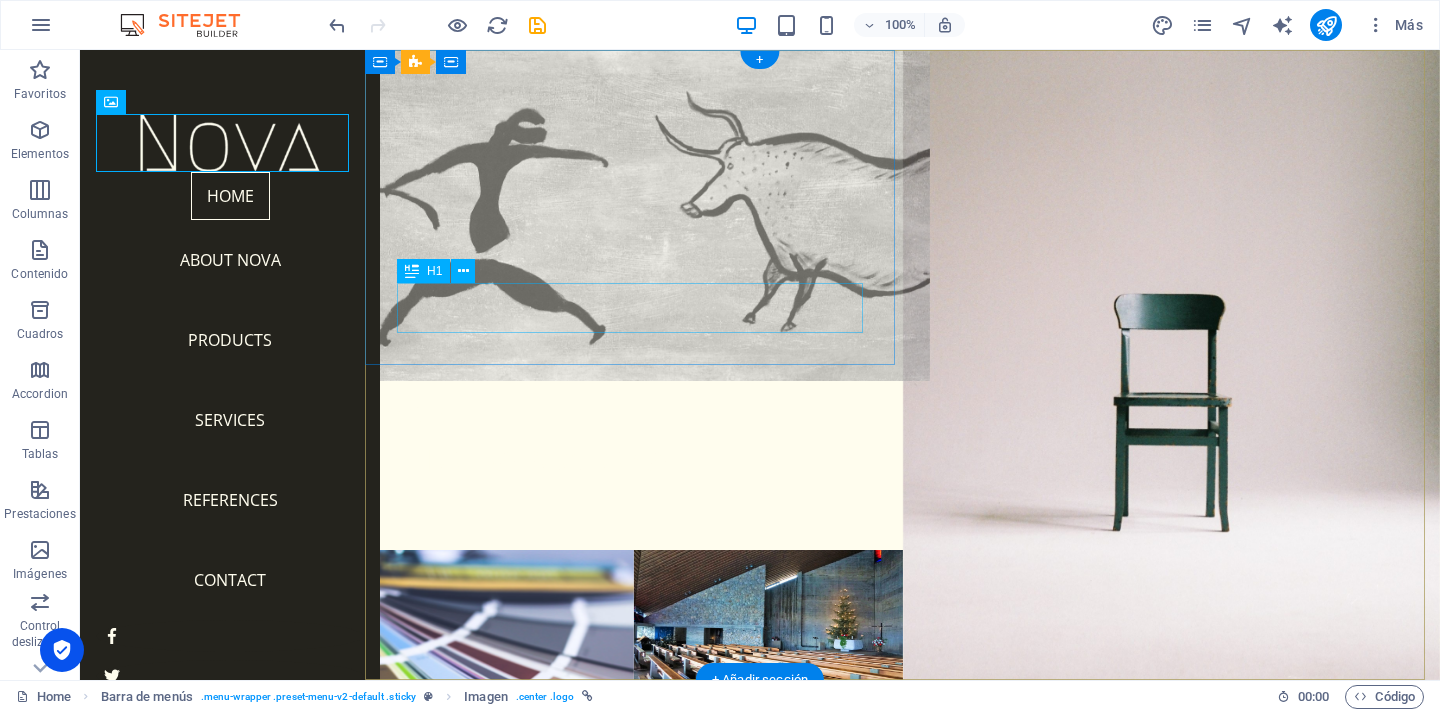 click on "Pinto Barcelona" at bounding box center [634, 458] 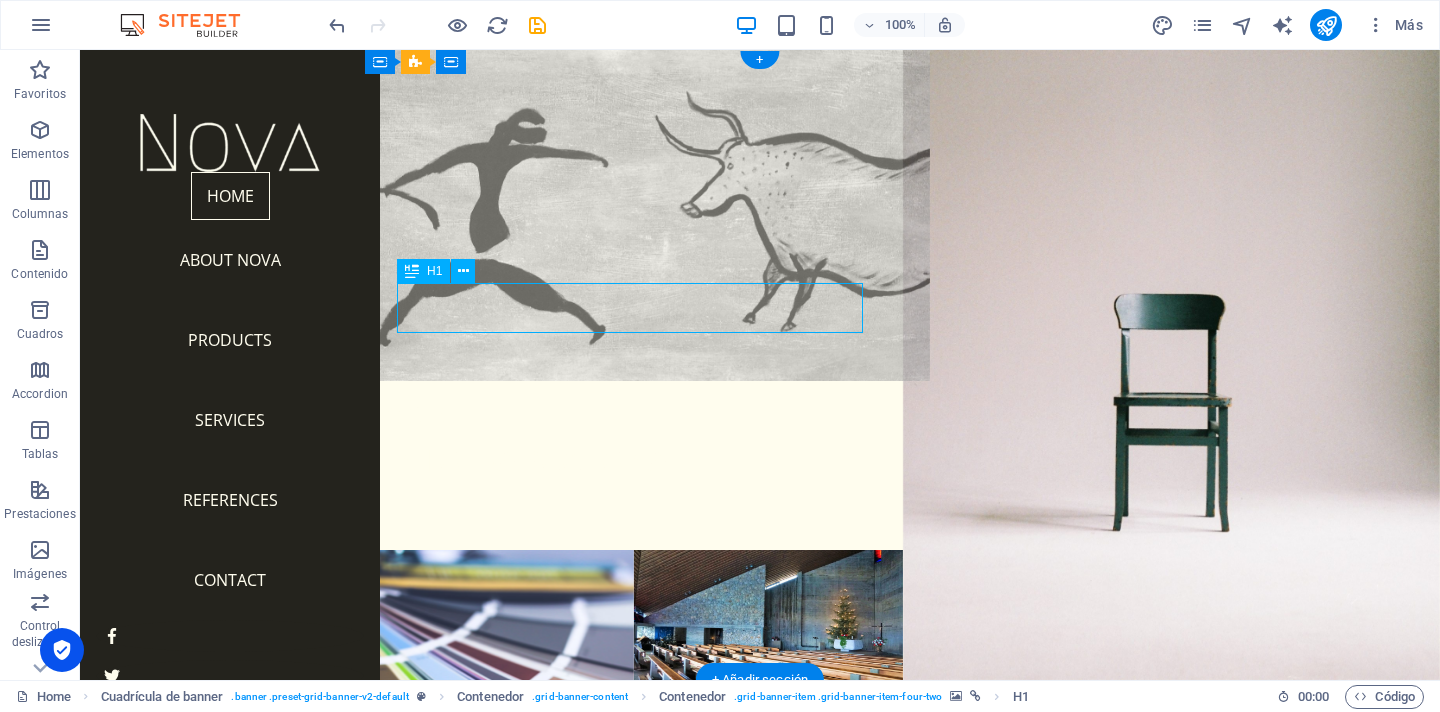 click on "Pinto Barcelona" at bounding box center [634, 458] 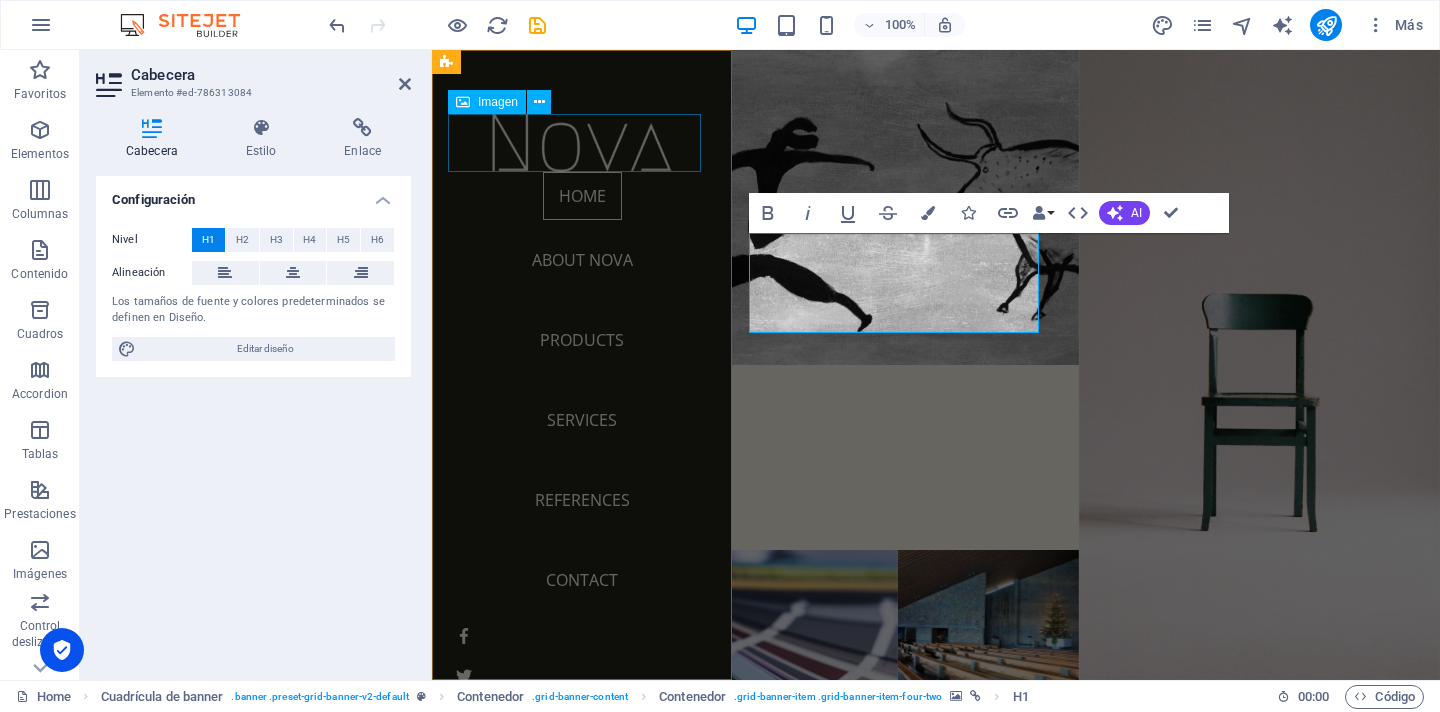 click at bounding box center [582, 143] 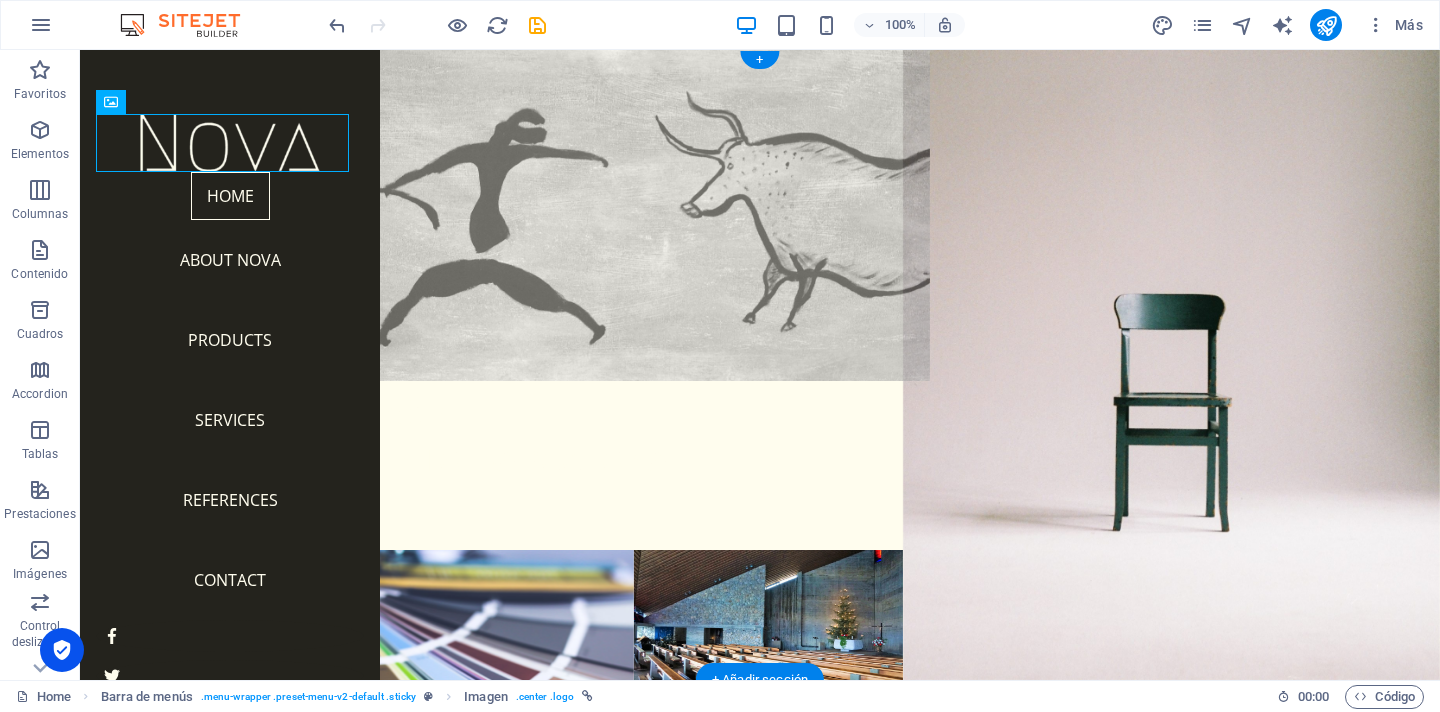click at bounding box center (633, 207) 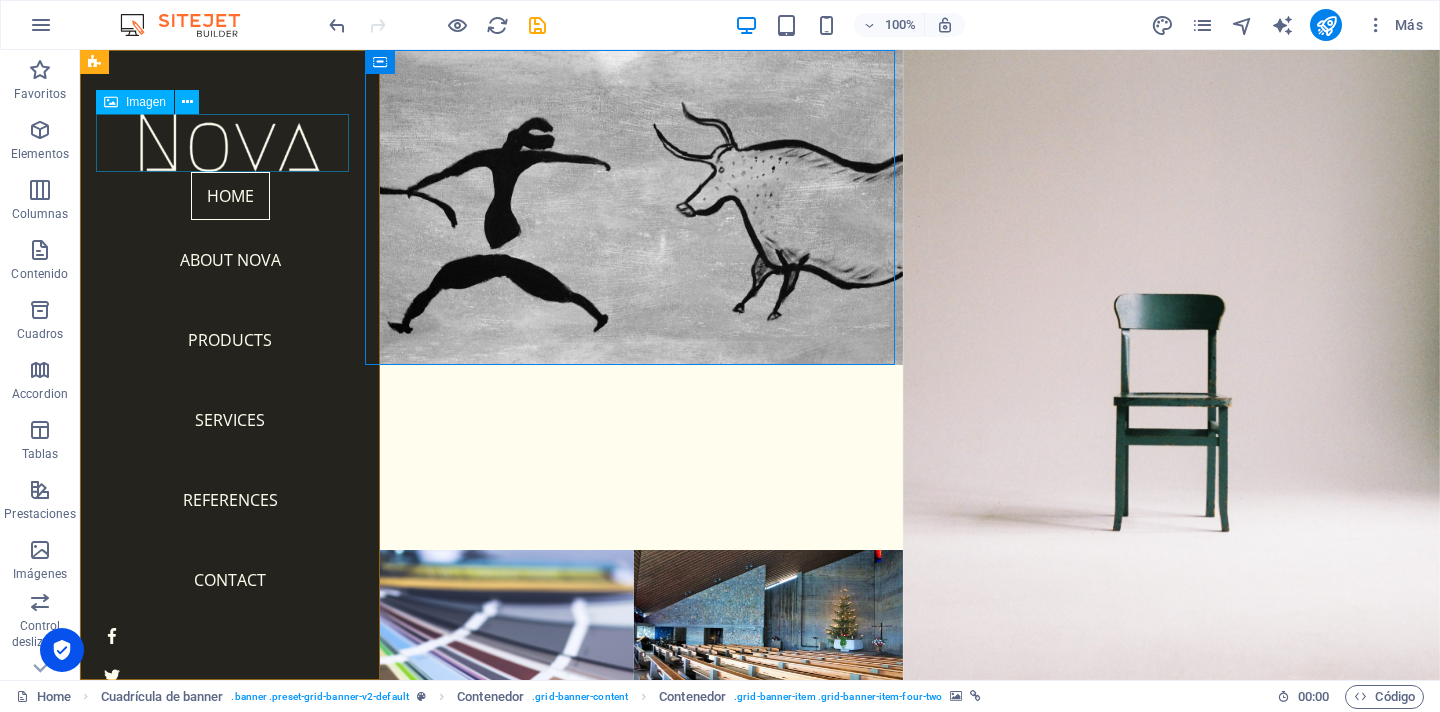 click at bounding box center (230, 143) 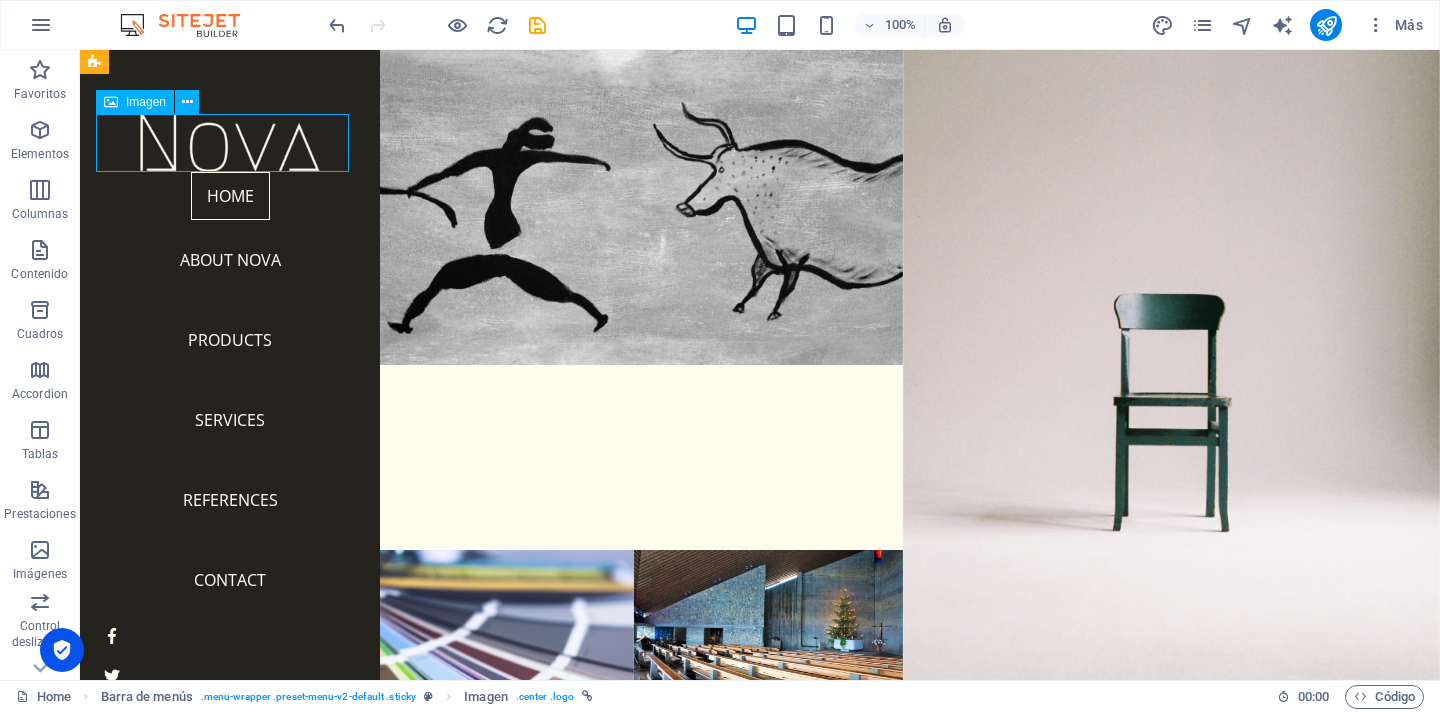 click at bounding box center [230, 143] 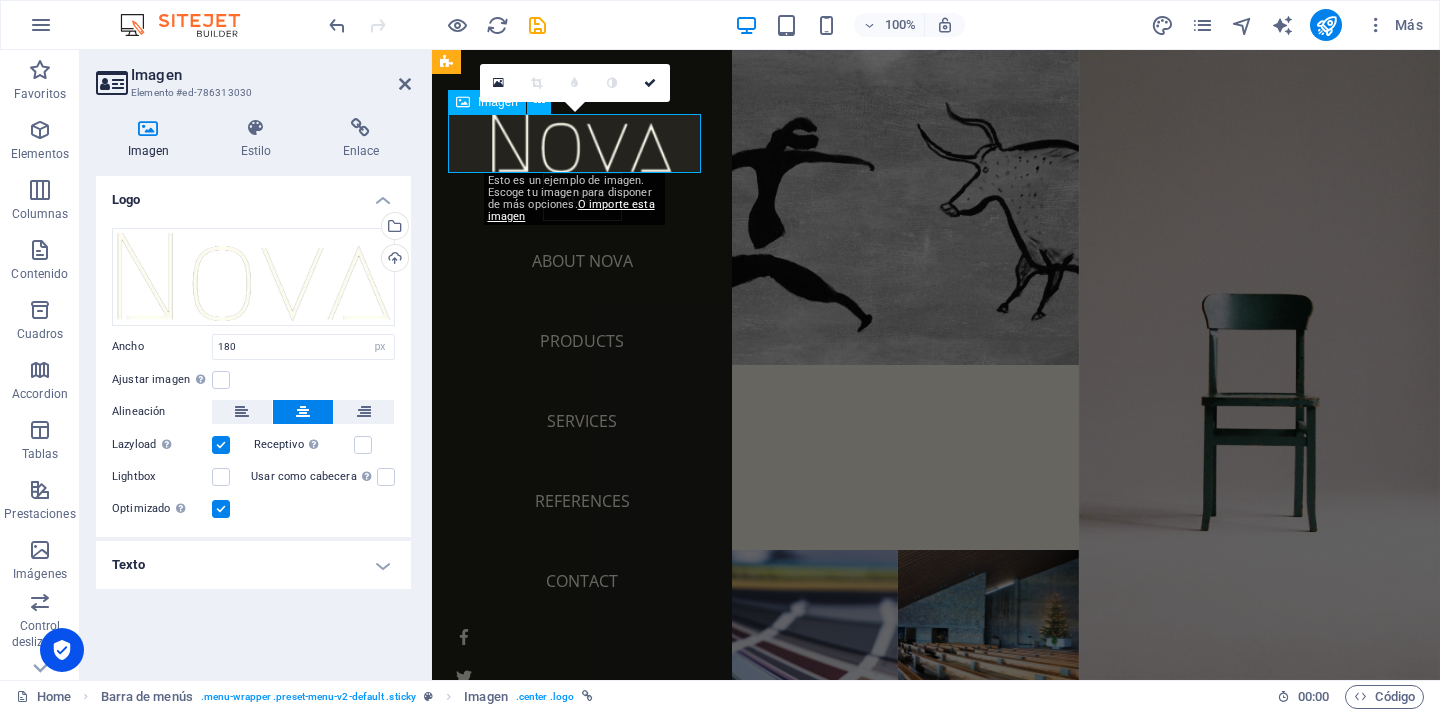 click on "Estilo" at bounding box center [260, 139] 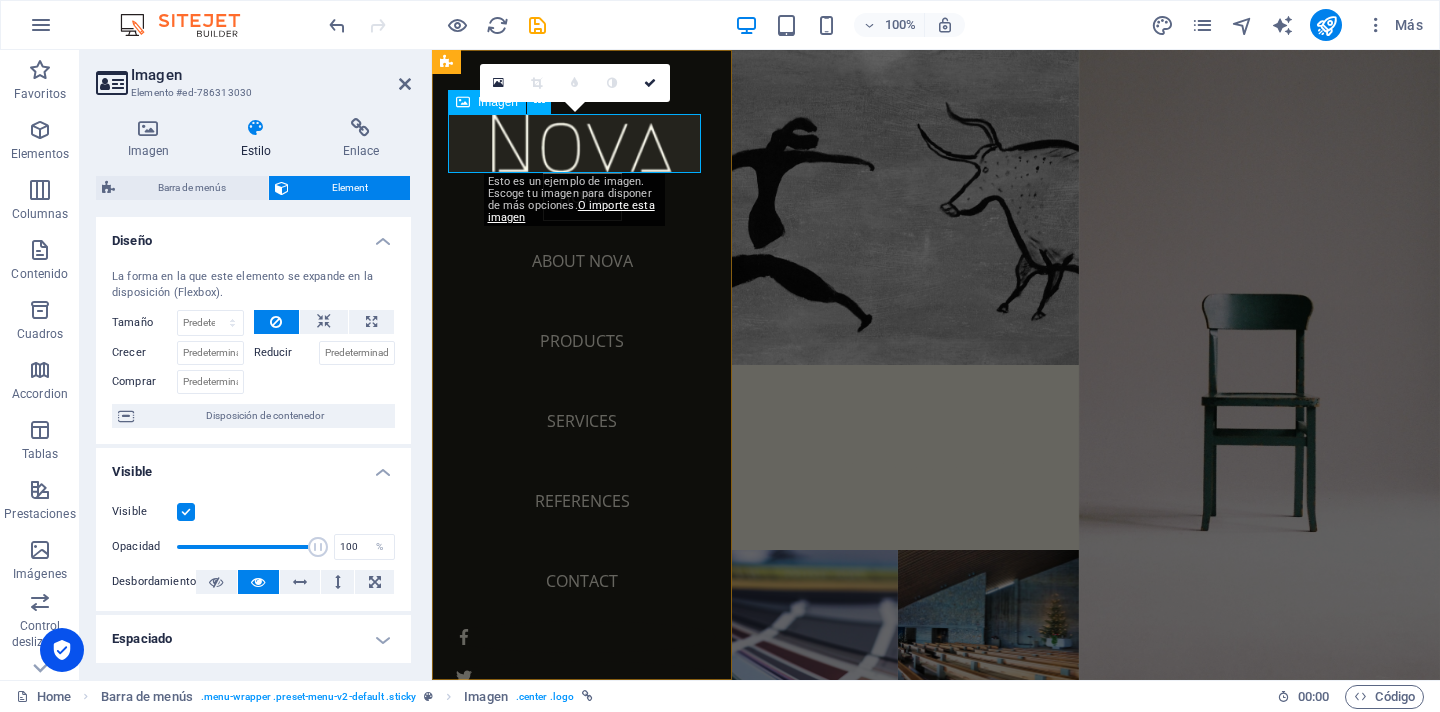 click at bounding box center [582, 143] 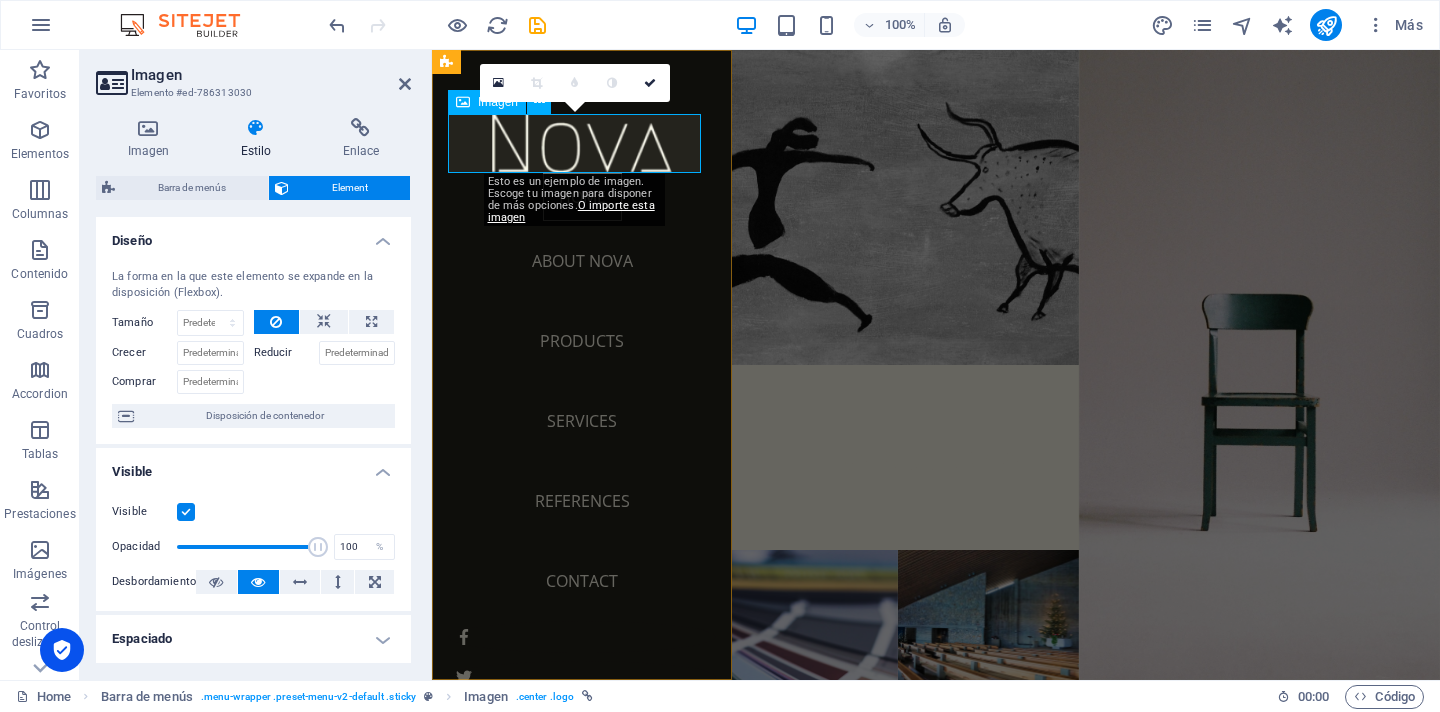 click at bounding box center (582, 143) 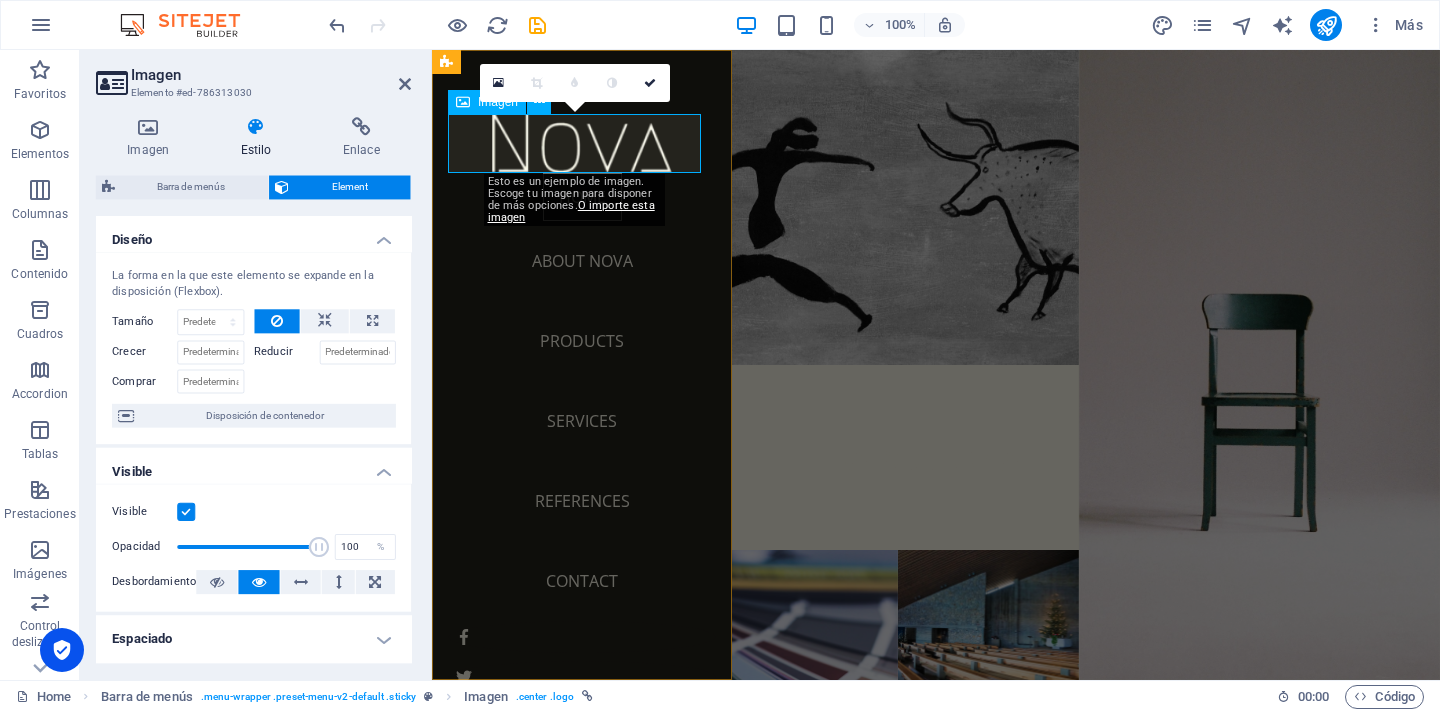 click at bounding box center (582, 143) 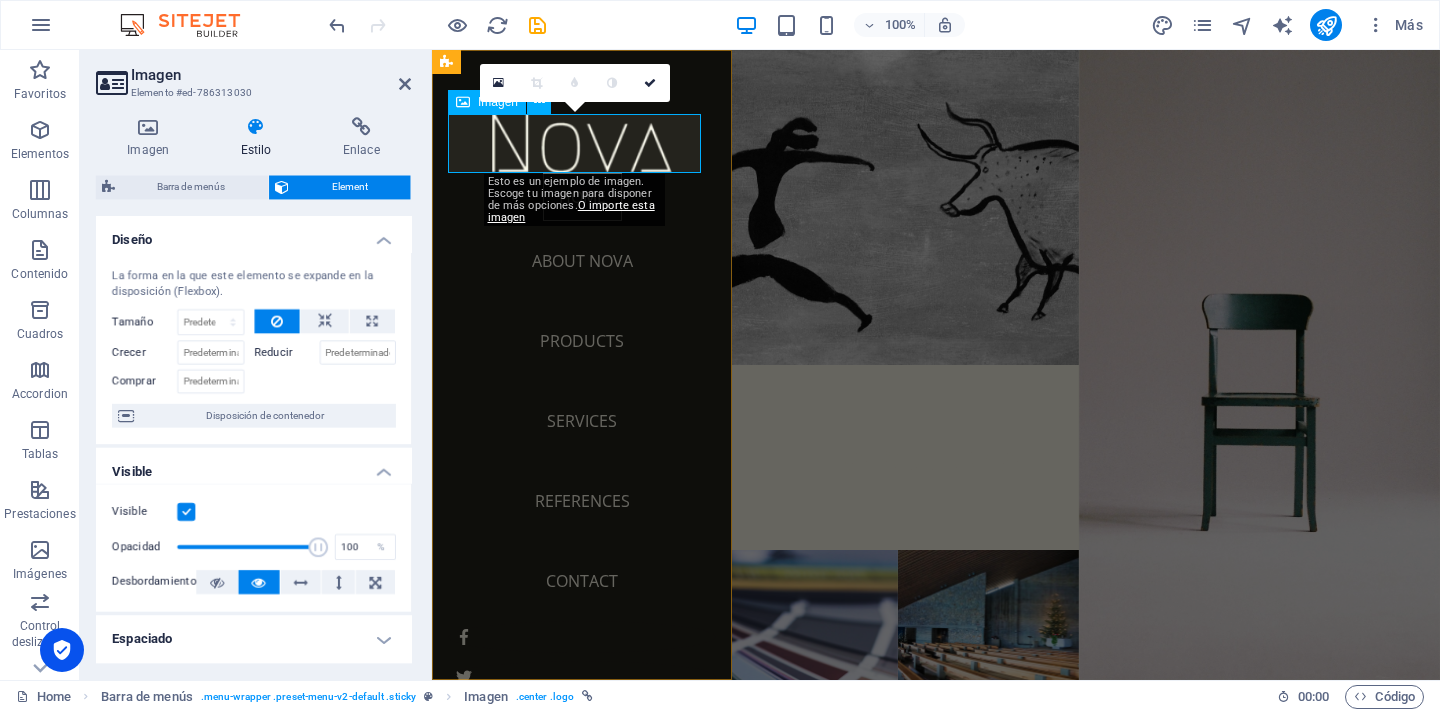 click at bounding box center [582, 143] 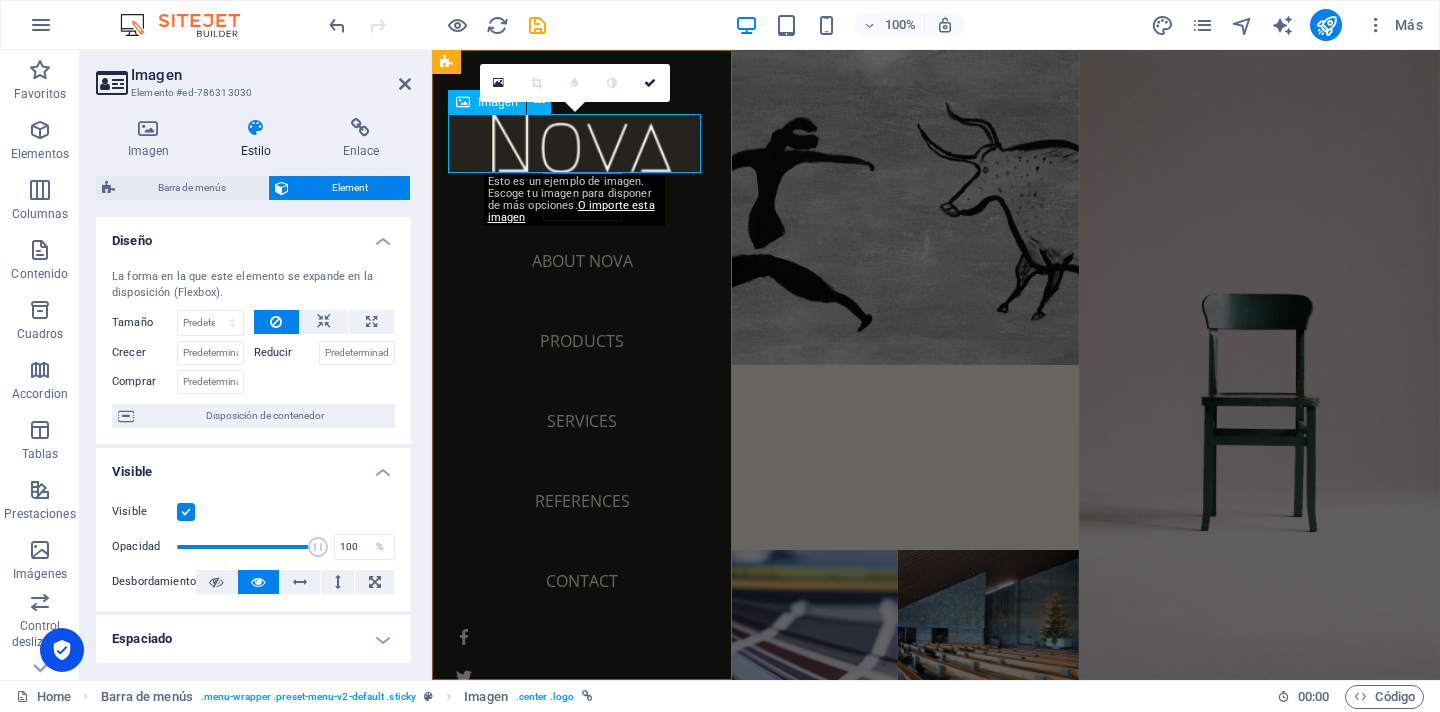 click at bounding box center (582, 143) 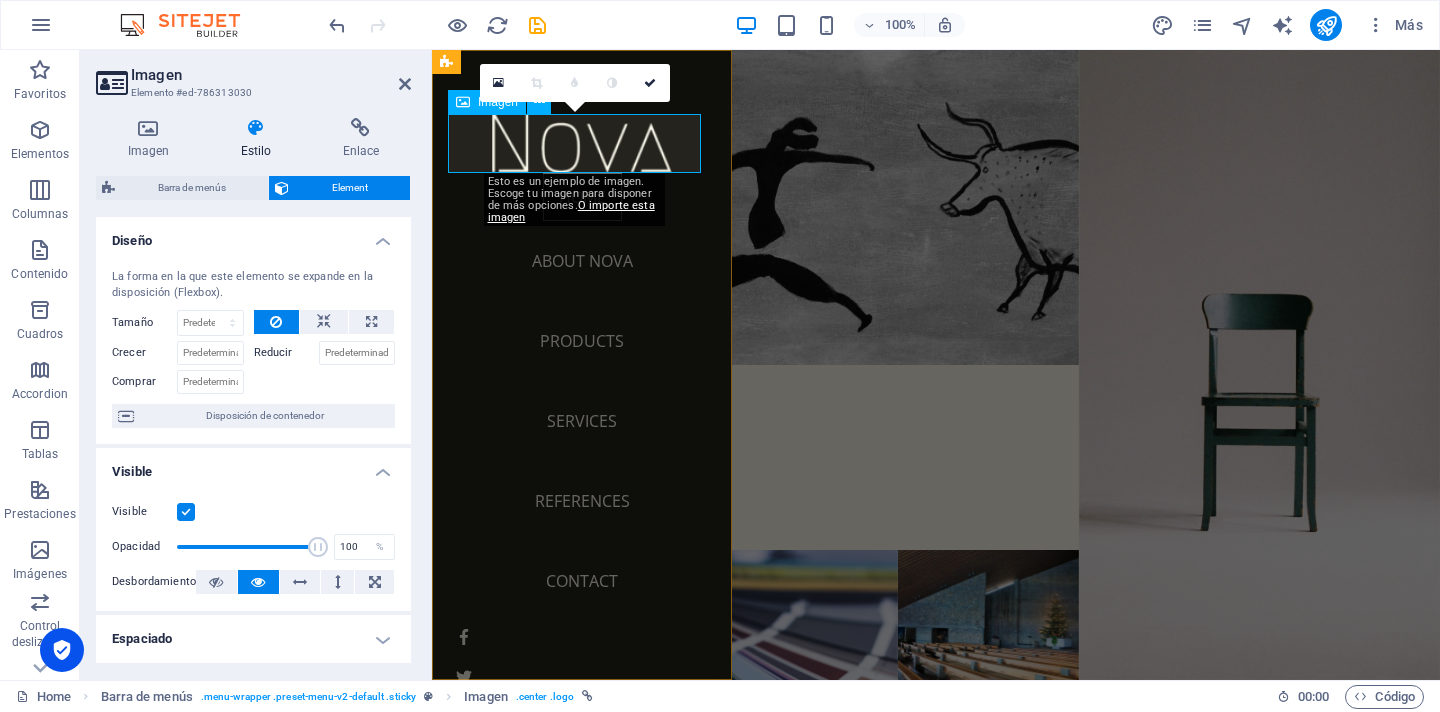 click at bounding box center [582, 143] 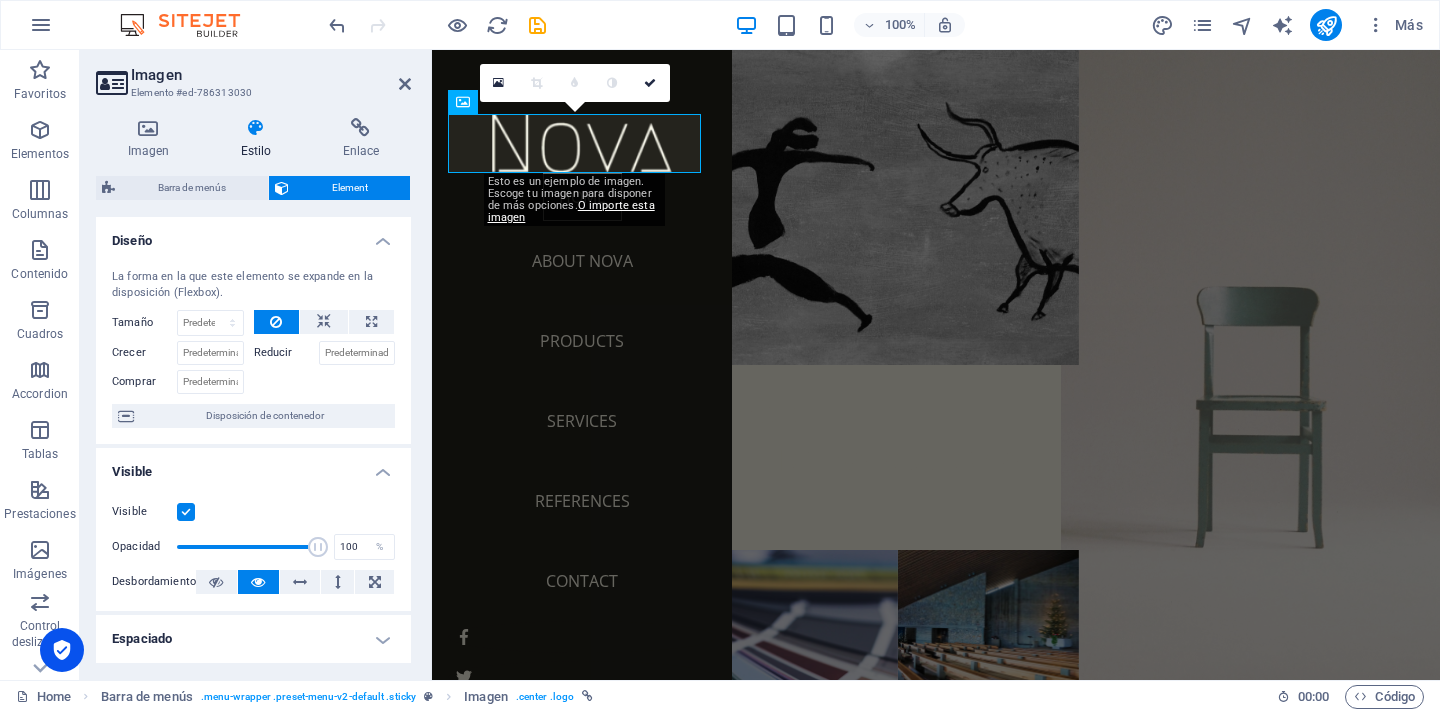 click at bounding box center (1259, 365) 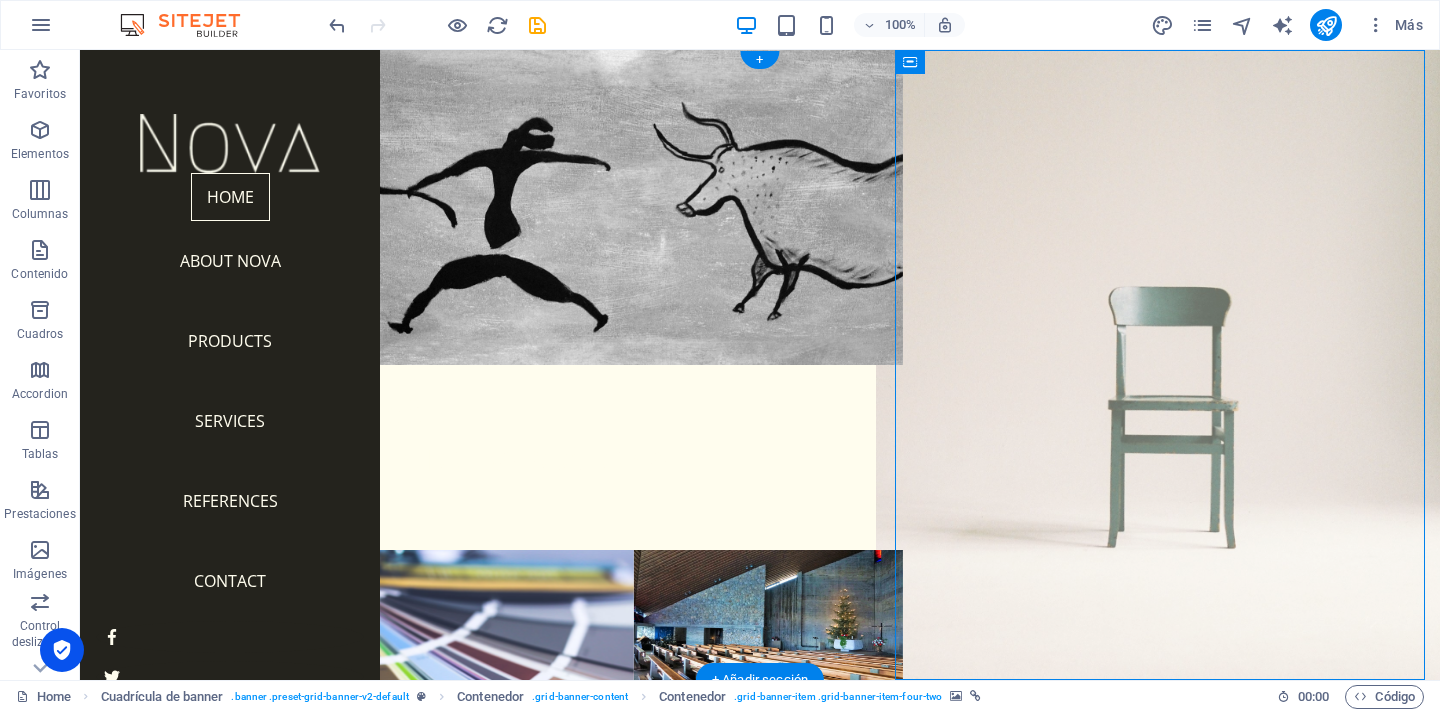 scroll, scrollTop: 64, scrollLeft: 0, axis: vertical 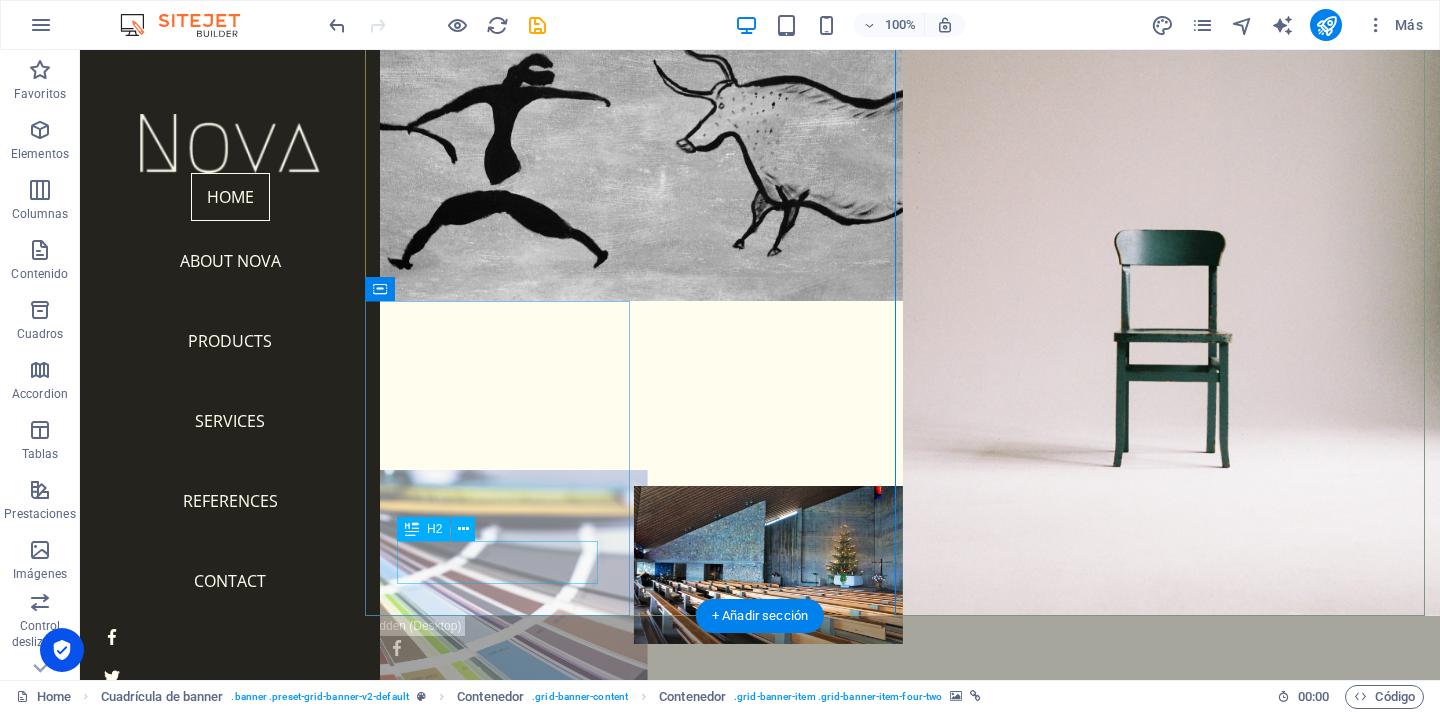 click on "Services" at bounding box center (499, 847) 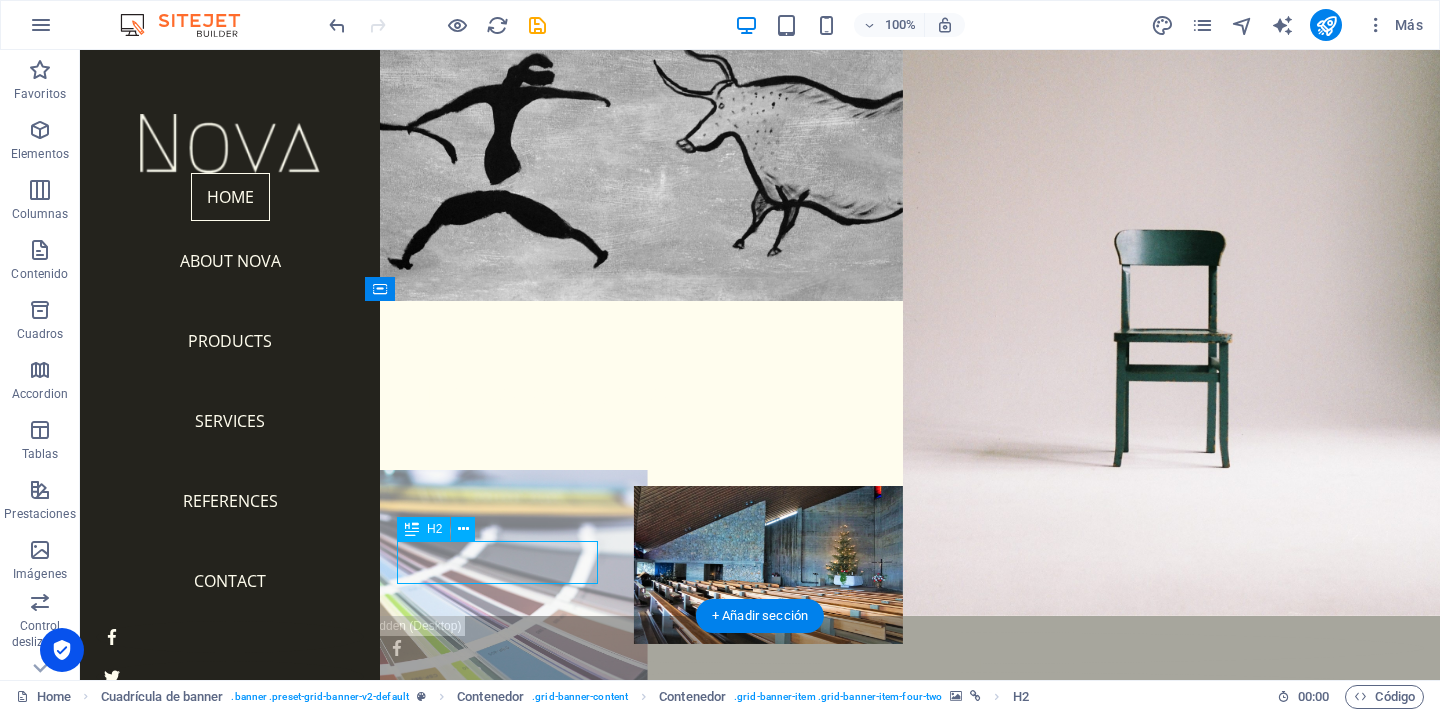 click on "Services" at bounding box center [499, 847] 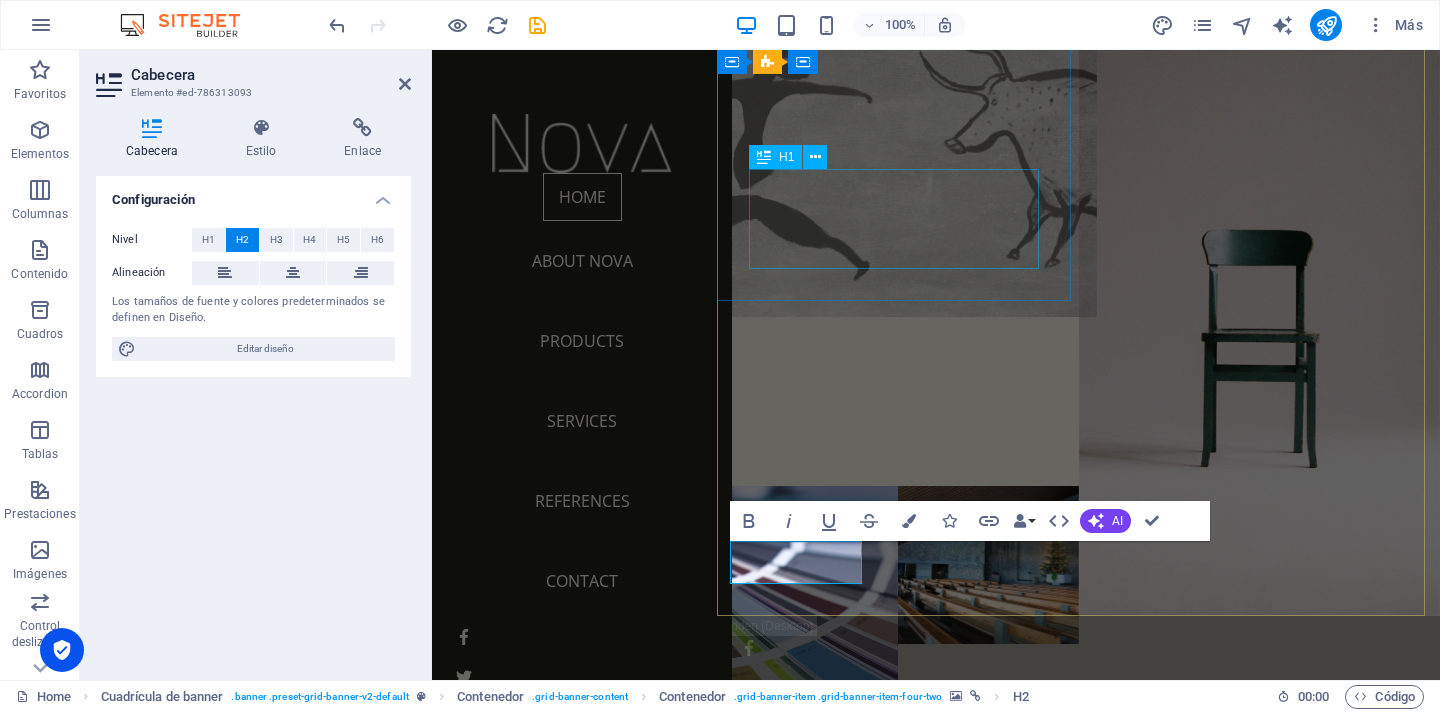 type 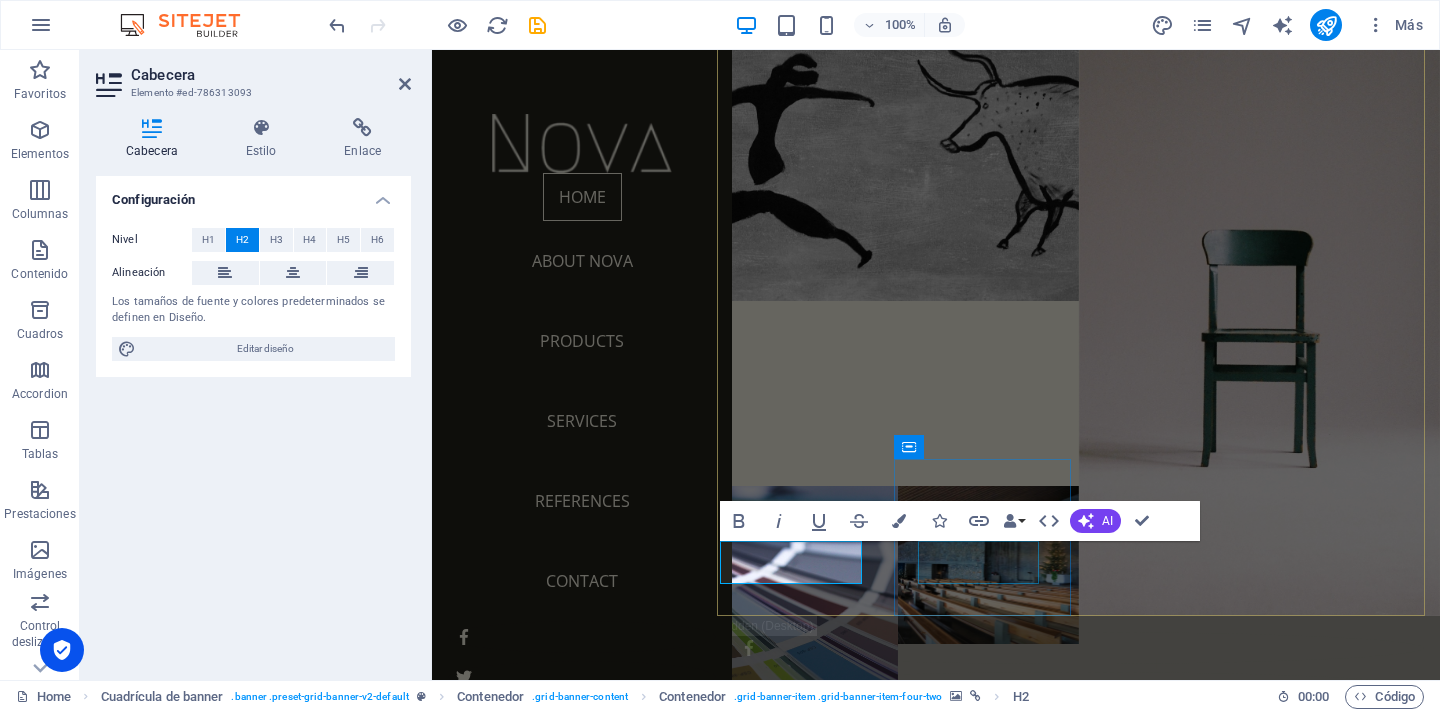 click on "Contact" at bounding box center (988, 940) 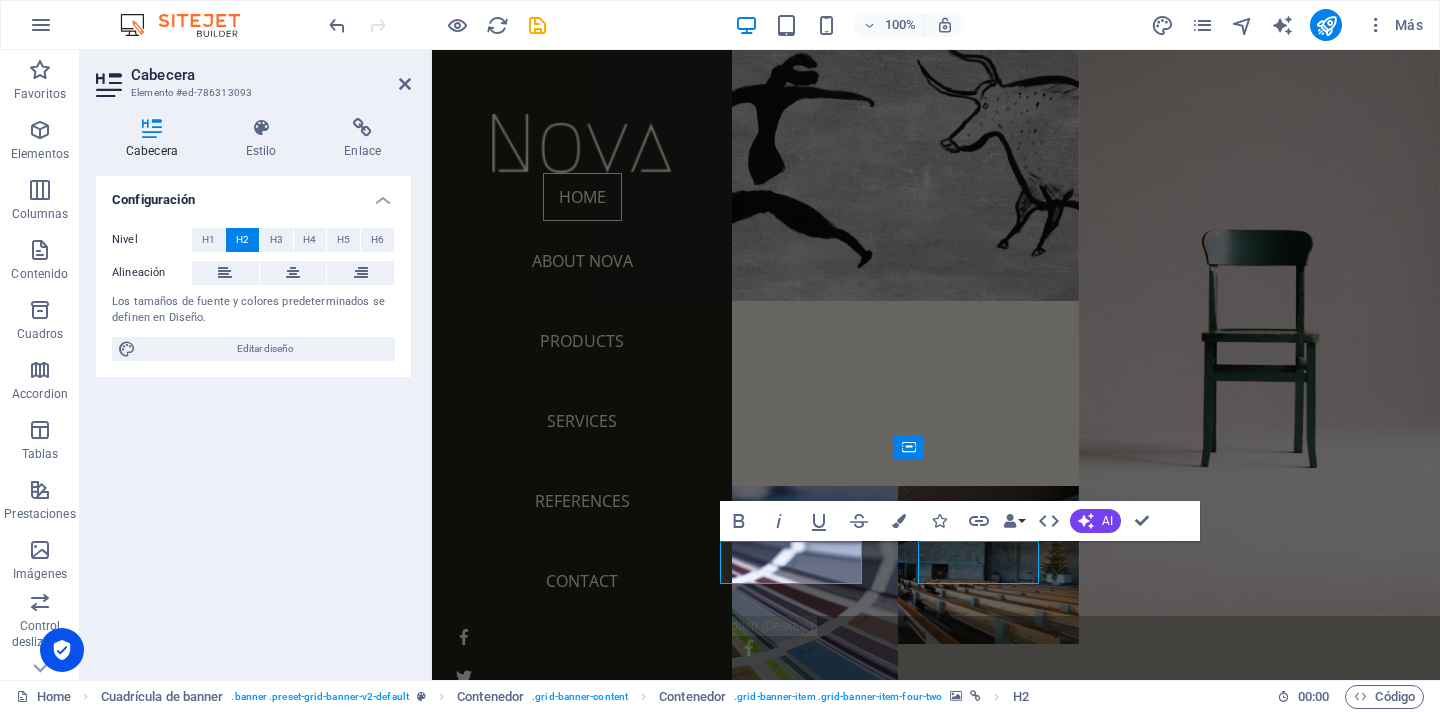 click on "Contact" at bounding box center [988, 940] 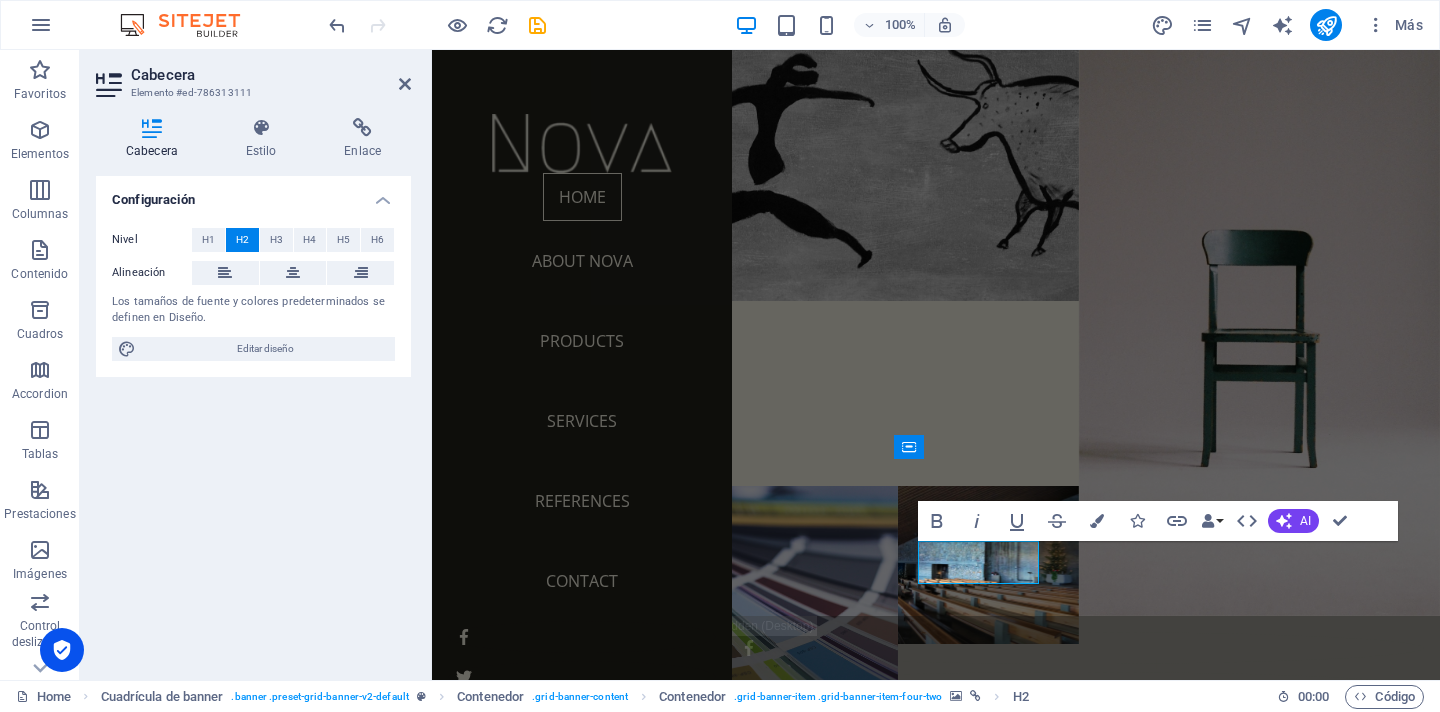 click on "Contact" at bounding box center (958, 940) 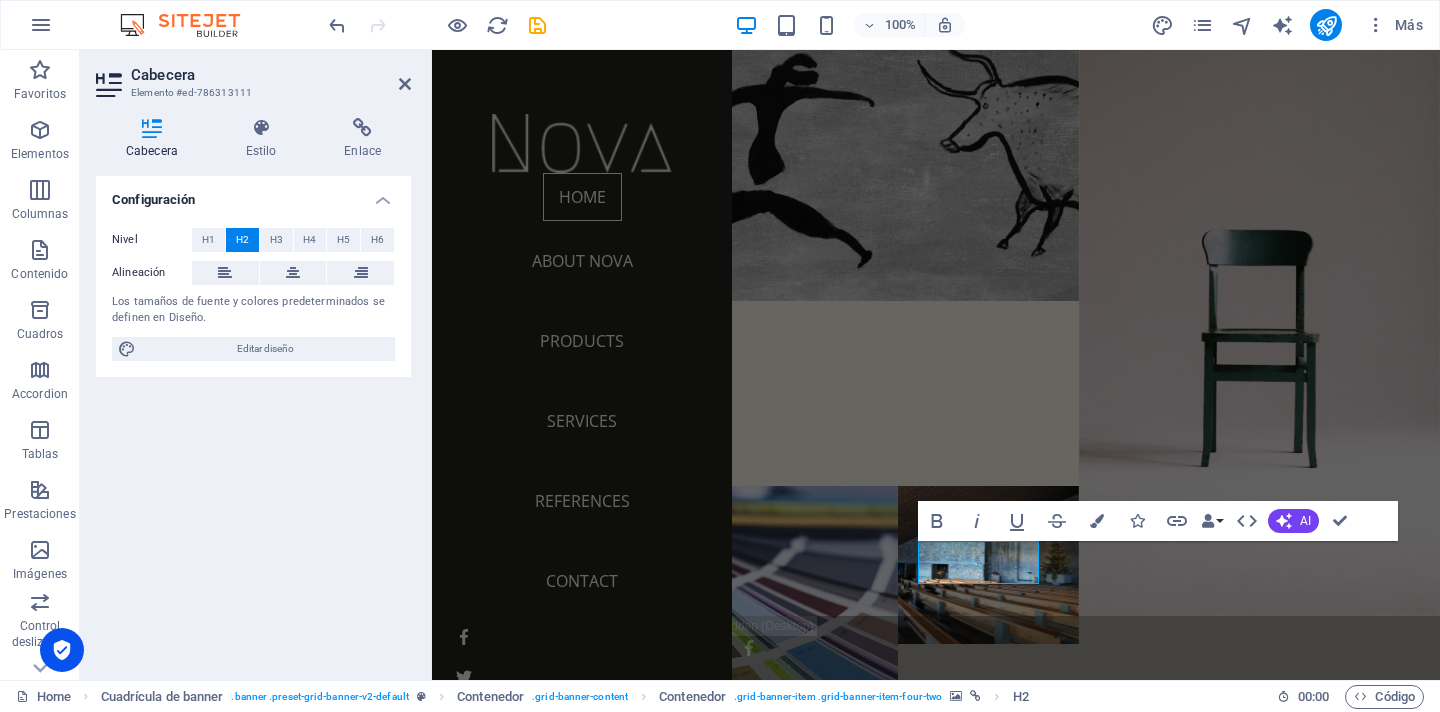 type 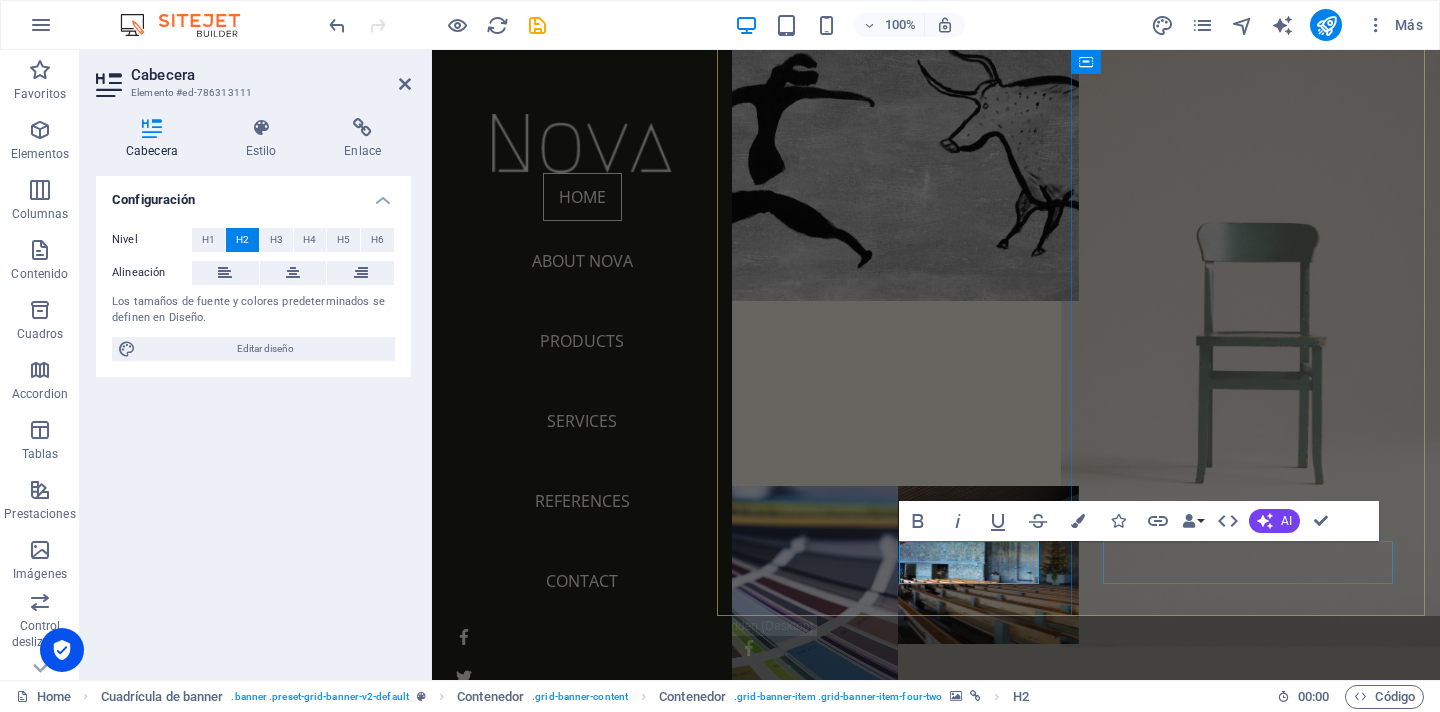 click on "Products" at bounding box center [1260, 662] 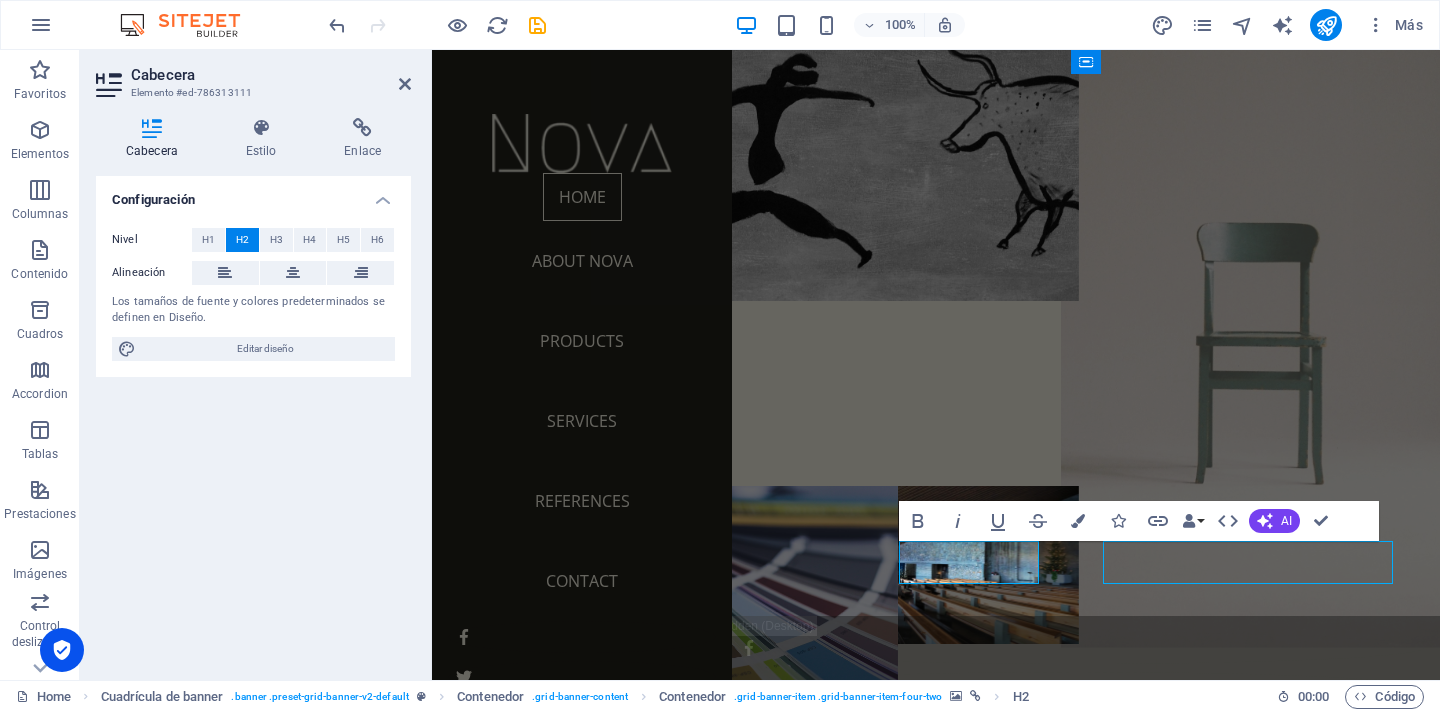 click on "Products" at bounding box center [1260, 662] 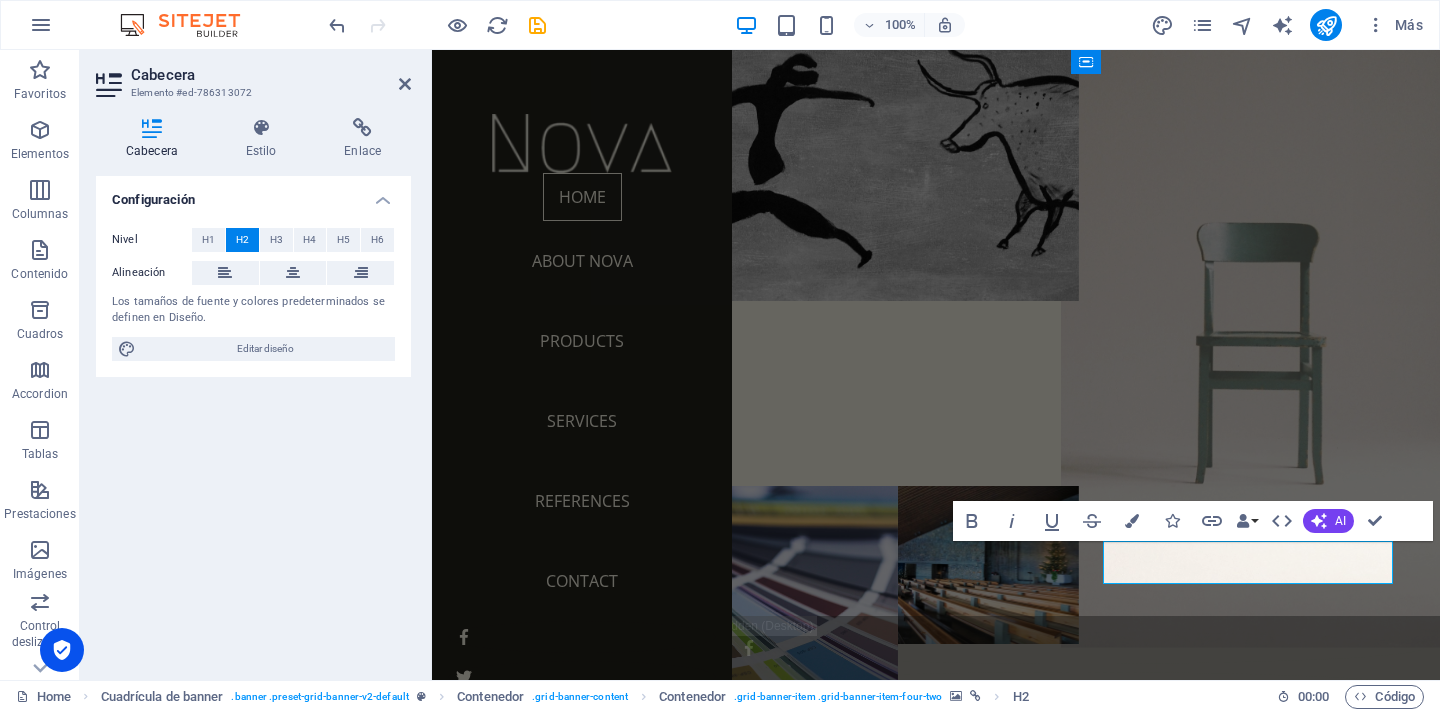 type 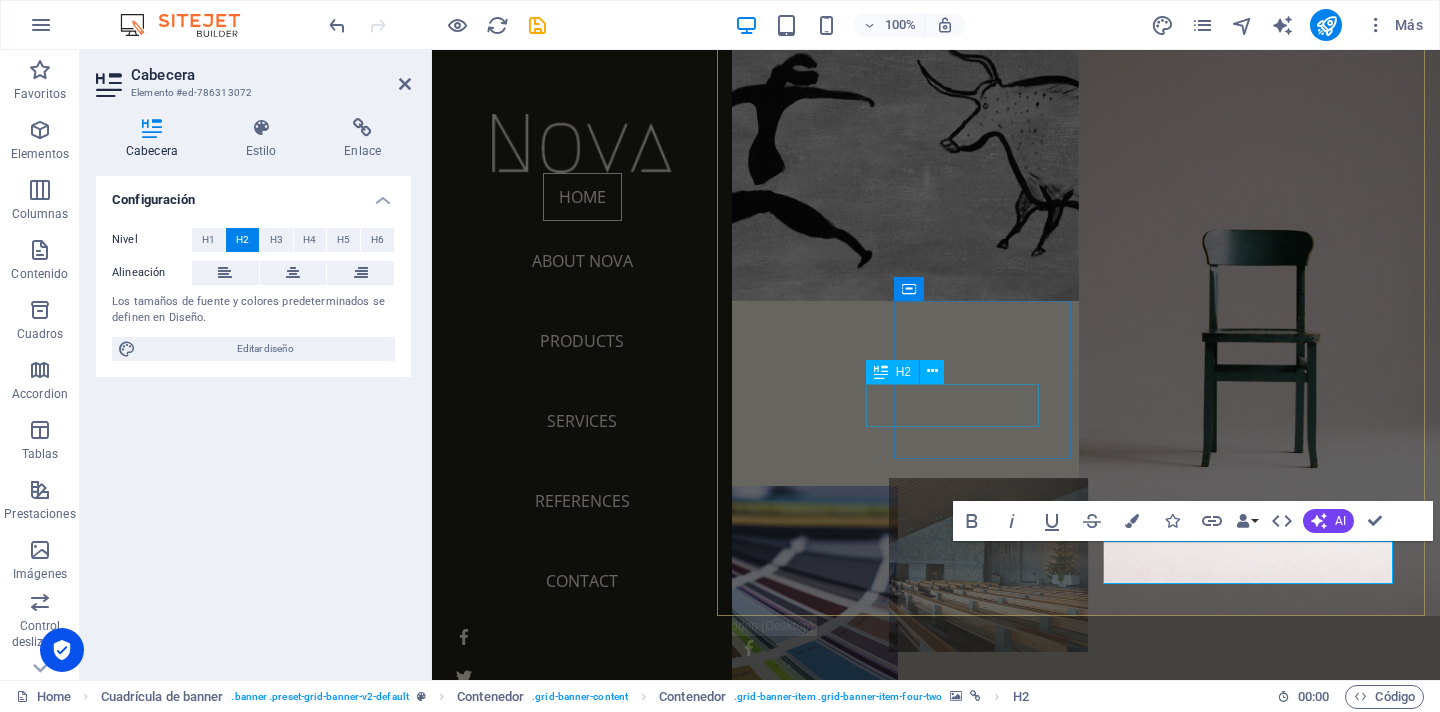 click on "References" at bounding box center [988, 690] 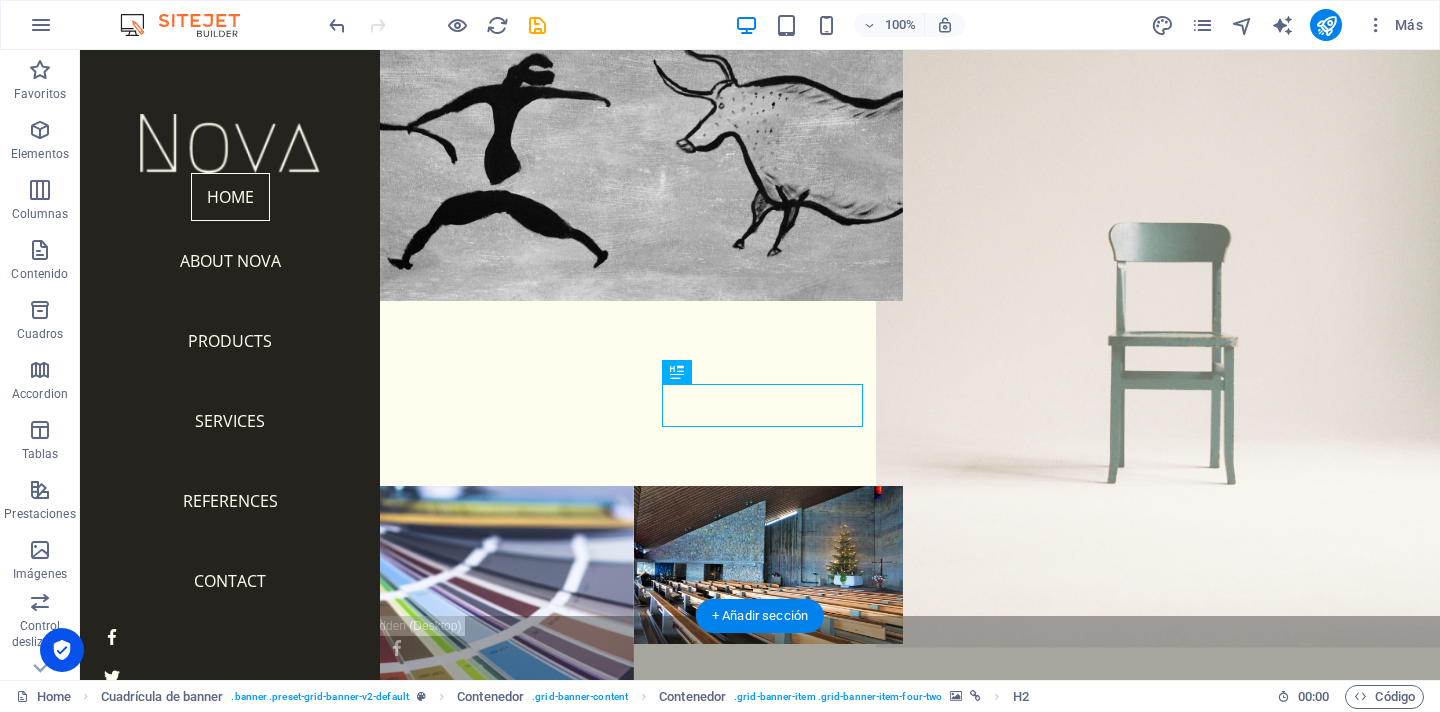 click at bounding box center [1171, 301] 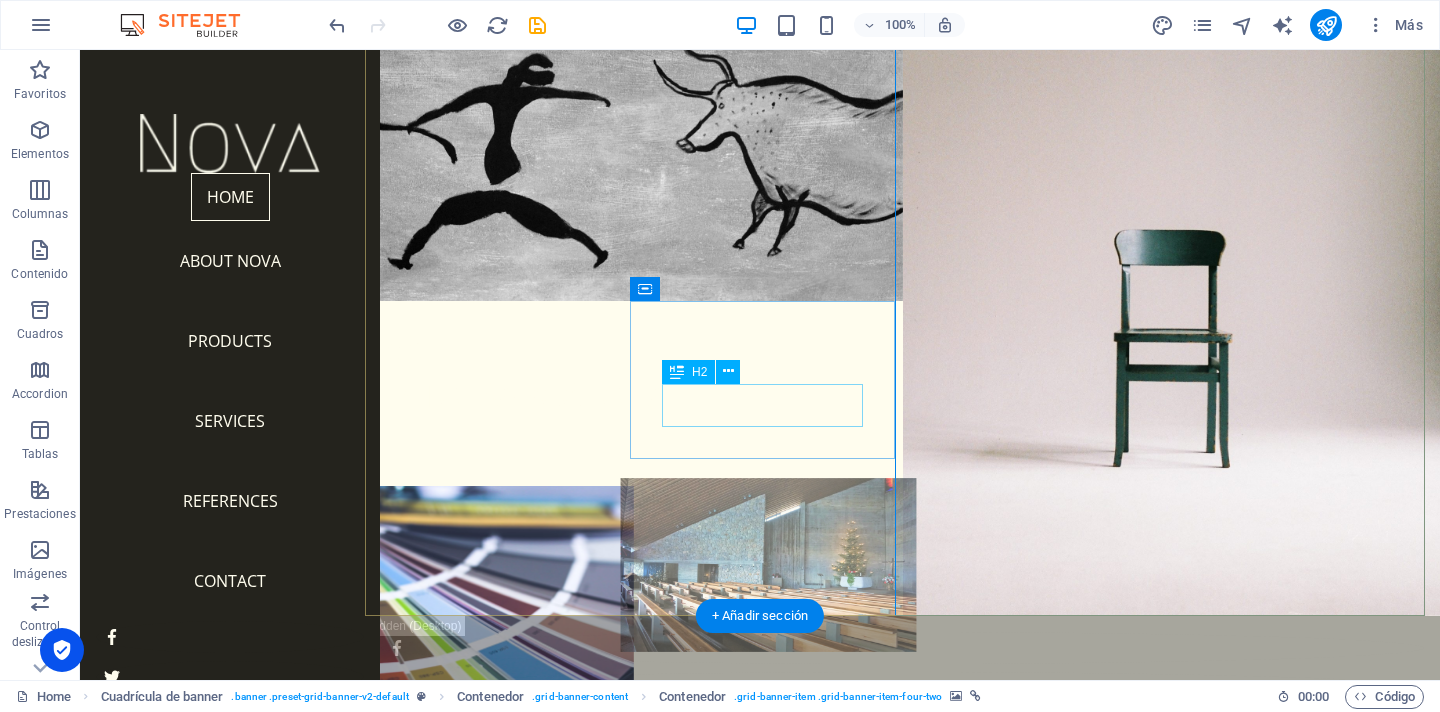 click on "References" at bounding box center (768, 690) 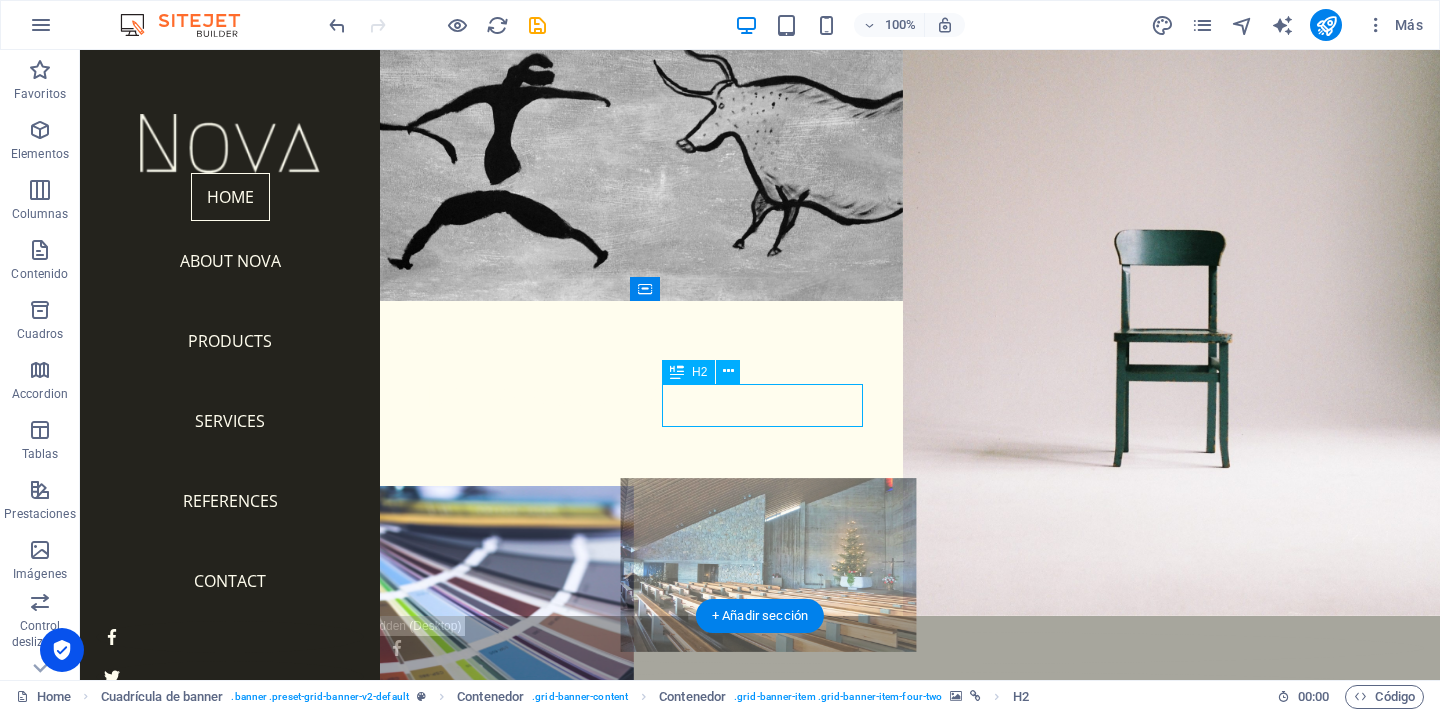 click on "References" at bounding box center [768, 690] 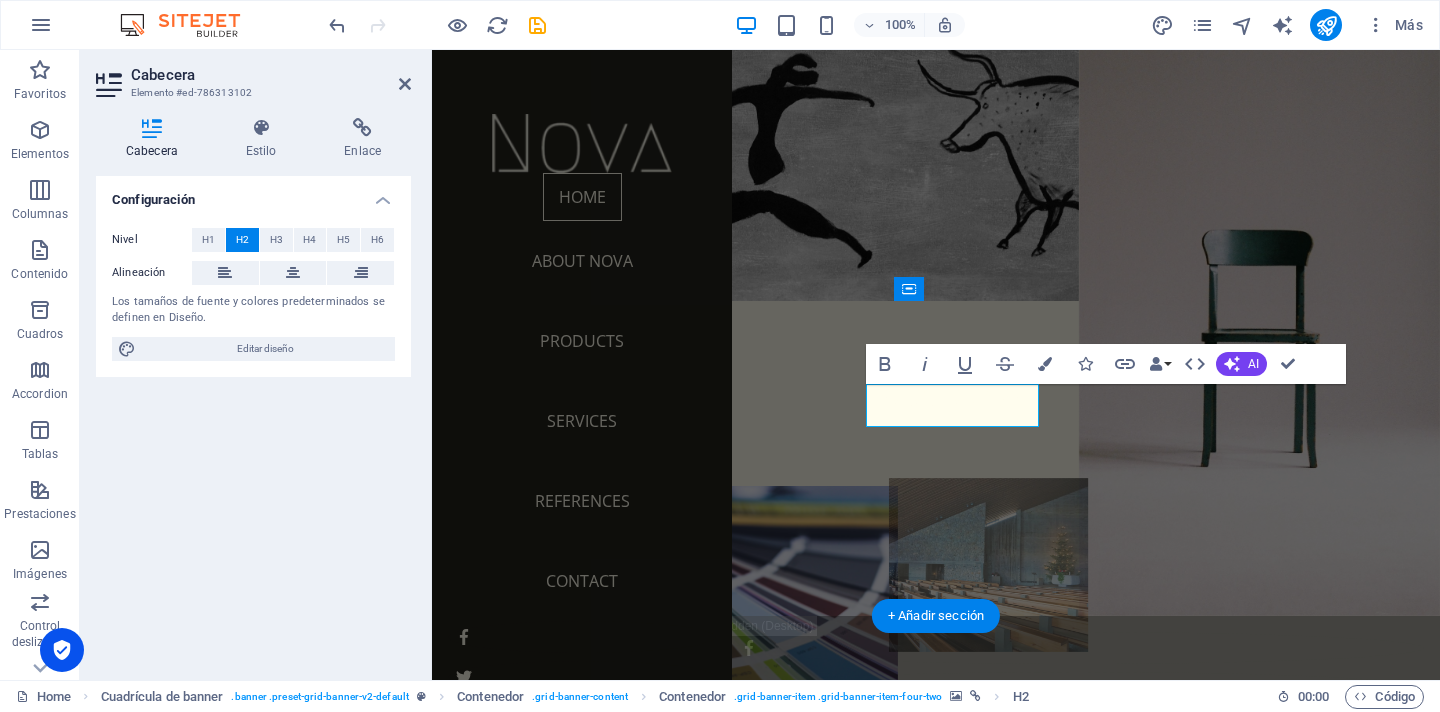 type 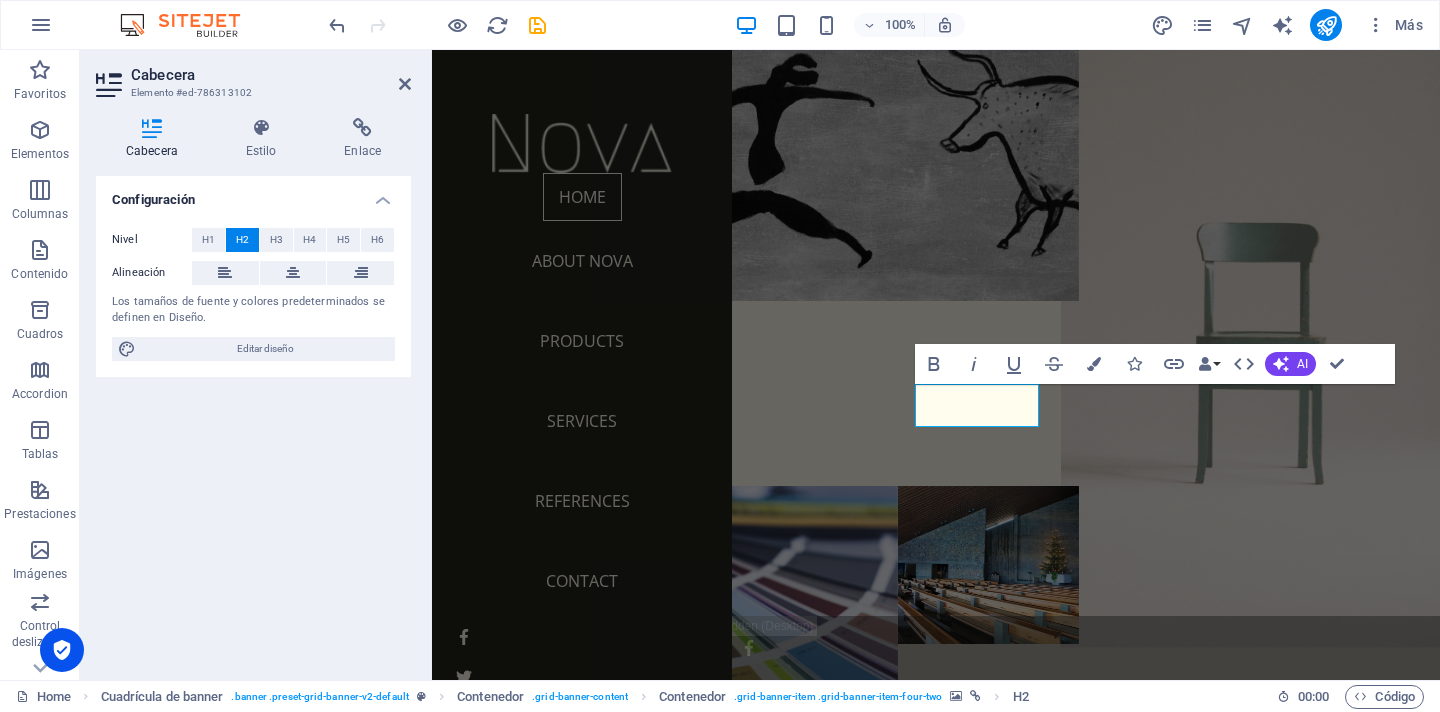 click at bounding box center [1259, 301] 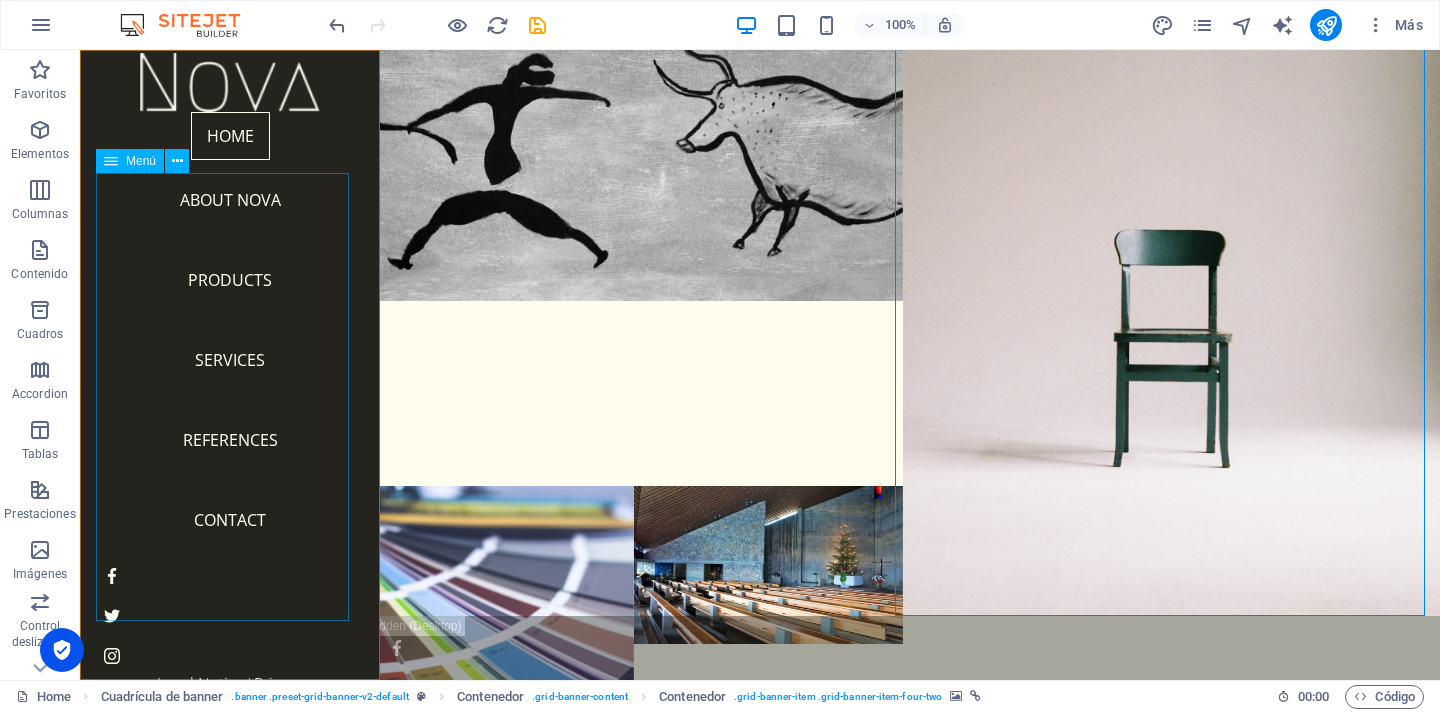 scroll, scrollTop: 0, scrollLeft: 0, axis: both 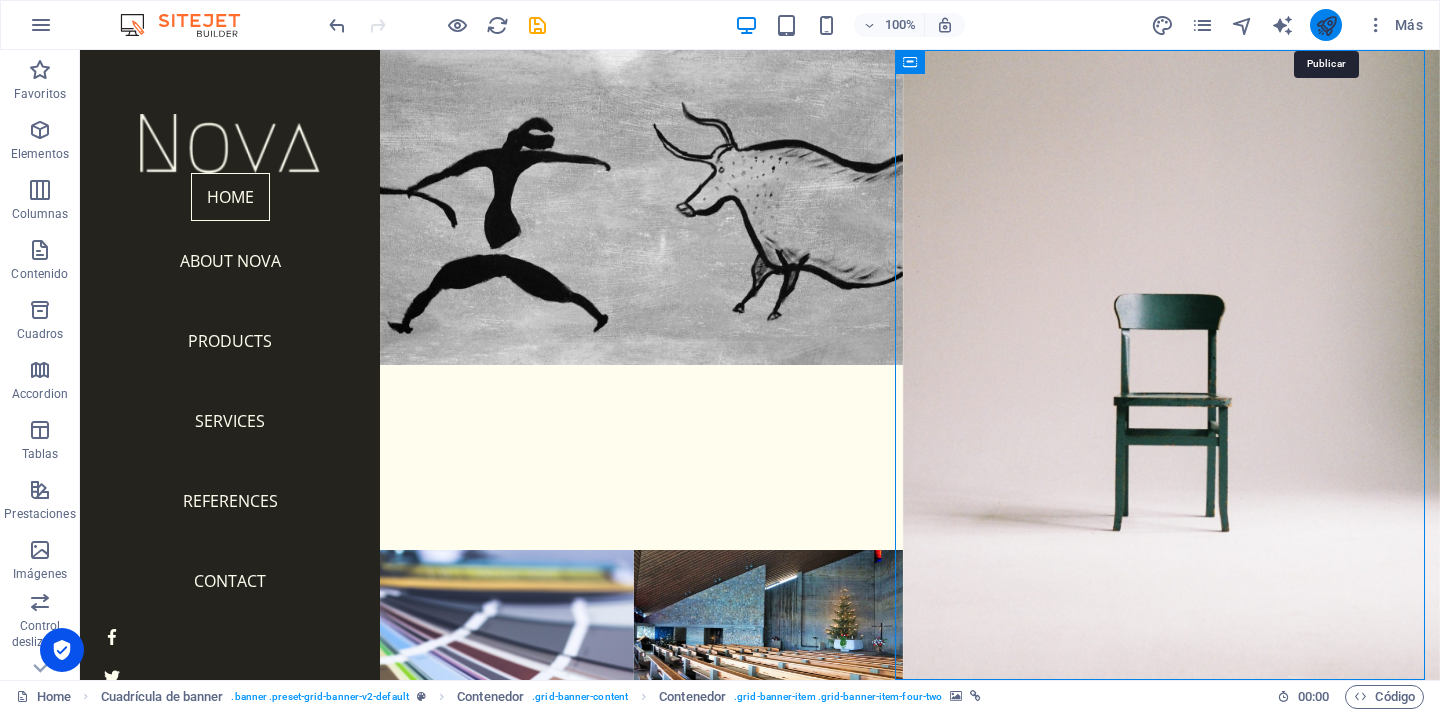 click at bounding box center (1326, 25) 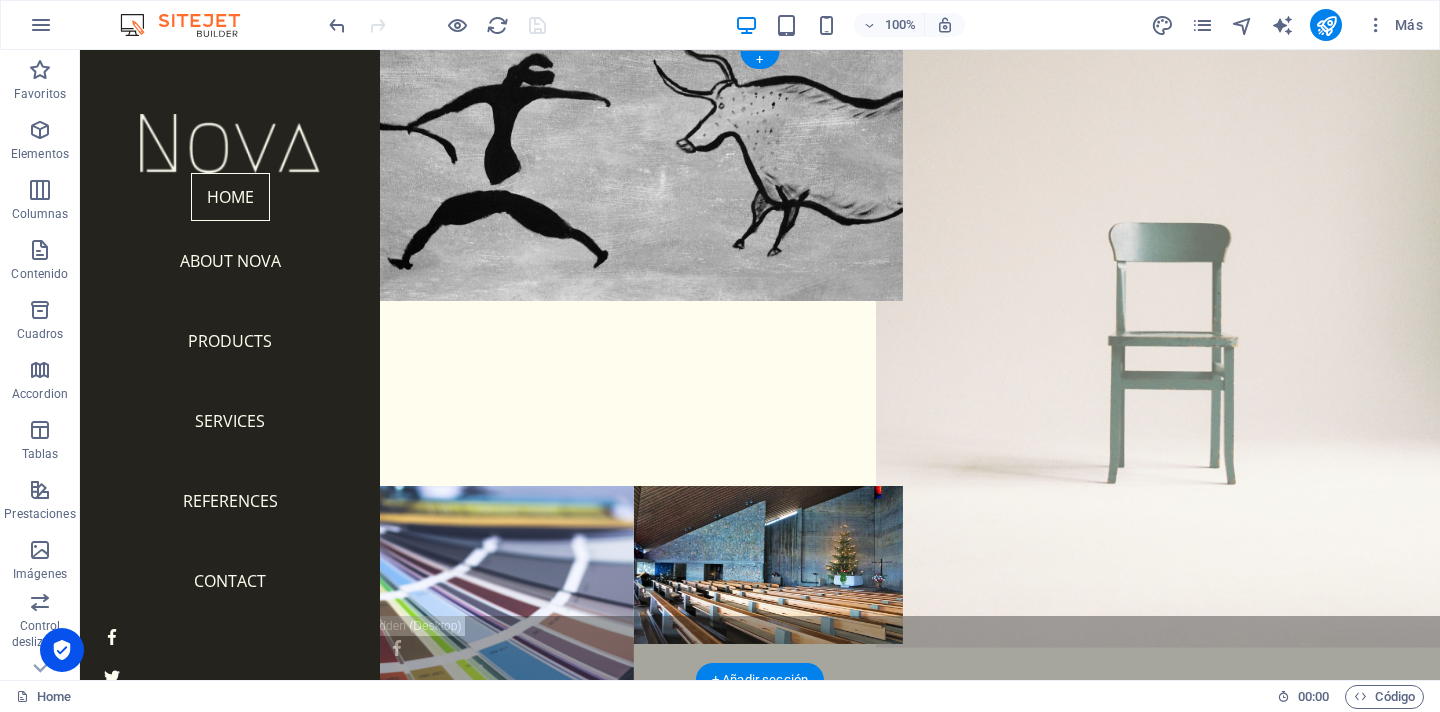 scroll, scrollTop: 0, scrollLeft: 0, axis: both 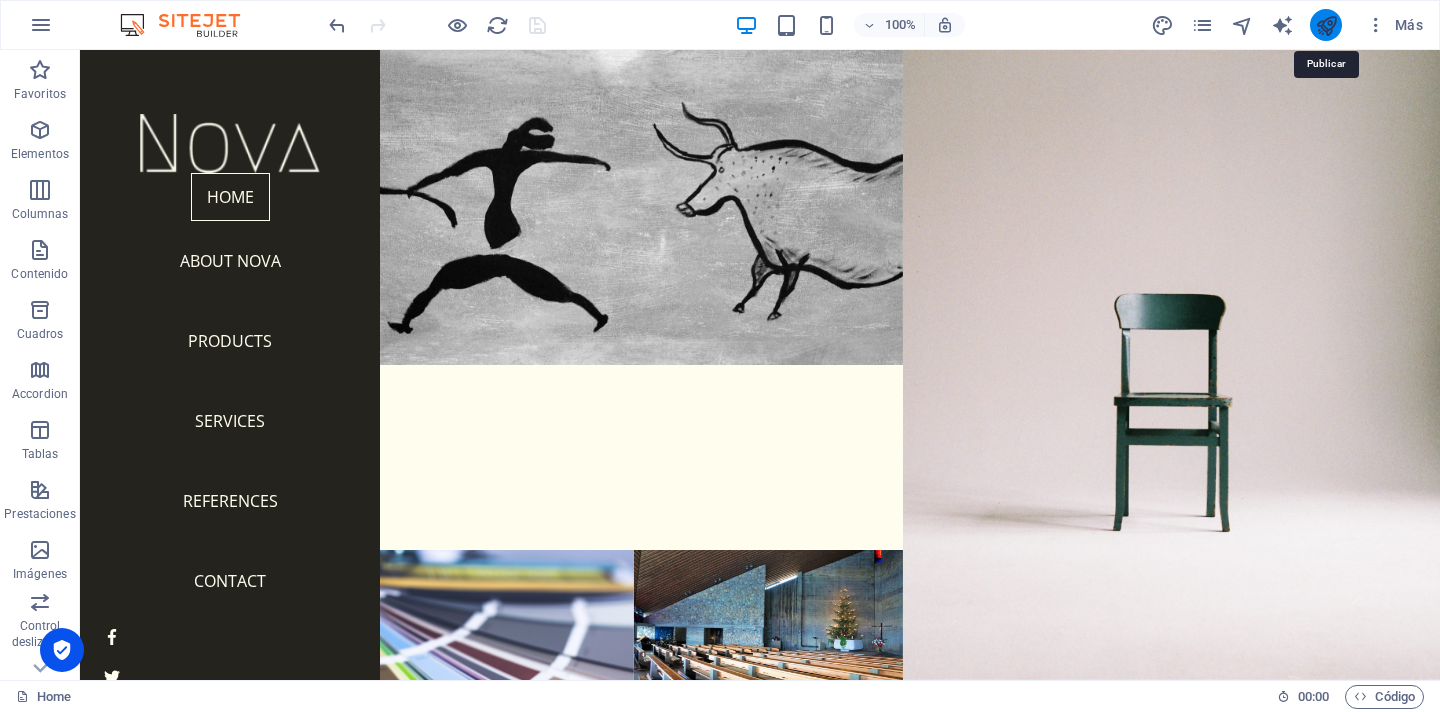 click at bounding box center [1326, 25] 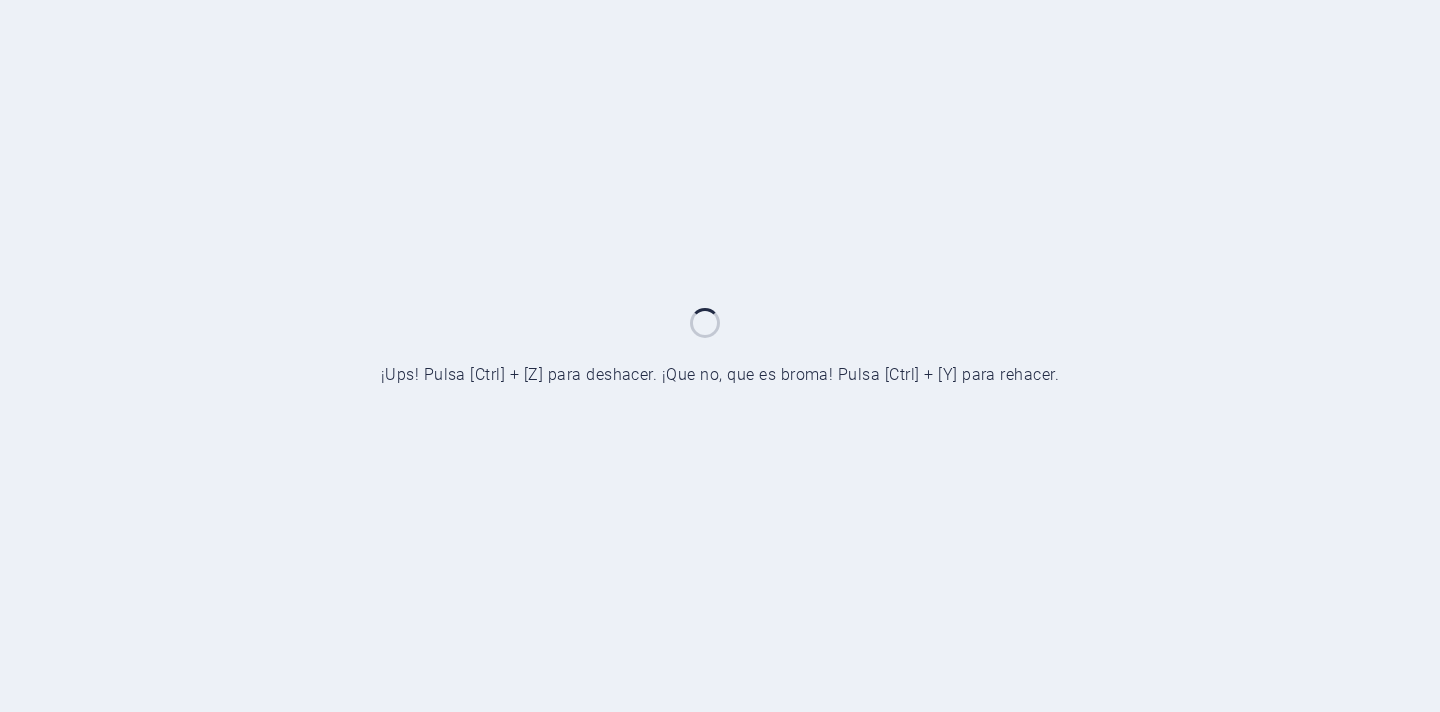 scroll, scrollTop: 0, scrollLeft: 0, axis: both 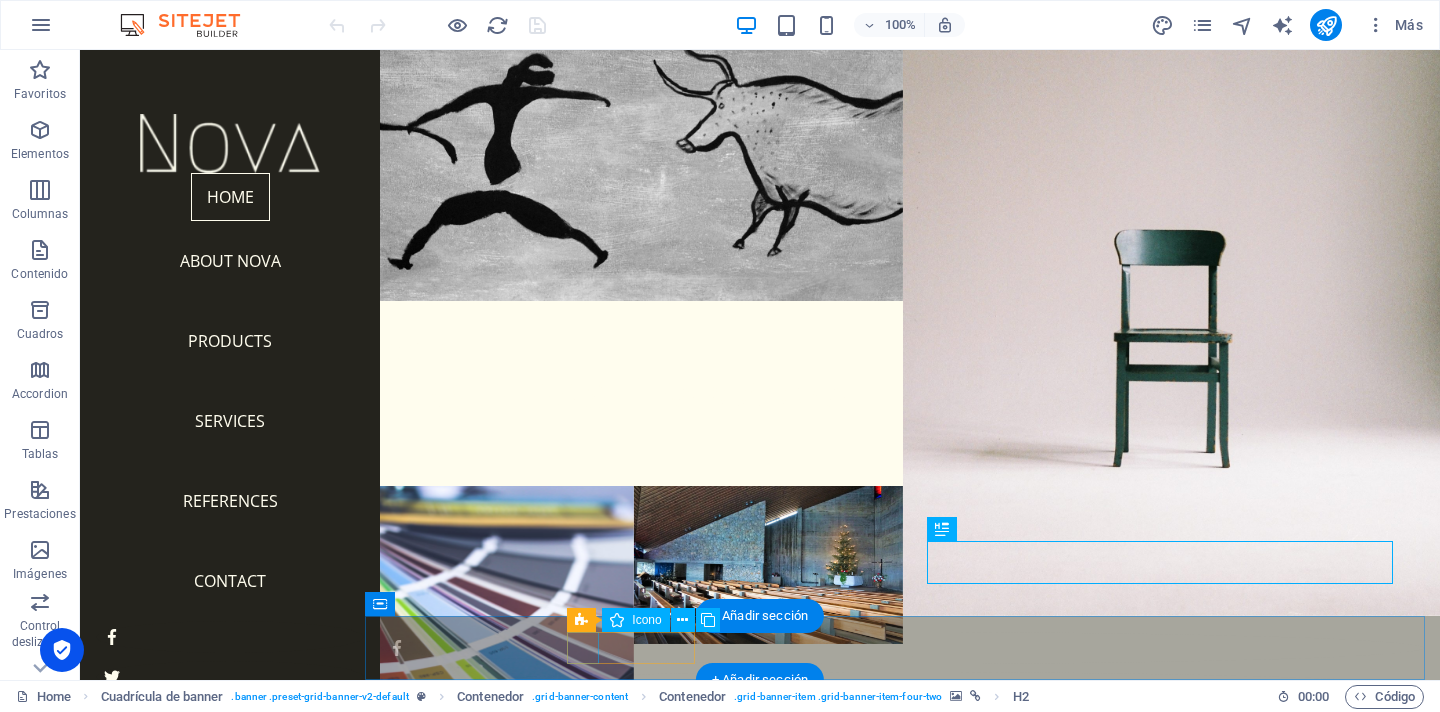 click at bounding box center [902, 648] 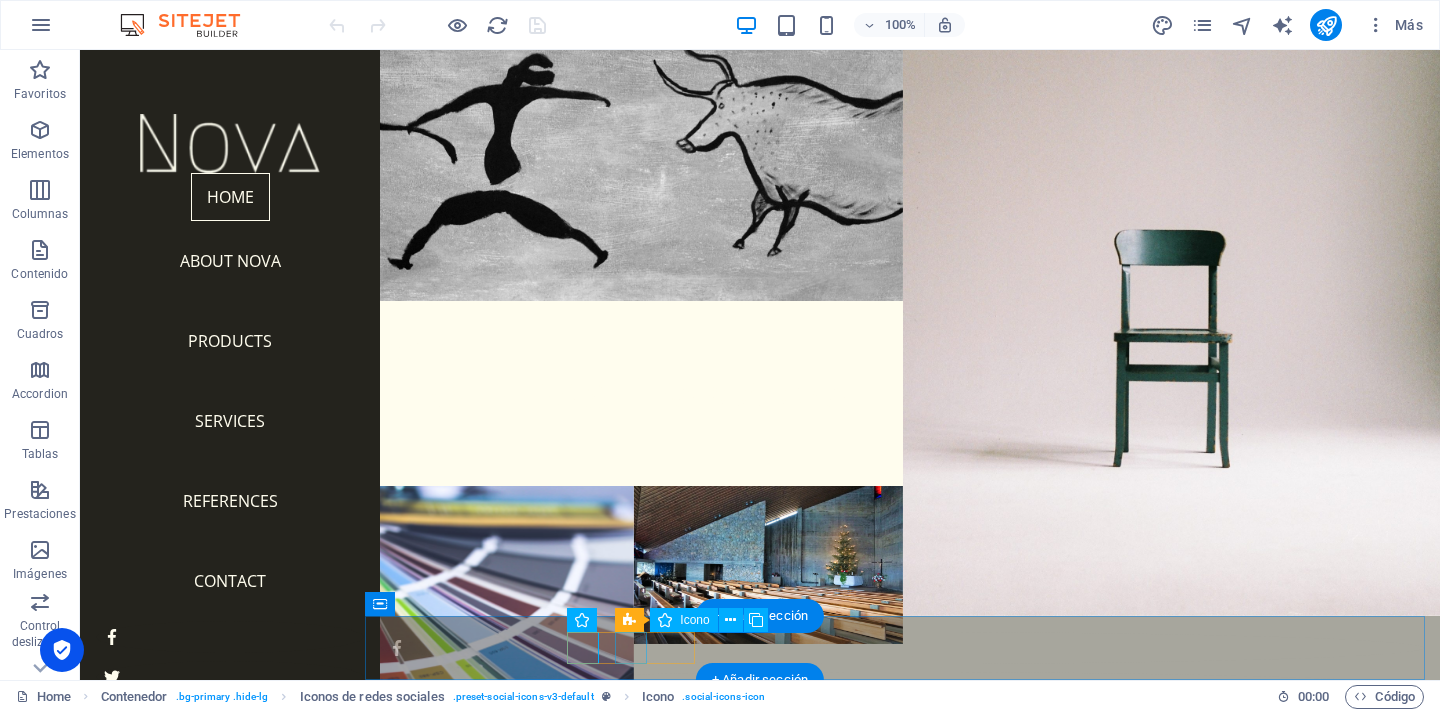 click at bounding box center (902, 688) 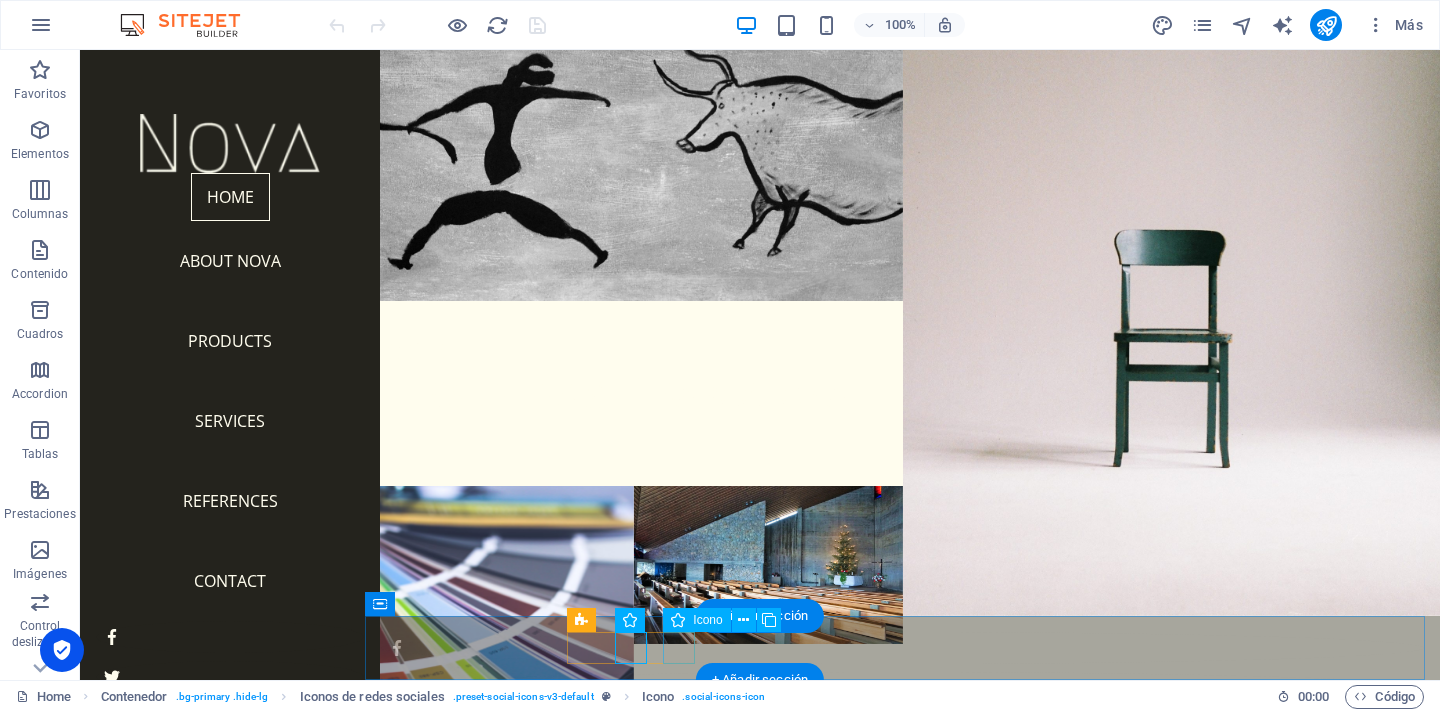 click at bounding box center [902, 728] 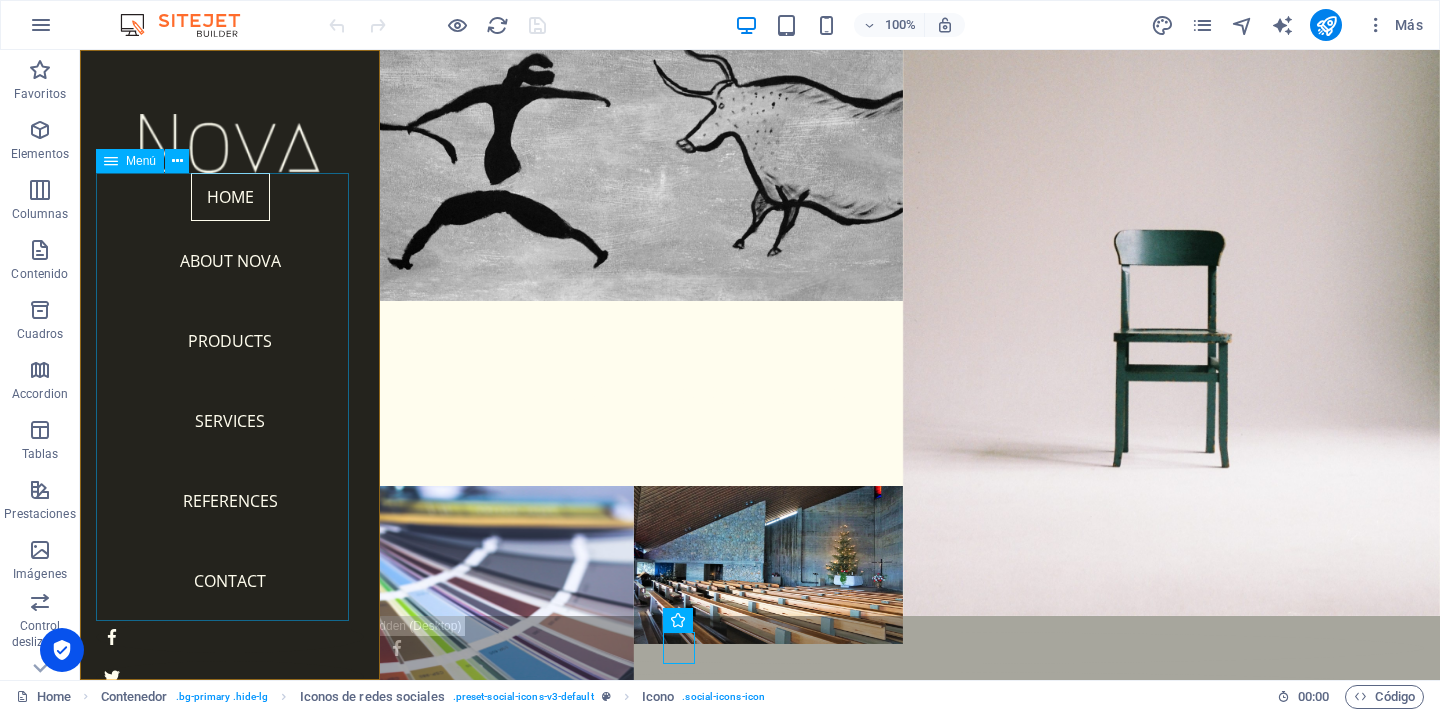 click on "Home About Nova Products Services References Contact" at bounding box center (230, 397) 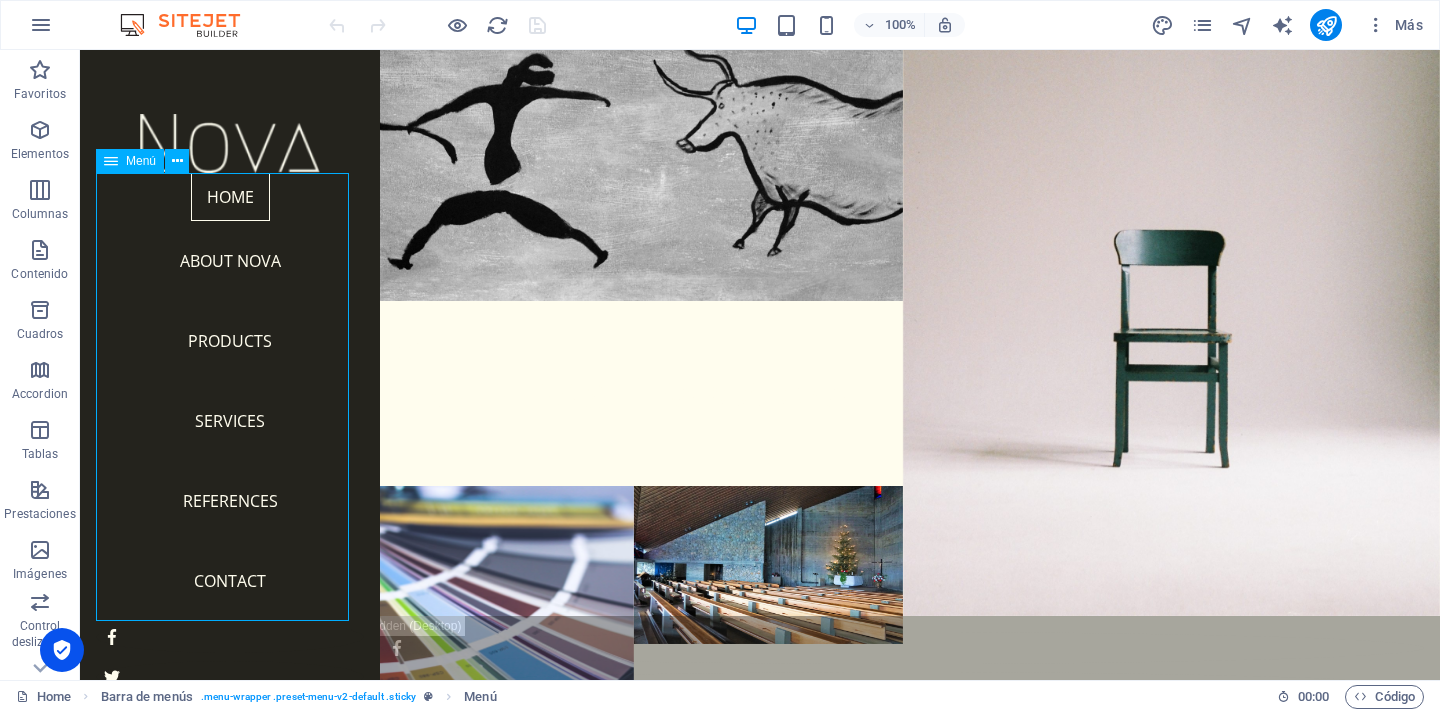 click on "Home About Nova Products Services References Contact" at bounding box center (230, 397) 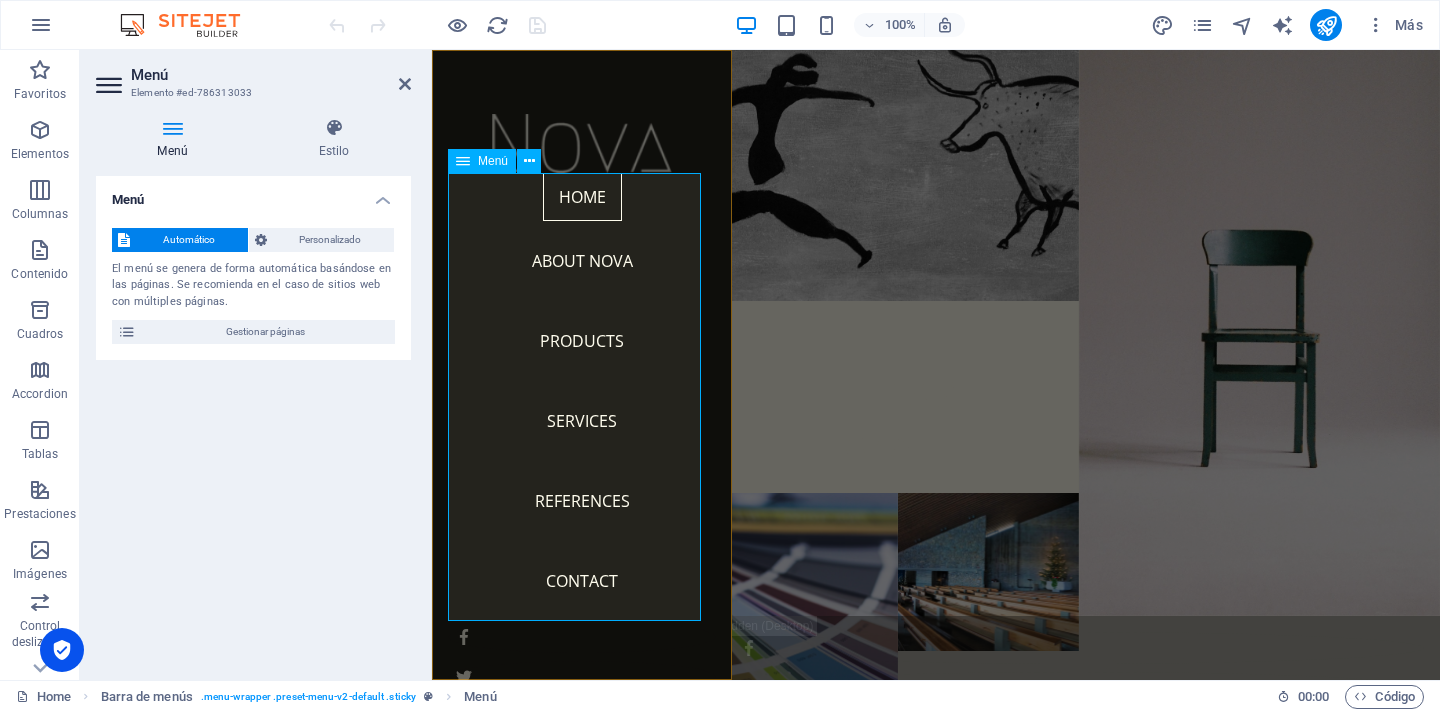 click on "Home About Nova Products Services References Contact" at bounding box center (582, 397) 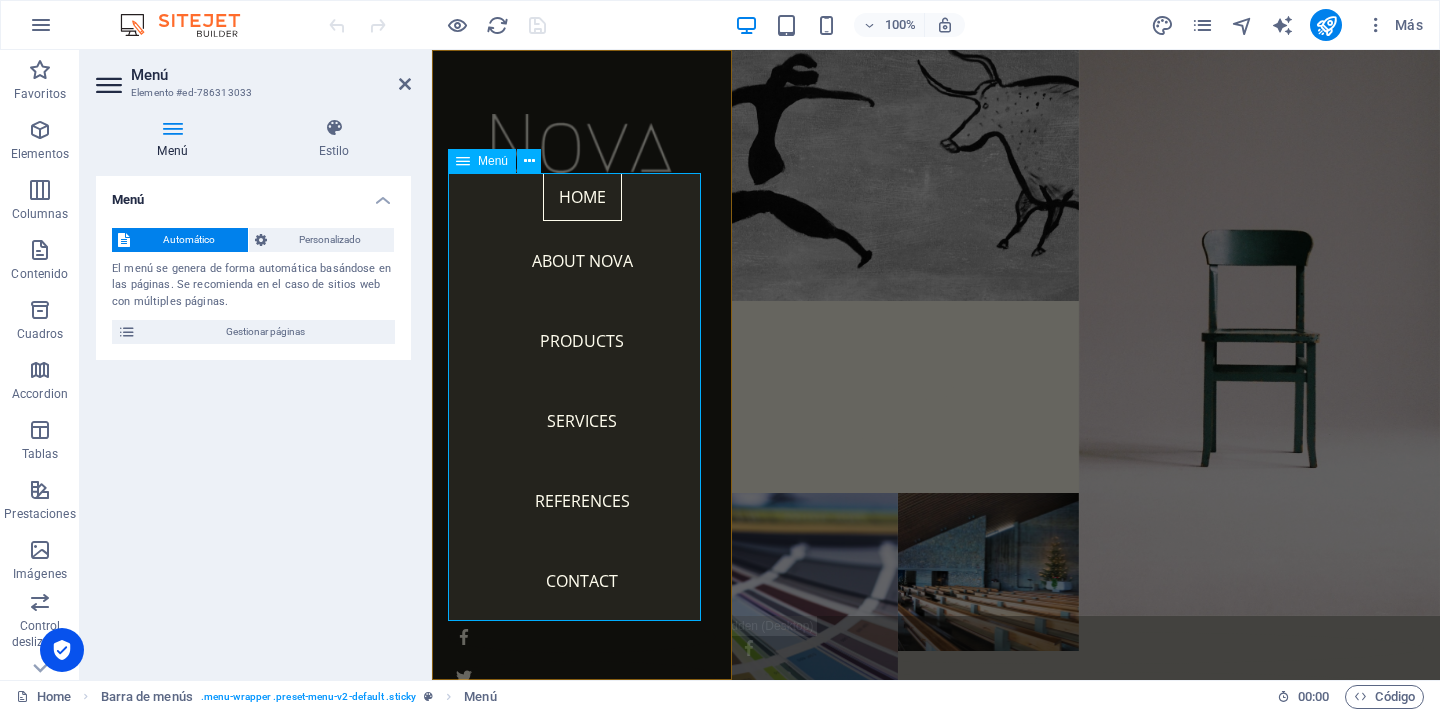 click on "Home About Nova Products Services References Contact" at bounding box center (582, 397) 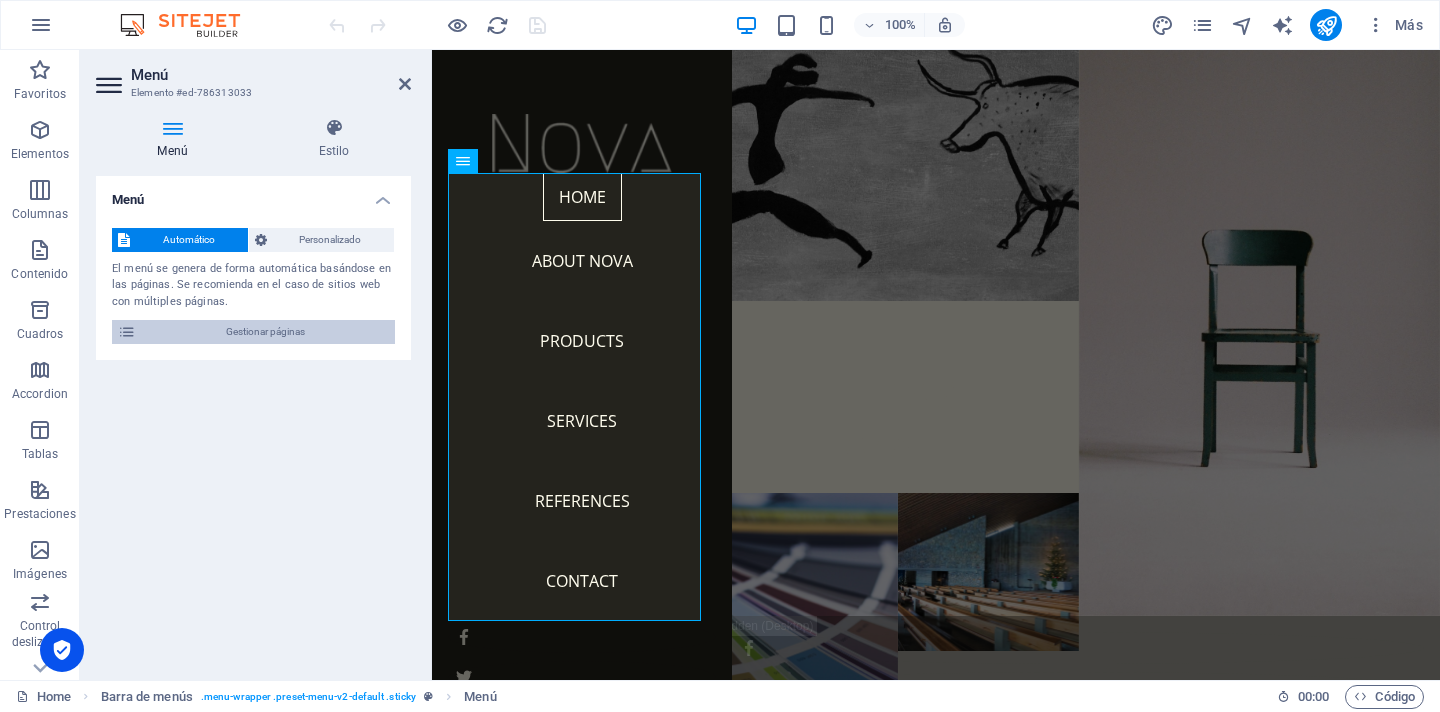click at bounding box center [127, 332] 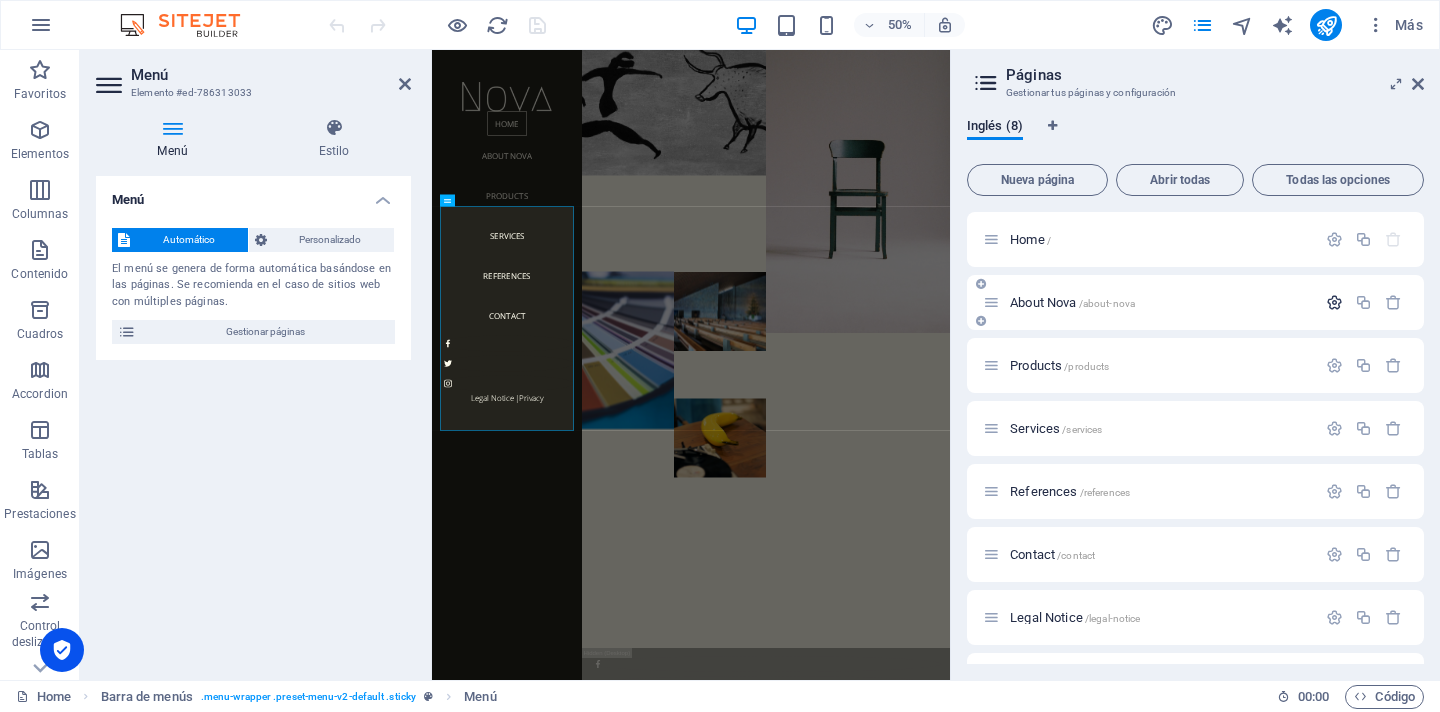 click at bounding box center (1334, 302) 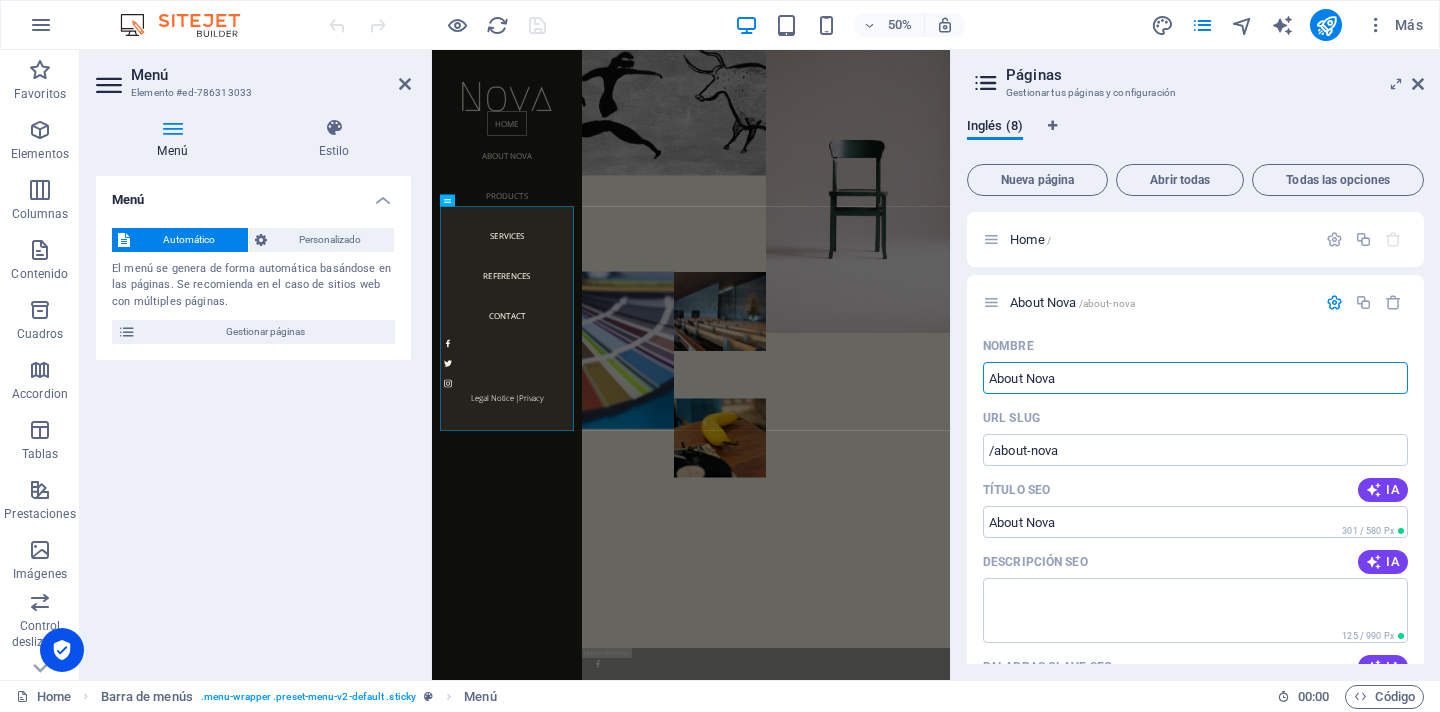 drag, startPoint x: 1061, startPoint y: 378, endPoint x: 182, endPoint y: 265, distance: 886.2336 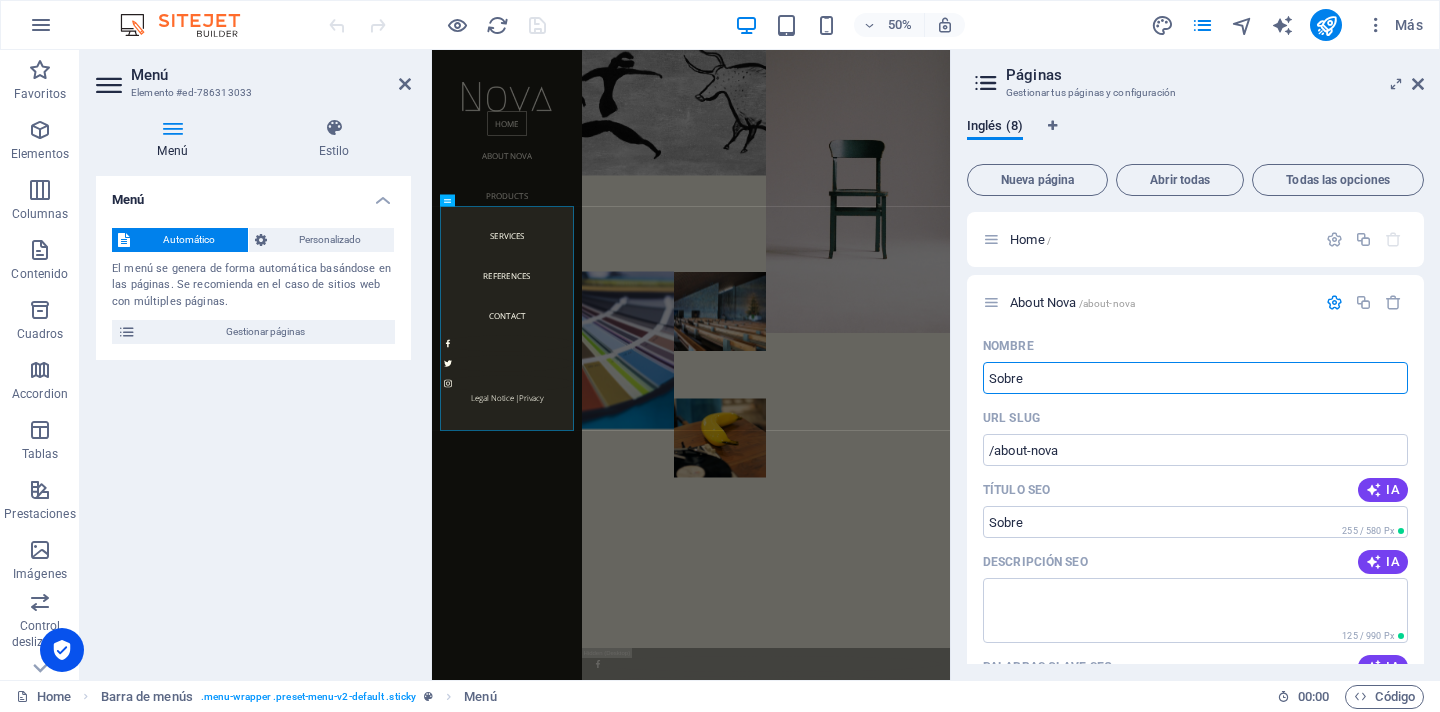 type on "Sobre" 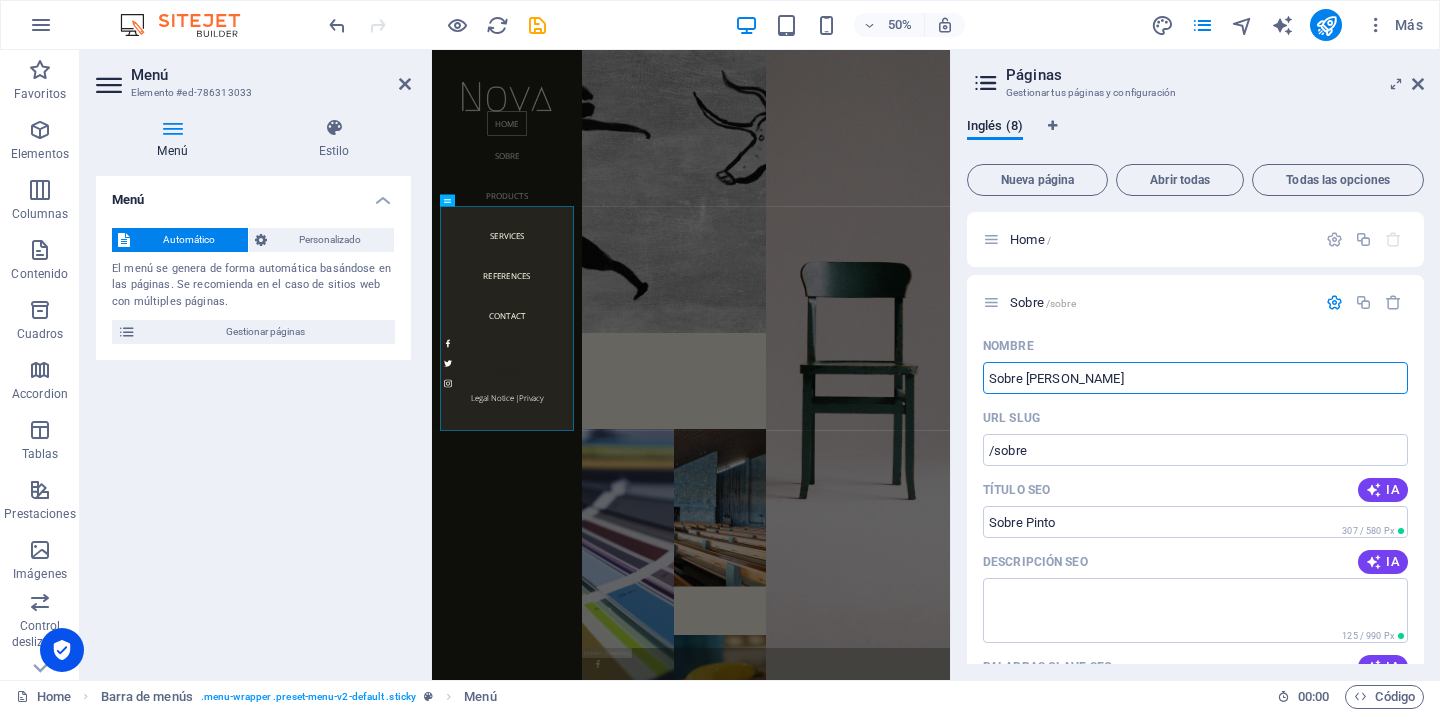 type on "Sobre [PERSON_NAME]" 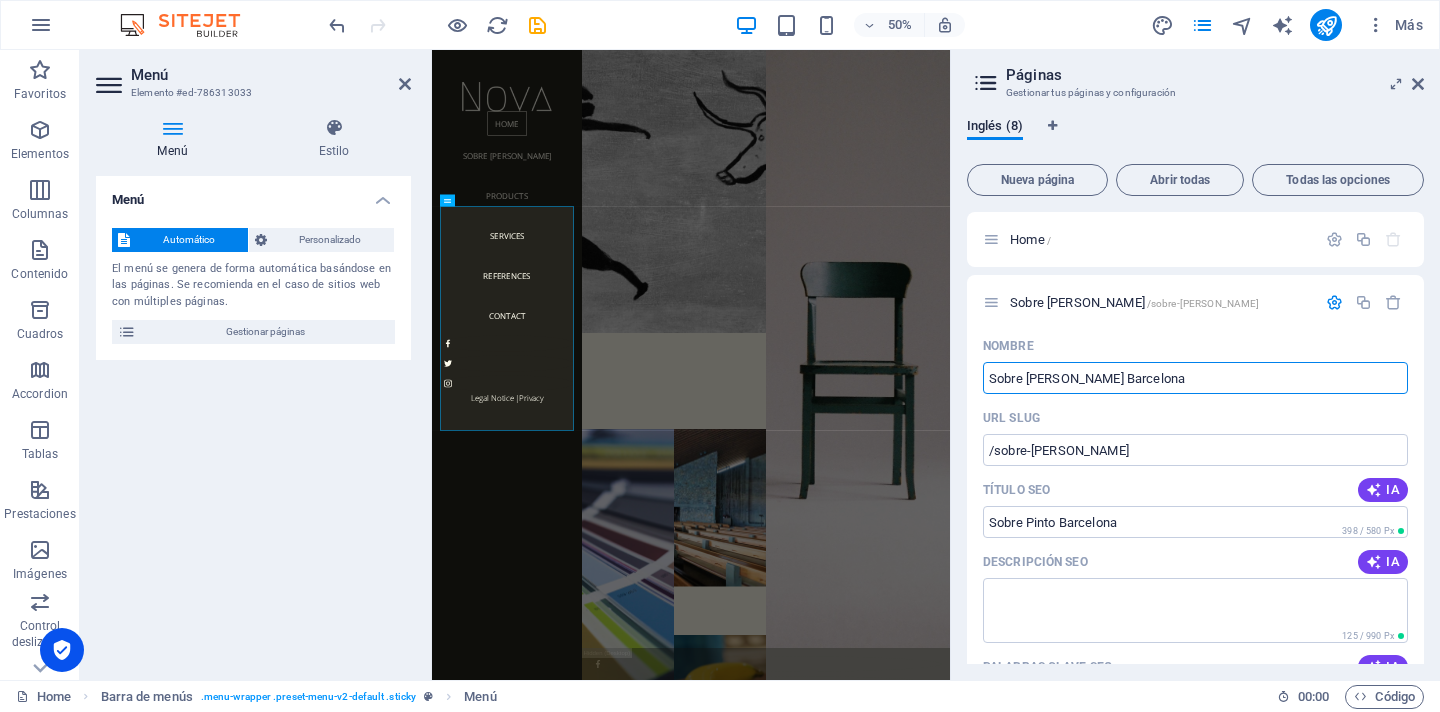 type on "Sobre [PERSON_NAME] Barcelona" 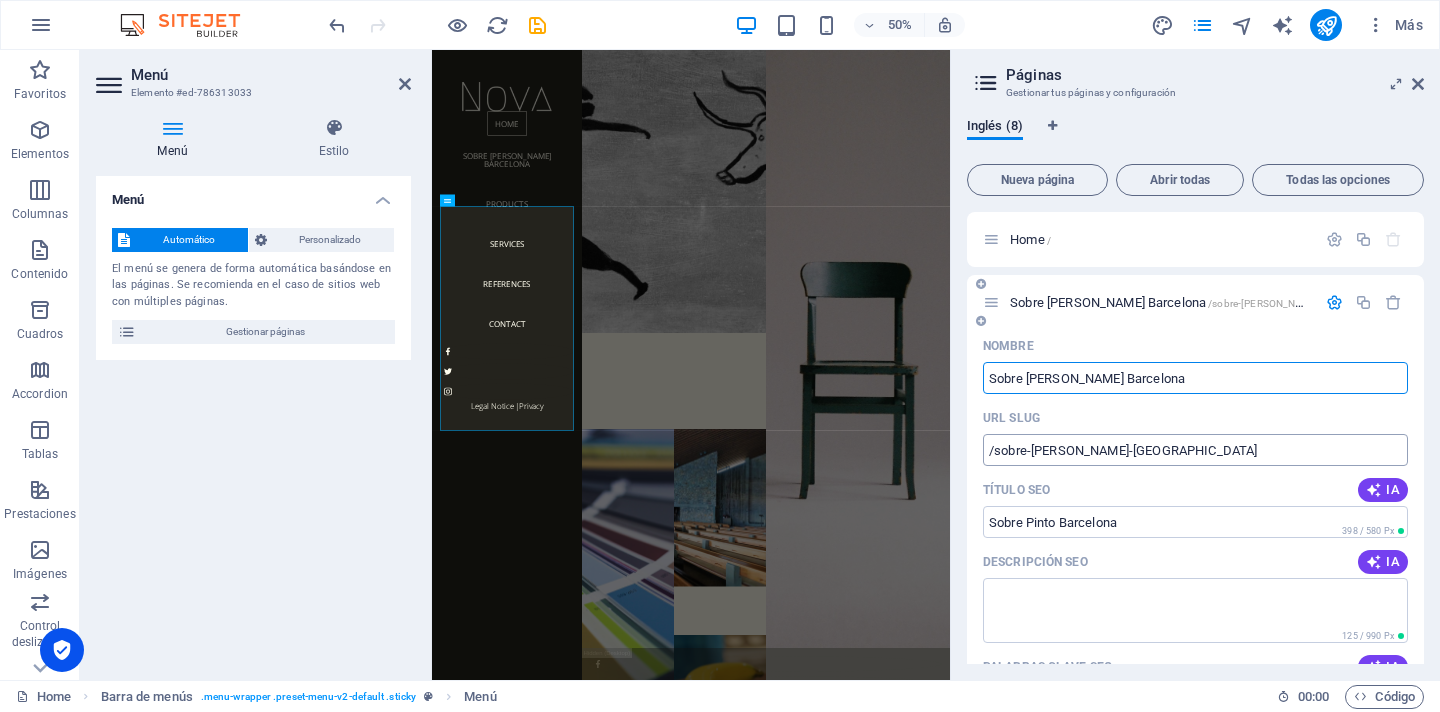 scroll, scrollTop: 0, scrollLeft: 0, axis: both 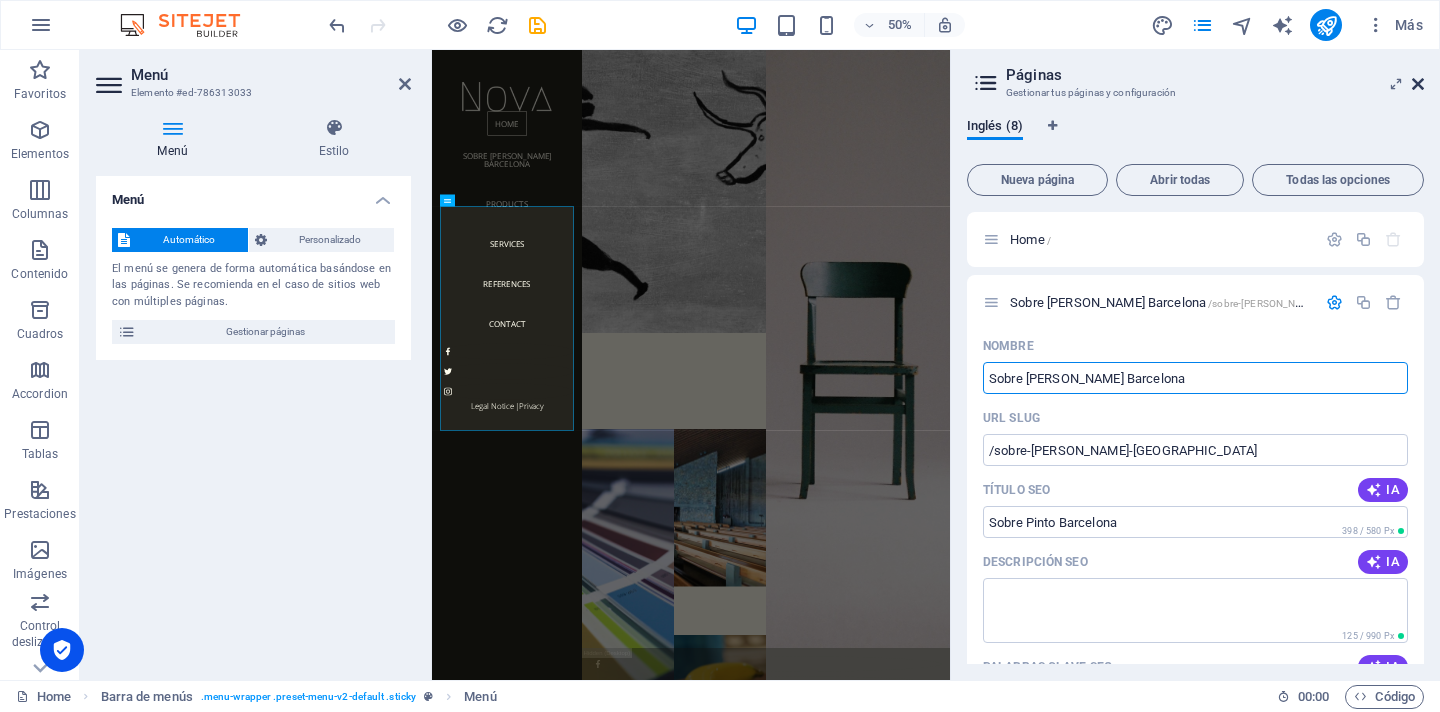 click at bounding box center (1418, 84) 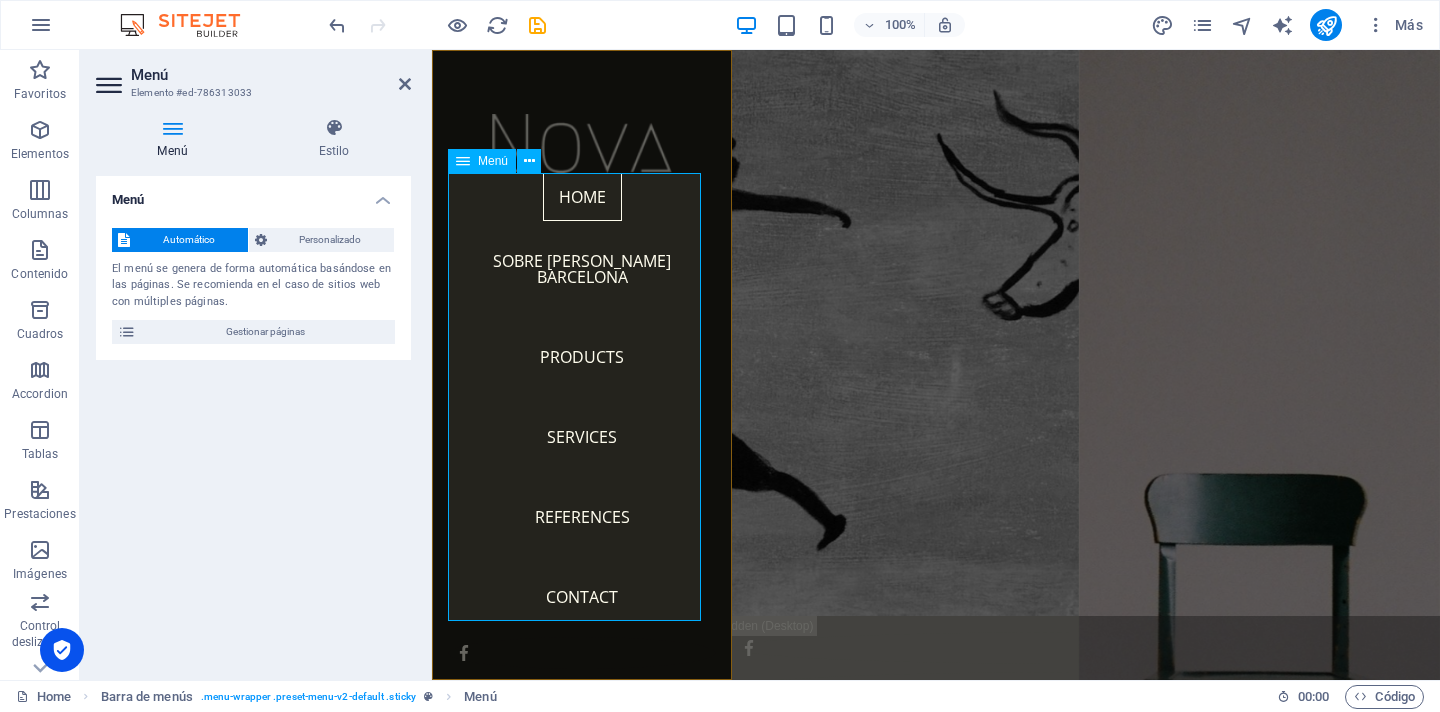 click on "Home Sobre [PERSON_NAME] Barcelona Products Services References Contact" at bounding box center [582, 405] 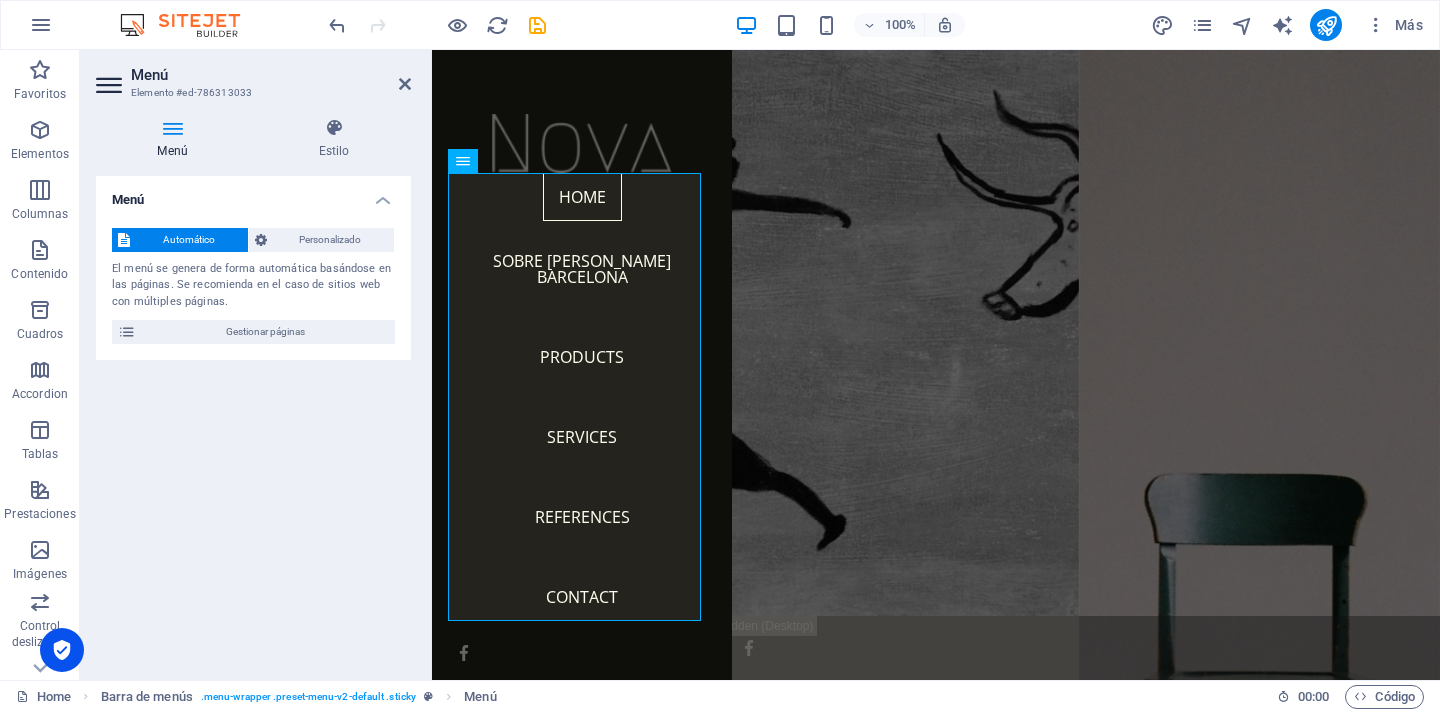 click at bounding box center (172, 128) 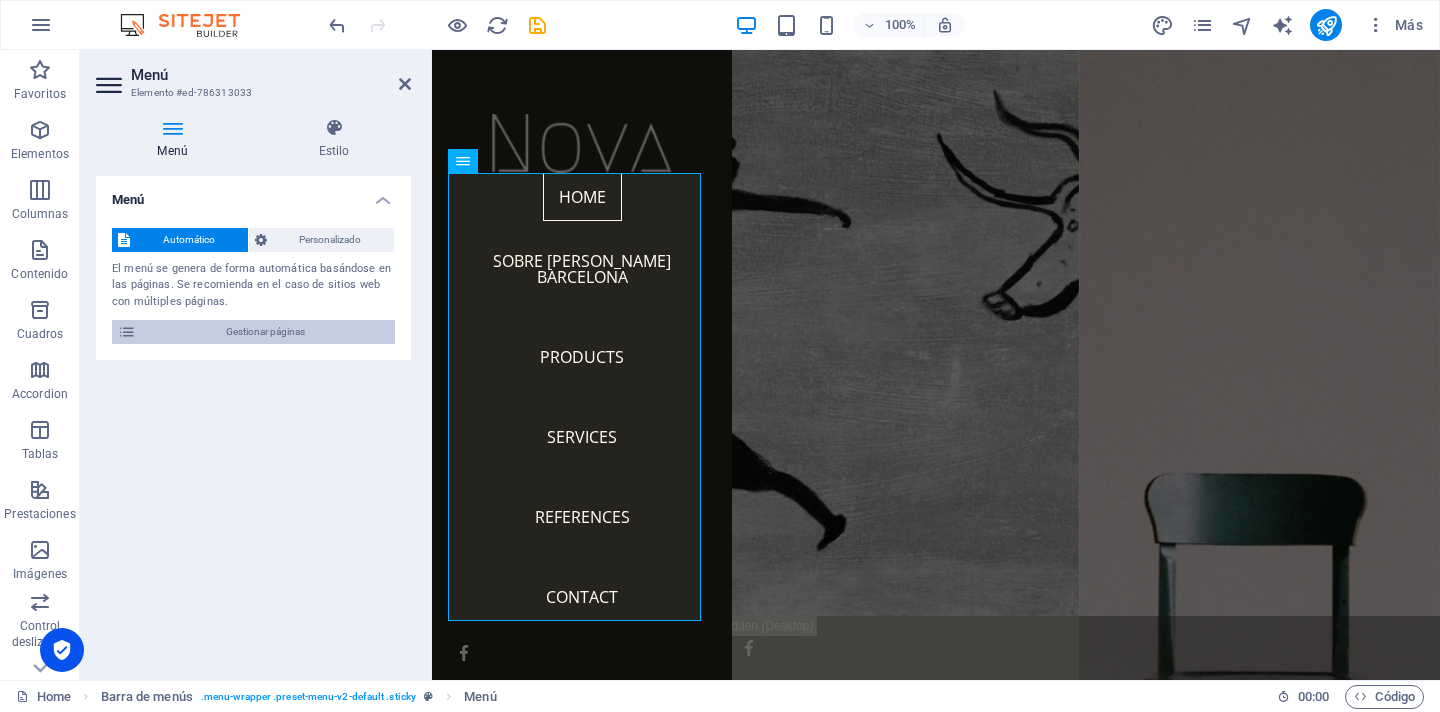 click on "Gestionar páginas" at bounding box center (265, 332) 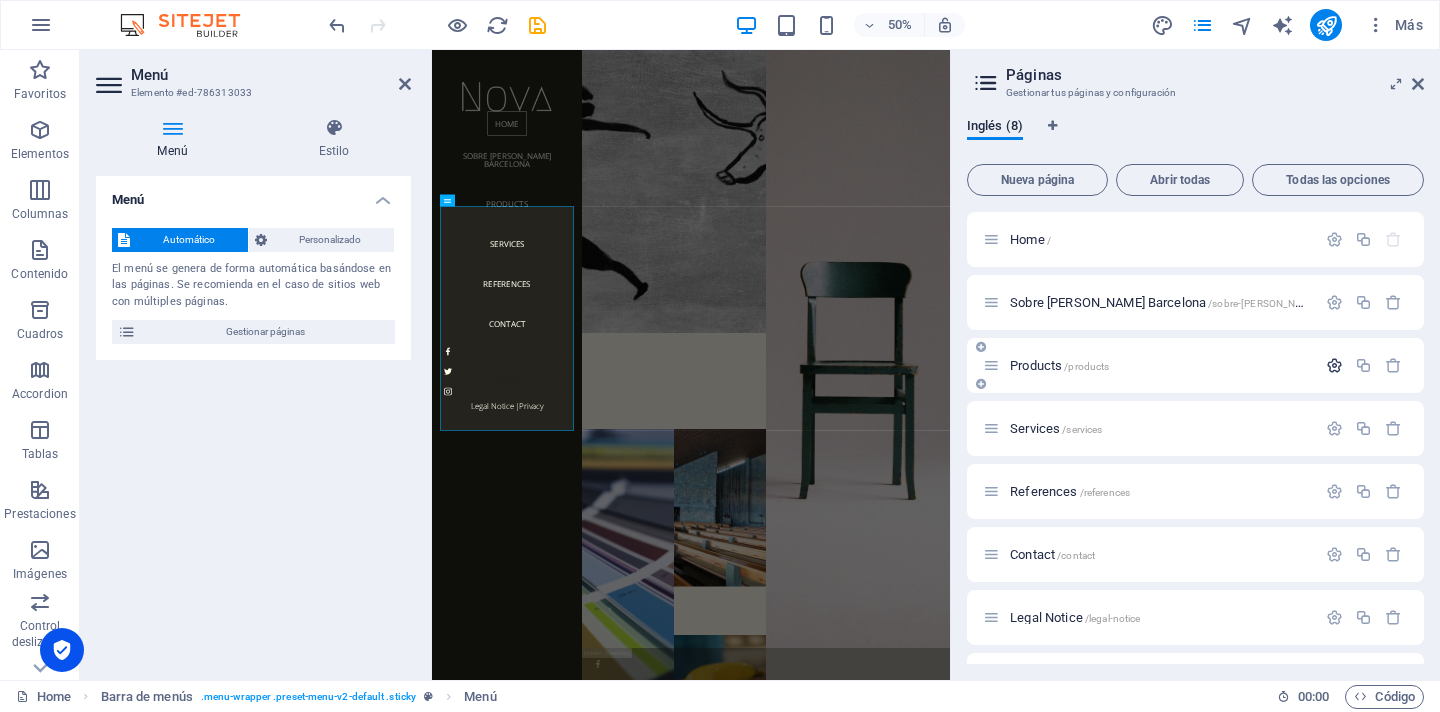 click at bounding box center (1334, 365) 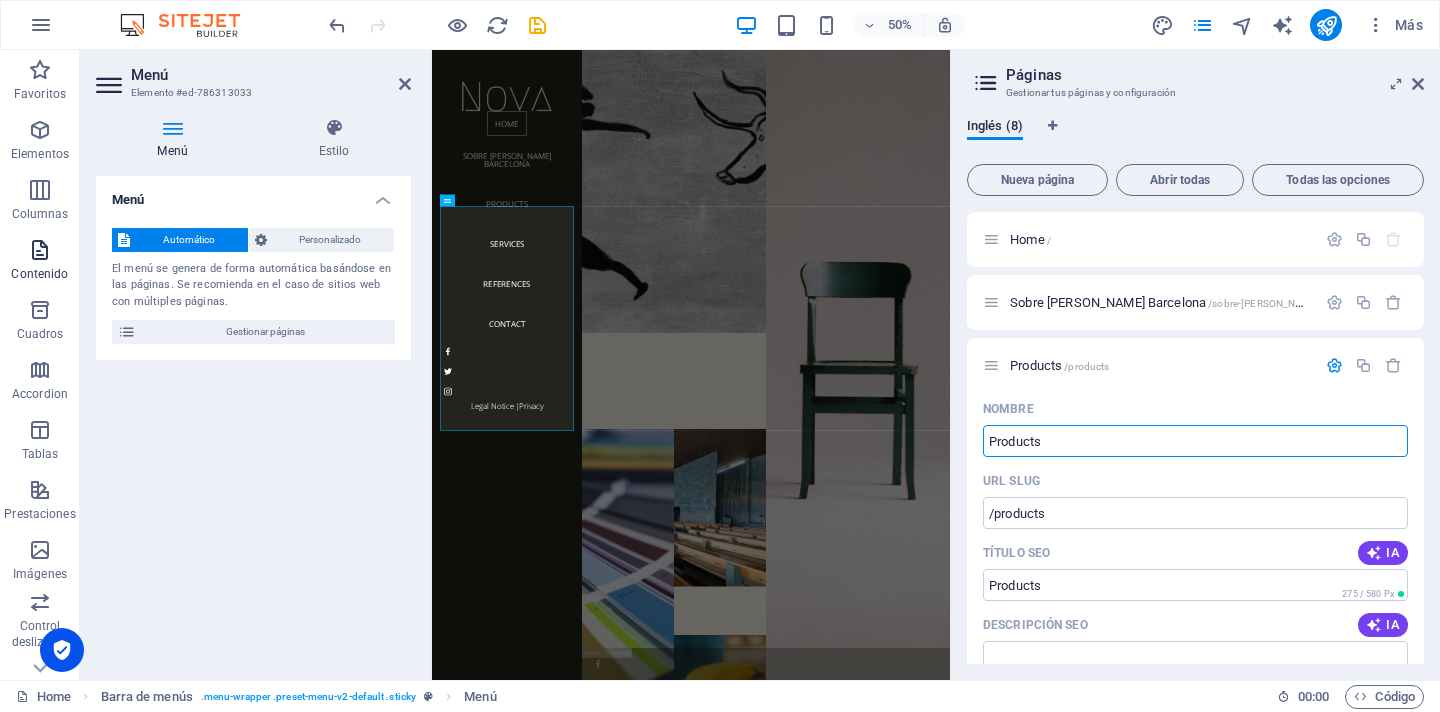 drag, startPoint x: 1055, startPoint y: 439, endPoint x: 0, endPoint y: 283, distance: 1066.4713 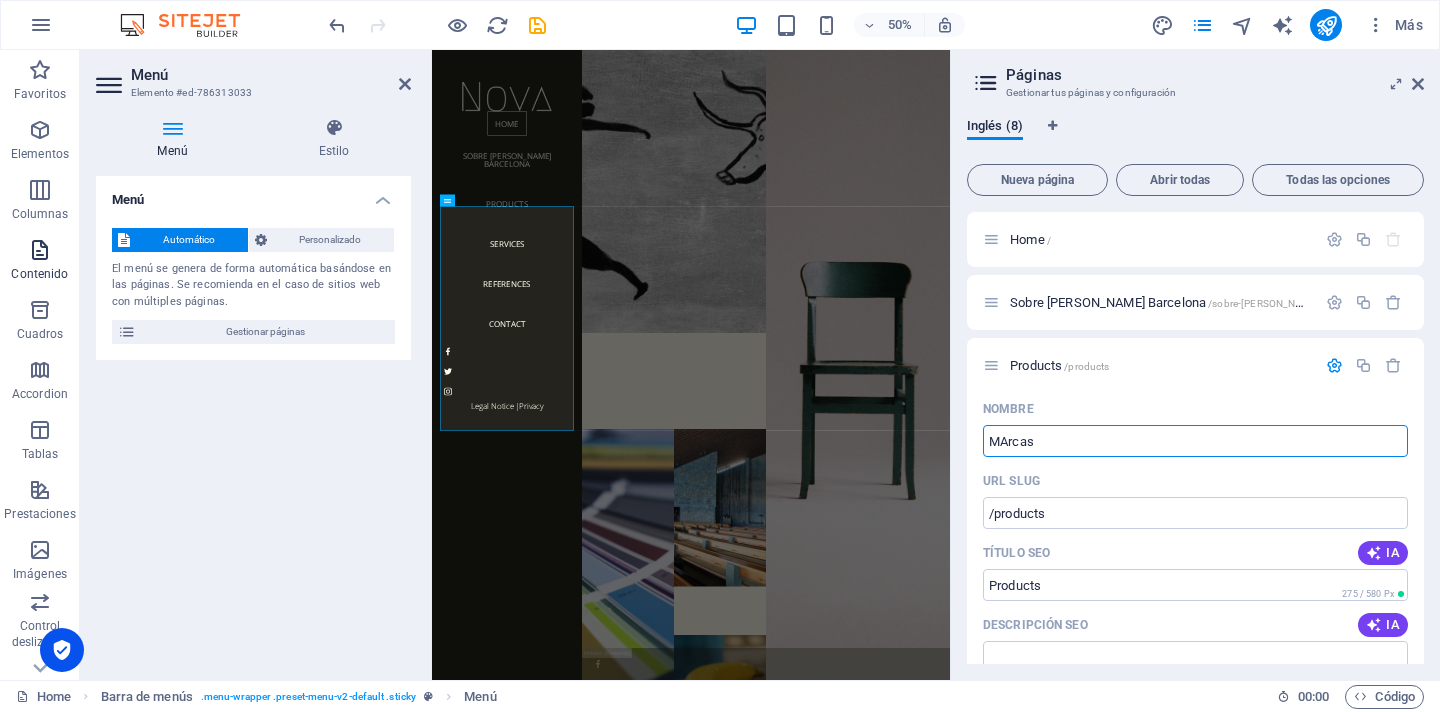 type on "MArcas" 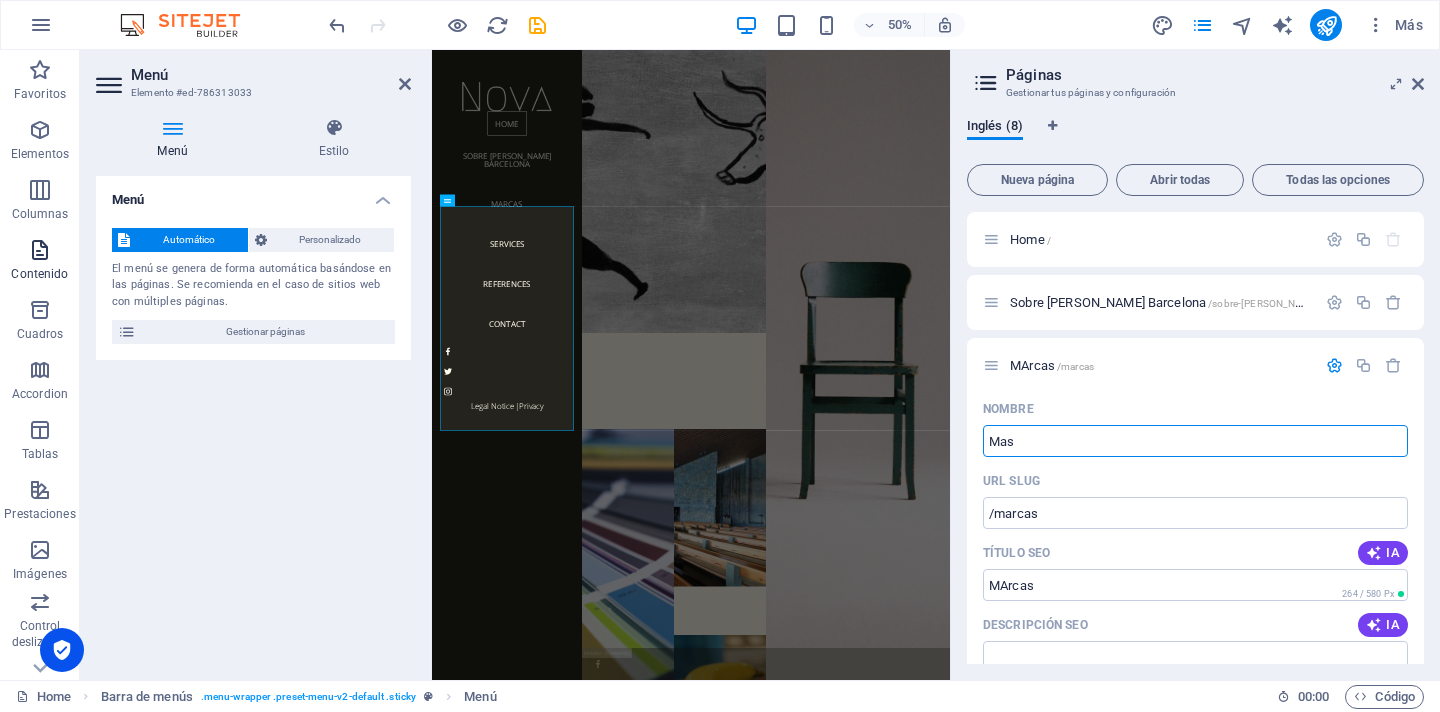 type on "Mas" 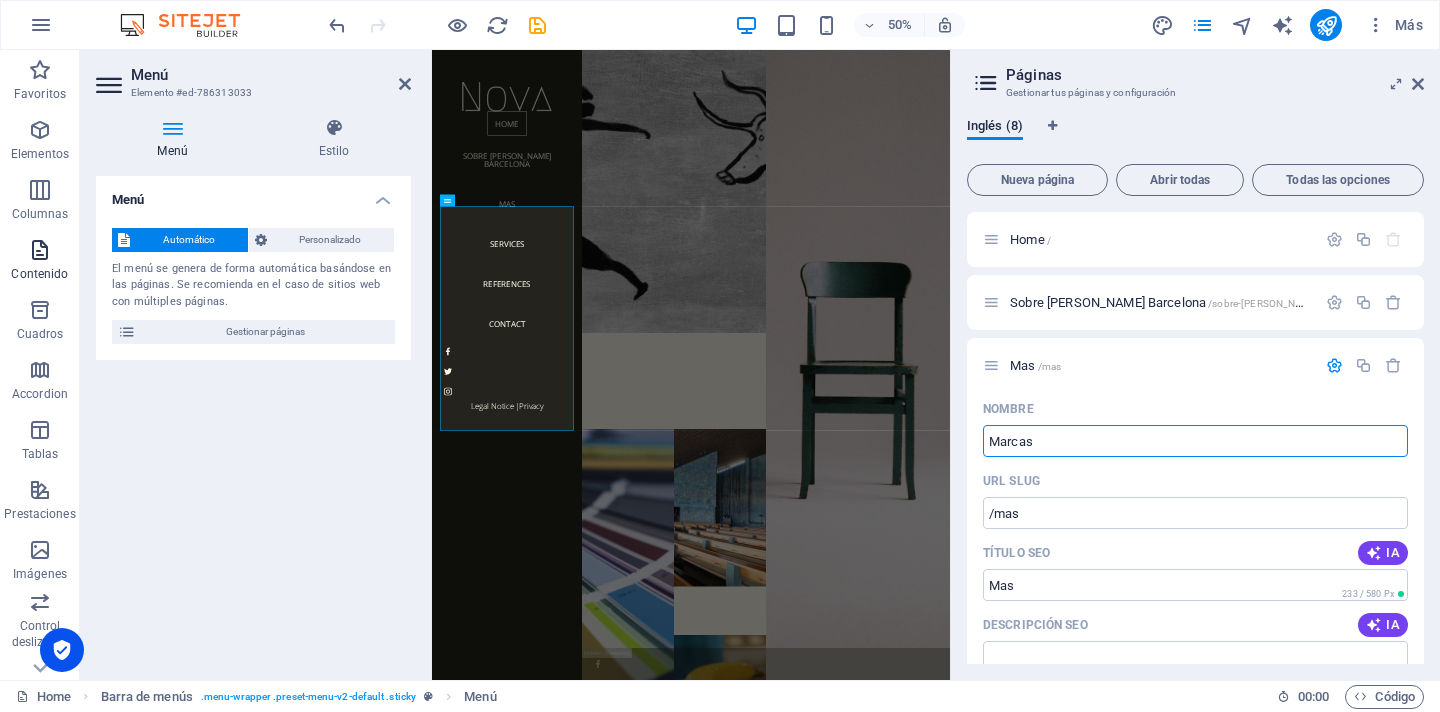 type on "Marcas" 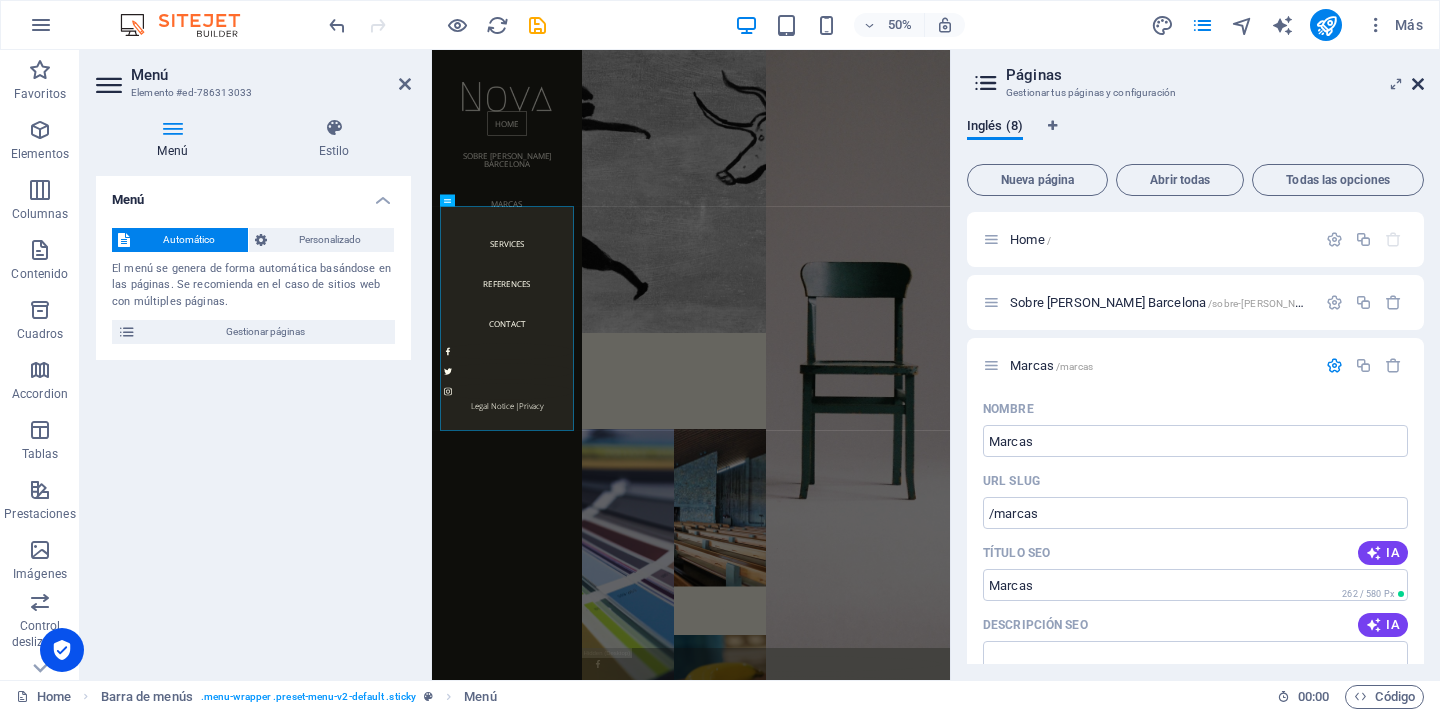 drag, startPoint x: 1413, startPoint y: 84, endPoint x: 983, endPoint y: 35, distance: 432.78287 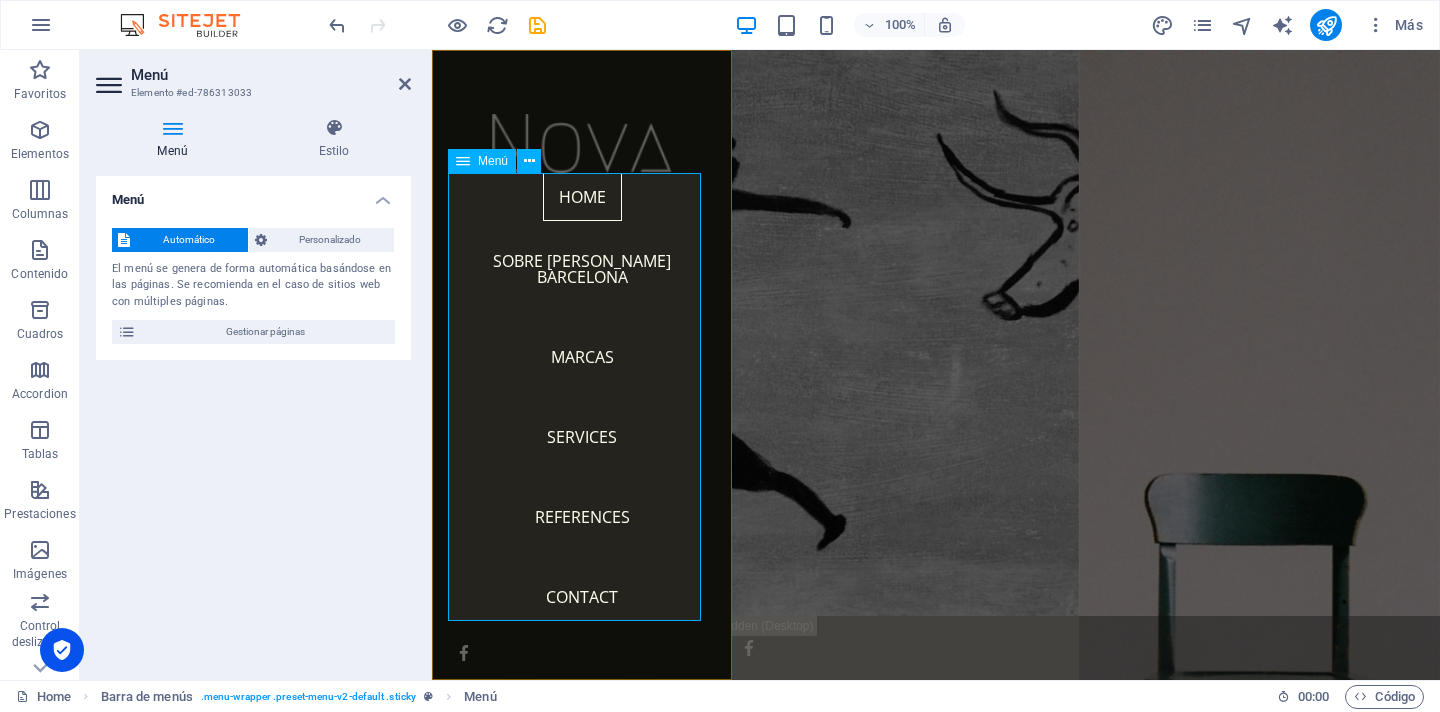 click on "Home Sobre [PERSON_NAME] Barcelona Marcas Services References Contact" at bounding box center (582, 405) 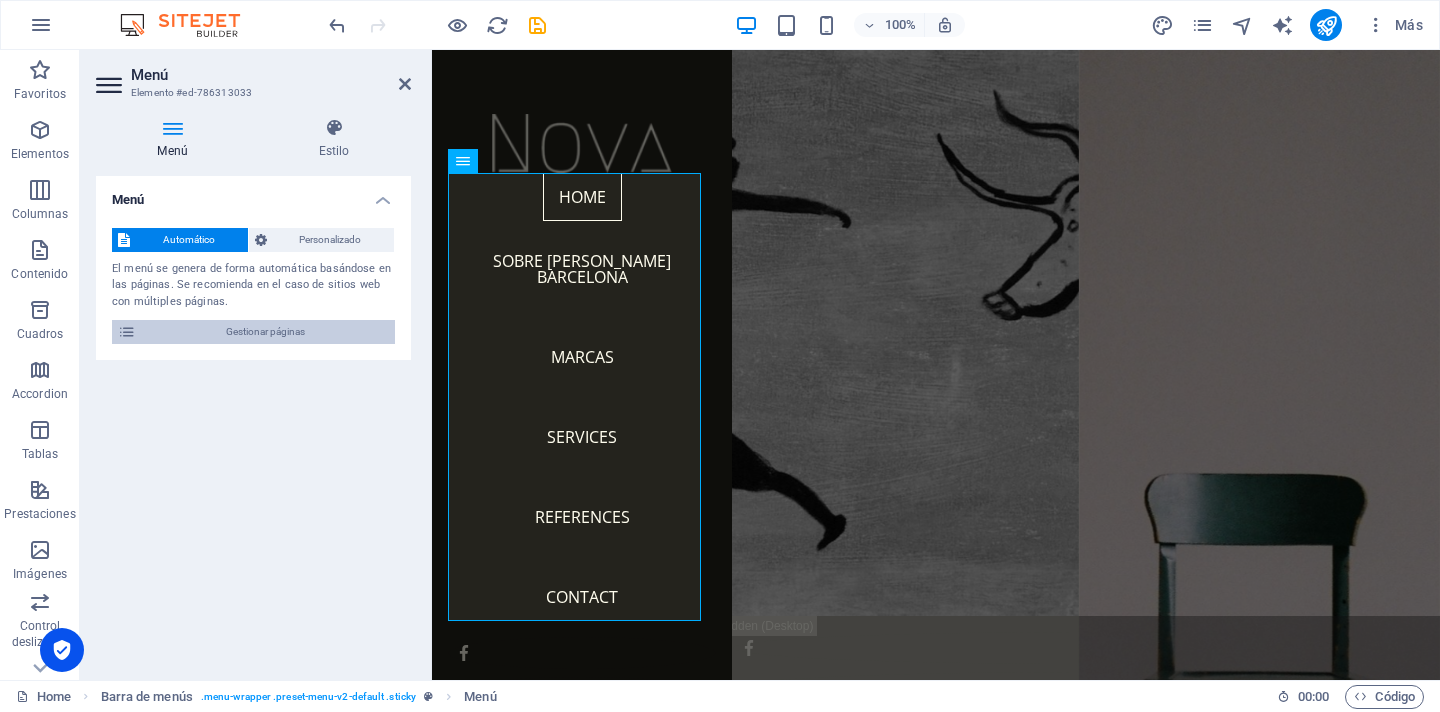 click on "Gestionar páginas" at bounding box center (265, 332) 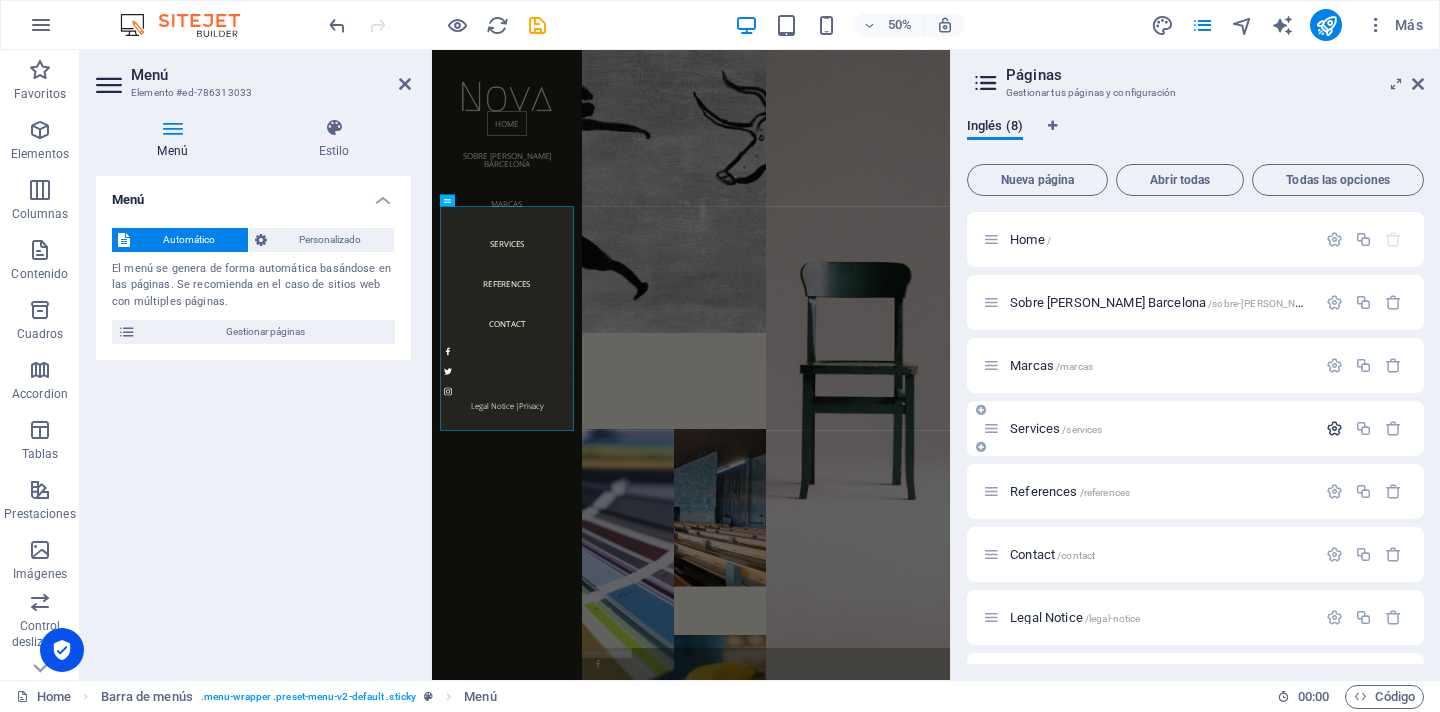 click at bounding box center [1334, 428] 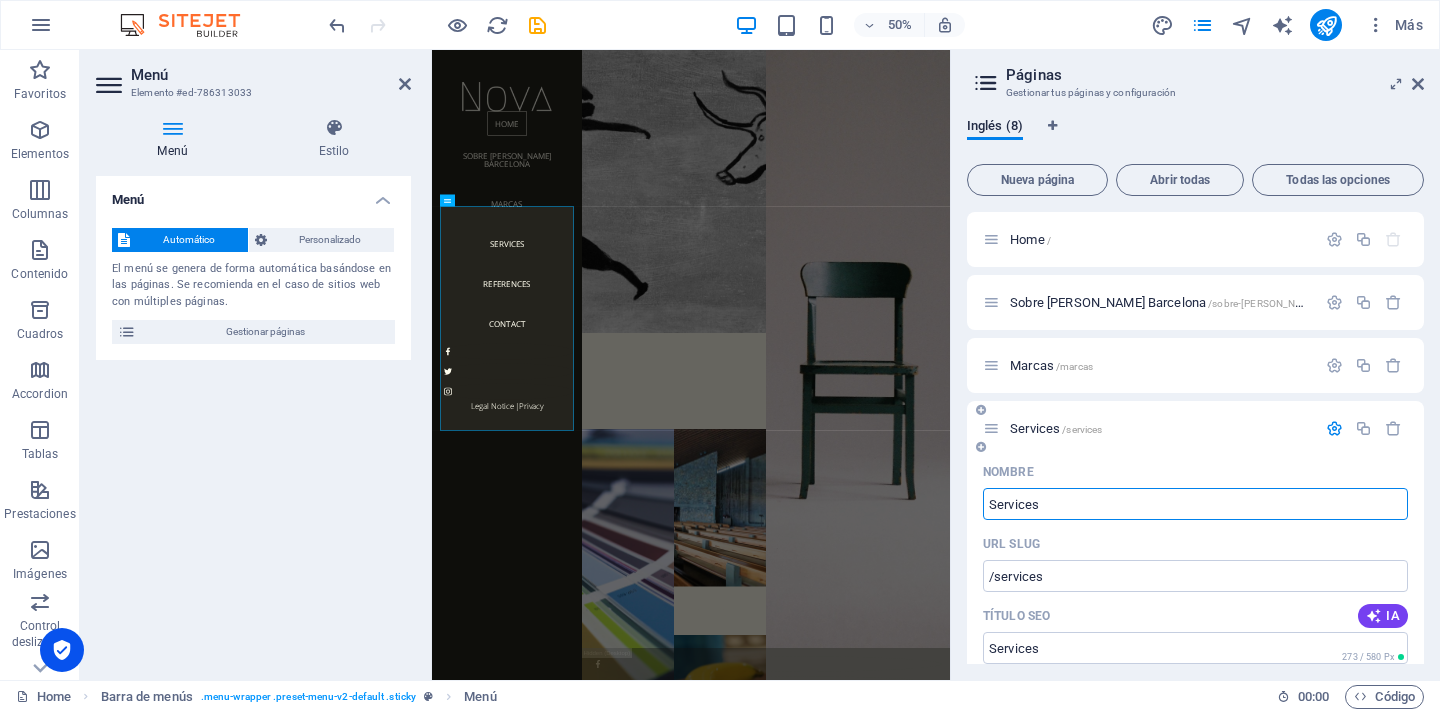 drag, startPoint x: 1027, startPoint y: 505, endPoint x: 1139, endPoint y: 506, distance: 112.00446 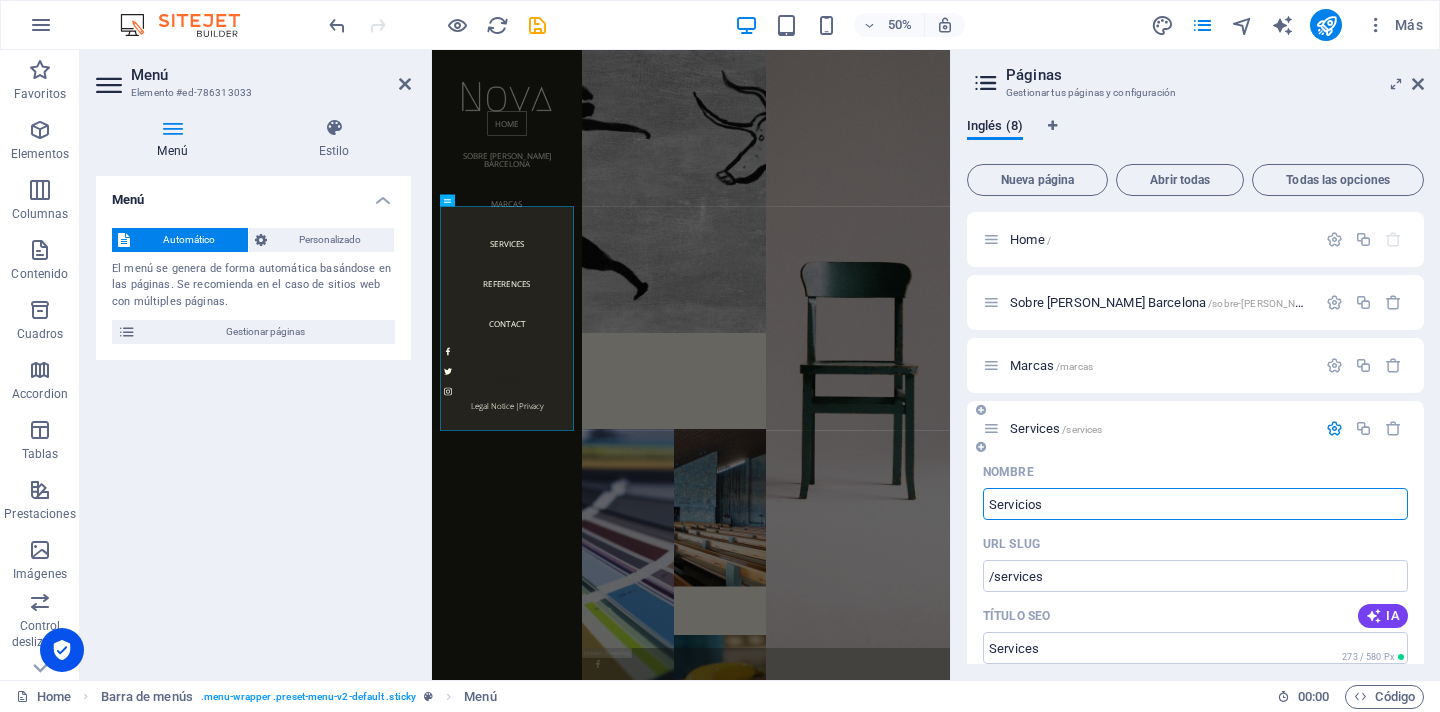 type on "Servicios" 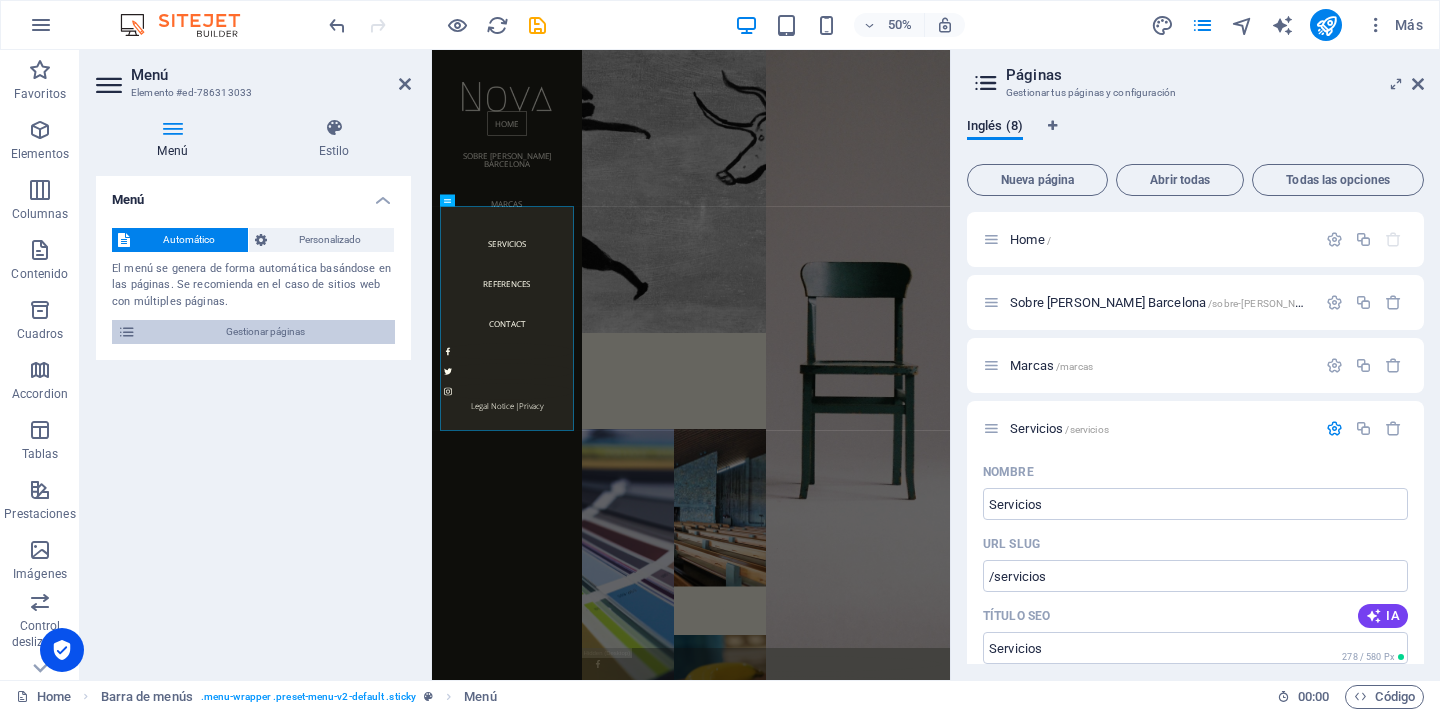 click on "Gestionar páginas" at bounding box center [265, 332] 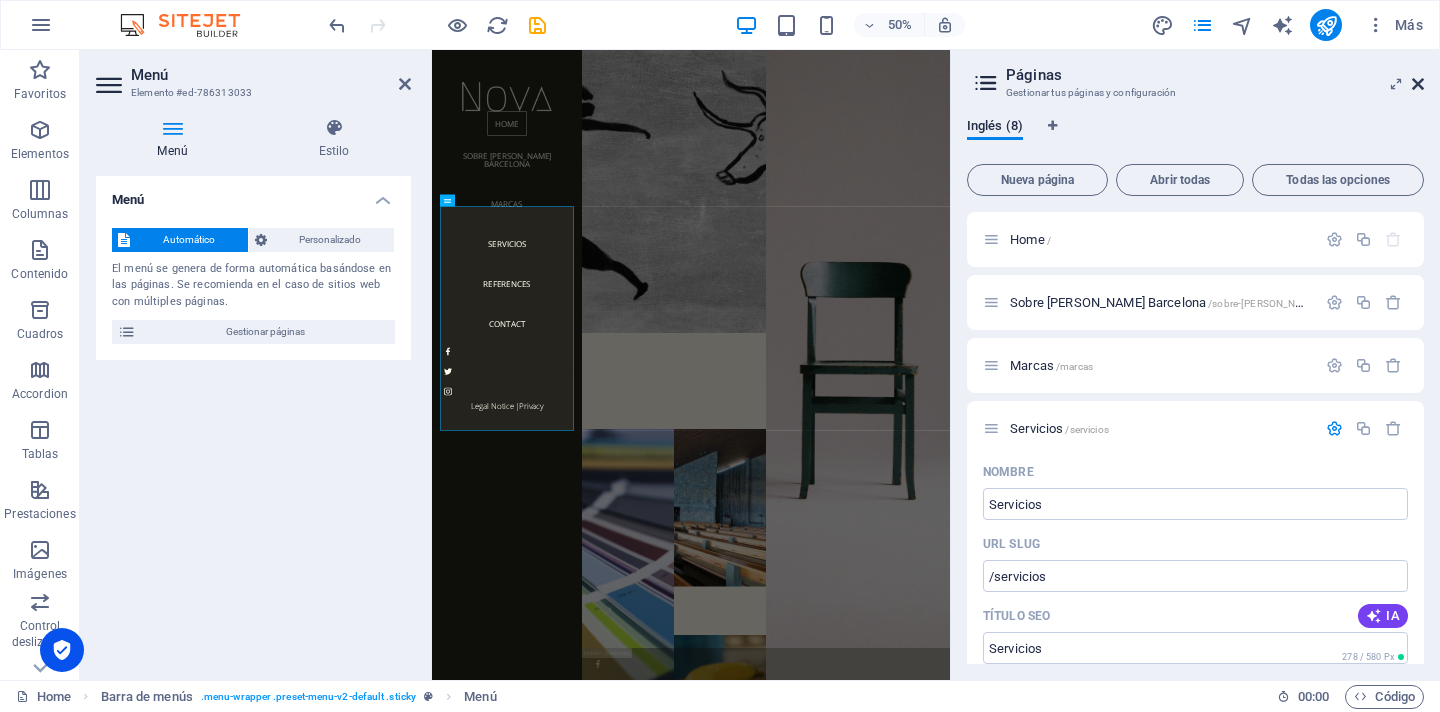 drag, startPoint x: 1414, startPoint y: 83, endPoint x: 983, endPoint y: 36, distance: 433.55508 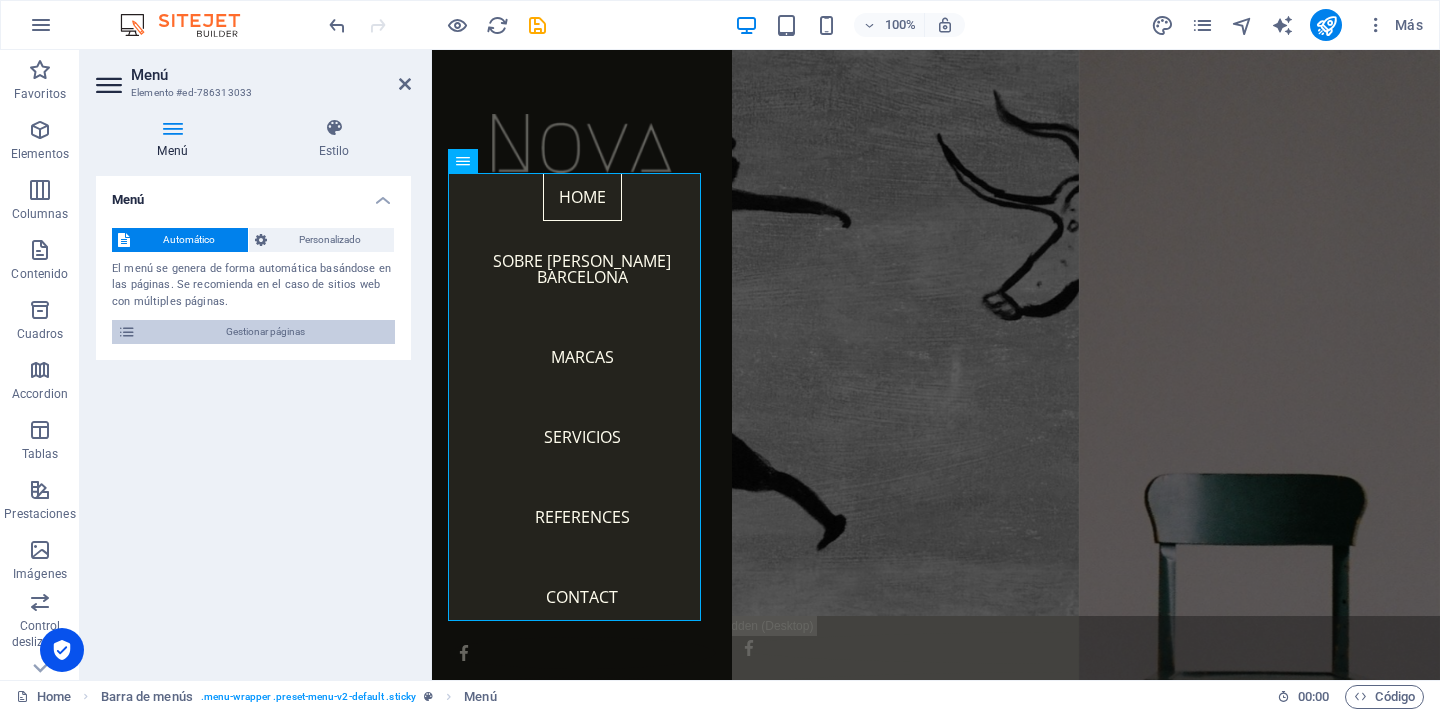 click on "Gestionar páginas" at bounding box center [265, 332] 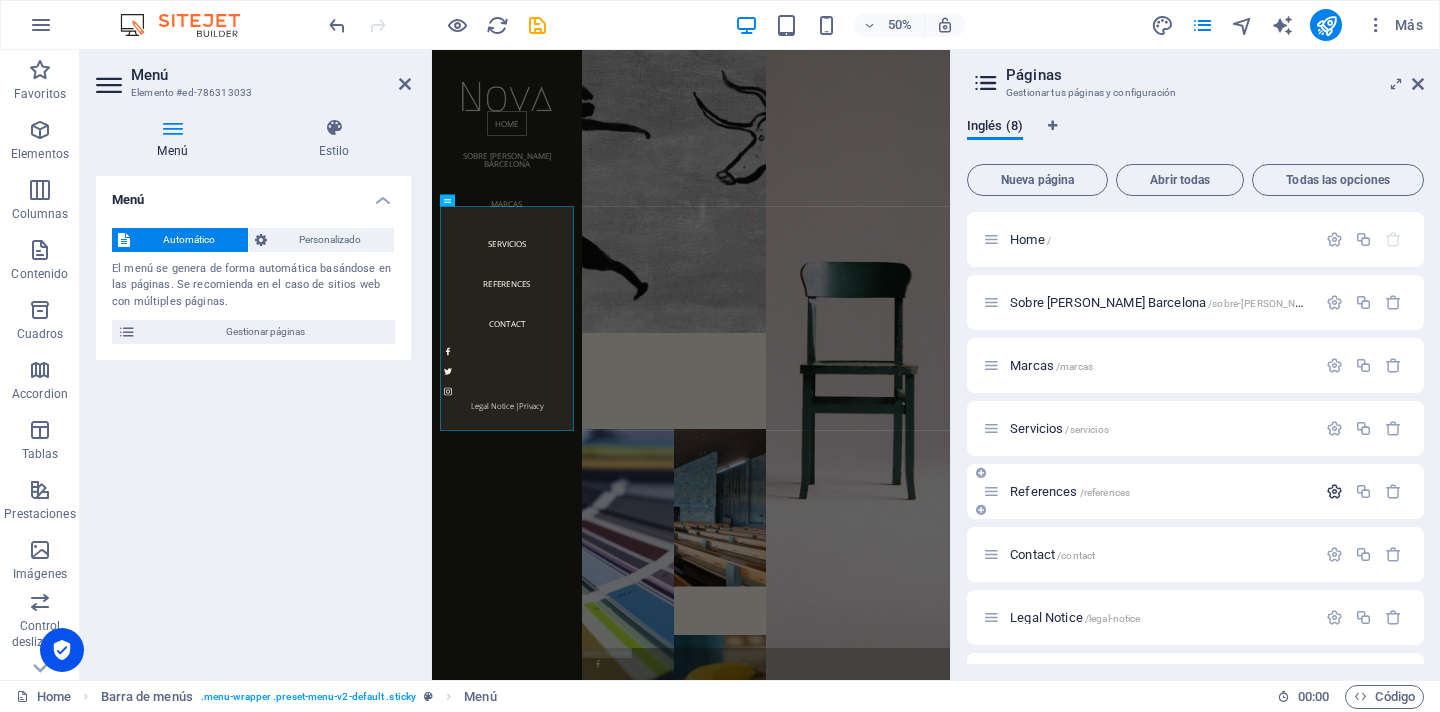 click at bounding box center [1334, 491] 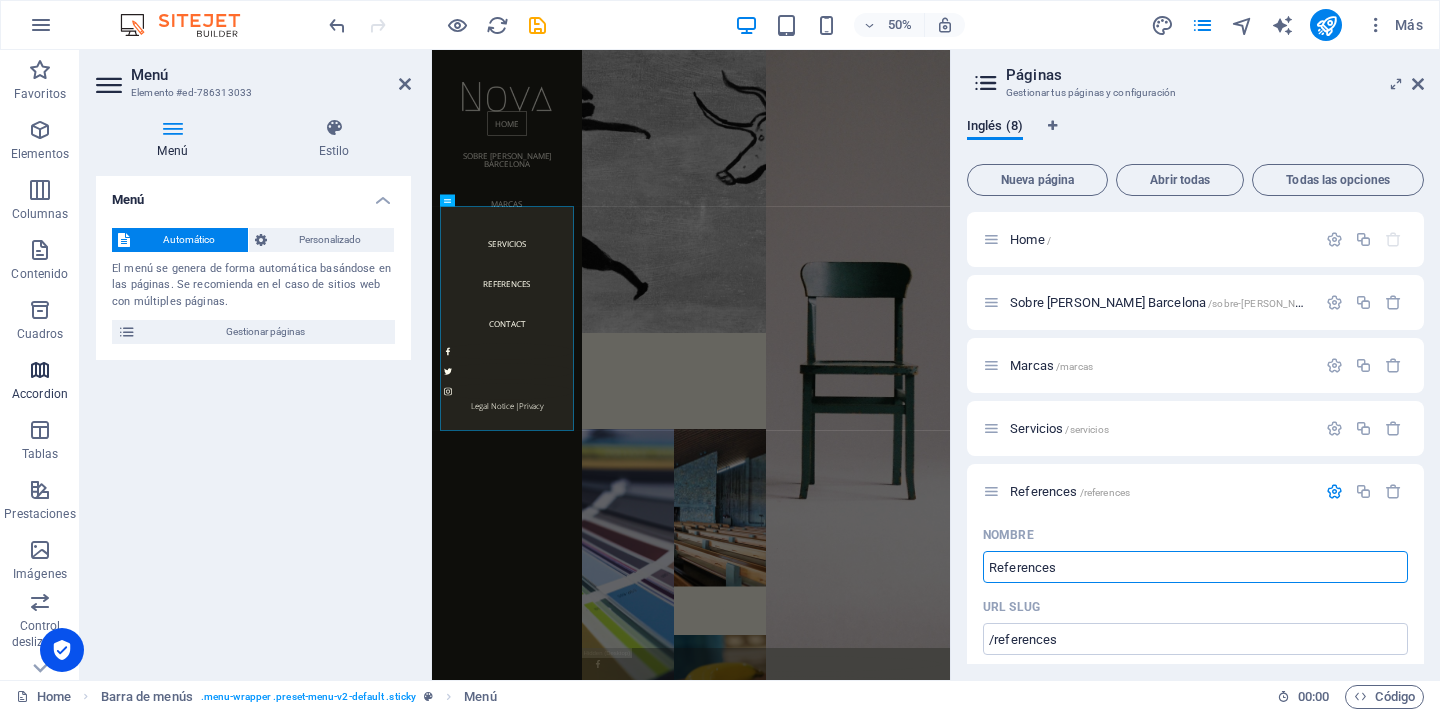 drag, startPoint x: 1066, startPoint y: 561, endPoint x: 30, endPoint y: 387, distance: 1050.5104 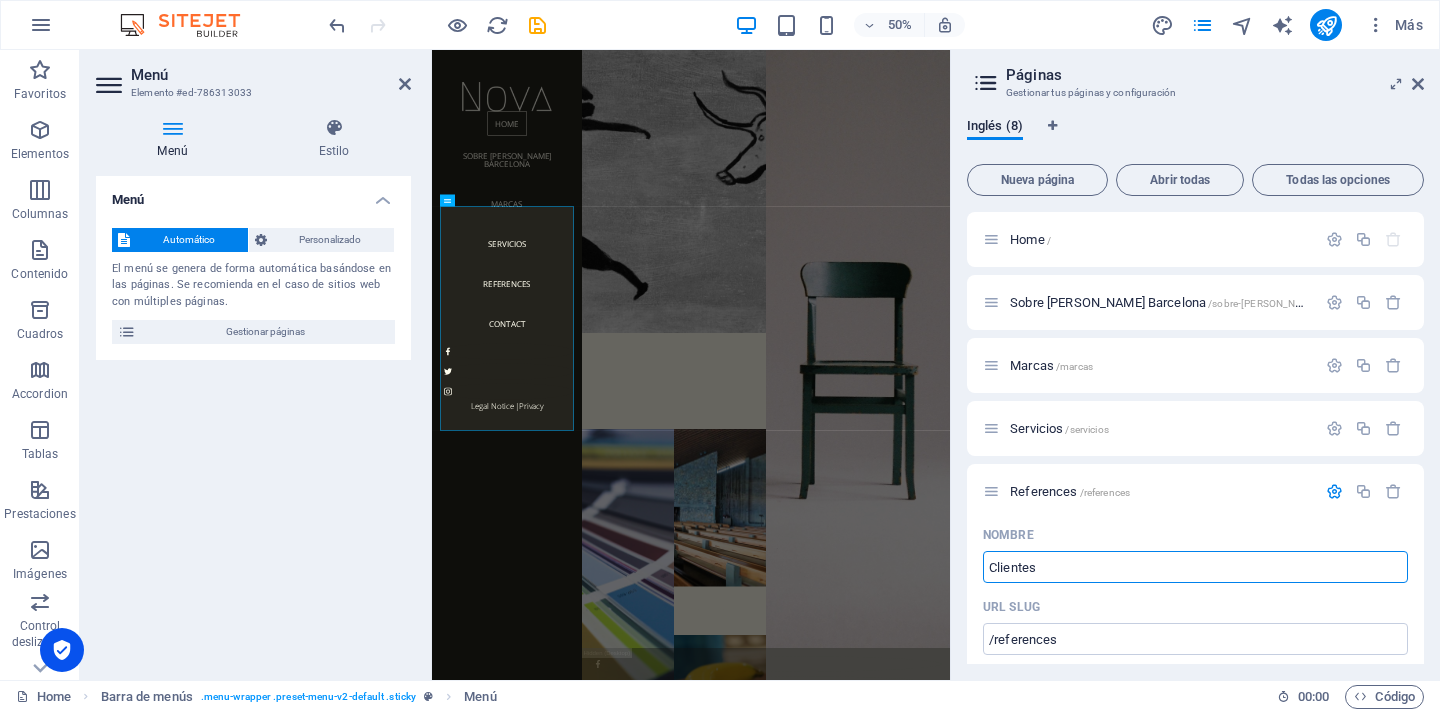 type on "Clientes" 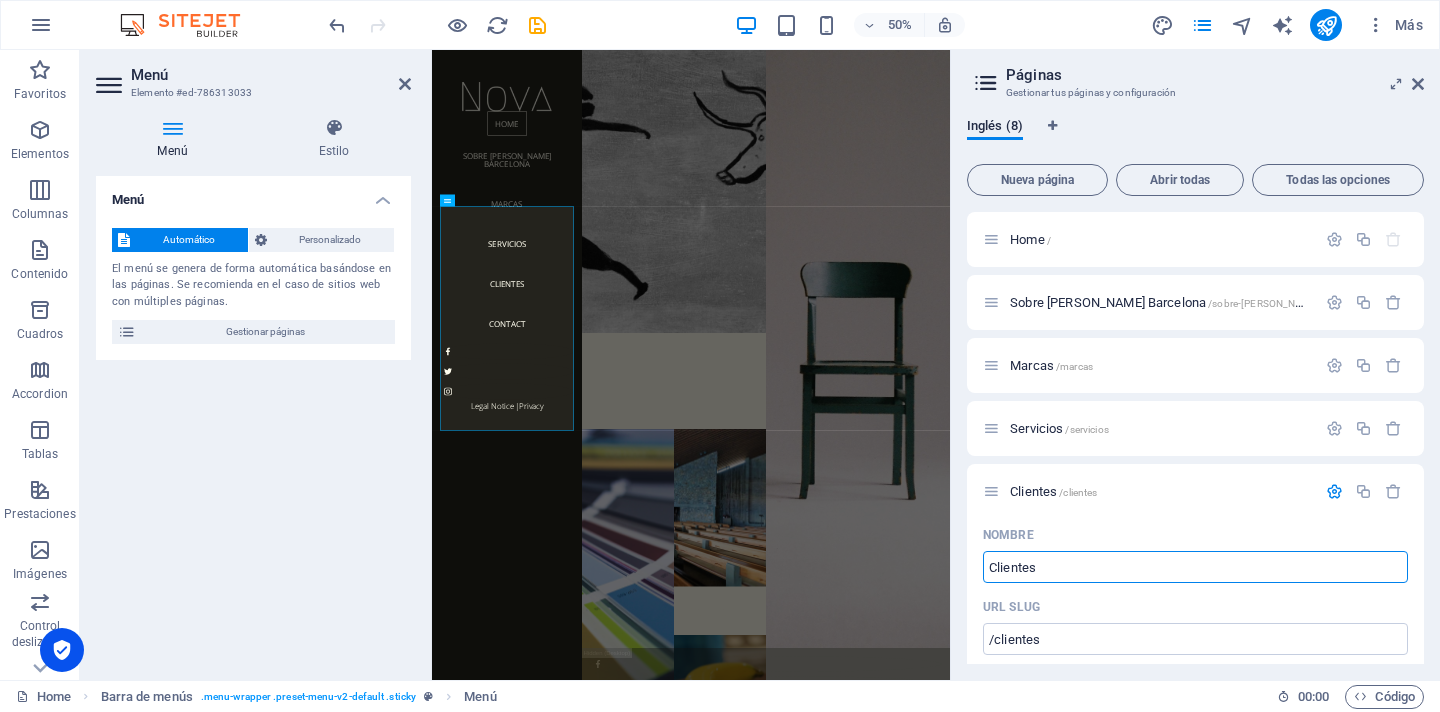click on "Páginas Gestionar tus páginas y configuración Inglés (8) Nueva página Abrir todas Todas las opciones Home / Sobre [PERSON_NAME] Barcelona /sobre-[PERSON_NAME]-[GEOGRAPHIC_DATA] Marcas /marcas Servicios /servicios Clientes /clientes Nombre Clientes ​ URL SLUG /clientes ​ Título SEO IA Clientes ​ 269 / 580 Px Descripción SEO IA ​ 125 / 990 Px Palabras clave SEO IA ​ Configuración Menú Noindex Vista previa Móvil Escritorio [DOMAIN_NAME] clientes Clientes - [DOMAIN_NAME] [DOMAIN_NAME] Etiquetas meta ​ Vista previa de imagen (Open Graph) Arrastra archivos aquí, haz clic para escoger archivos o selecciona alguno de tus archivos o consulta el catálogo gratuito de fotos y vídeos Más opciones Contact /contact Legal Notice /legal-notice Privacy /privacy" at bounding box center [1195, 365] 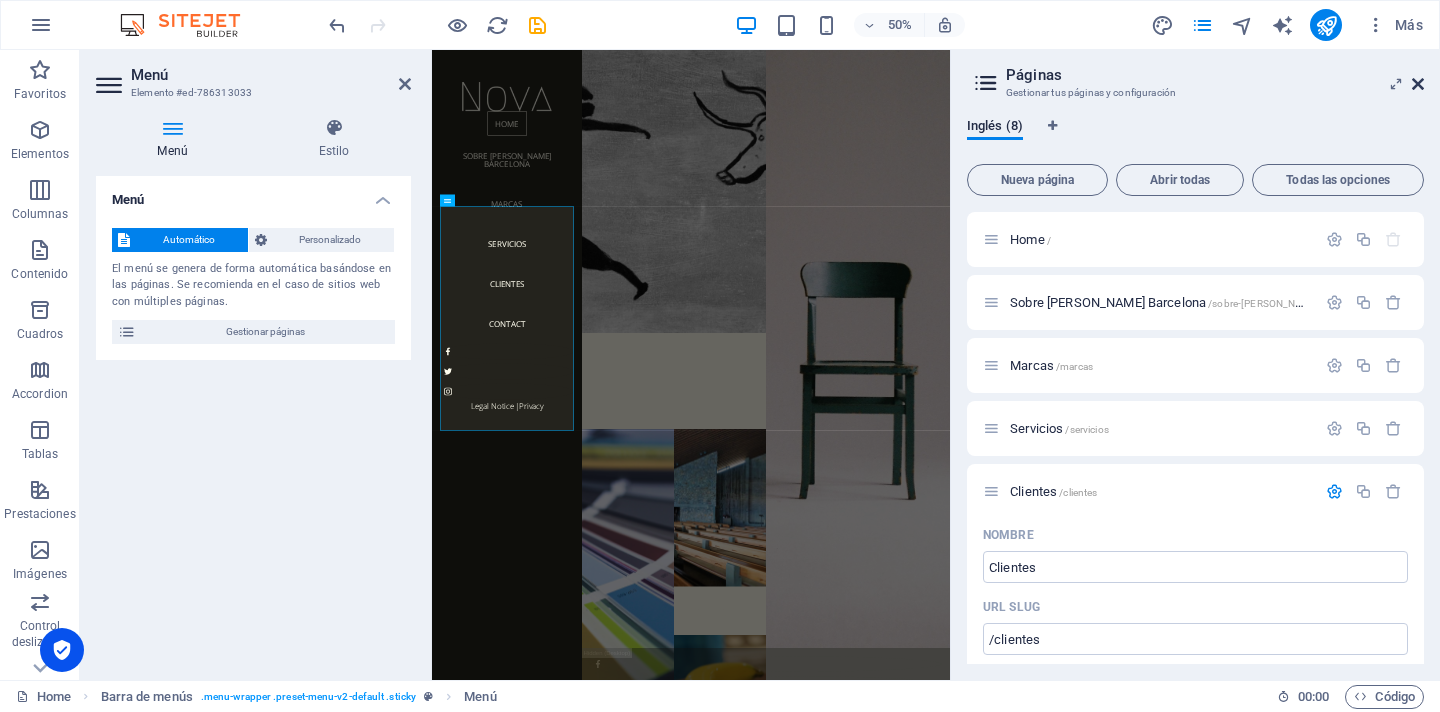 click at bounding box center (1418, 84) 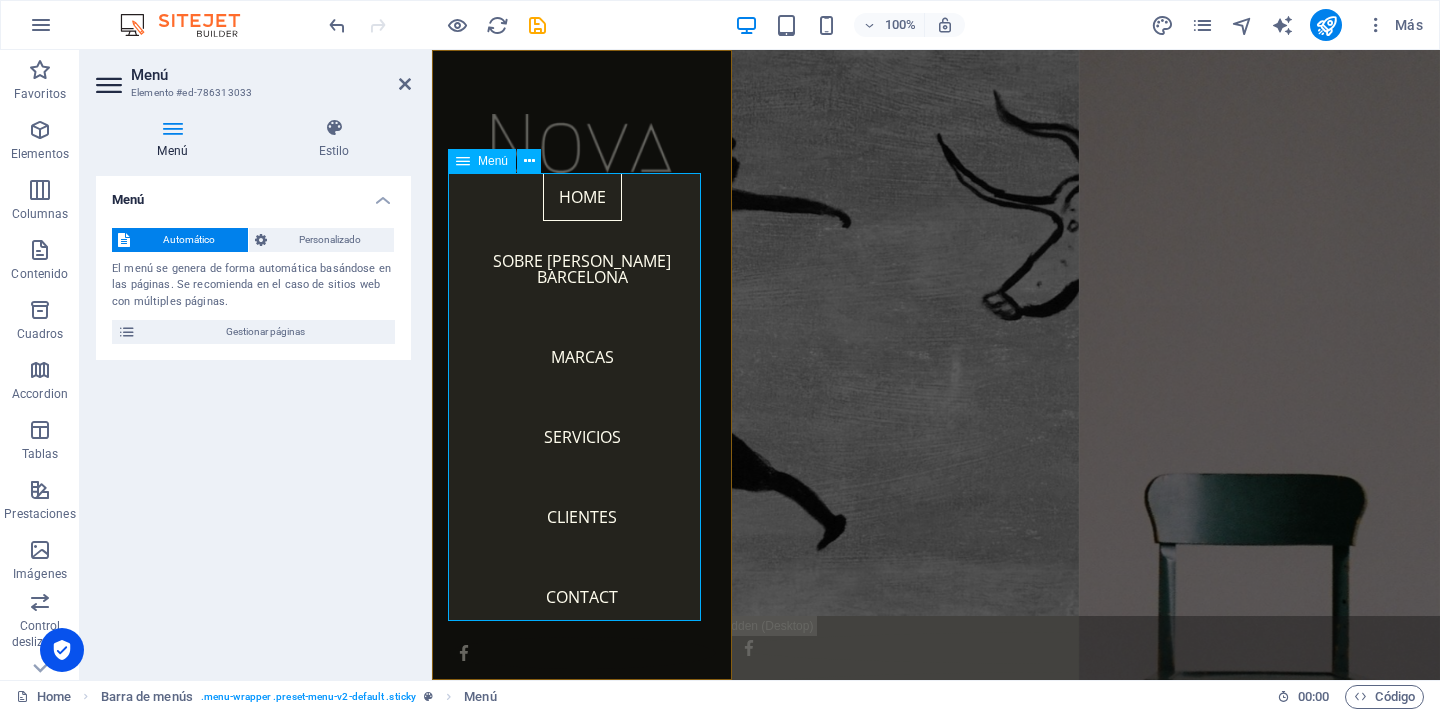 click on "Home Sobre [PERSON_NAME] Barcelona Marcas Servicios Clientes Contact" at bounding box center [582, 405] 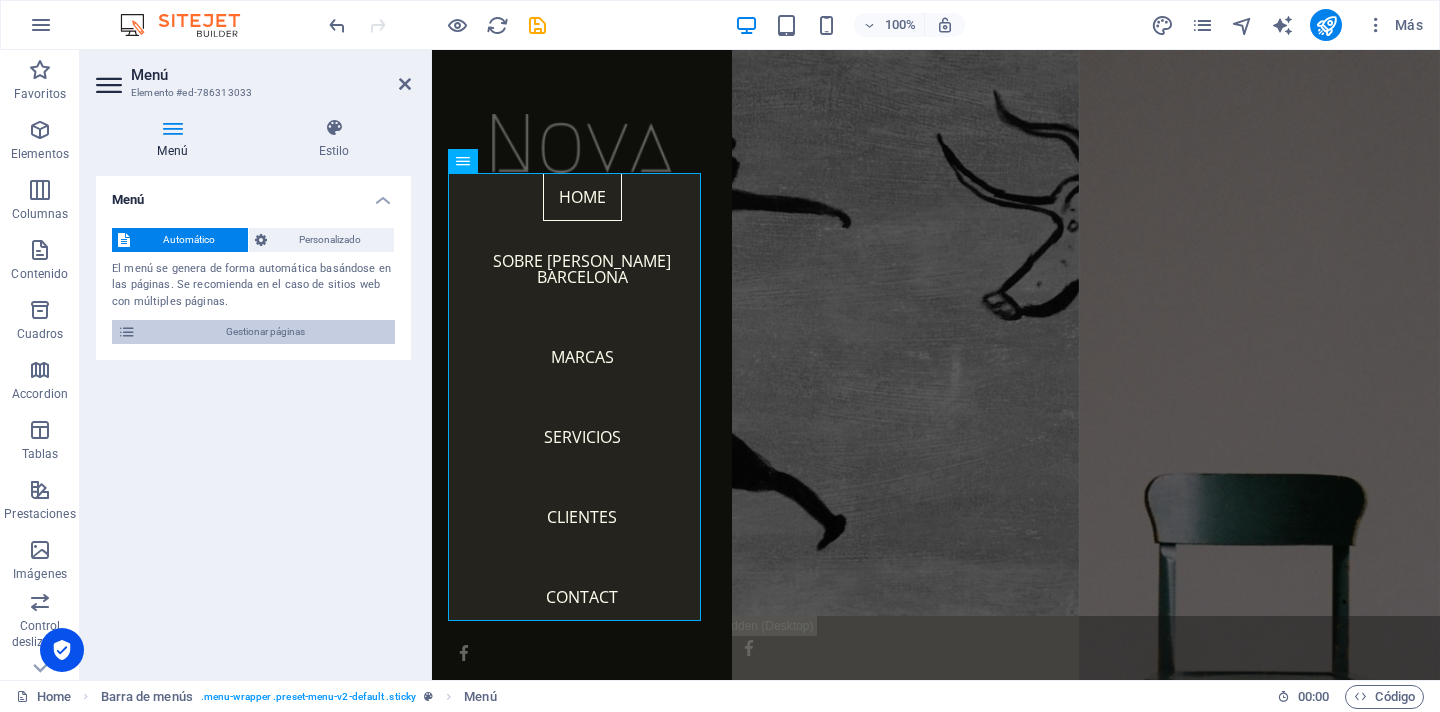 click on "Gestionar páginas" at bounding box center [265, 332] 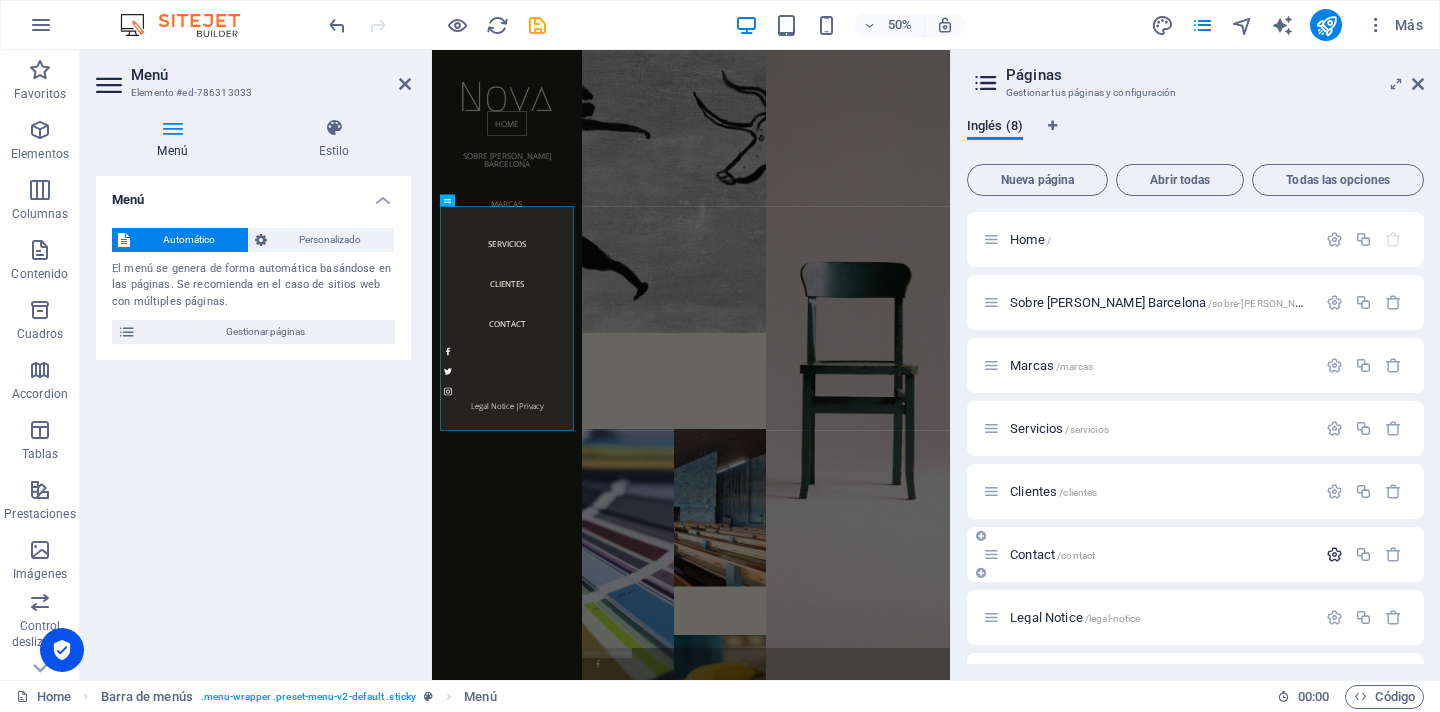 click at bounding box center [1334, 554] 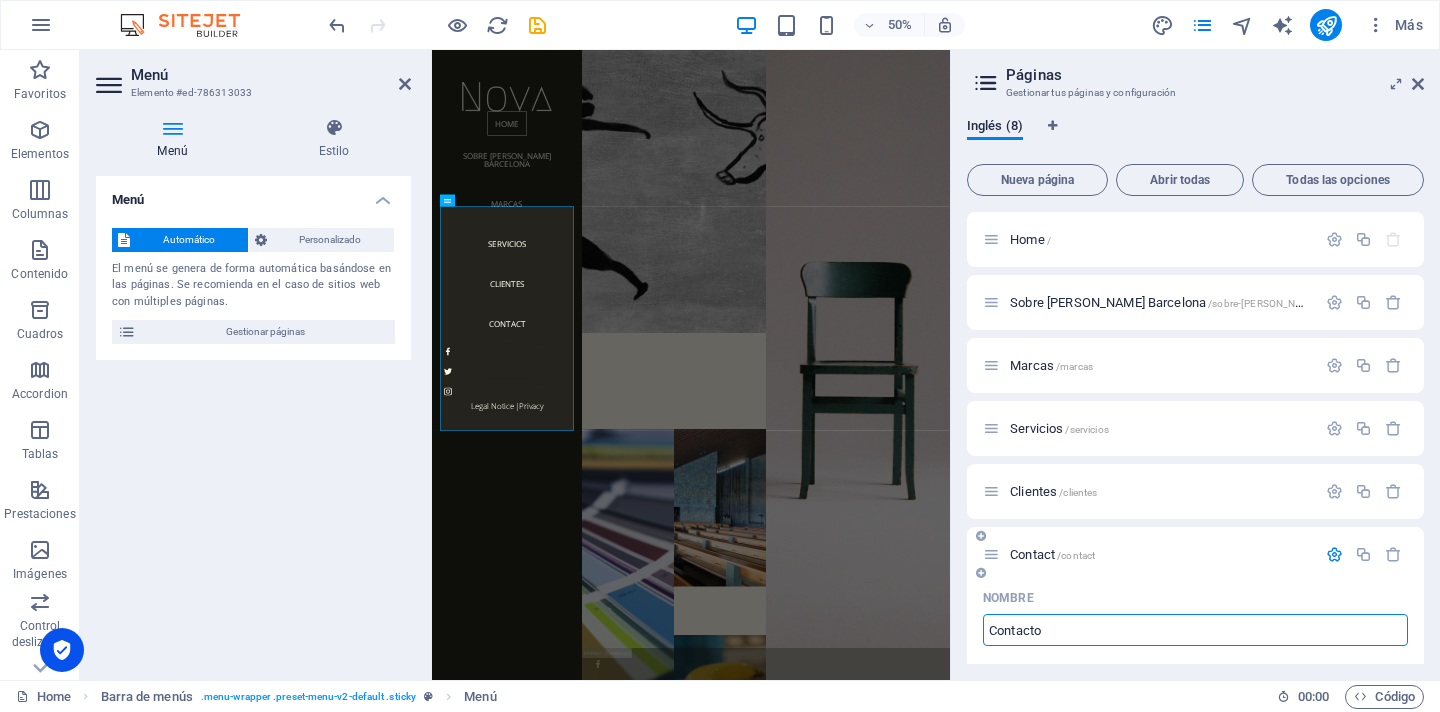 type on "Contacto" 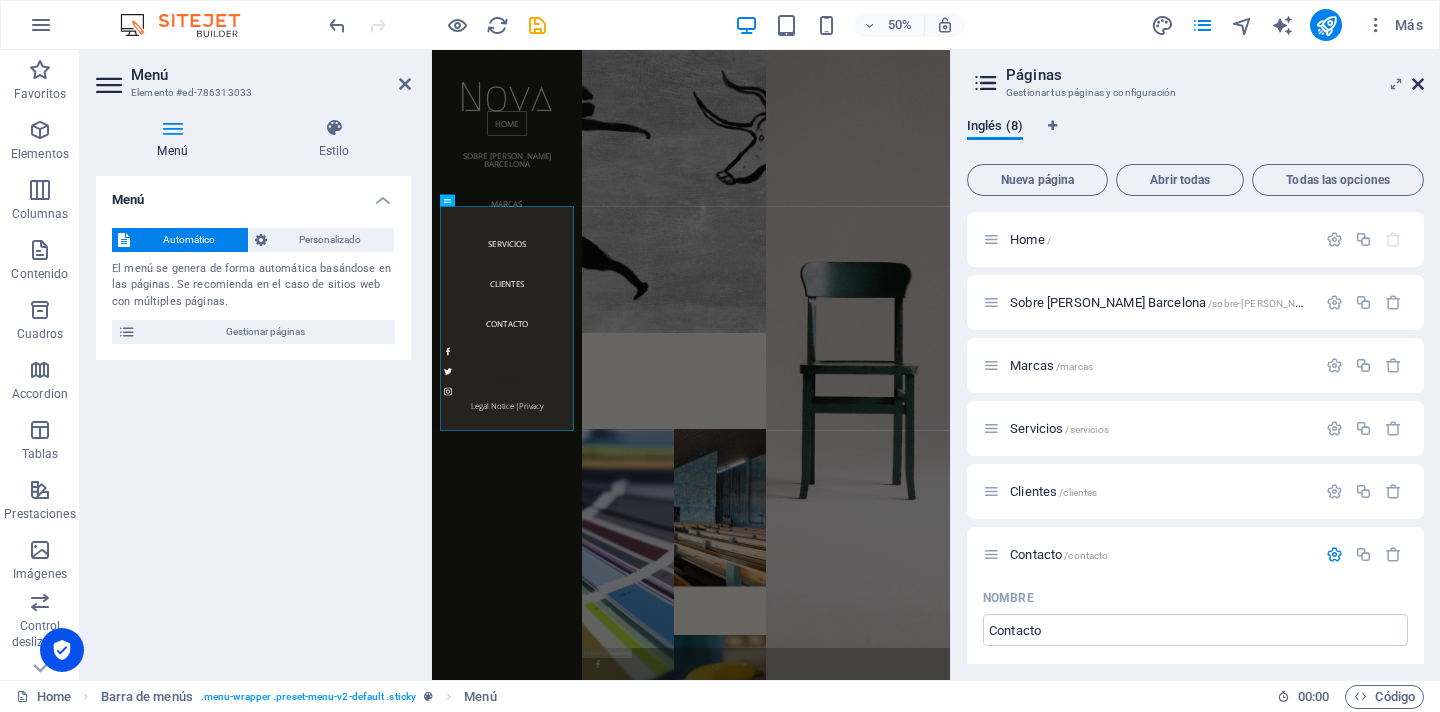 click at bounding box center [1418, 84] 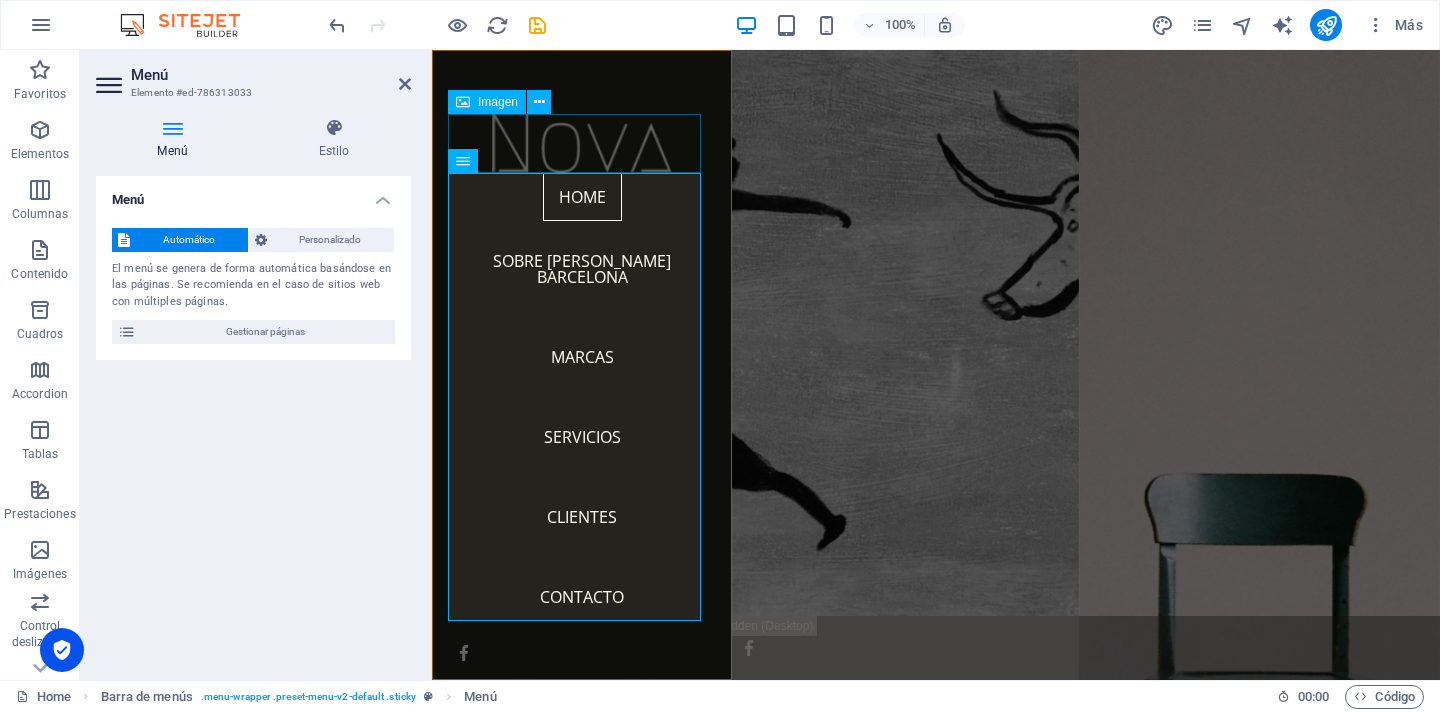 click at bounding box center [582, 143] 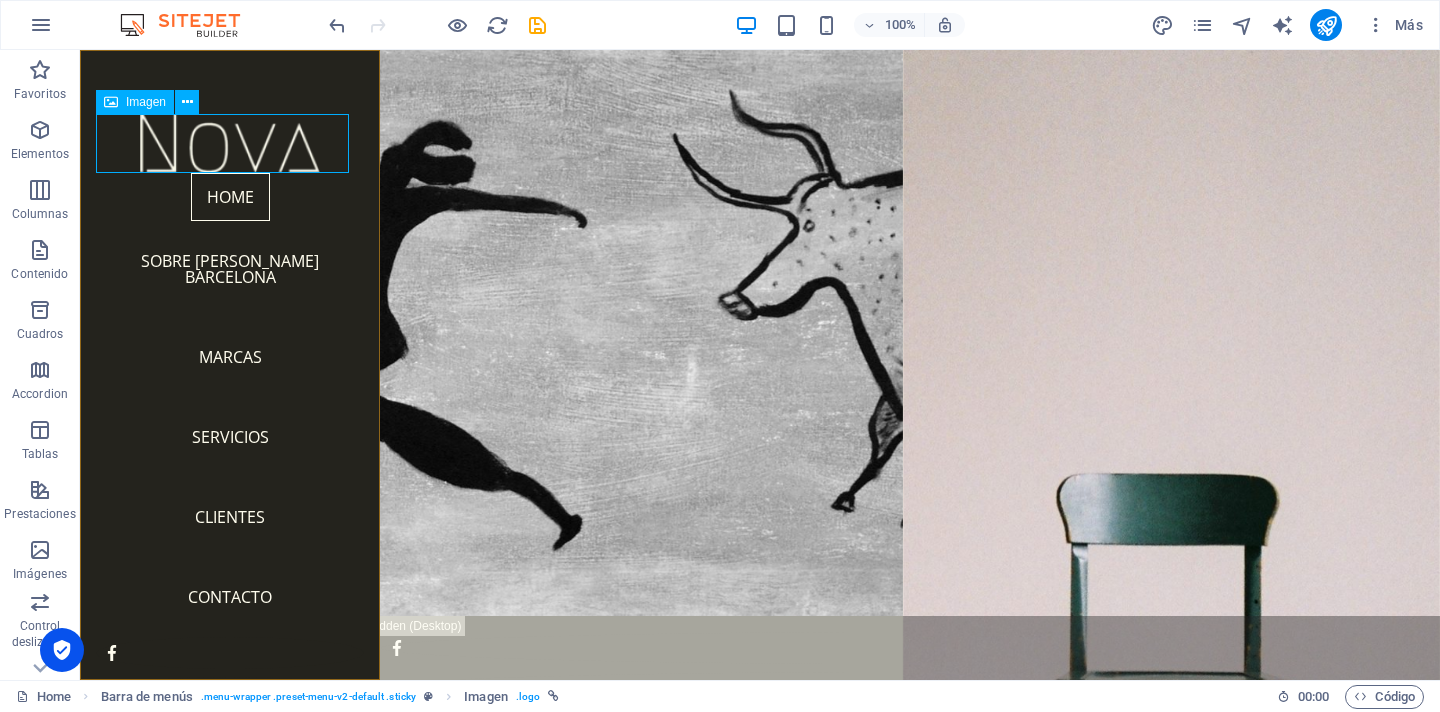 click on "Imagen" at bounding box center (146, 102) 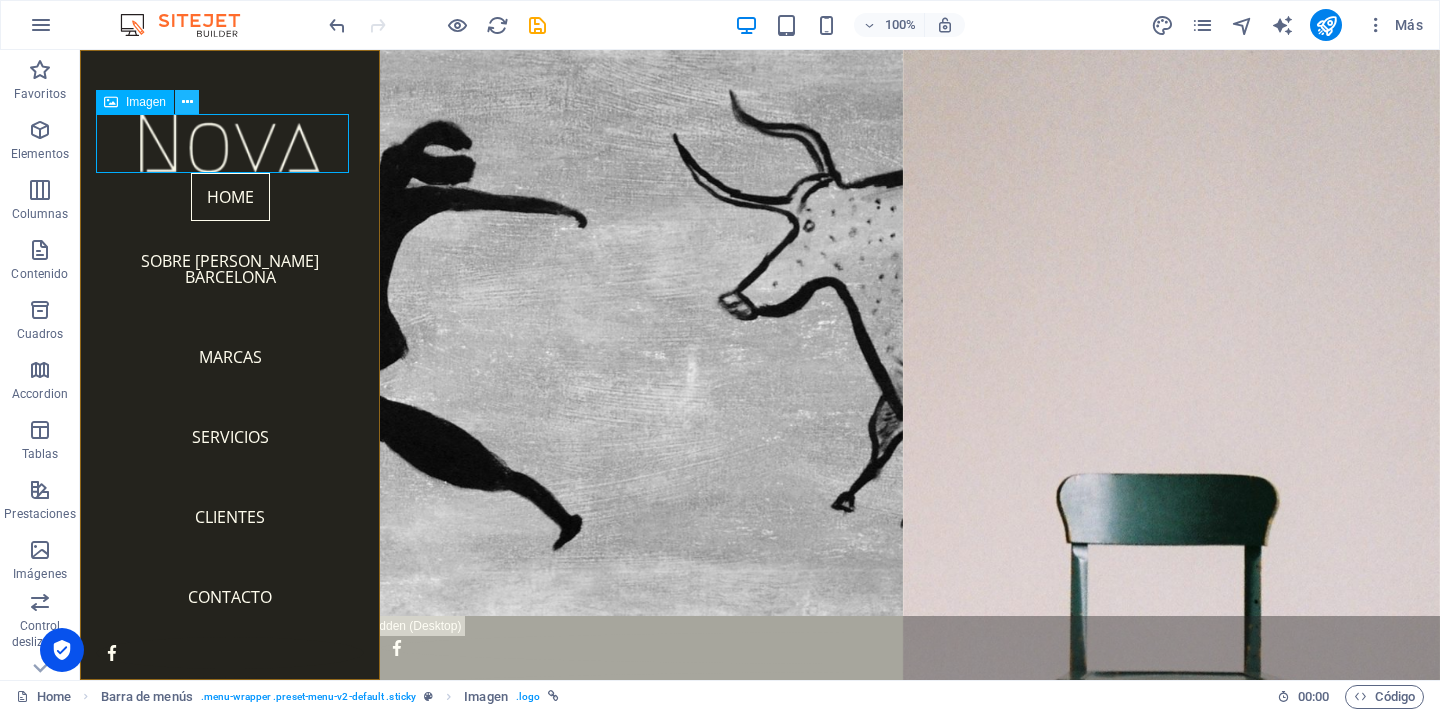 click at bounding box center [187, 102] 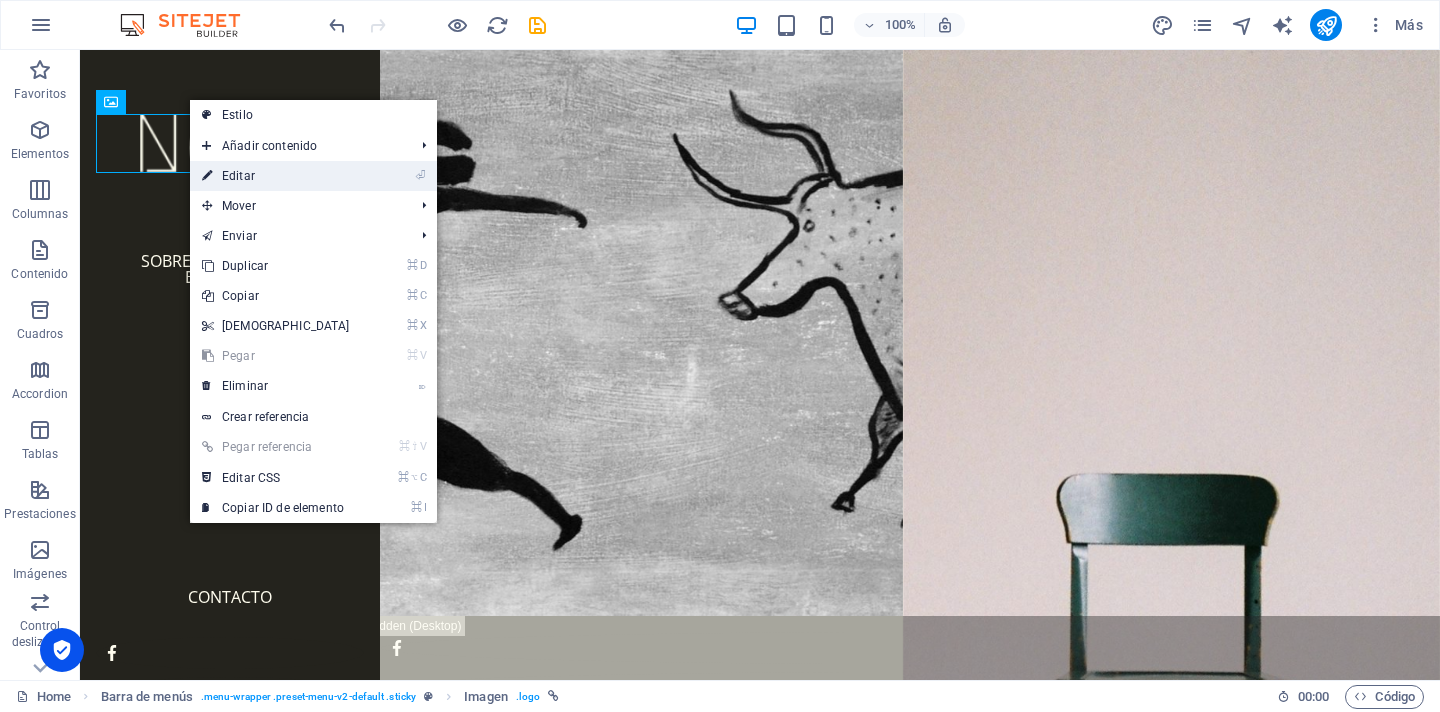 click on "⏎  Editar" at bounding box center (276, 176) 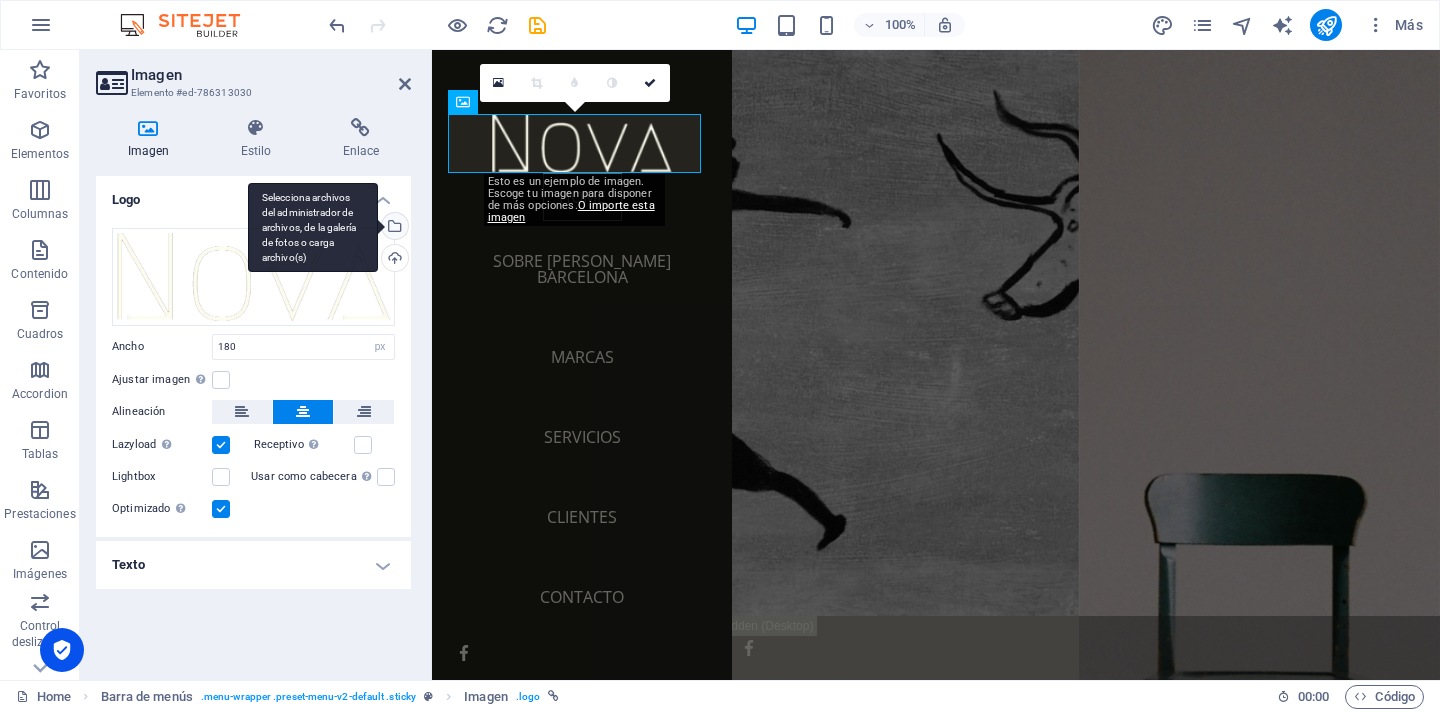 click on "Selecciona archivos del administrador de archivos, de la galería de fotos o carga archivo(s)" at bounding box center [313, 228] 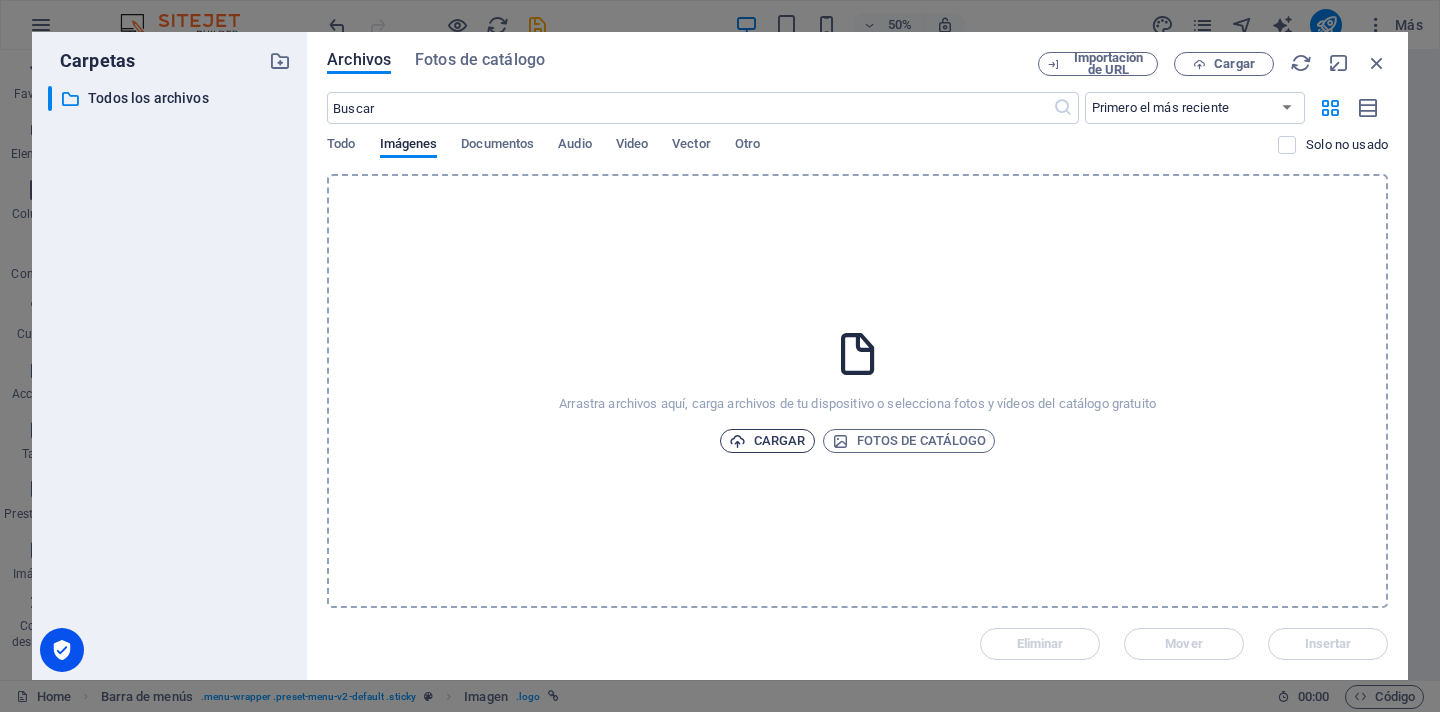 click on "Cargar" at bounding box center (767, 441) 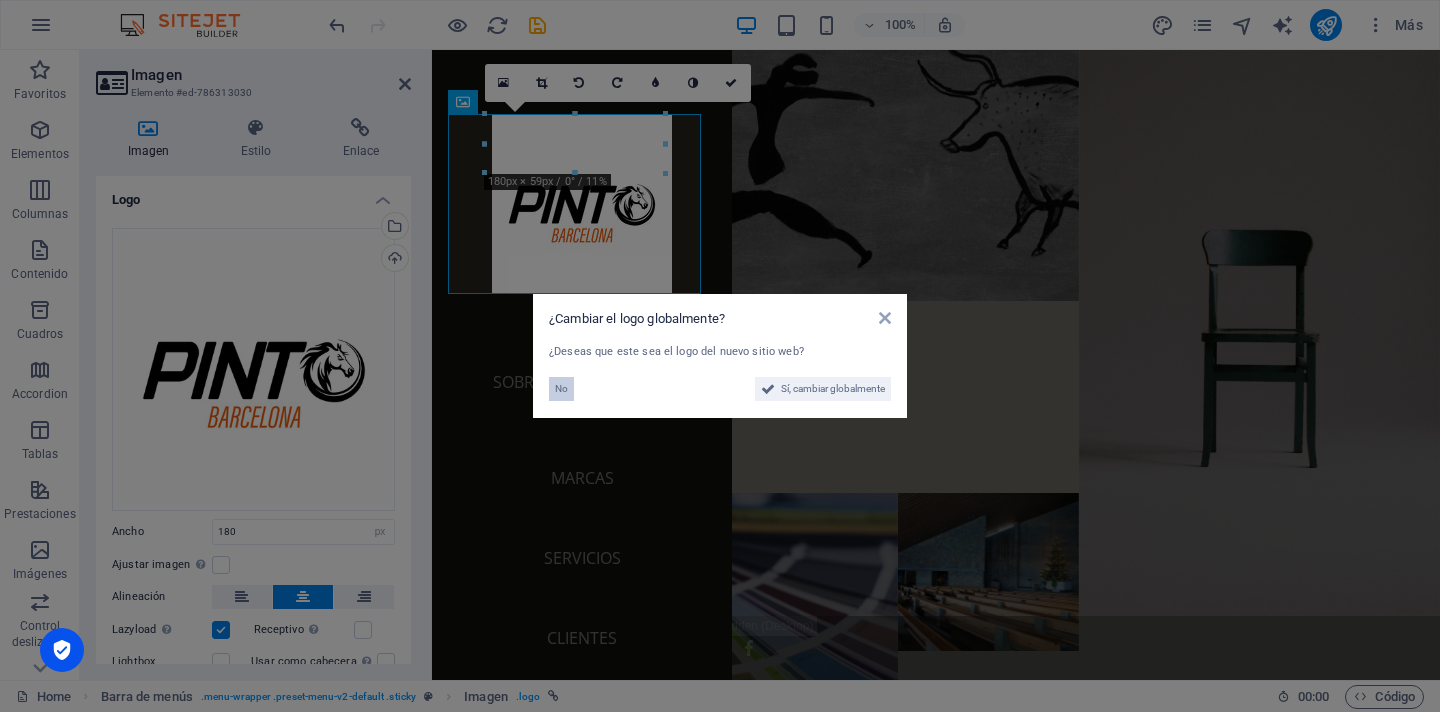 click on "No" at bounding box center (561, 389) 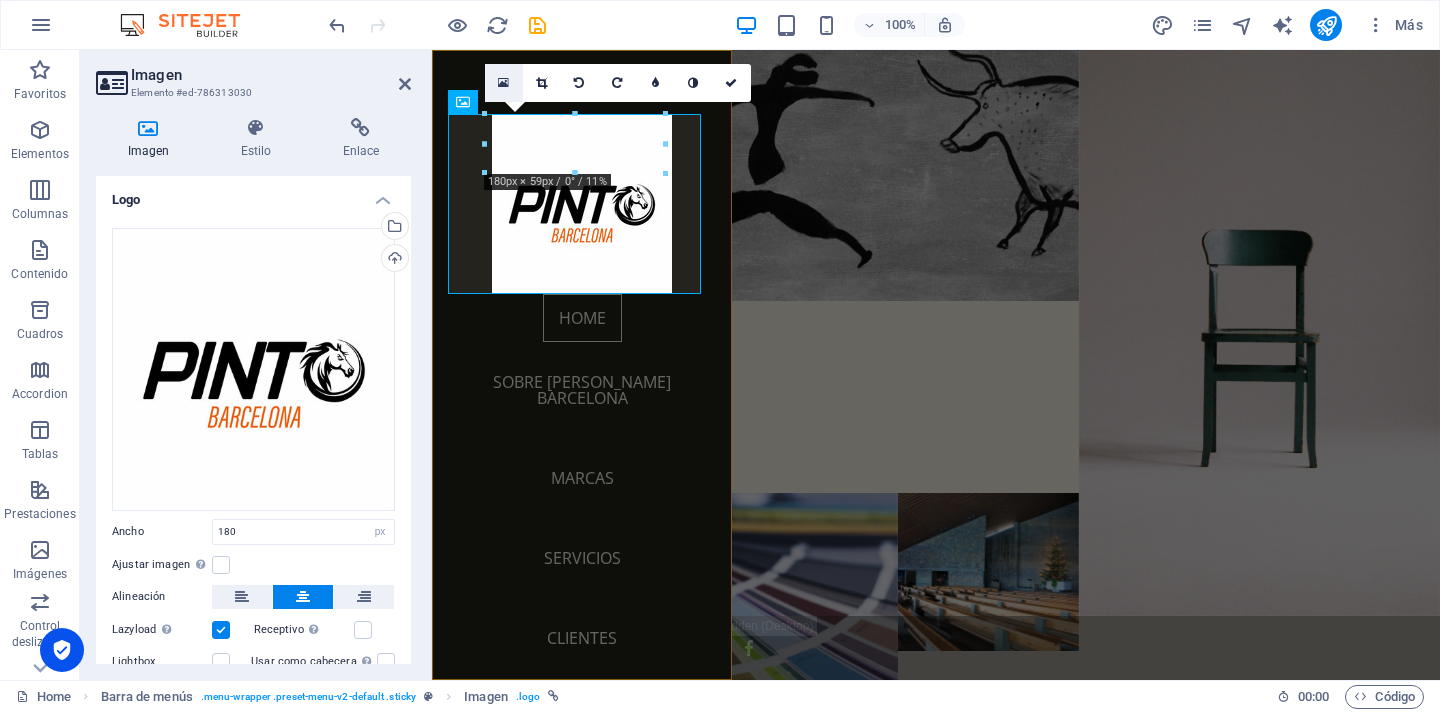 click at bounding box center (503, 83) 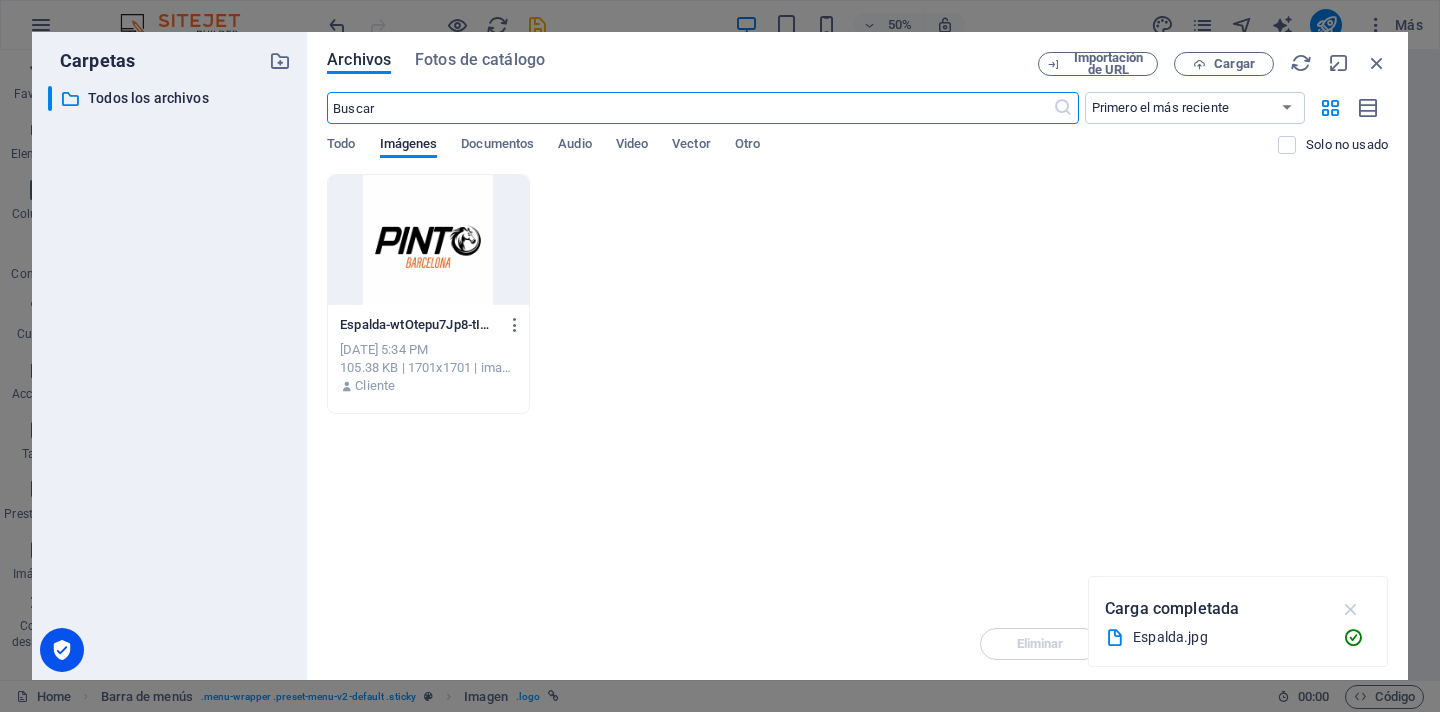 click at bounding box center (1351, 609) 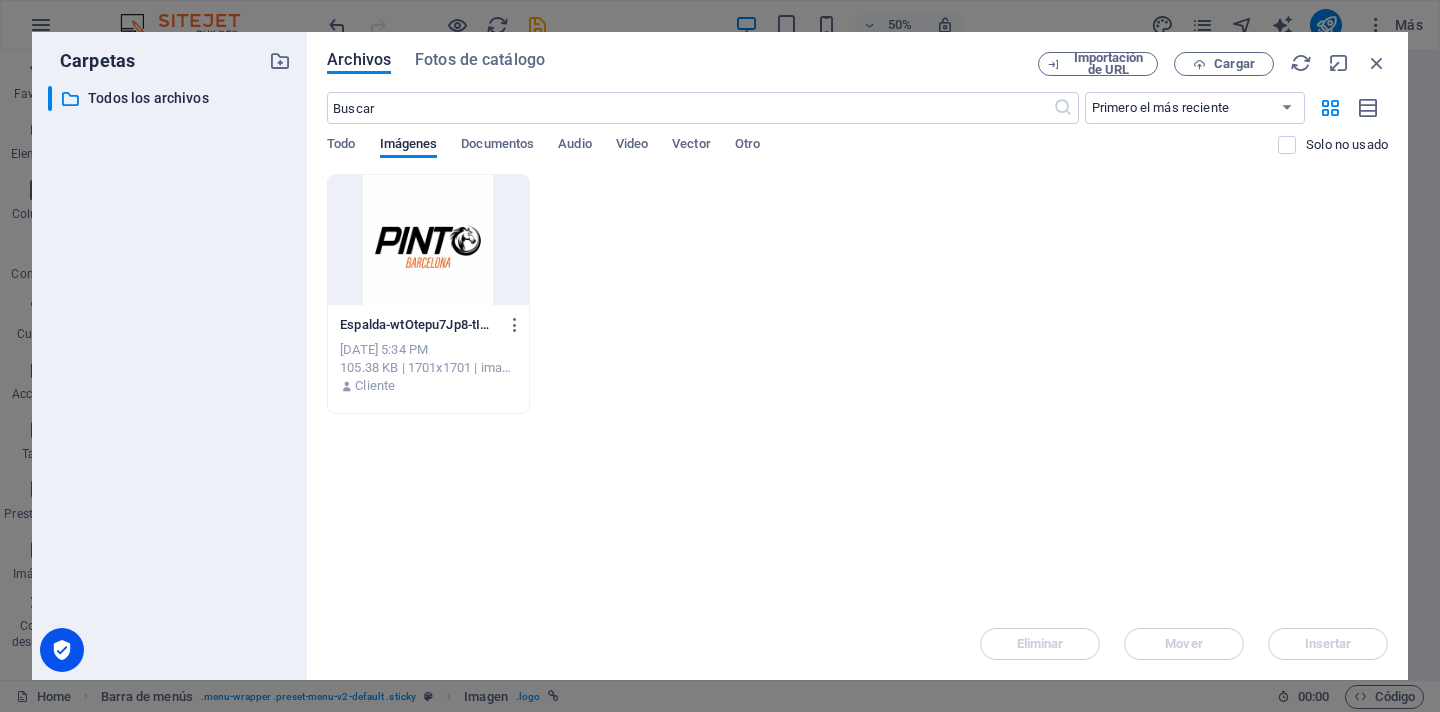 click on "Espalda-wtOtepu7Jp8-tINHeswPjw.jpg Espalda-wtOtepu7Jp8-tINHeswPjw.jpg [DATE] 5:34 PM 105.38 KB | 1701x1701 | image/jpeg Cliente" at bounding box center (857, 294) 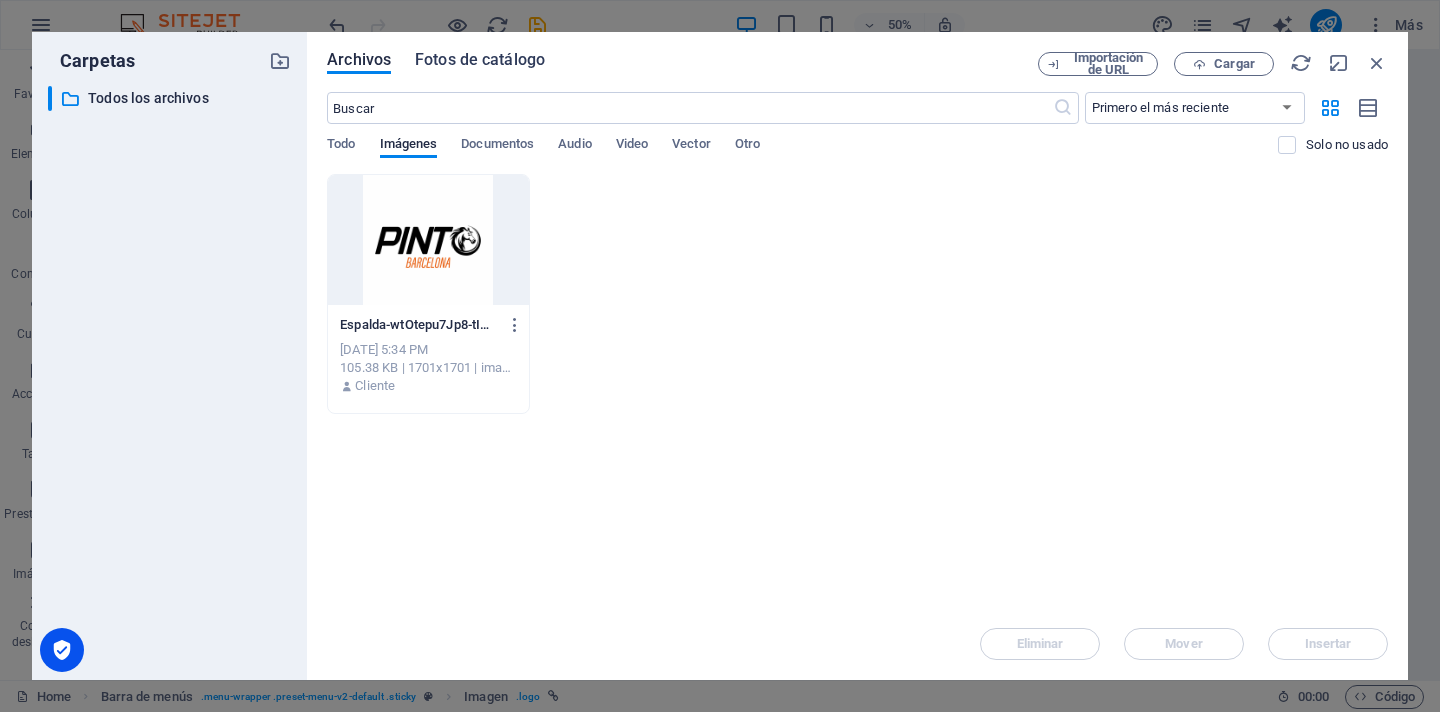 click on "Fotos de catálogo" at bounding box center [480, 60] 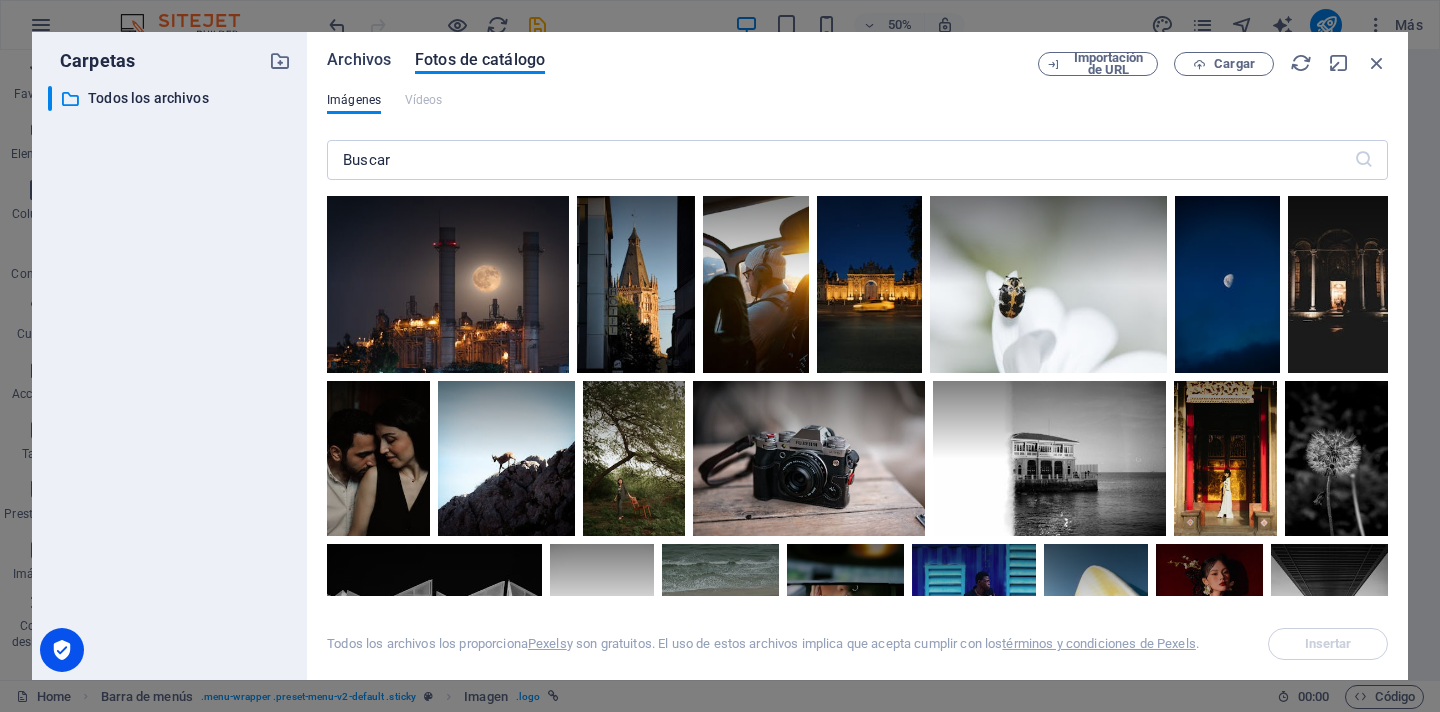 click on "Archivos" at bounding box center [359, 60] 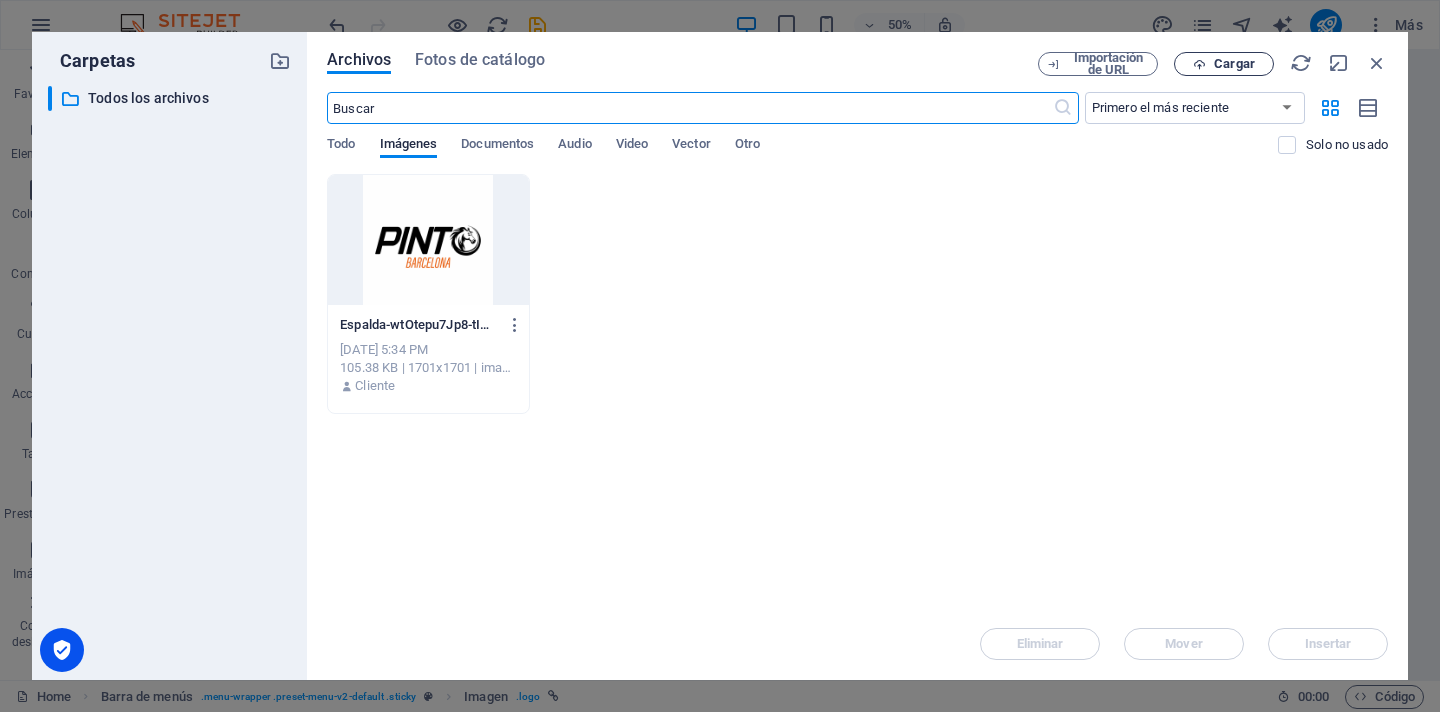 click on "Cargar" at bounding box center (1234, 64) 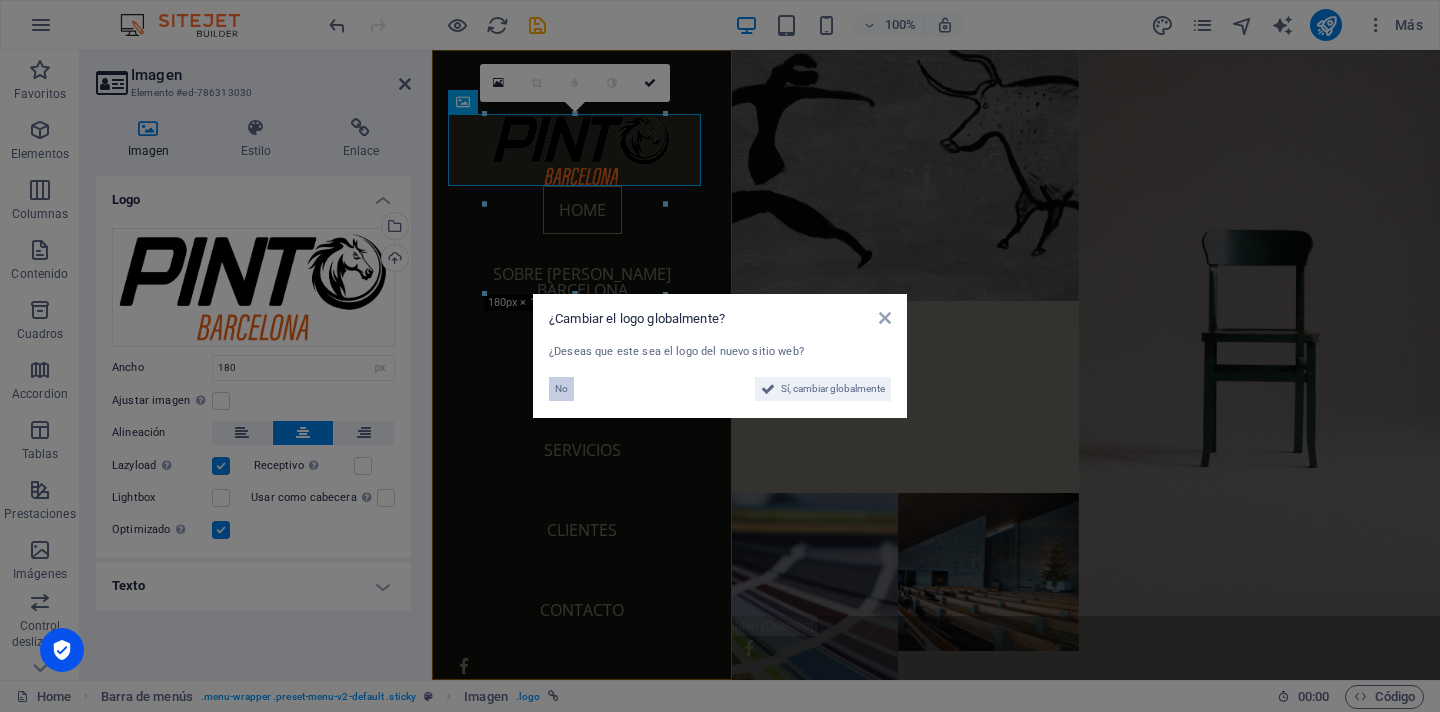 drag, startPoint x: 566, startPoint y: 396, endPoint x: 137, endPoint y: 345, distance: 432.02084 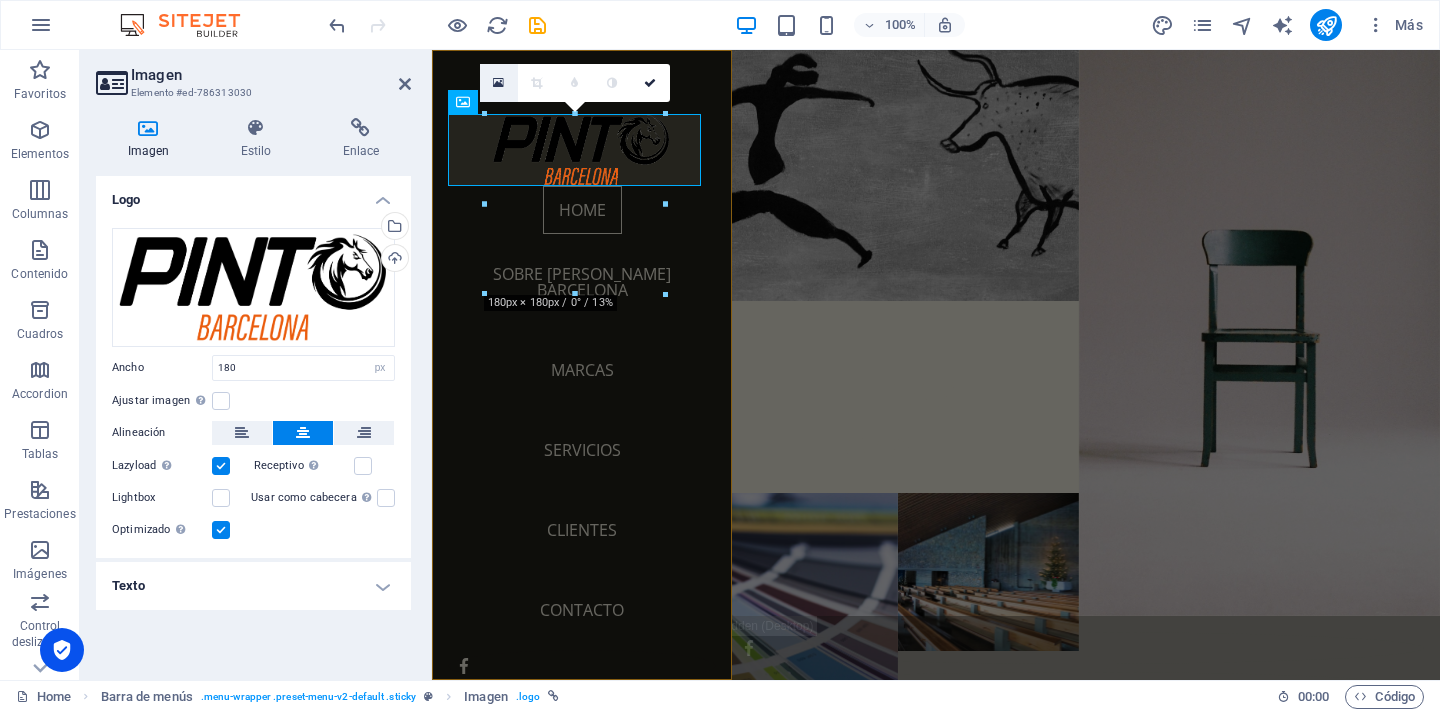 click at bounding box center (498, 83) 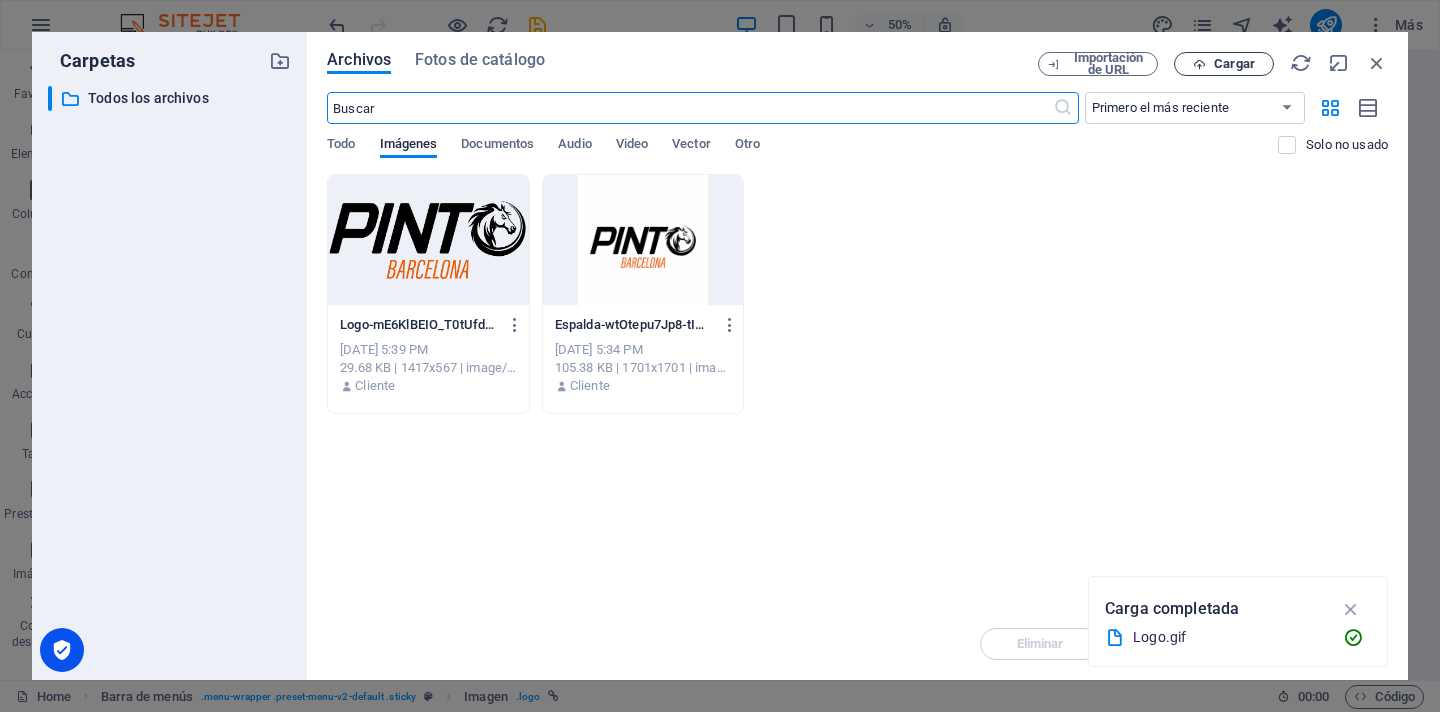 click at bounding box center (1199, 64) 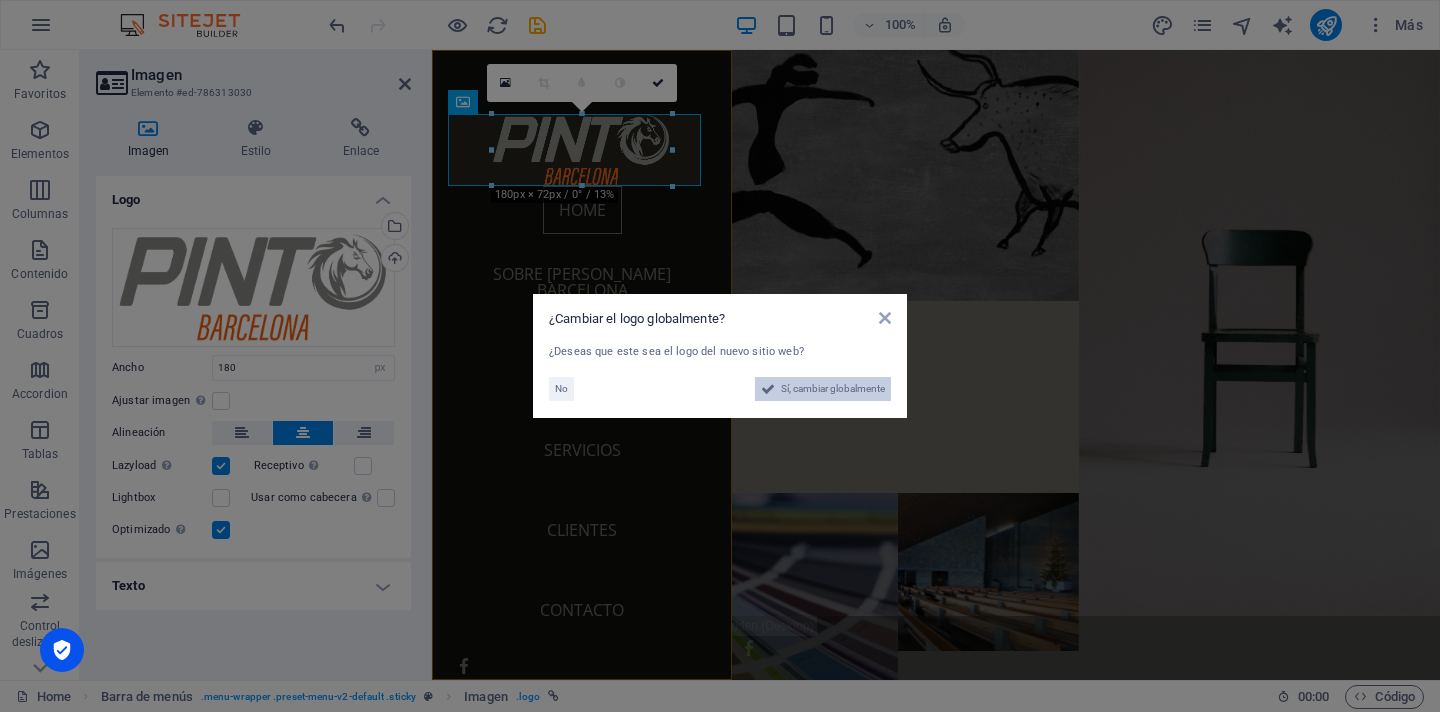 click on "Sí, cambiar globalmente" at bounding box center [833, 389] 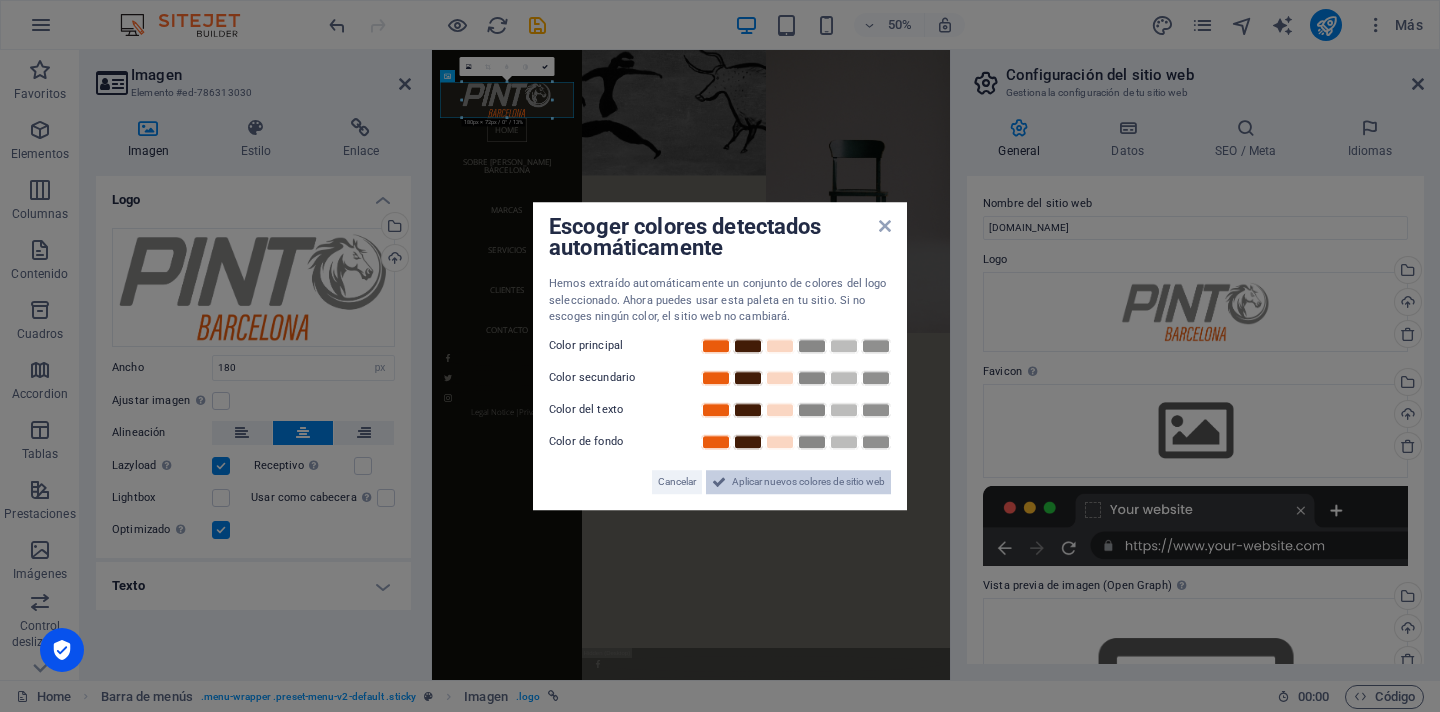 click on "Aplicar nuevos colores de sitio web" at bounding box center (808, 482) 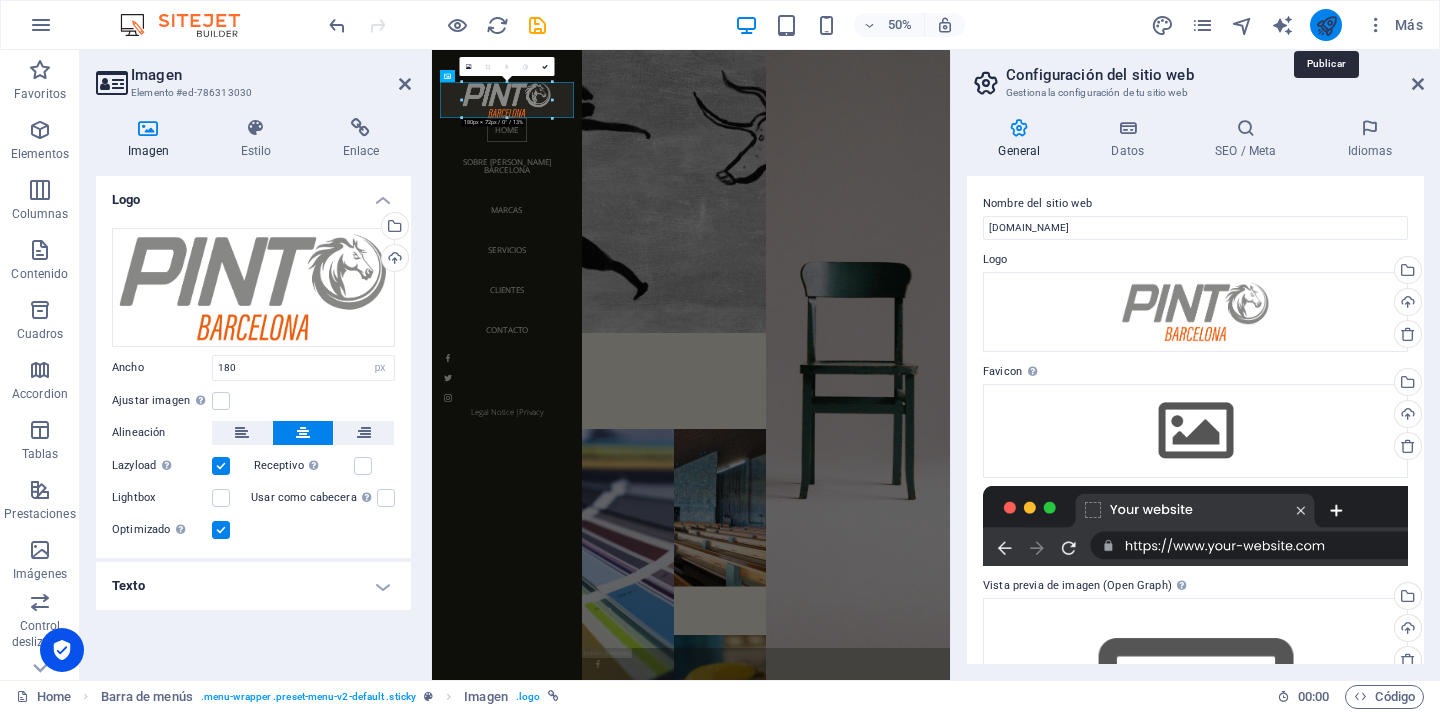 click at bounding box center (1326, 25) 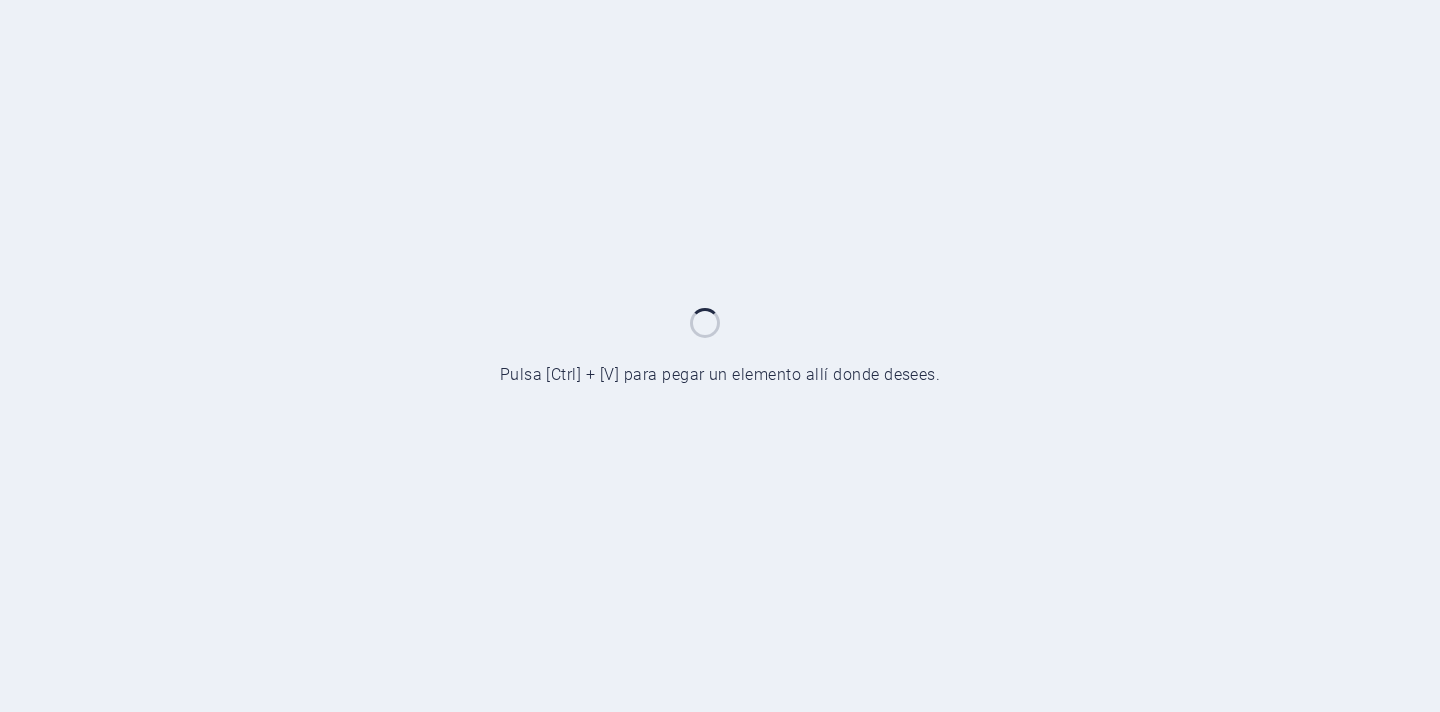 scroll, scrollTop: 0, scrollLeft: 0, axis: both 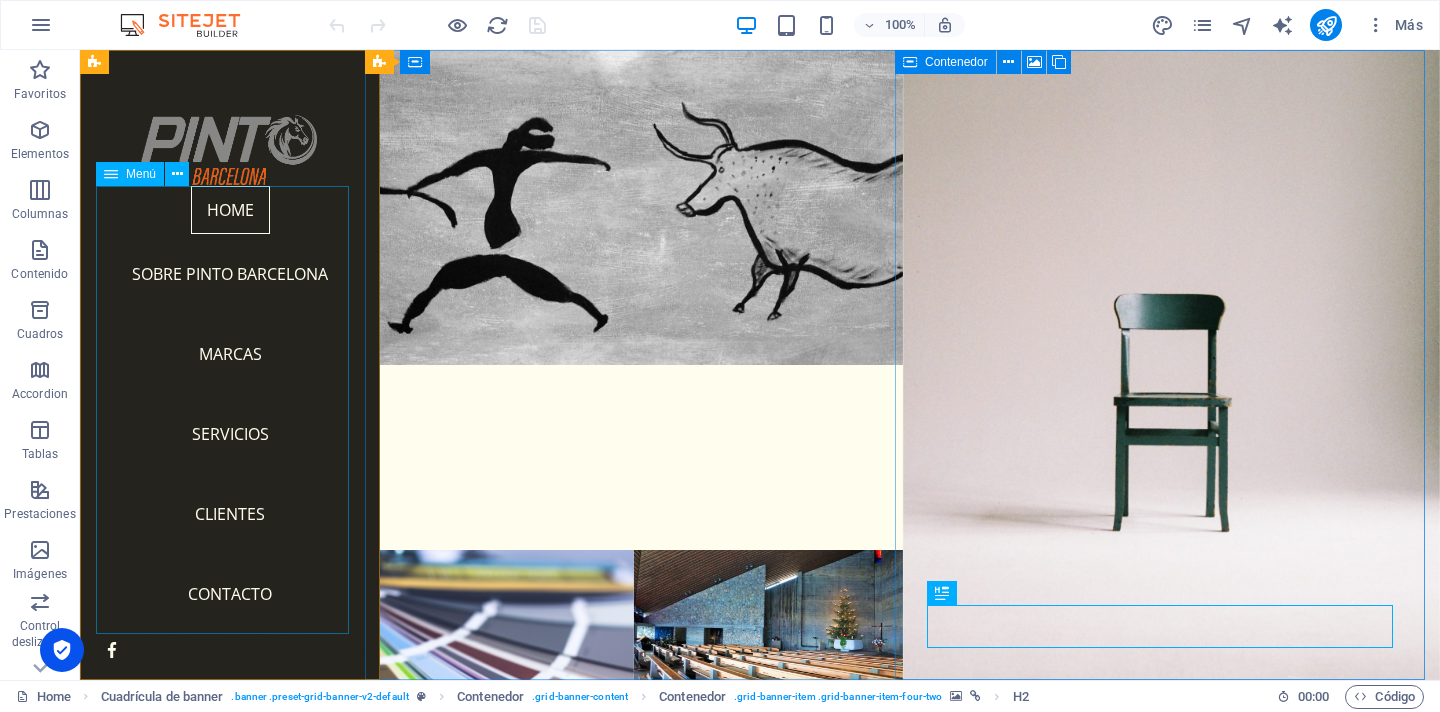 click on "Home Sobre Pinto Barcelona Marcas Servicios Clientes Contacto" at bounding box center [230, 410] 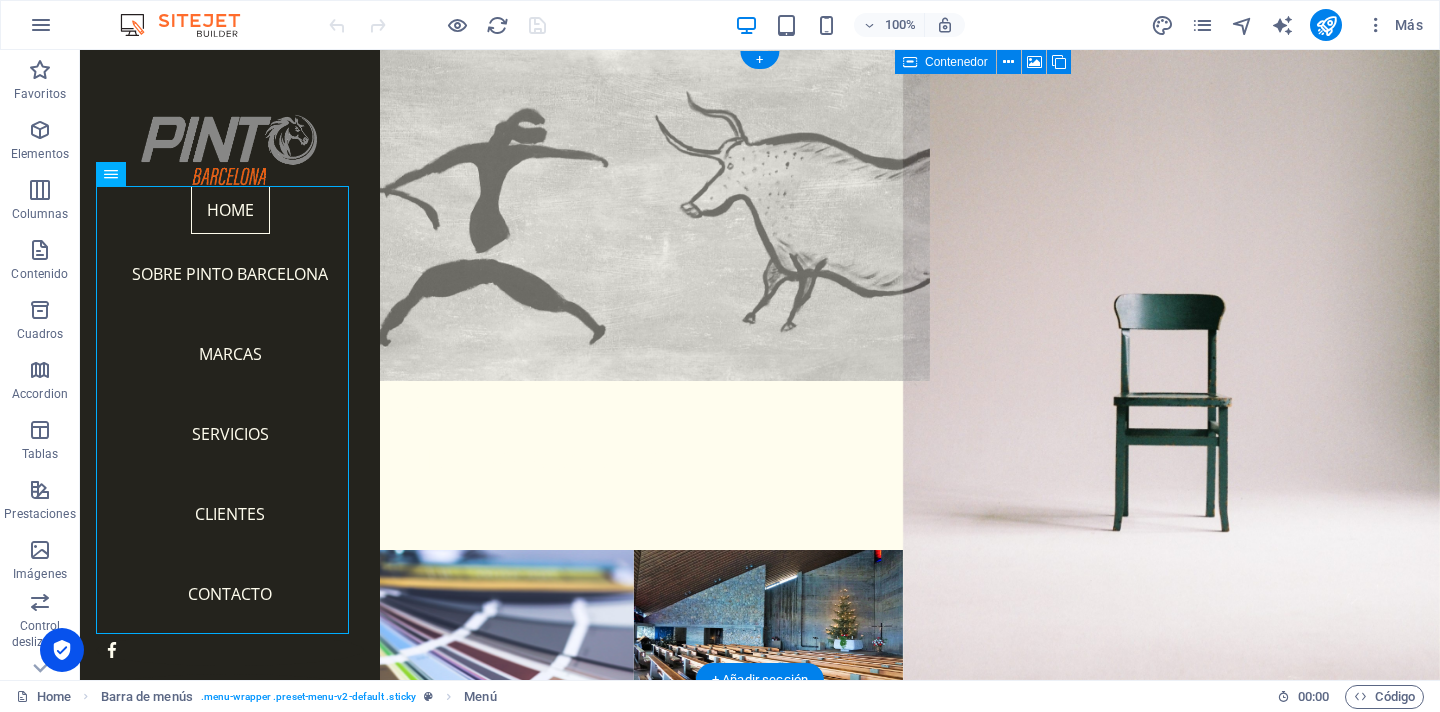 click at bounding box center (633, 207) 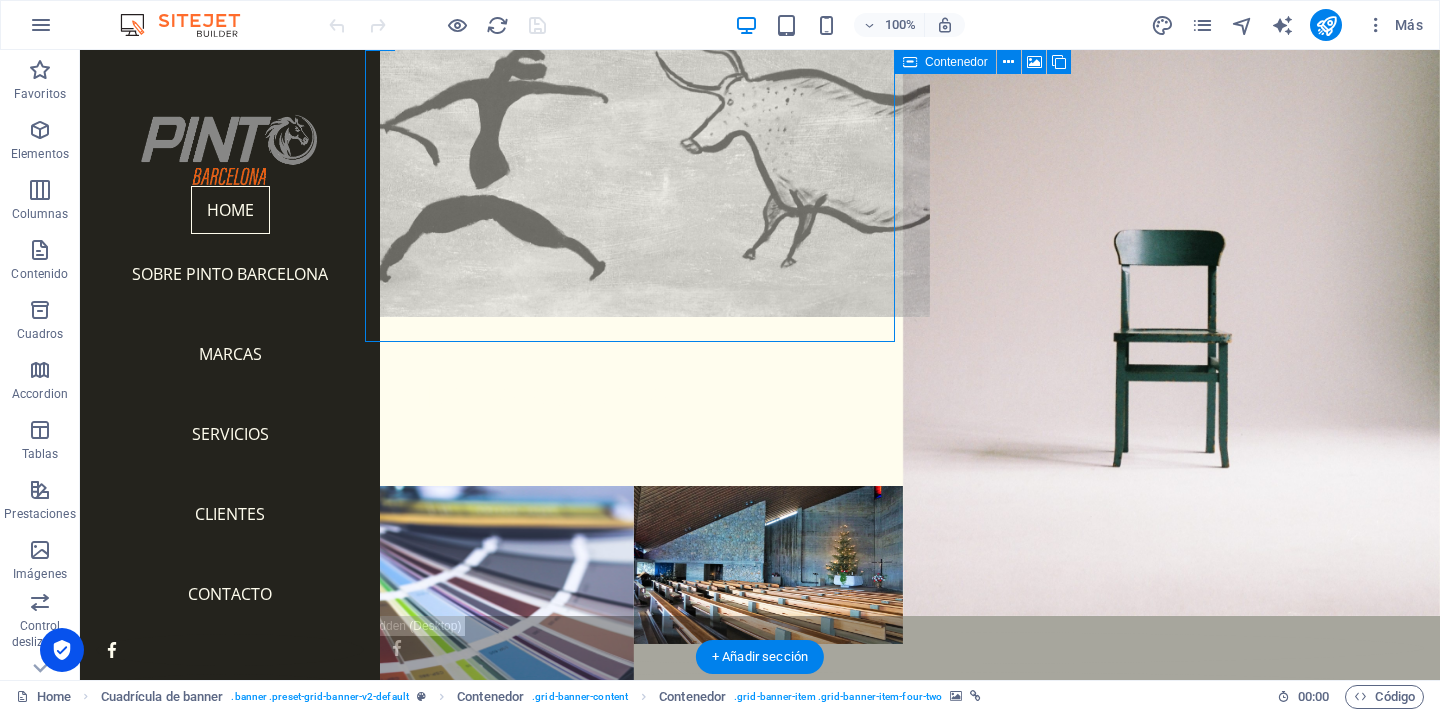 scroll, scrollTop: 0, scrollLeft: 0, axis: both 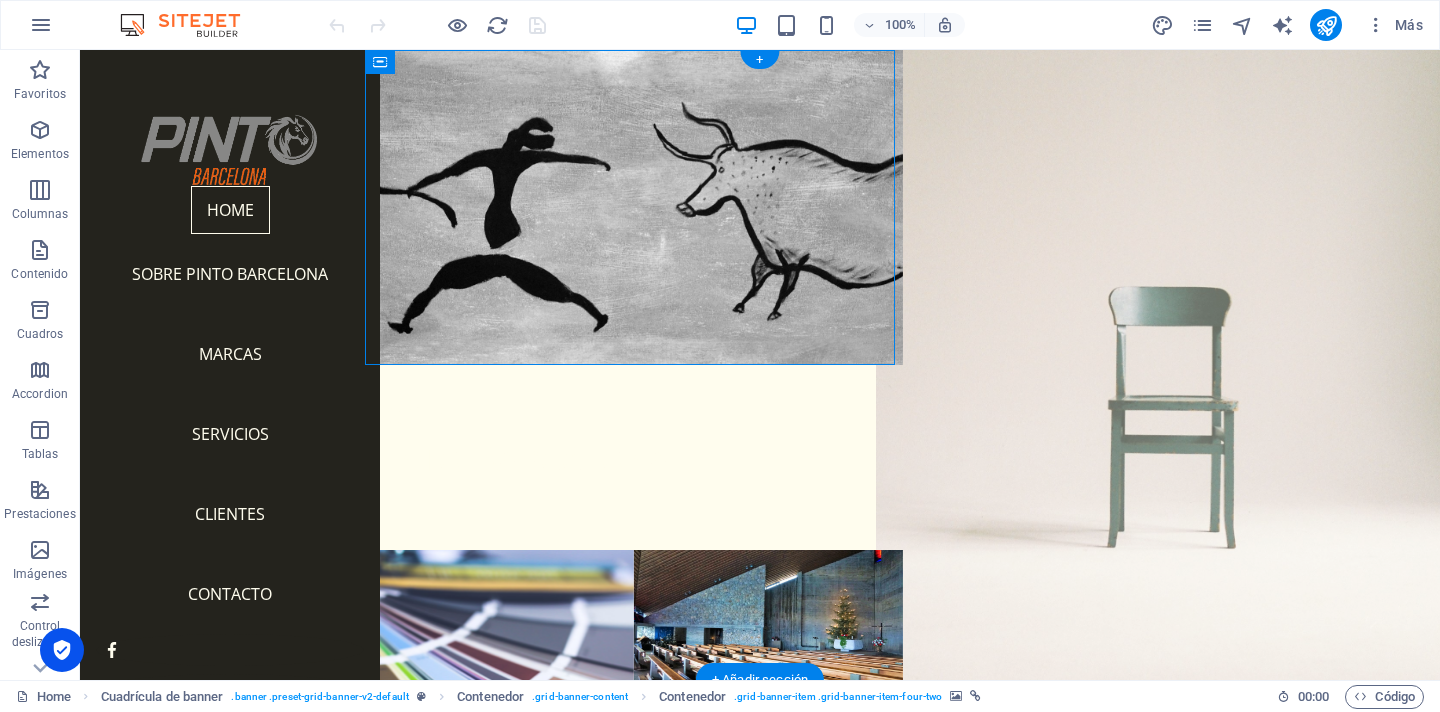 click at bounding box center [1171, 365] 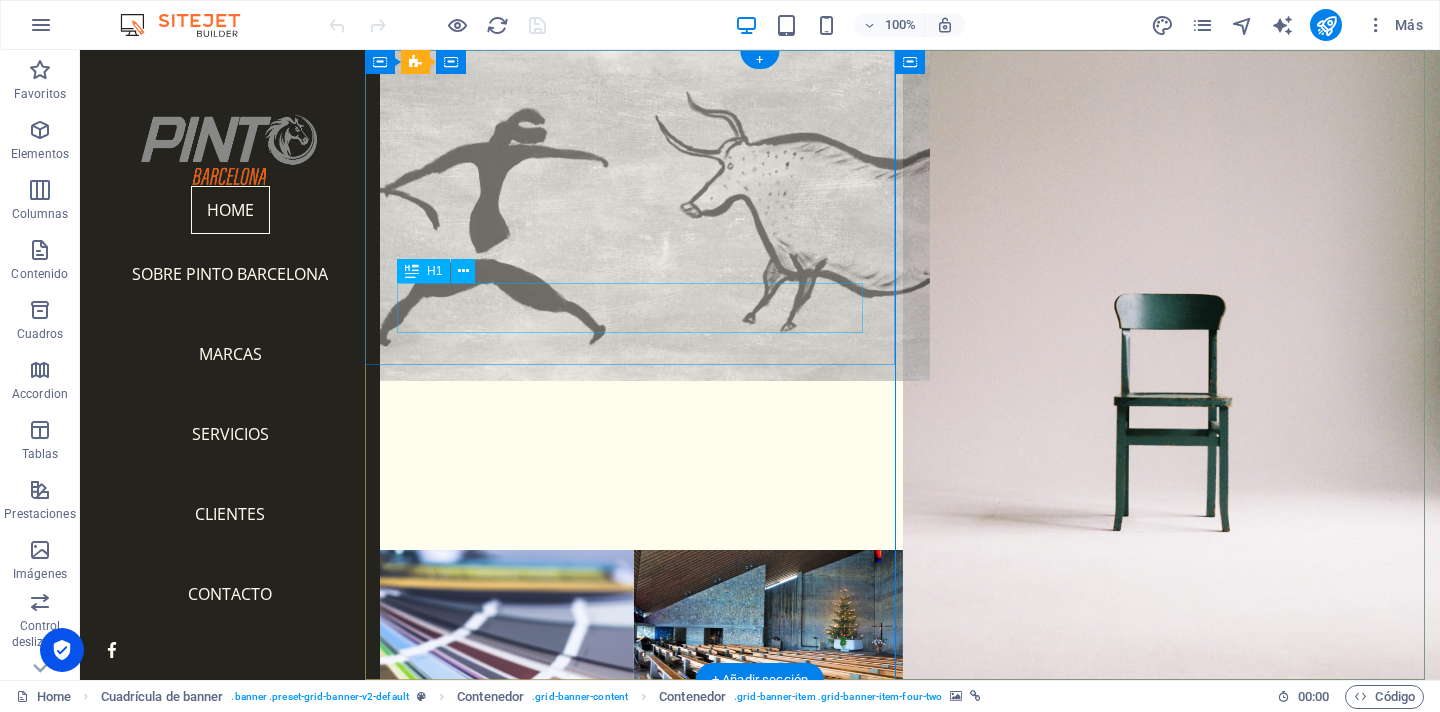 click on "Pinto Barcelona" at bounding box center (634, 458) 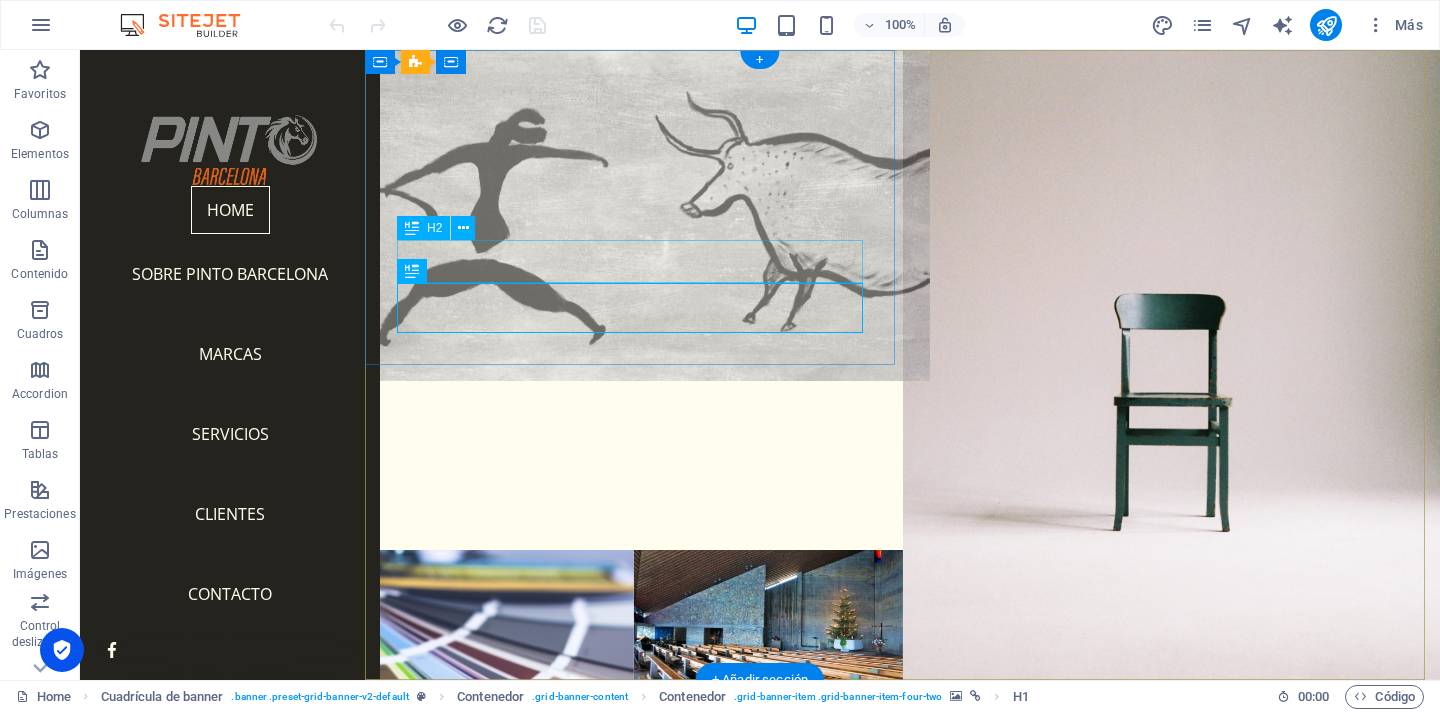 click at bounding box center [633, 207] 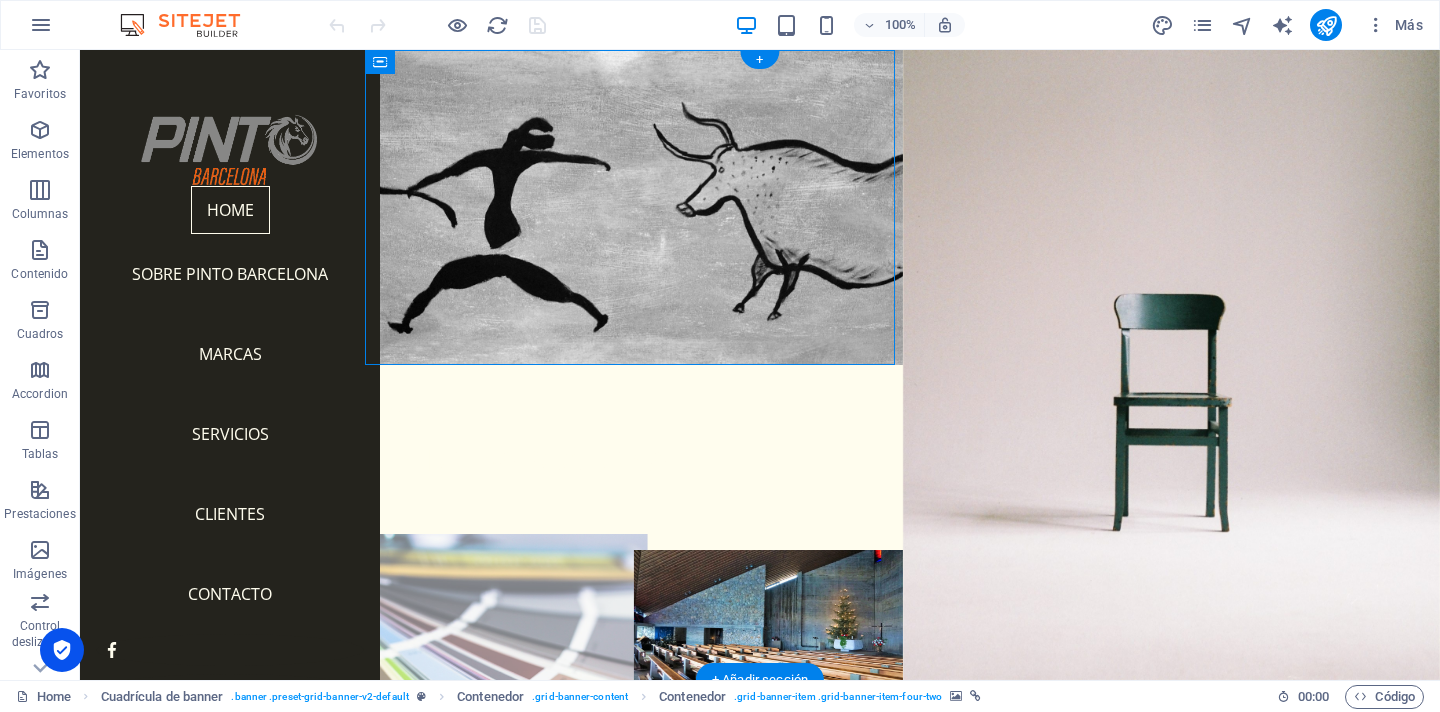 click at bounding box center [500, 707] 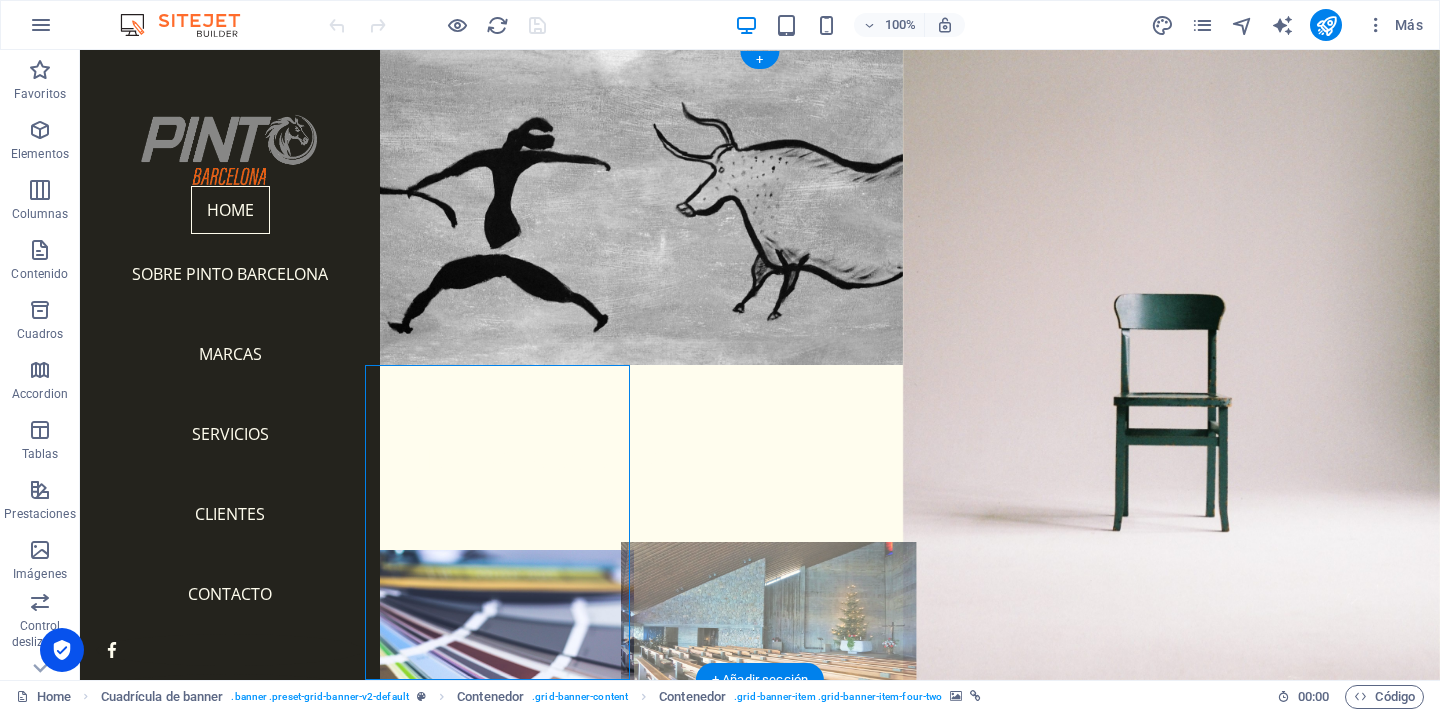click at bounding box center [768, 629] 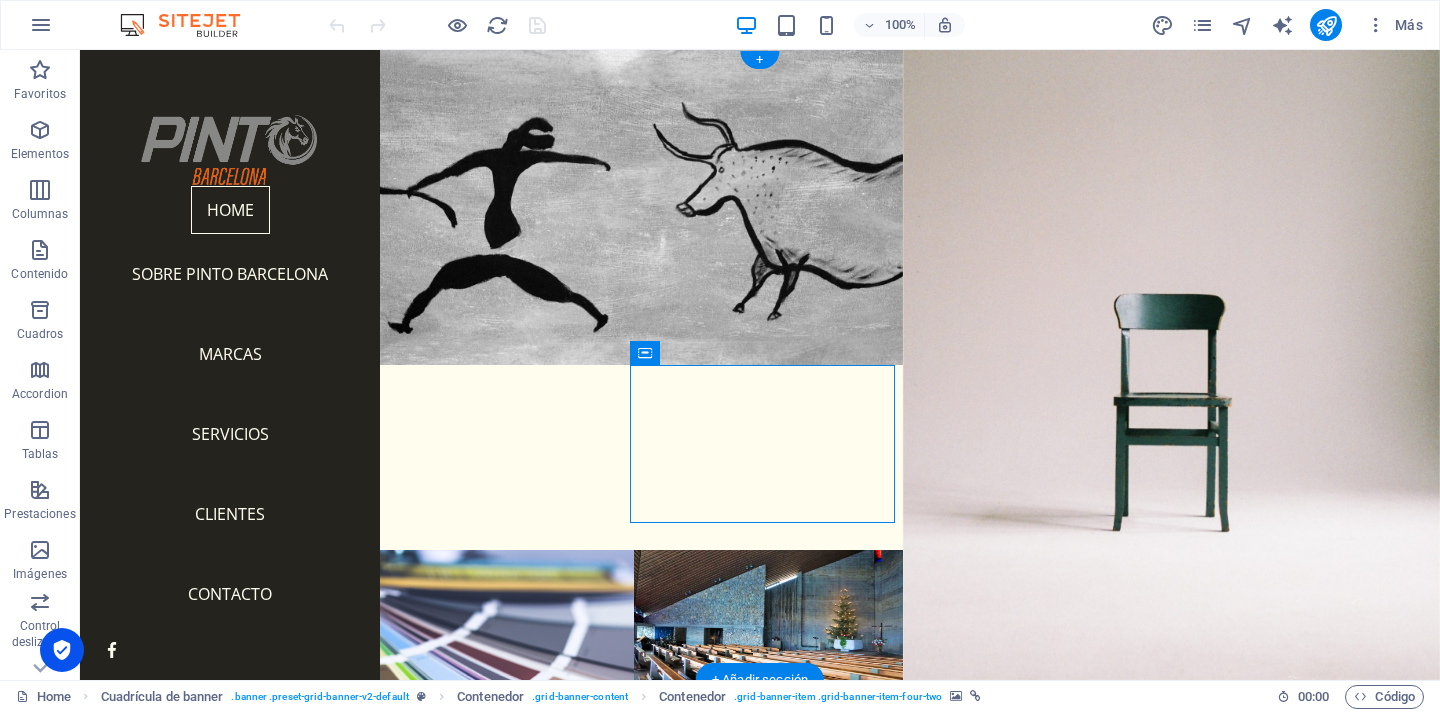 click at bounding box center (768, 879) 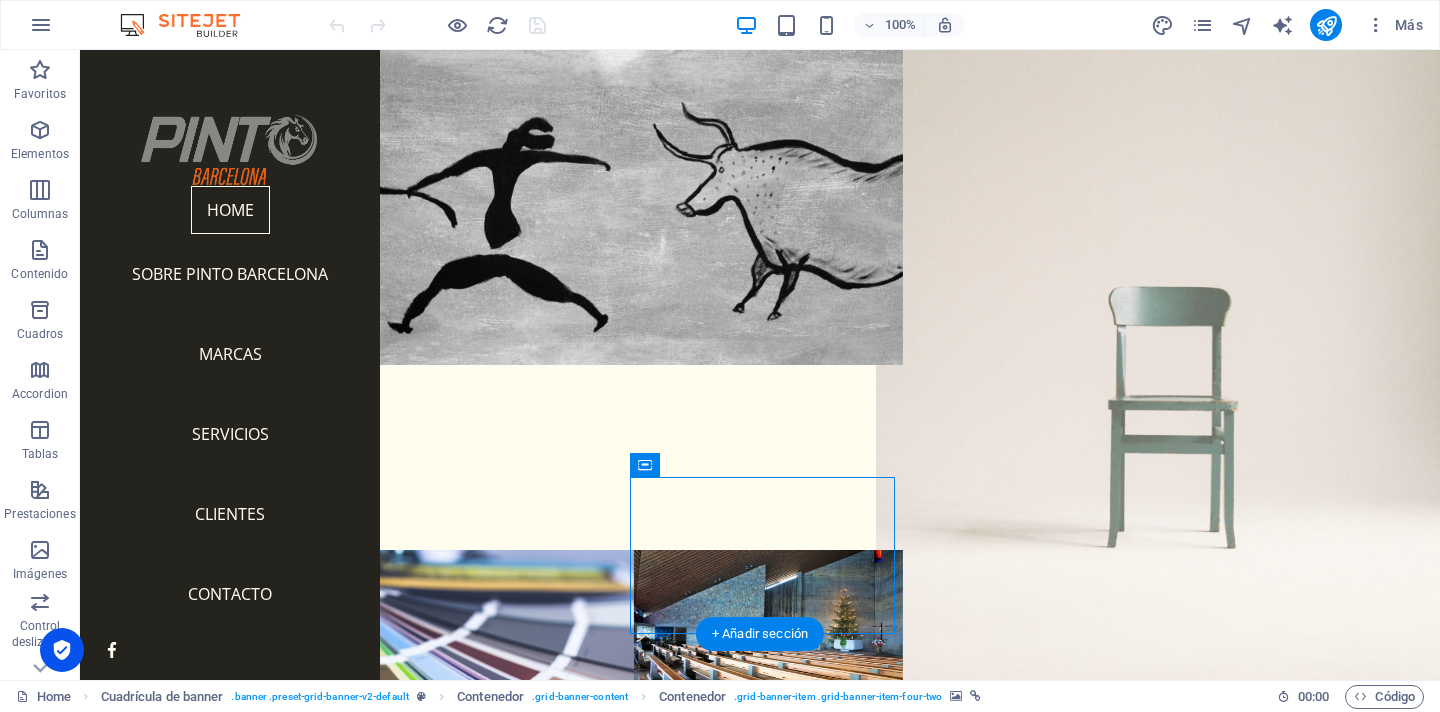 scroll, scrollTop: 64, scrollLeft: 0, axis: vertical 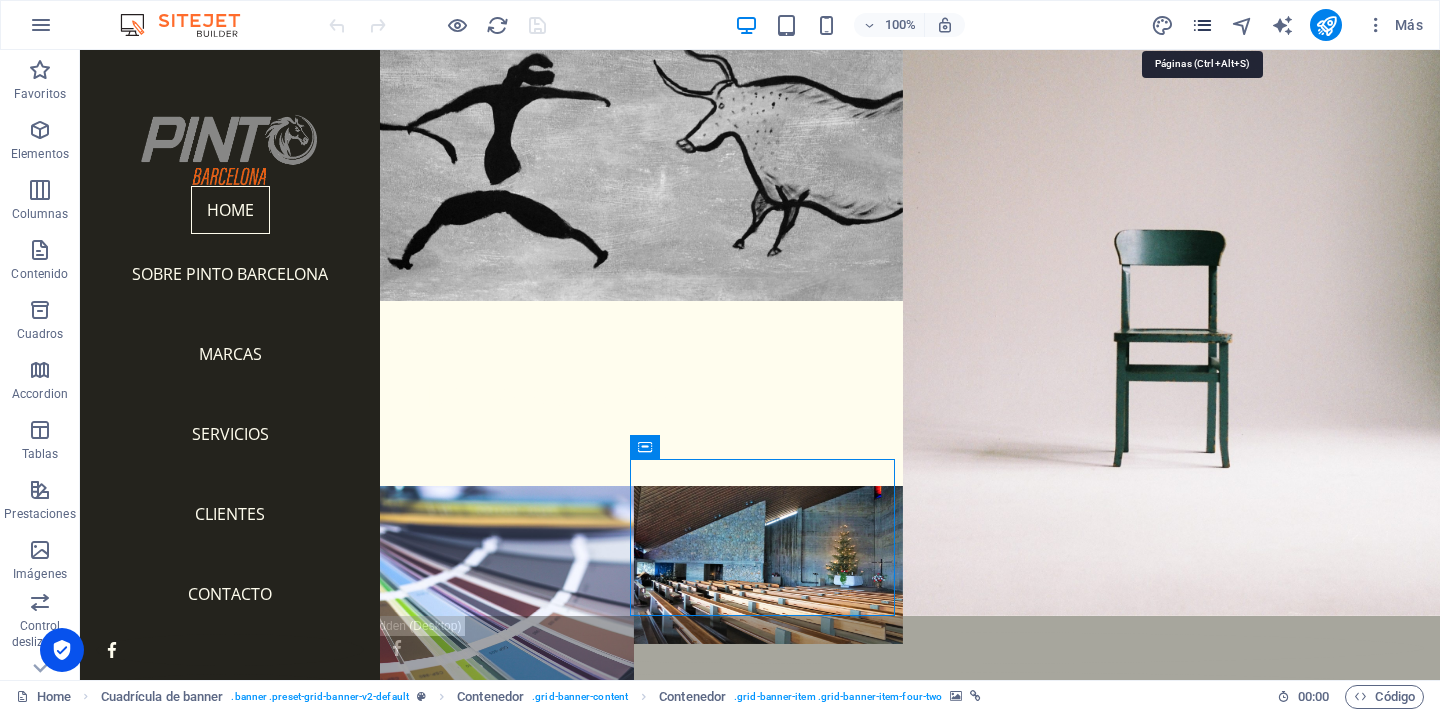click at bounding box center (1202, 25) 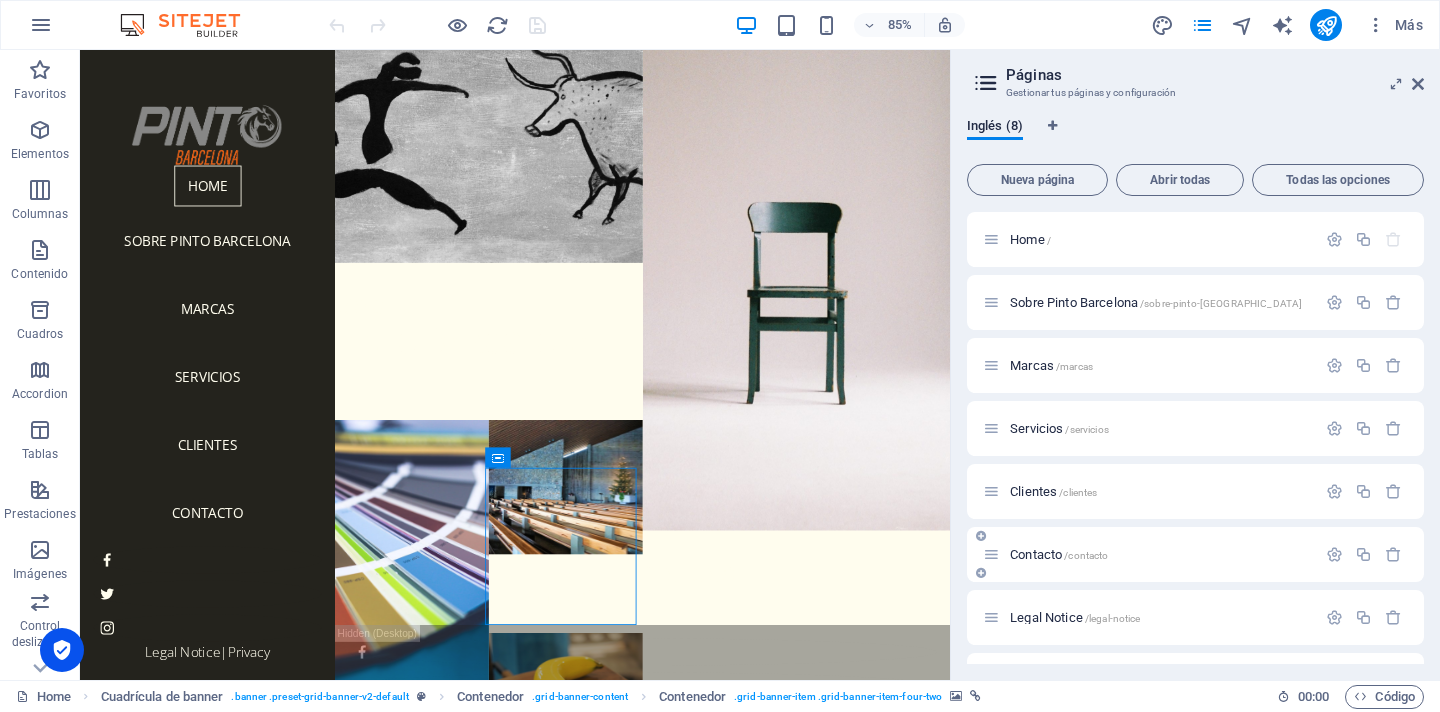 click on "Contacto /contacto" at bounding box center (1149, 554) 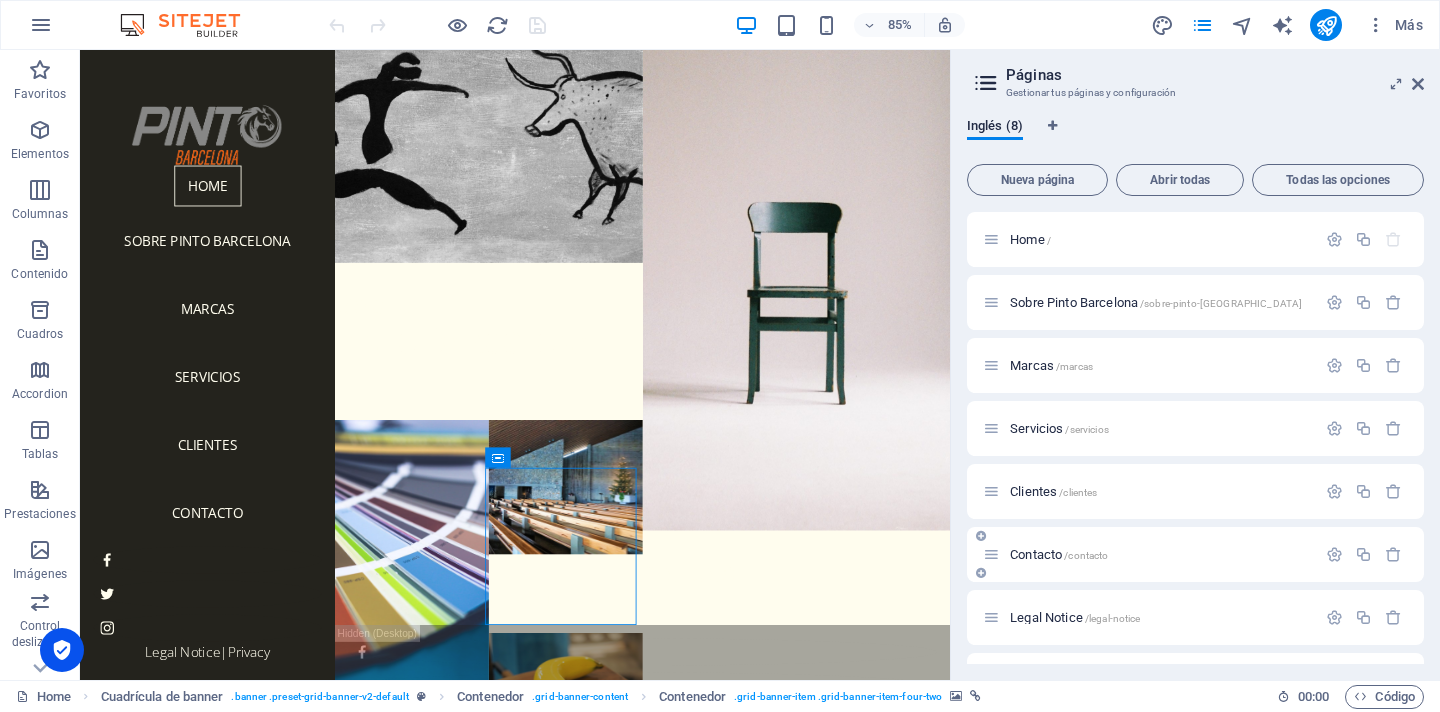 click on "Contacto /contacto" at bounding box center [1160, 554] 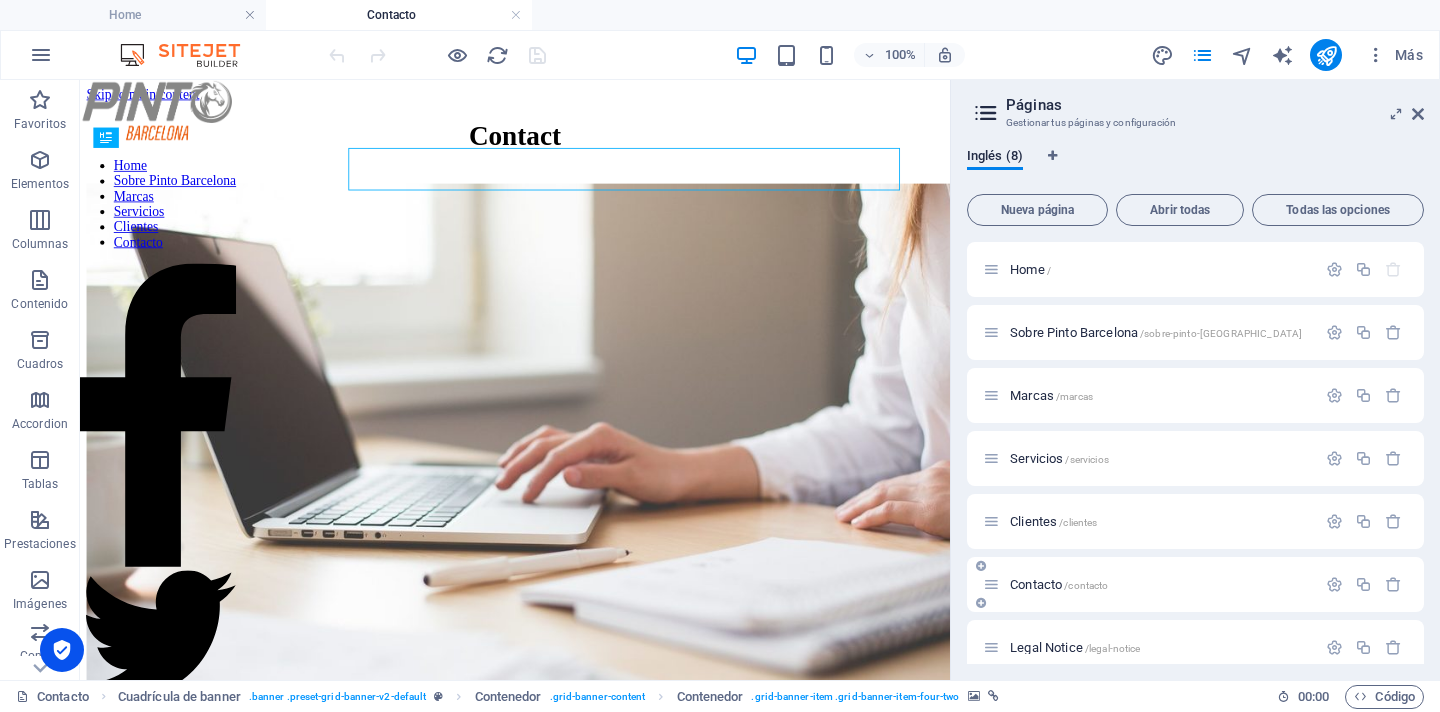 scroll, scrollTop: 0, scrollLeft: 0, axis: both 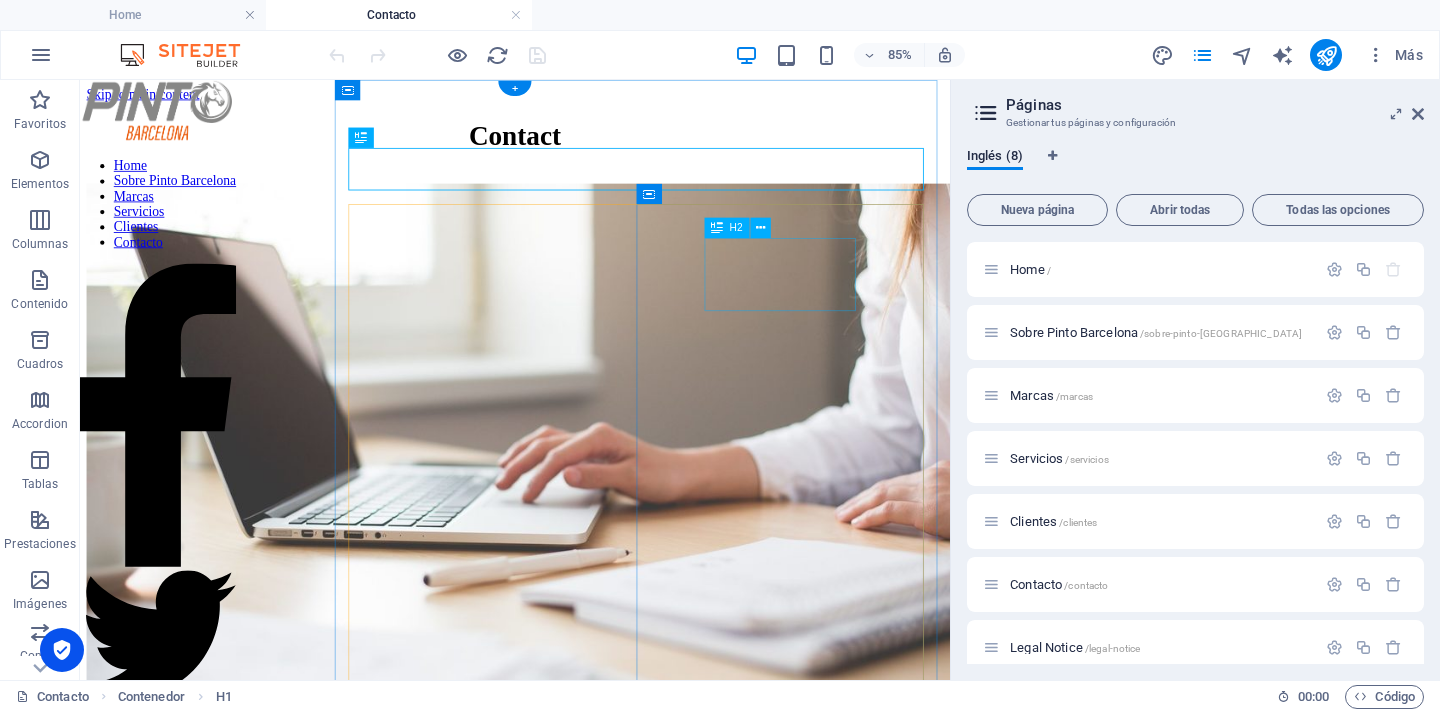 click on "Contact form" at bounding box center (592, 922) 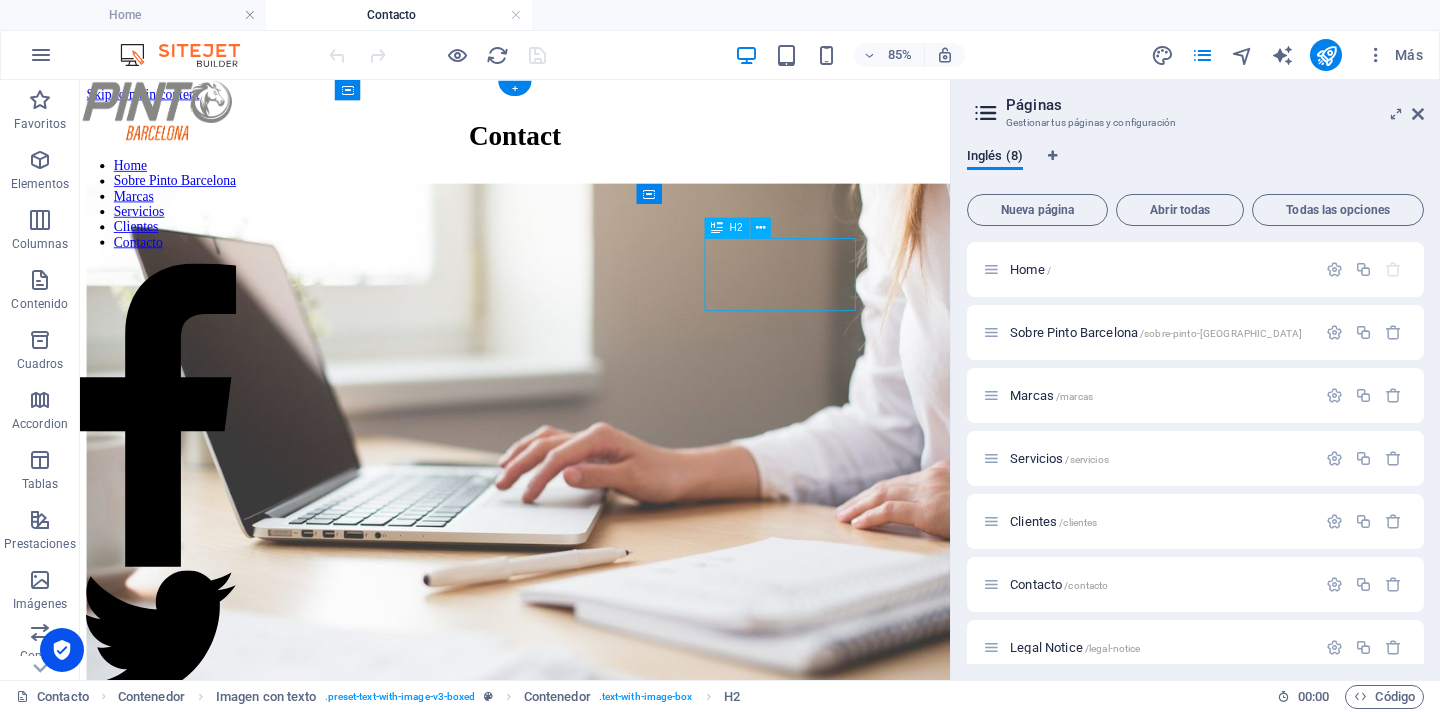 click on "Contact form" at bounding box center (592, 922) 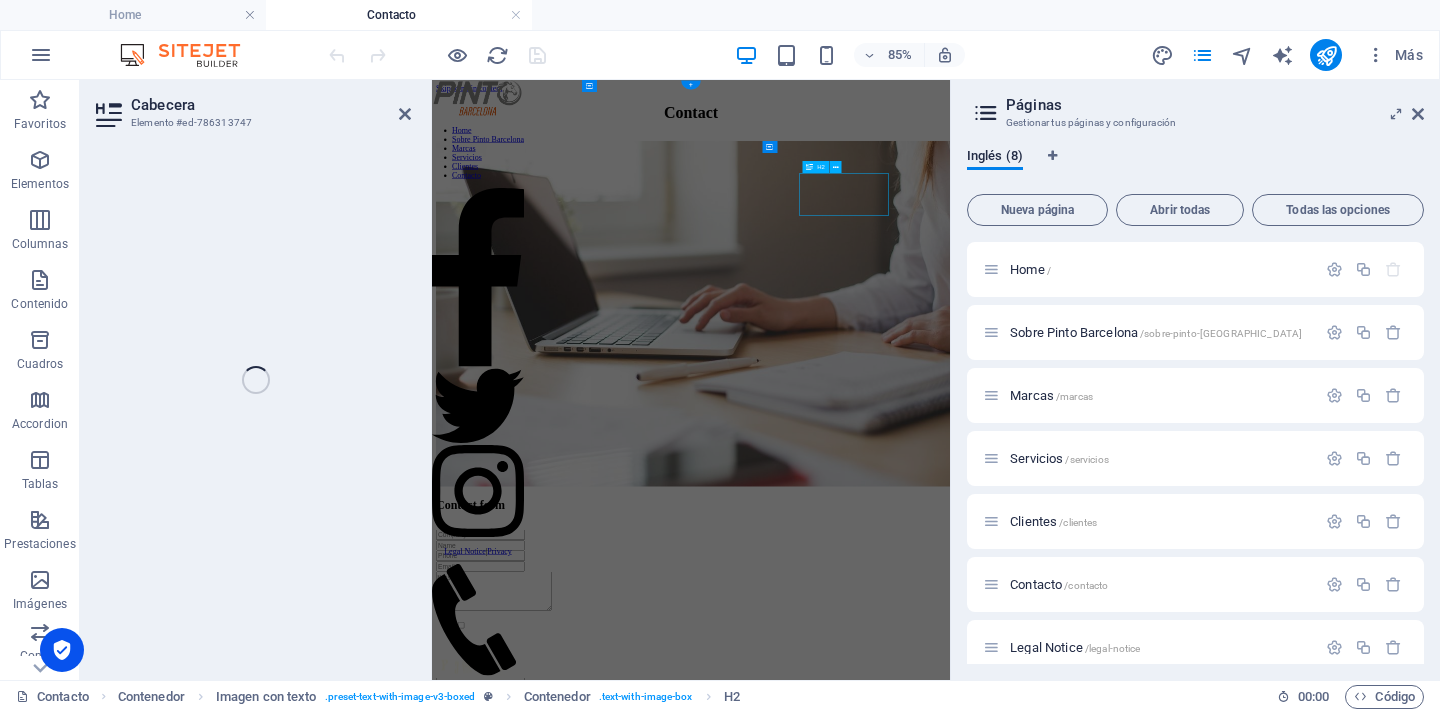 click at bounding box center [950, 549] 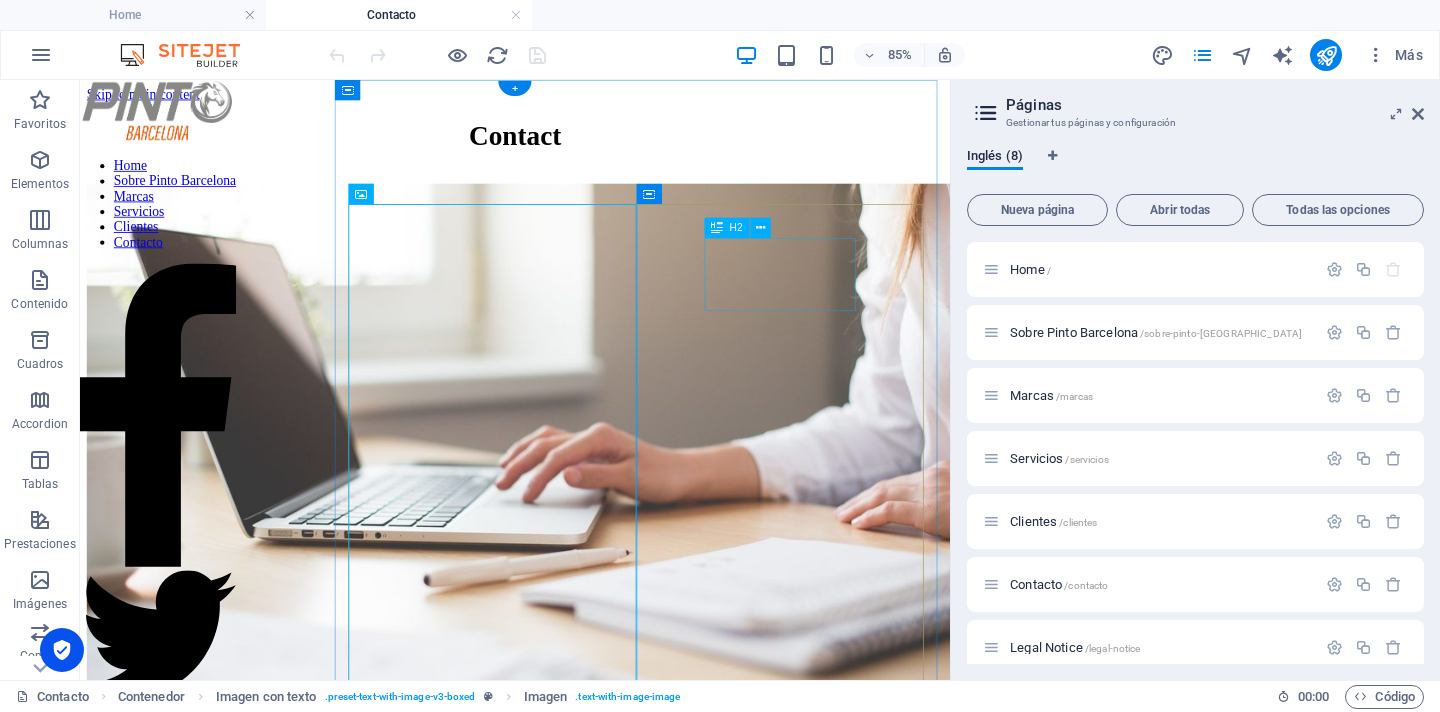 click on "Contact form" at bounding box center [592, 922] 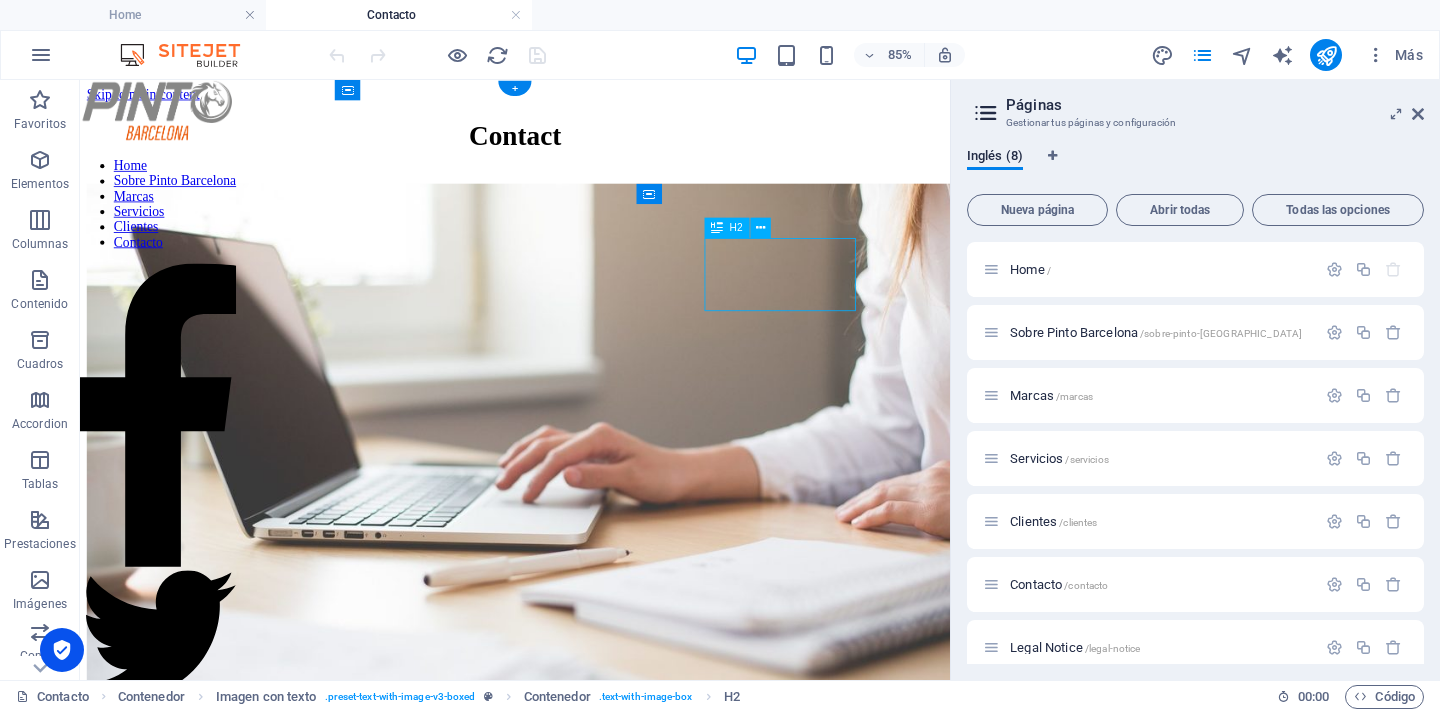 click on "Contact form" at bounding box center (592, 922) 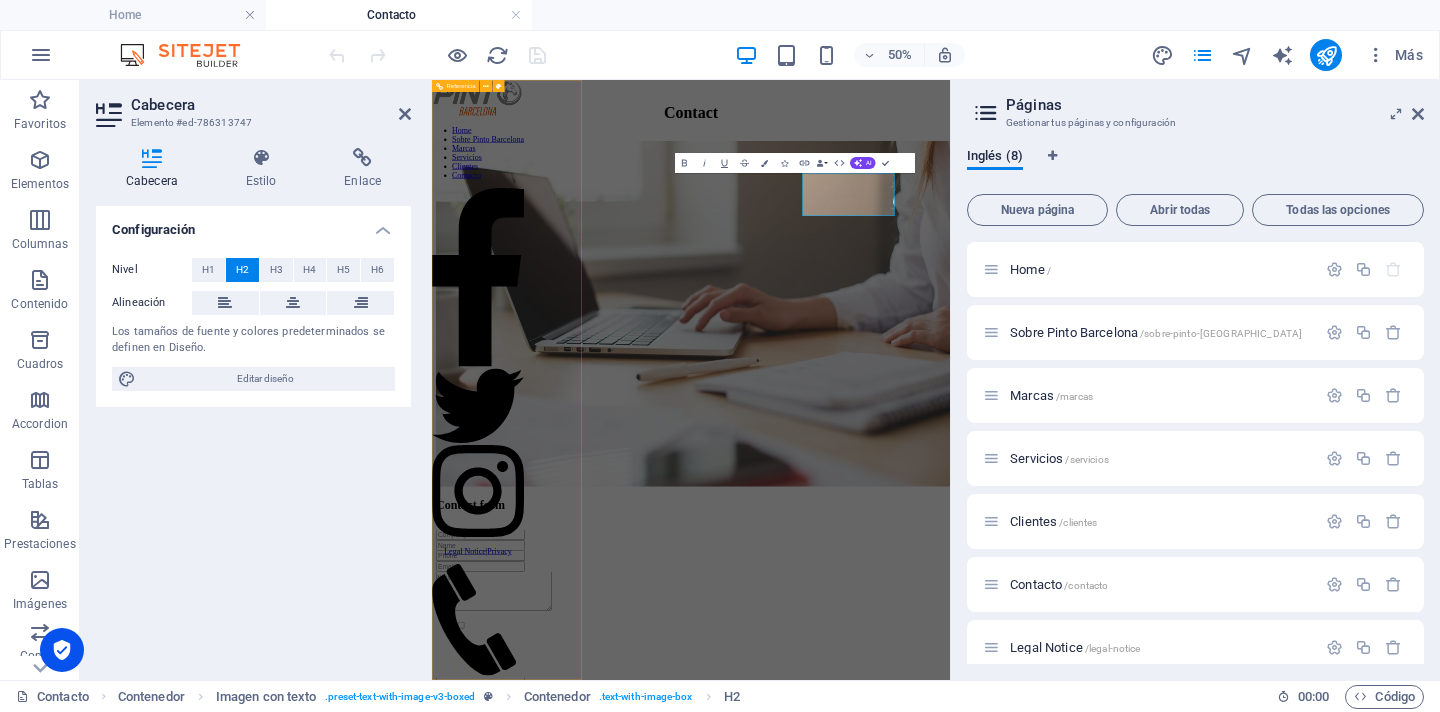 type 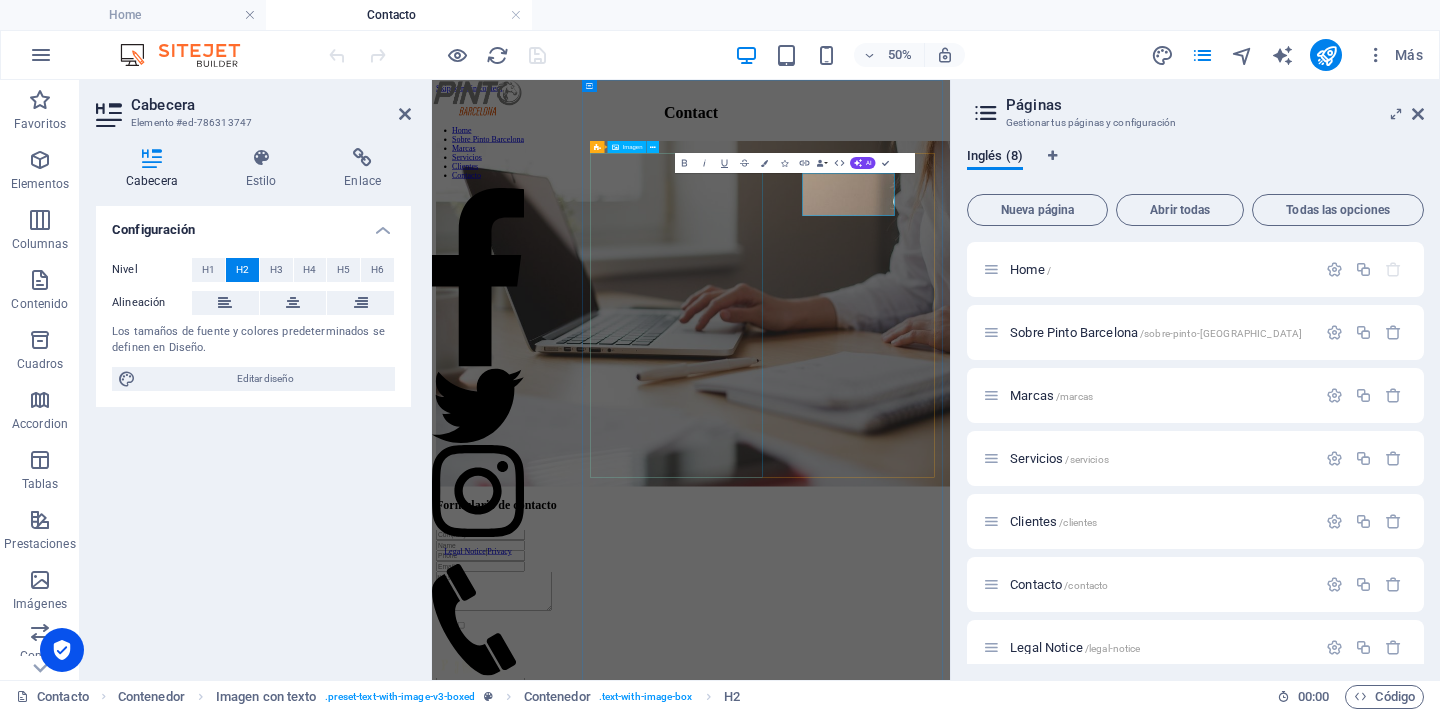 click at bounding box center [950, 549] 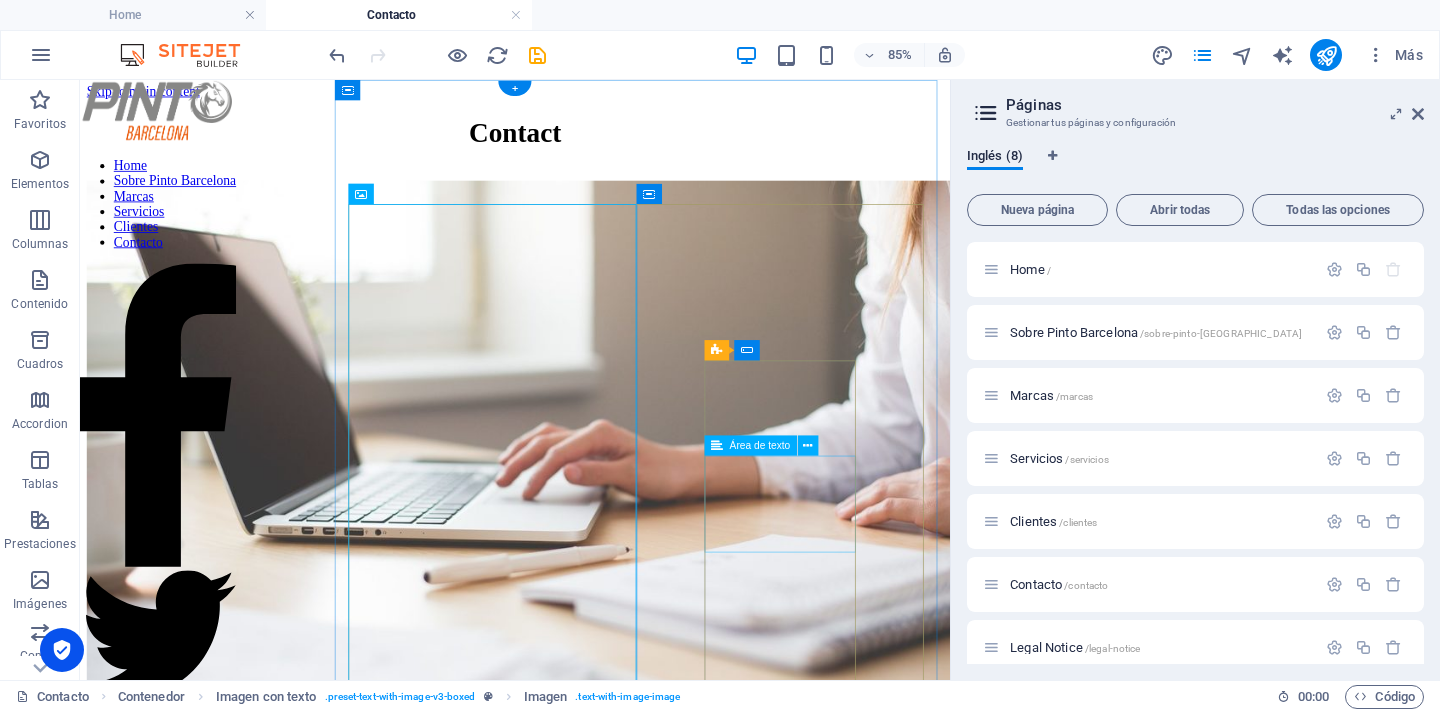 scroll, scrollTop: 0, scrollLeft: 0, axis: both 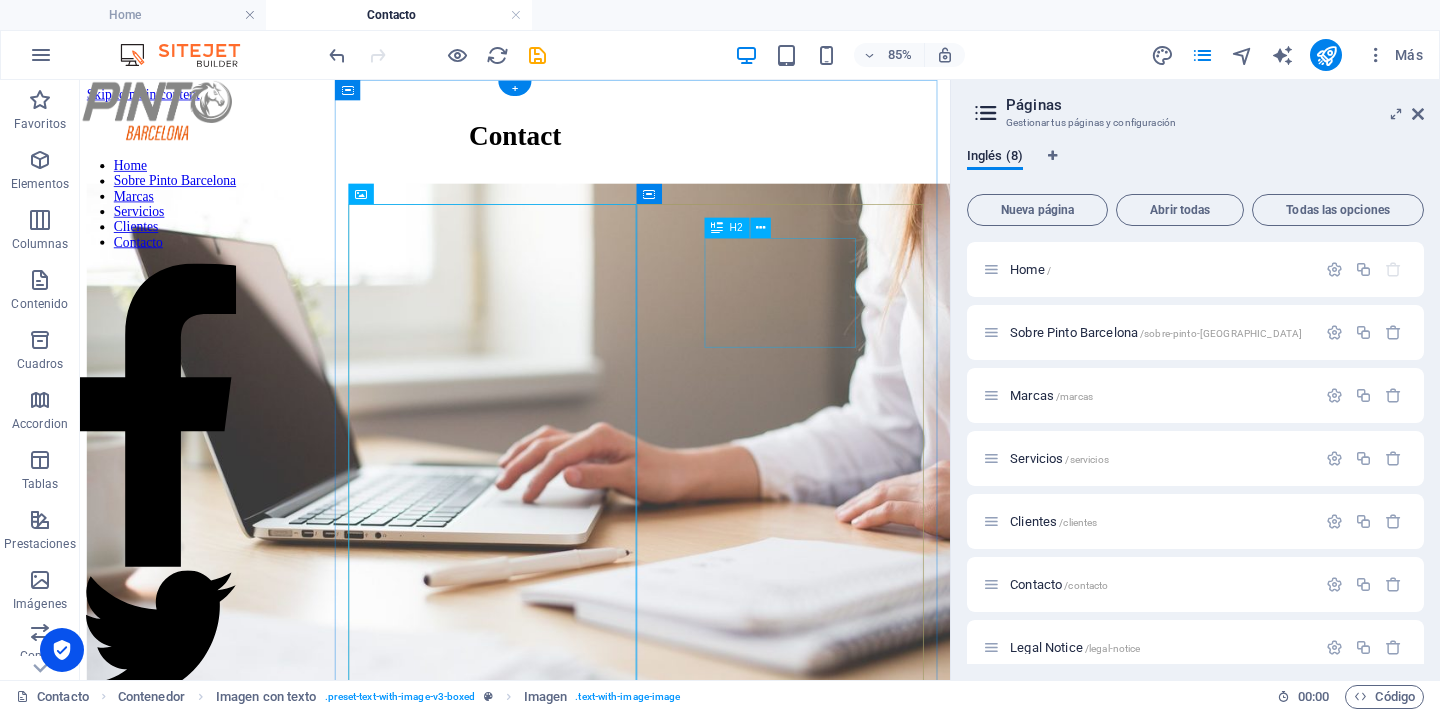 click on "Formulario de contacto" at bounding box center [592, 922] 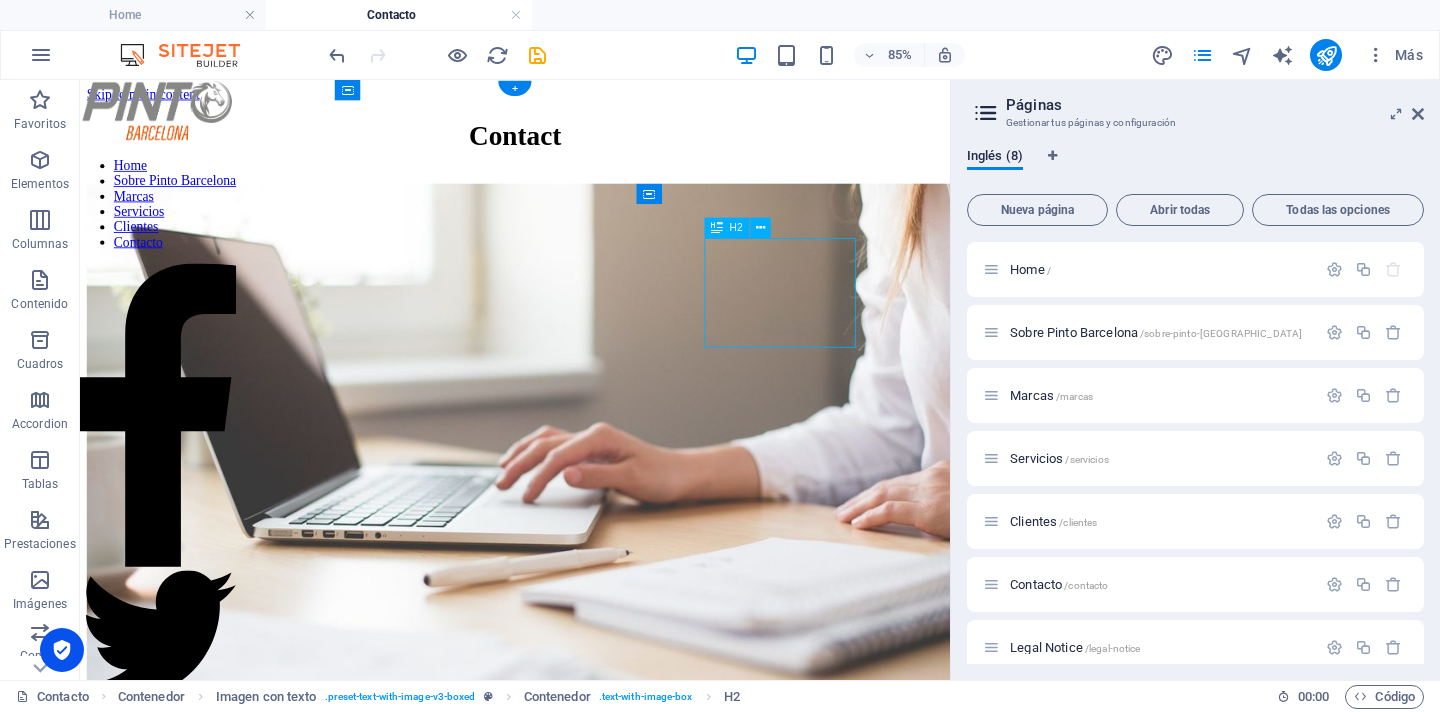 click on "Formulario de contacto" at bounding box center (592, 922) 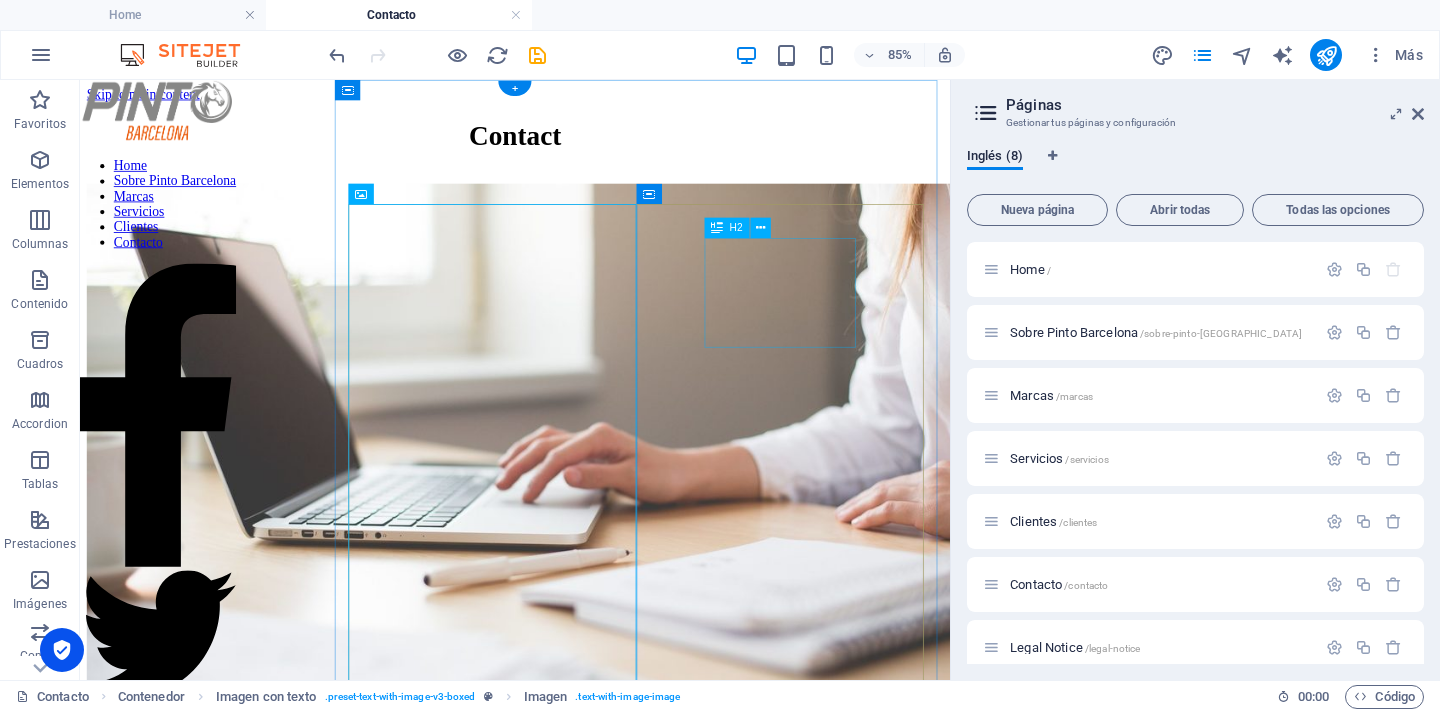 click on "Formulario de contacto" at bounding box center (592, 922) 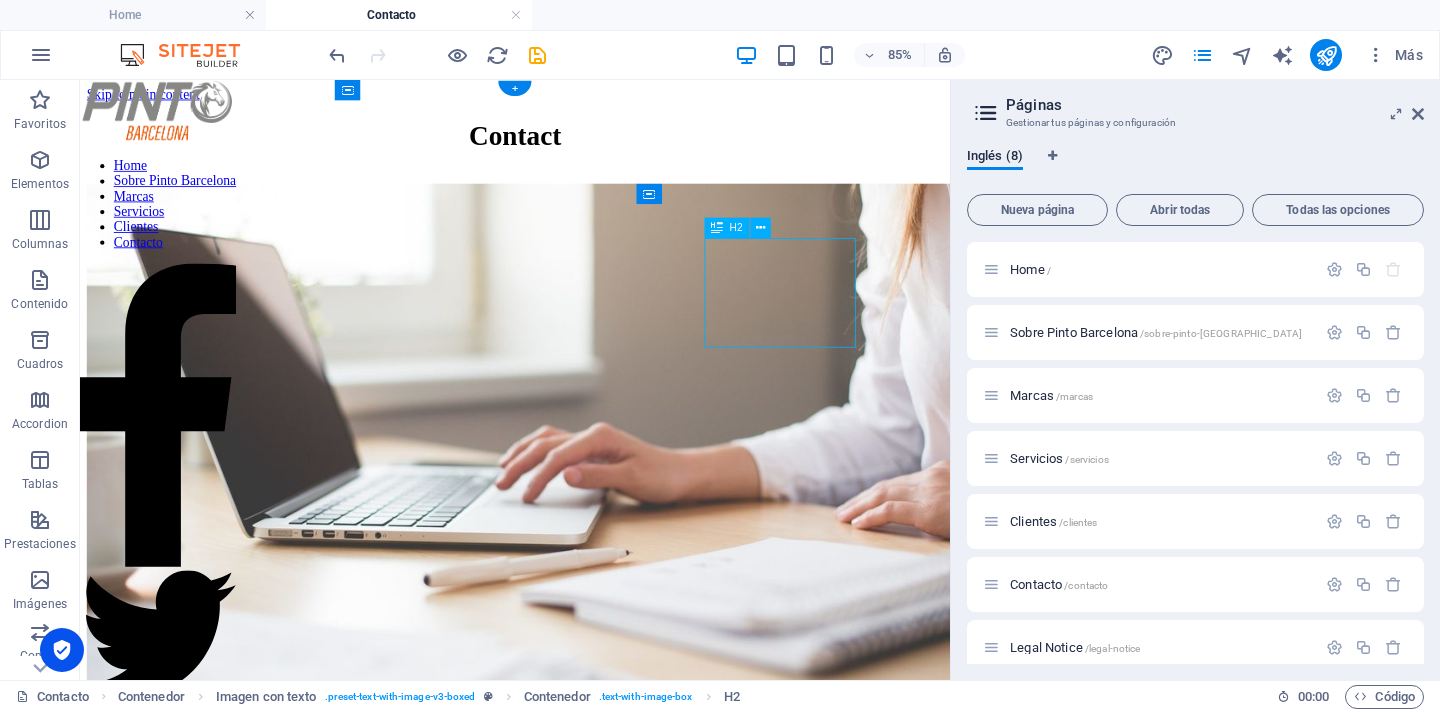 click on "Formulario de contacto" at bounding box center [592, 922] 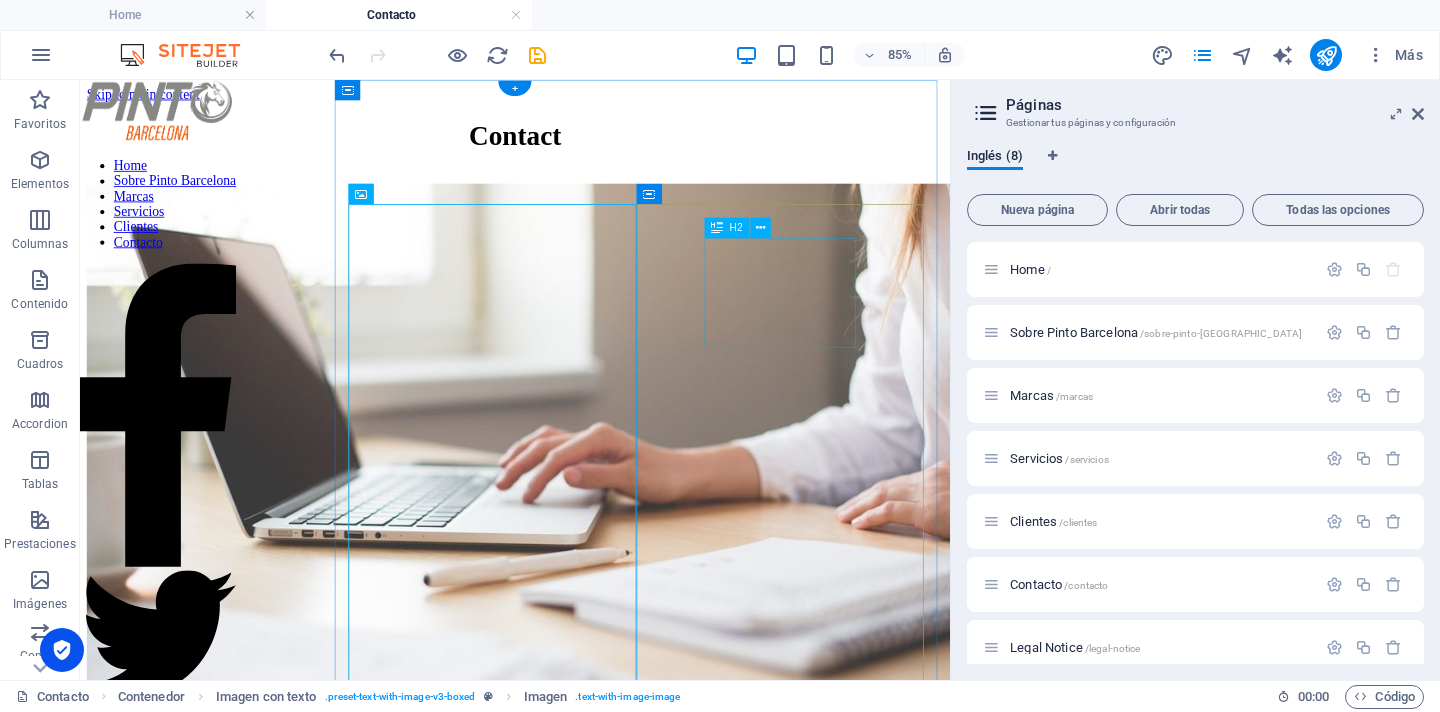 click on "Formulario de contacto" at bounding box center (592, 922) 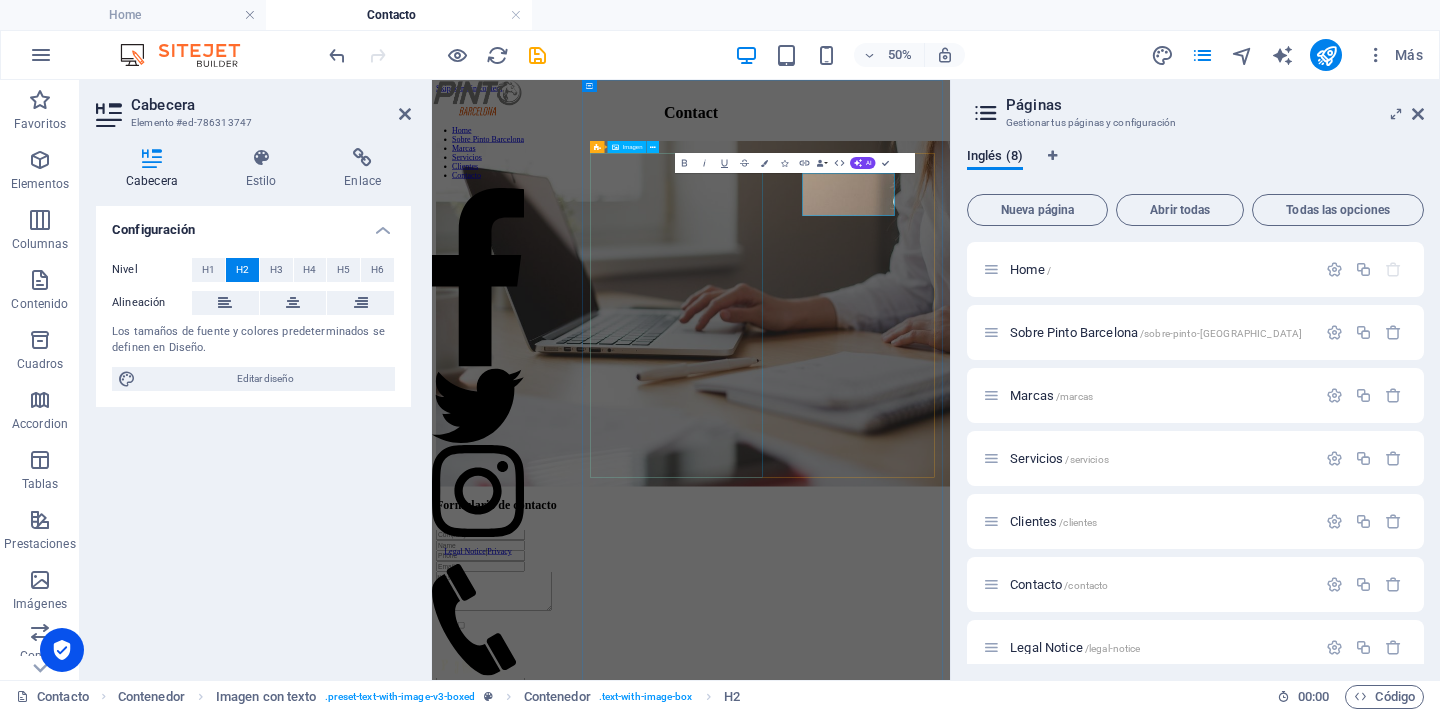 click at bounding box center (950, 549) 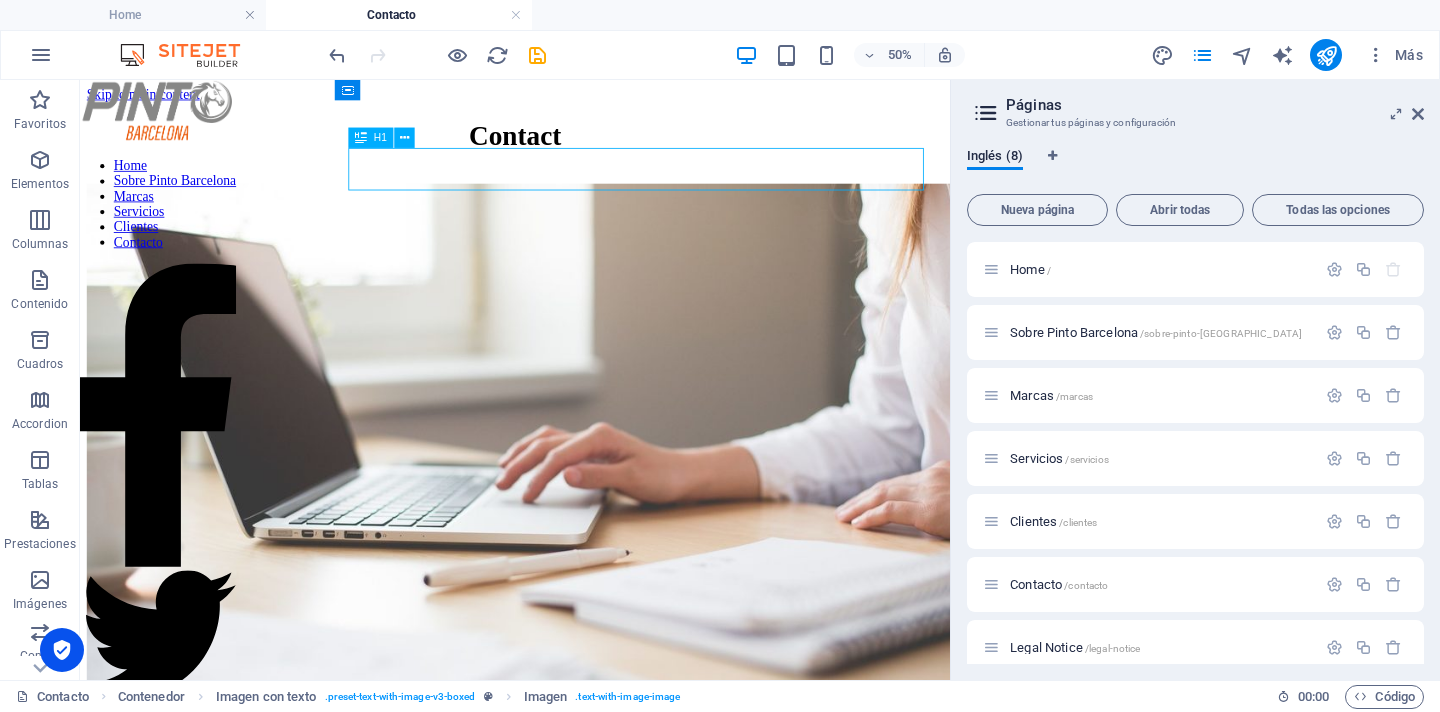 click on "Contact Formulario de contacto   I have read and understand the privacy policy. Unreadable? Regenerate Submit Address 342 Bull St Savannah, GA   31401 Phone Phone:  +1-123-456-7890 Mobile:  +1-123-456-7890 Contact 241013a522a33b65abbb7ba3dc53ec@cpanel.local Legal Notice  |  Privacy Policy ← Mover a la izquierda → Mover a la derecha ↑ Mover hacia arriba ↓ Mover hacia abajo + Ampliar - Reducir Inicio Saltar hacia la izquierda un 75 % Fin Saltar hacia la derecha un 75 % Re Pág Saltar hacia arriba un 75 % Av Pág Saltar hacia abajo un 75 % Mapa Relieve Satélite Etiquetas Combinaciones de teclas Datos del mapa Datos del mapa ©2025 Google Datos del mapa ©2025 Google 1 km  Haz clic para alternar entre unidades métricas e imperiales Términos Notificar un problema de Maps" at bounding box center (592, 2592) 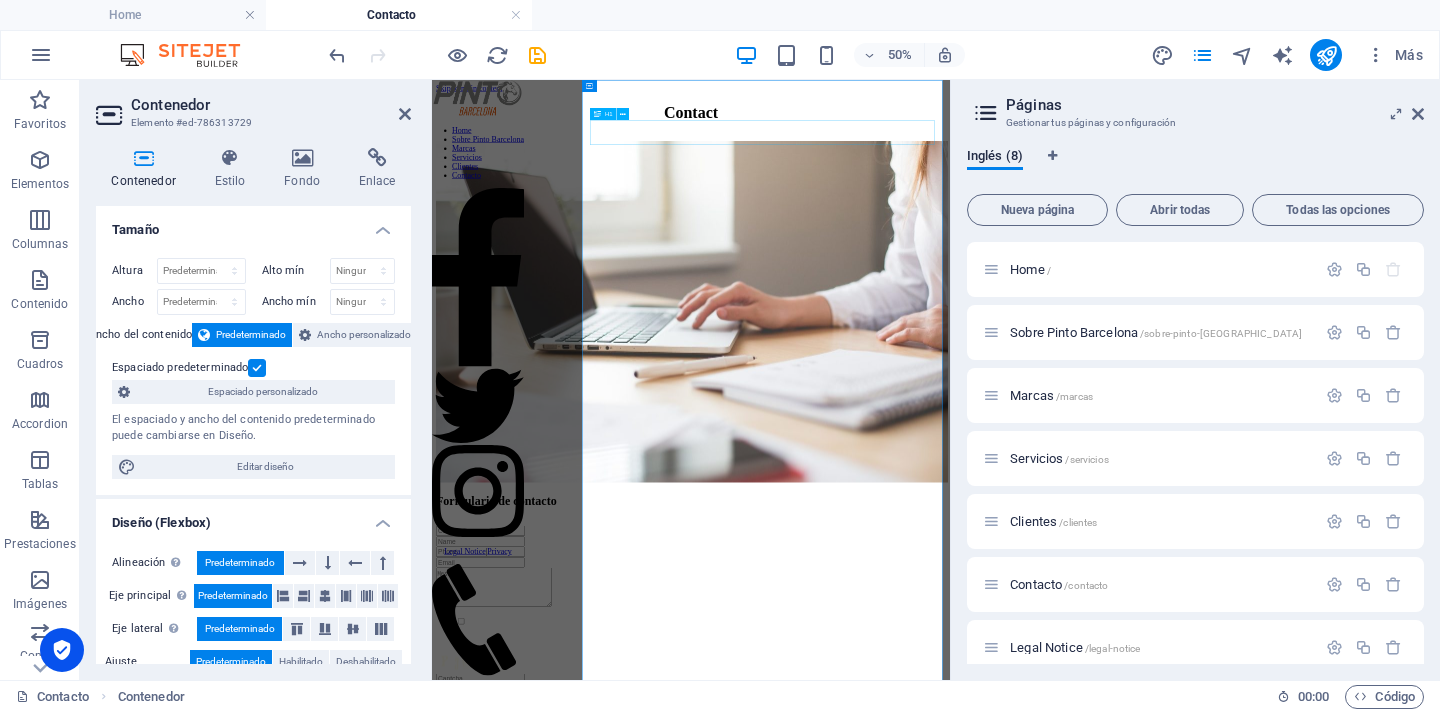 click on "Contact" at bounding box center [950, 145] 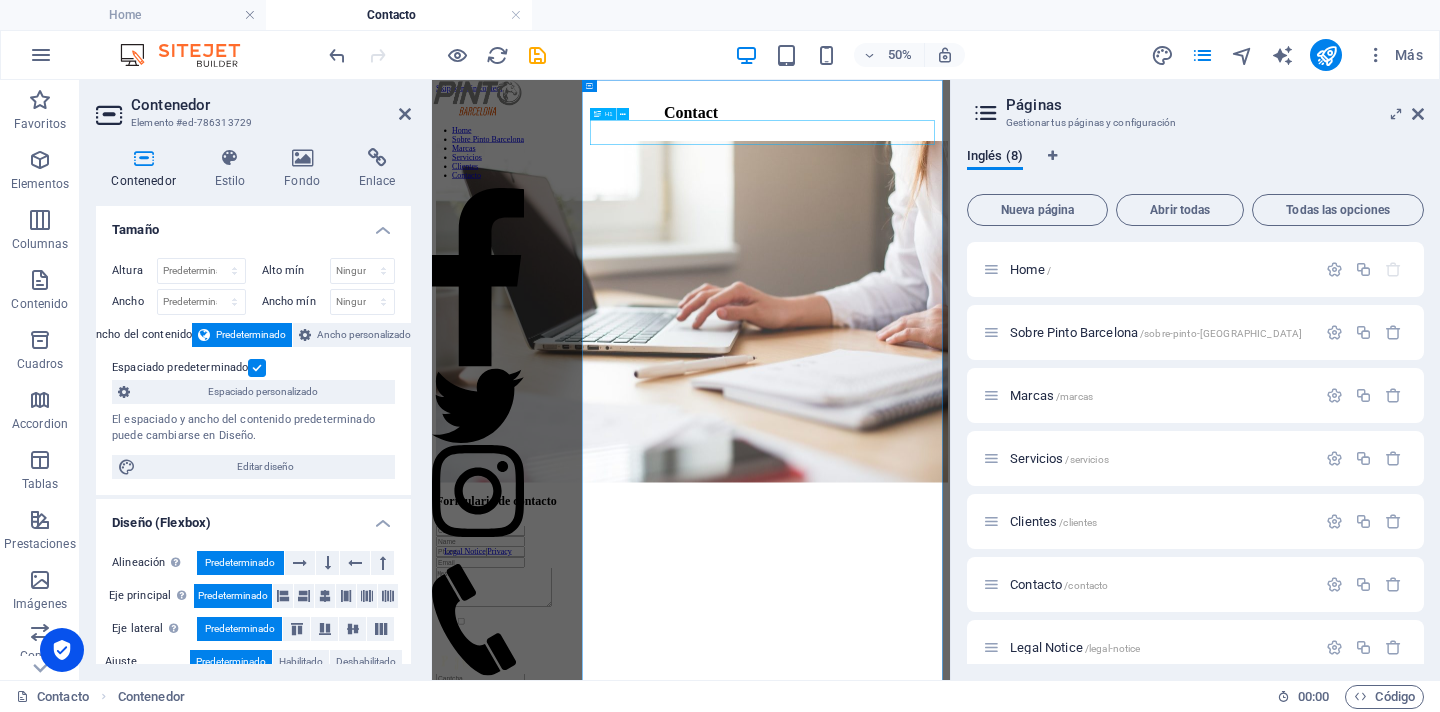 click on "Contact" at bounding box center [950, 145] 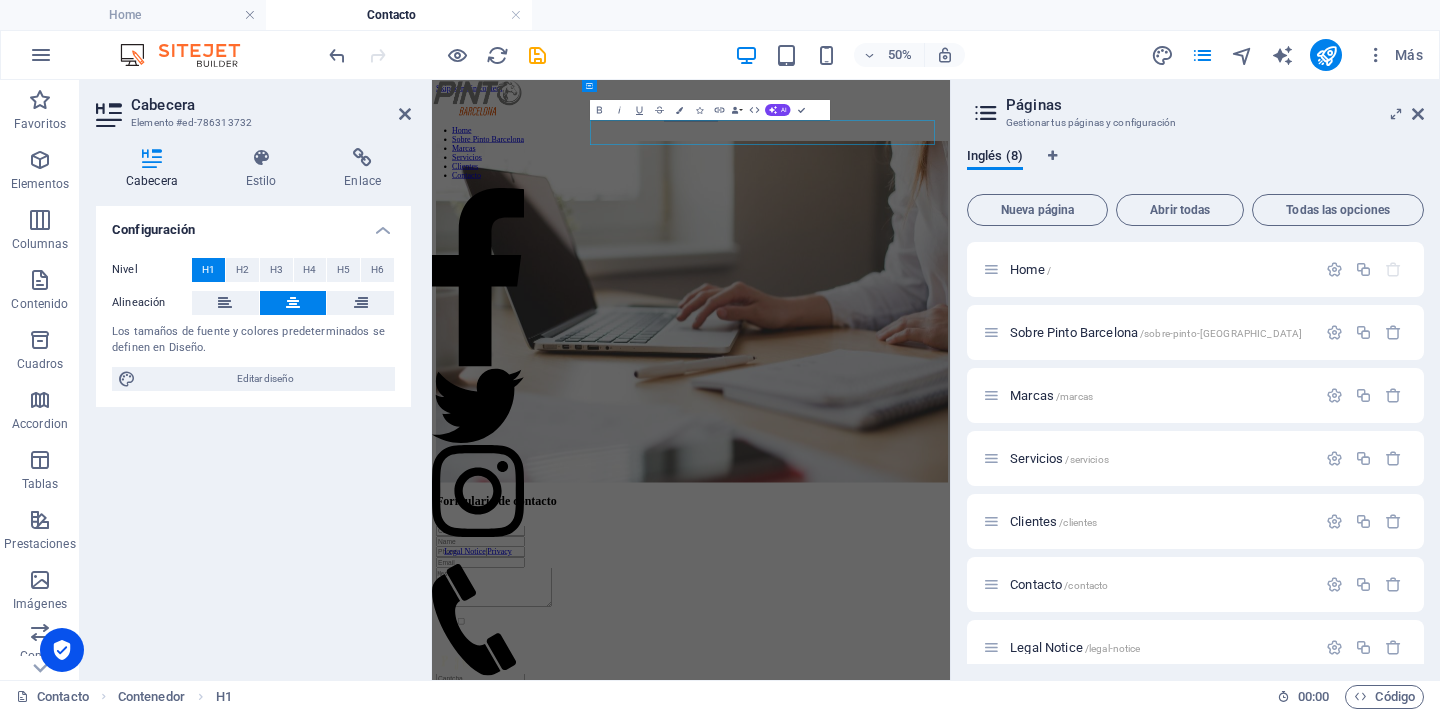 click on "Contact" at bounding box center [950, 145] 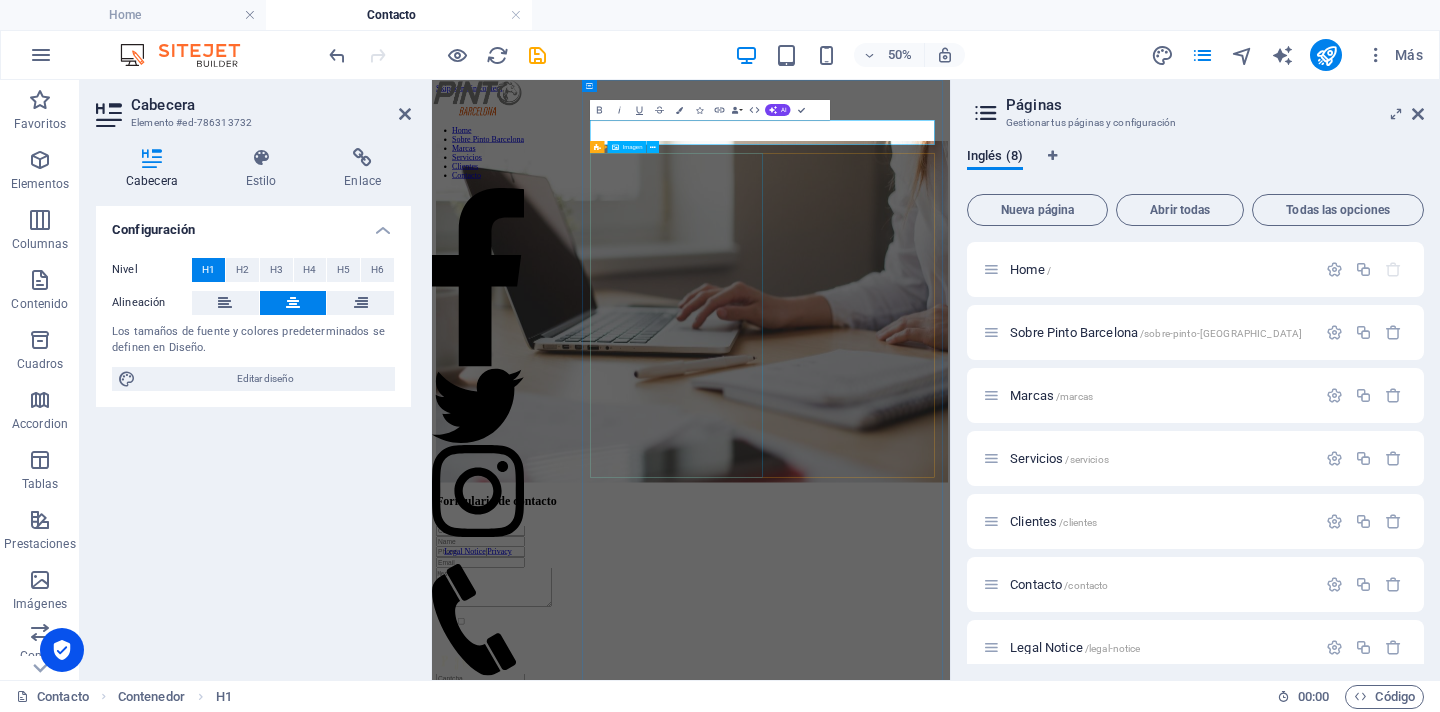 click at bounding box center [950, 545] 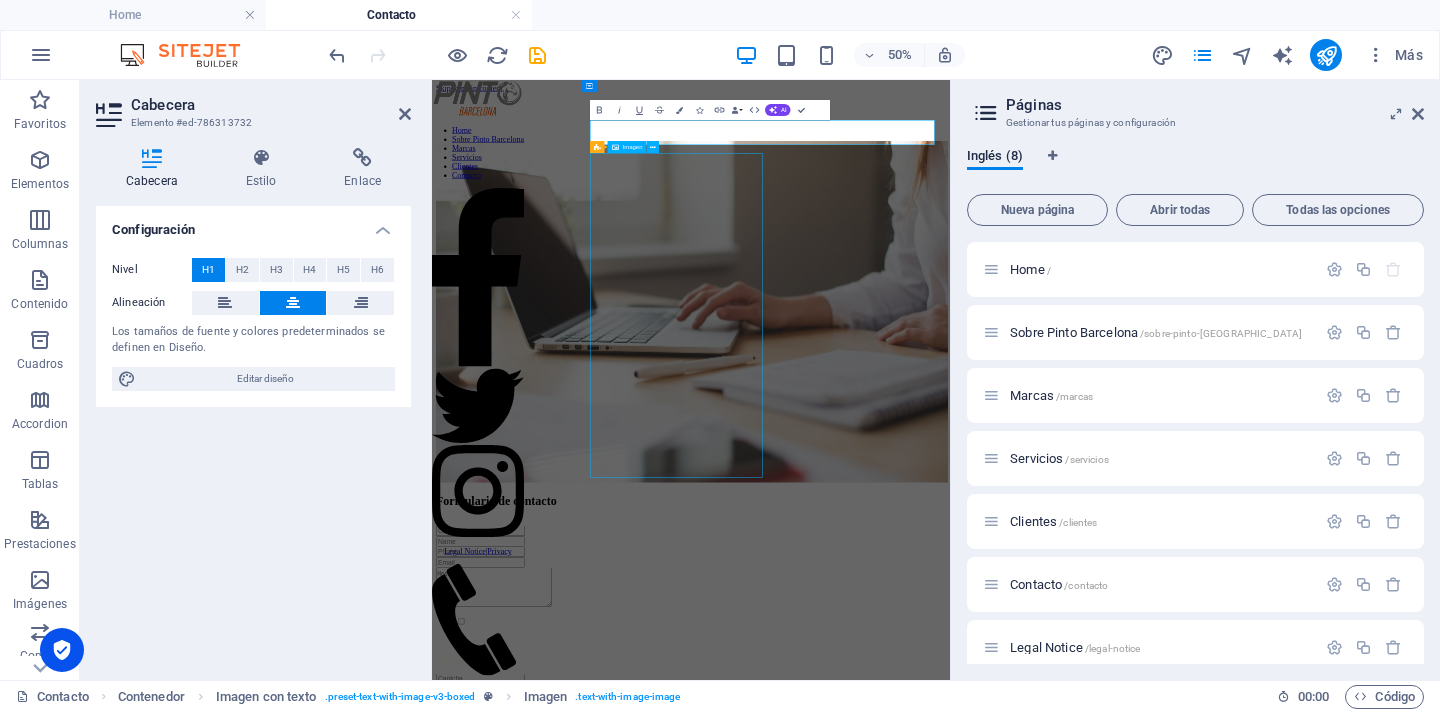 click at bounding box center [950, 545] 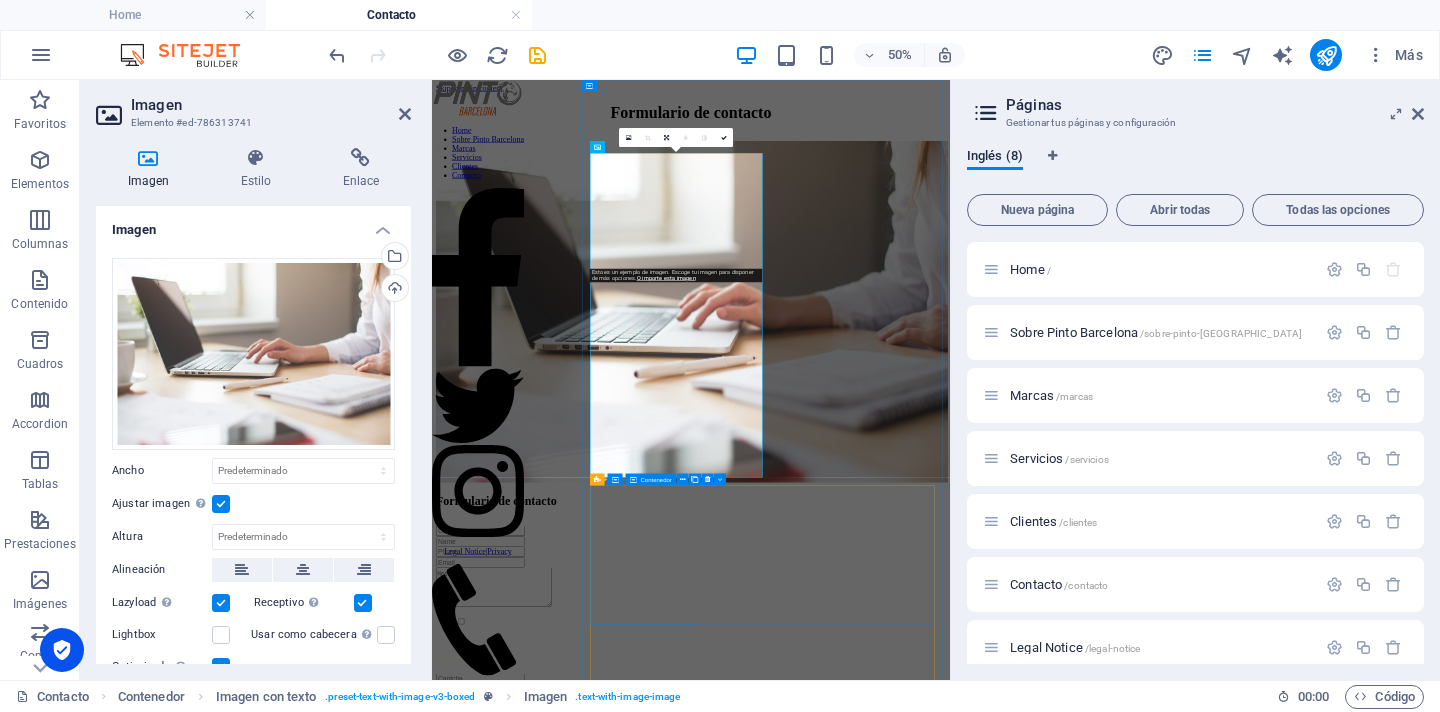 click on "Address 342 Bull St Savannah, GA   31401" at bounding box center (950, 2079) 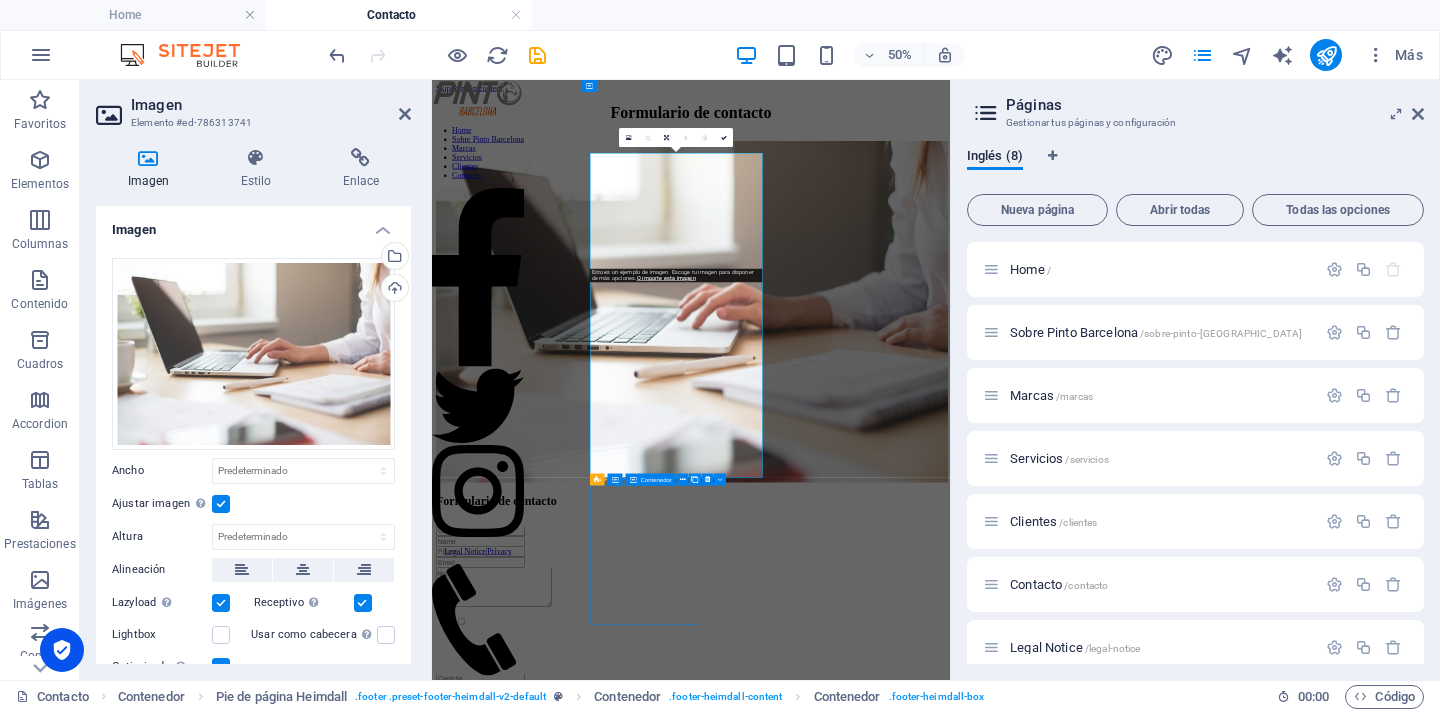 scroll, scrollTop: 640, scrollLeft: 0, axis: vertical 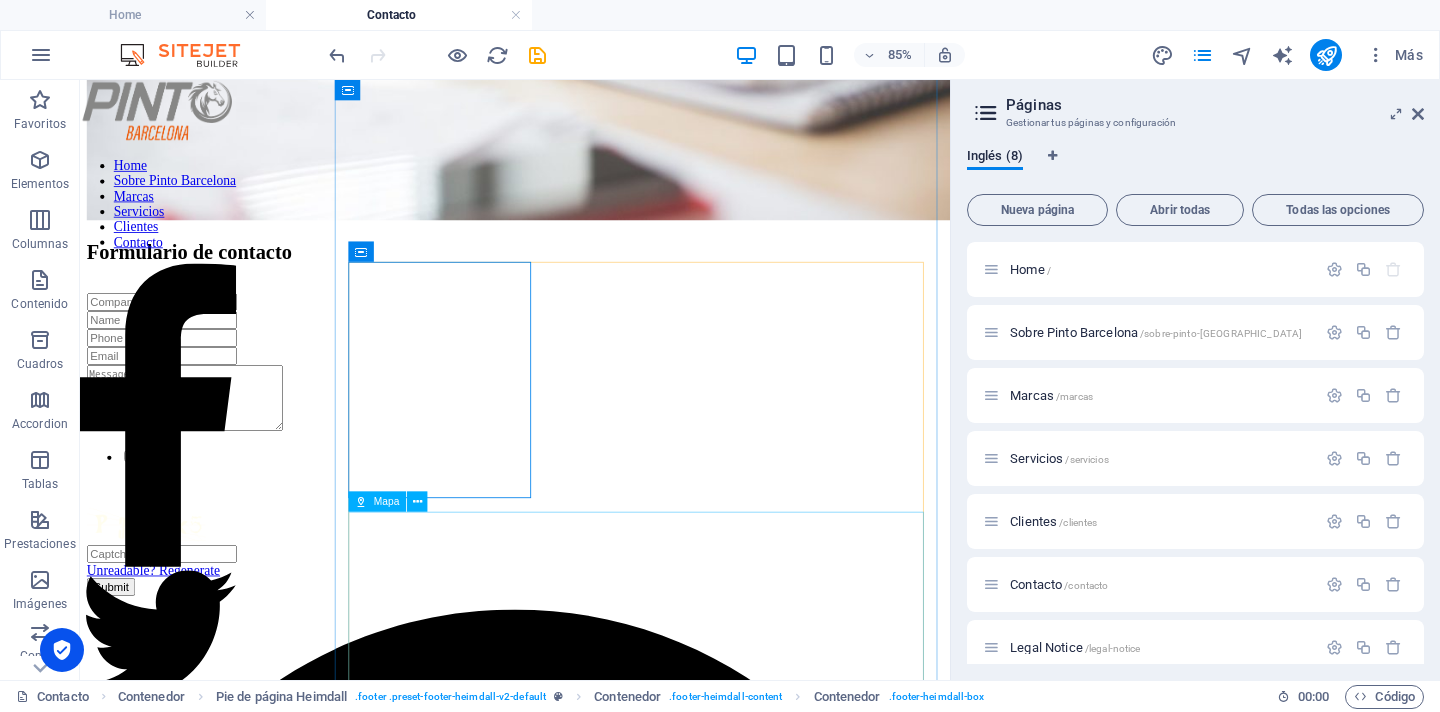 click on "← Mover a la izquierda → Mover a la derecha ↑ Mover hacia arriba ↓ Mover hacia abajo + Ampliar - Reducir Inicio Saltar hacia la izquierda un 75 % Fin Saltar hacia la derecha un 75 % Re Pág Saltar hacia arriba un 75 % Av Pág Saltar hacia abajo un 75 % Mapa Relieve Satélite Etiquetas Combinaciones de teclas Datos del mapa Datos del mapa ©2025 Google Datos del mapa ©2025 Google 1 km  Haz clic para alternar entre unidades métricas e imperiales Términos Notificar un problema de Maps" at bounding box center (592, 4318) 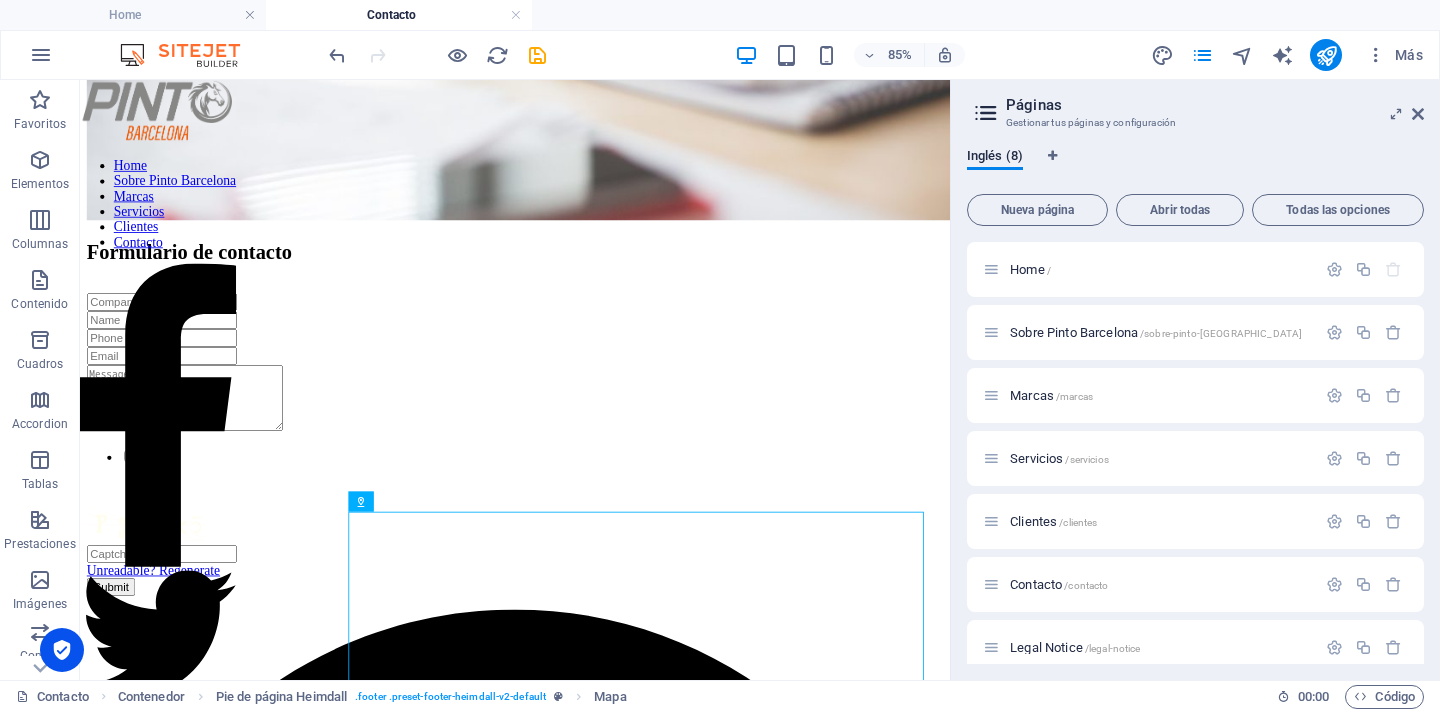 click on "Address" at bounding box center [588, 2078] 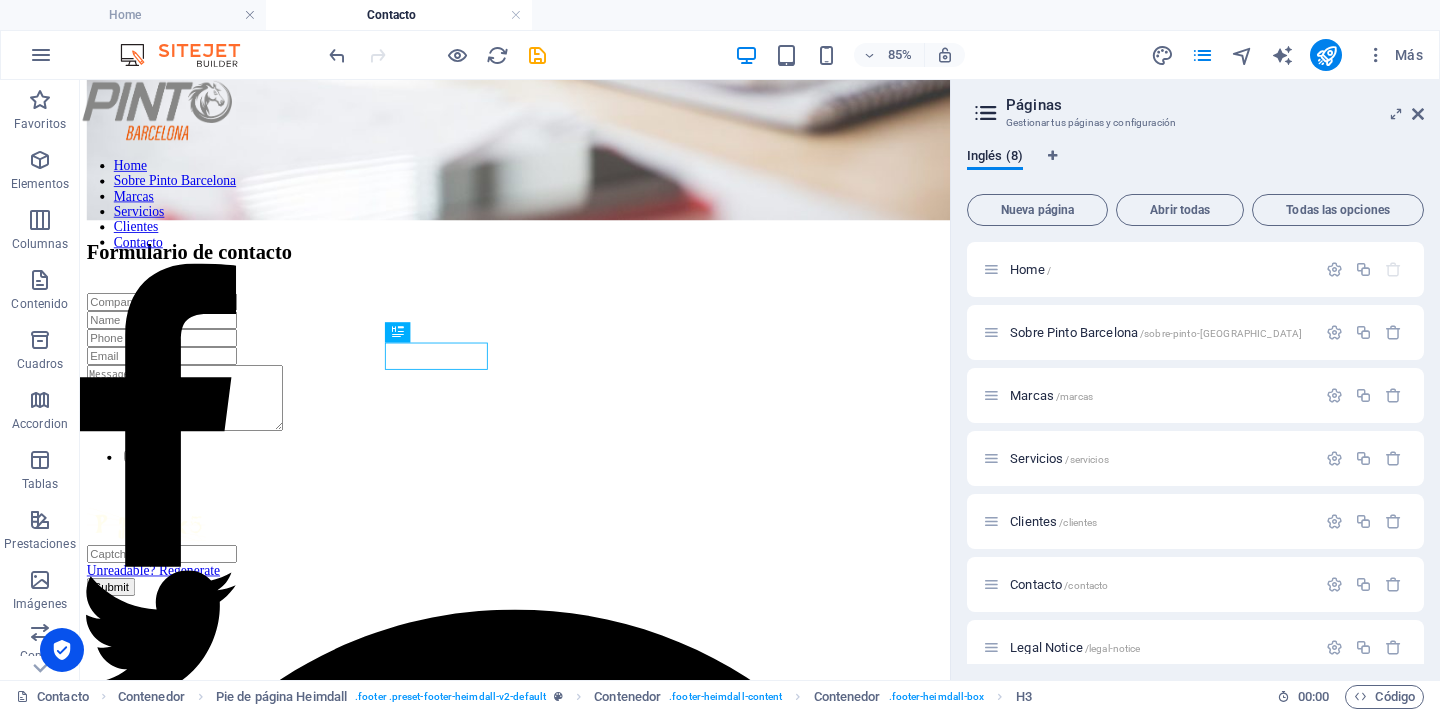 click on "Address" at bounding box center (588, 2078) 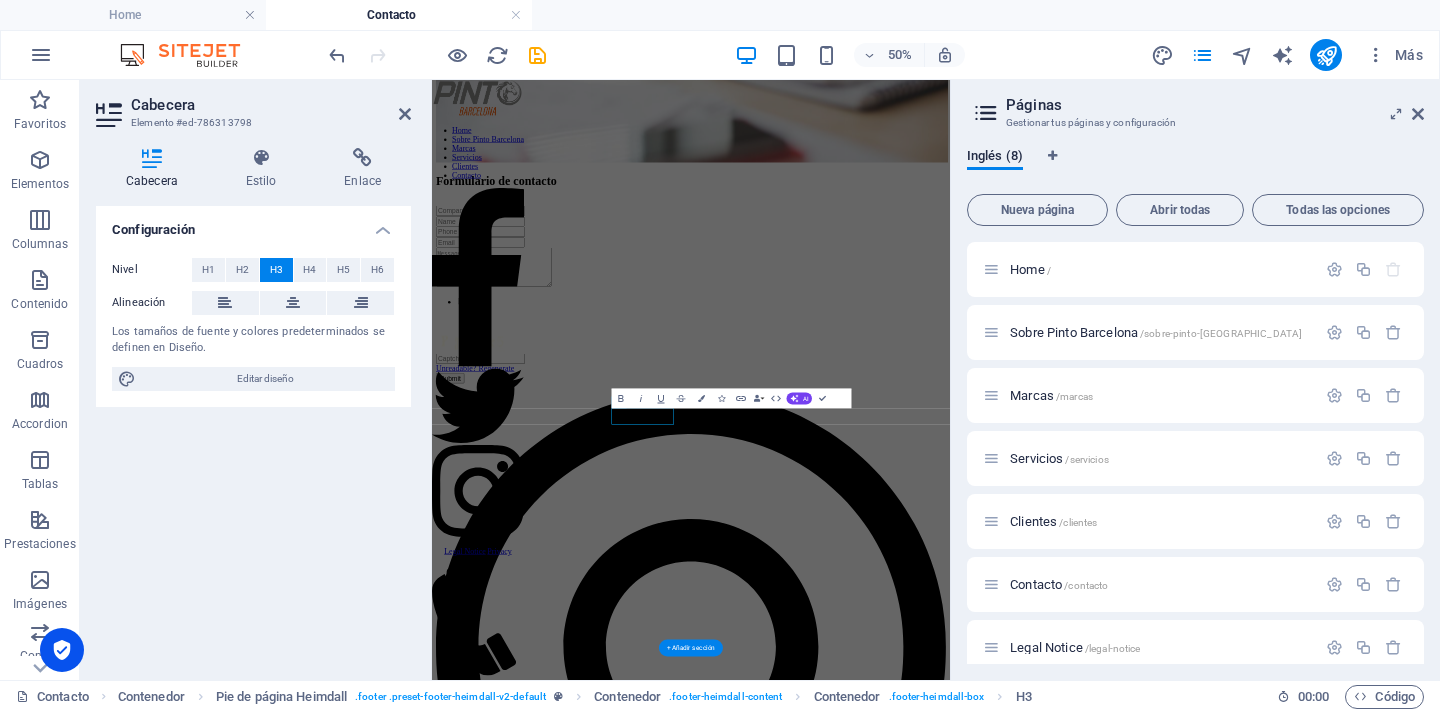 scroll, scrollTop: 249, scrollLeft: 0, axis: vertical 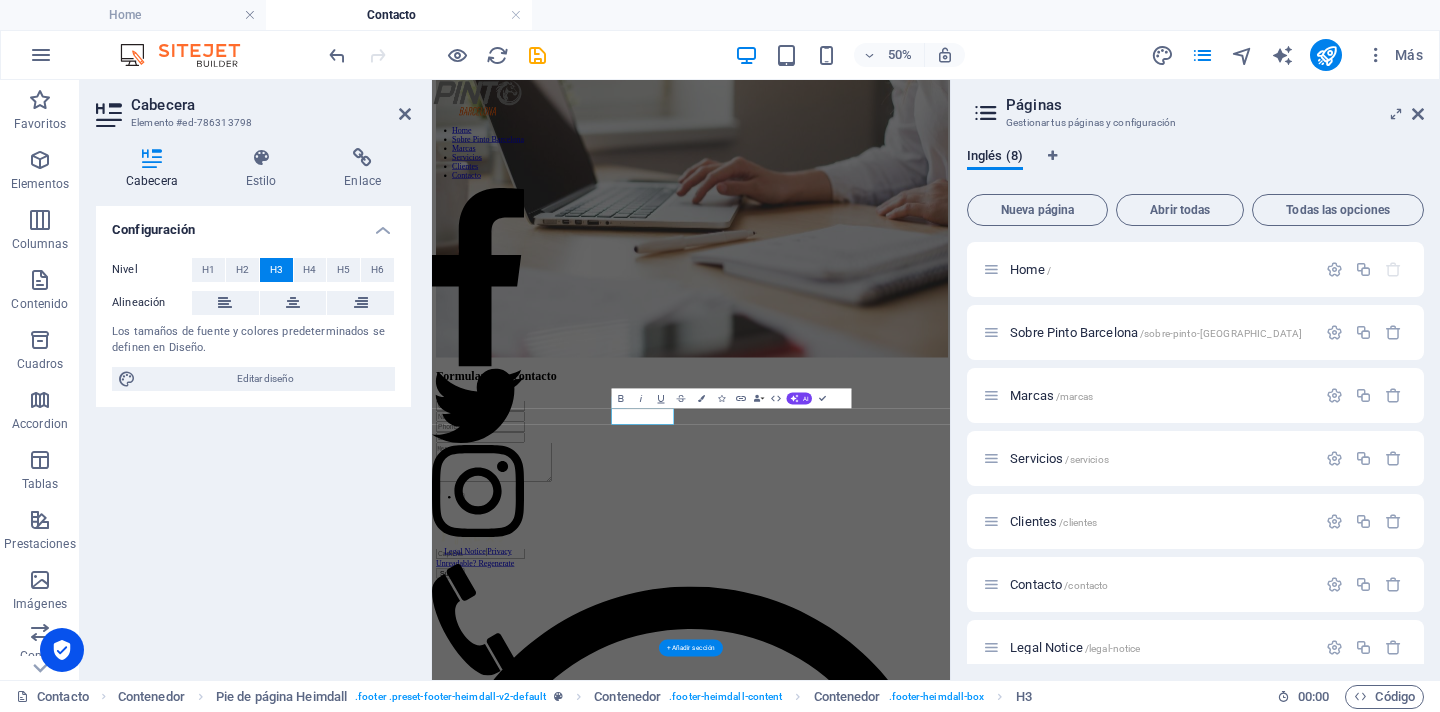 click on "Cabecera Estilo Enlace Configuración Nivel H1 H2 H3 H4 H5 H6 Alineación Los tamaños de fuente y colores predeterminados se definen en Diseño. Editar diseño Pie de página Heimdall Element Diseño La forma en la que este elemento se expande en la disposición (Flexbox). Tamaño Predeterminado automático px % 1/1 1/2 1/3 1/4 1/5 1/6 1/7 1/8 1/9 1/10 Crecer Reducir Comprar Disposición de contenedor Visible Visible Opacidad 100 % Desbordamiento Espaciado Margen Predeterminado automático px % rem vw vh Personalizado Personalizado automático px % rem vw vh 0.5 automático px % rem vw vh 0.5 automático px % rem vw vh 0.5 automático px % rem vw vh Espaciado Predeterminado px rem % vh vw Personalizado Personalizado px rem % vh vw px rem % vh vw px rem % vh vw px rem % vh vw Borde Estilo              - Ancho 1 automático px rem % vh vw Personalizado Personalizado 1 automático px rem % vh vw 1 automático px rem % vh vw 1 automático px rem % vh vw 1 automático px rem % vh vw  - Color px rem % vh" at bounding box center [253, 406] 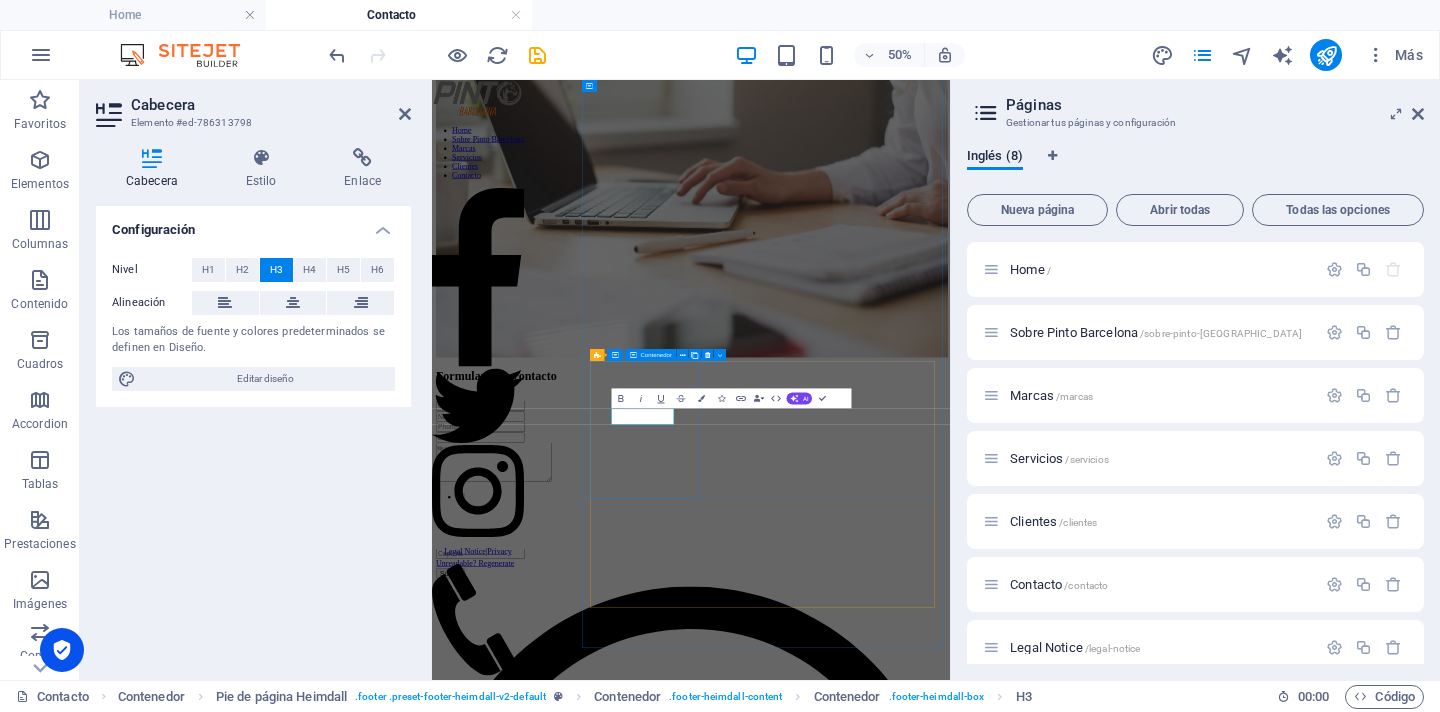 type 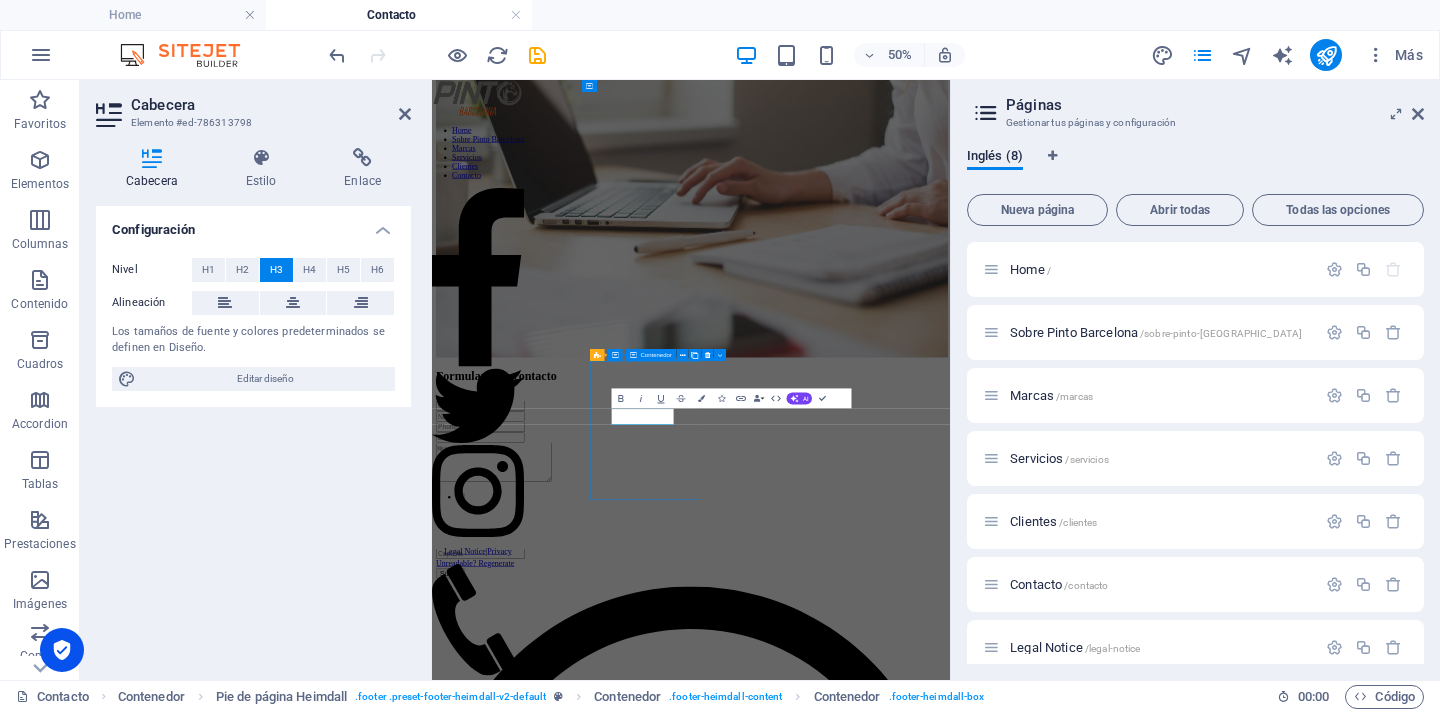 scroll, scrollTop: 640, scrollLeft: 0, axis: vertical 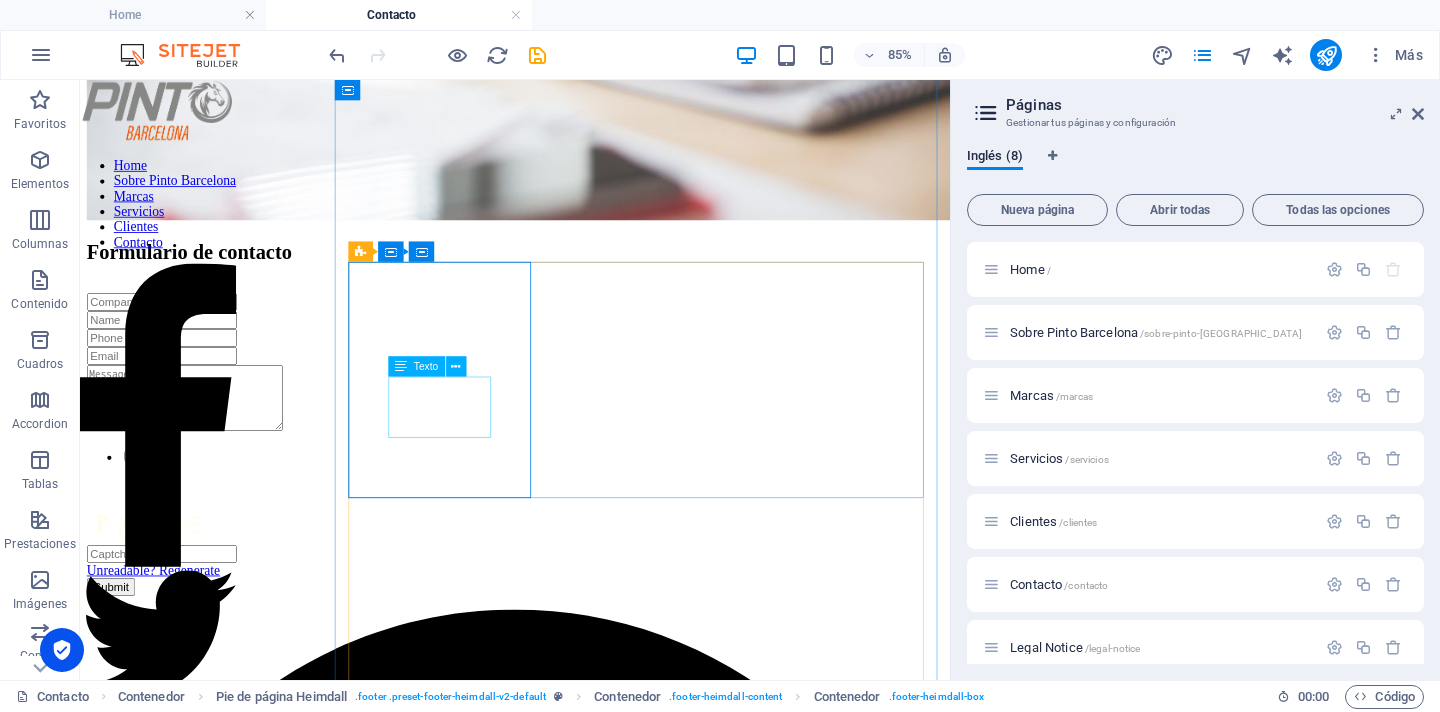 click on "342 Bull St Savannah, GA   31401" at bounding box center (592, 2134) 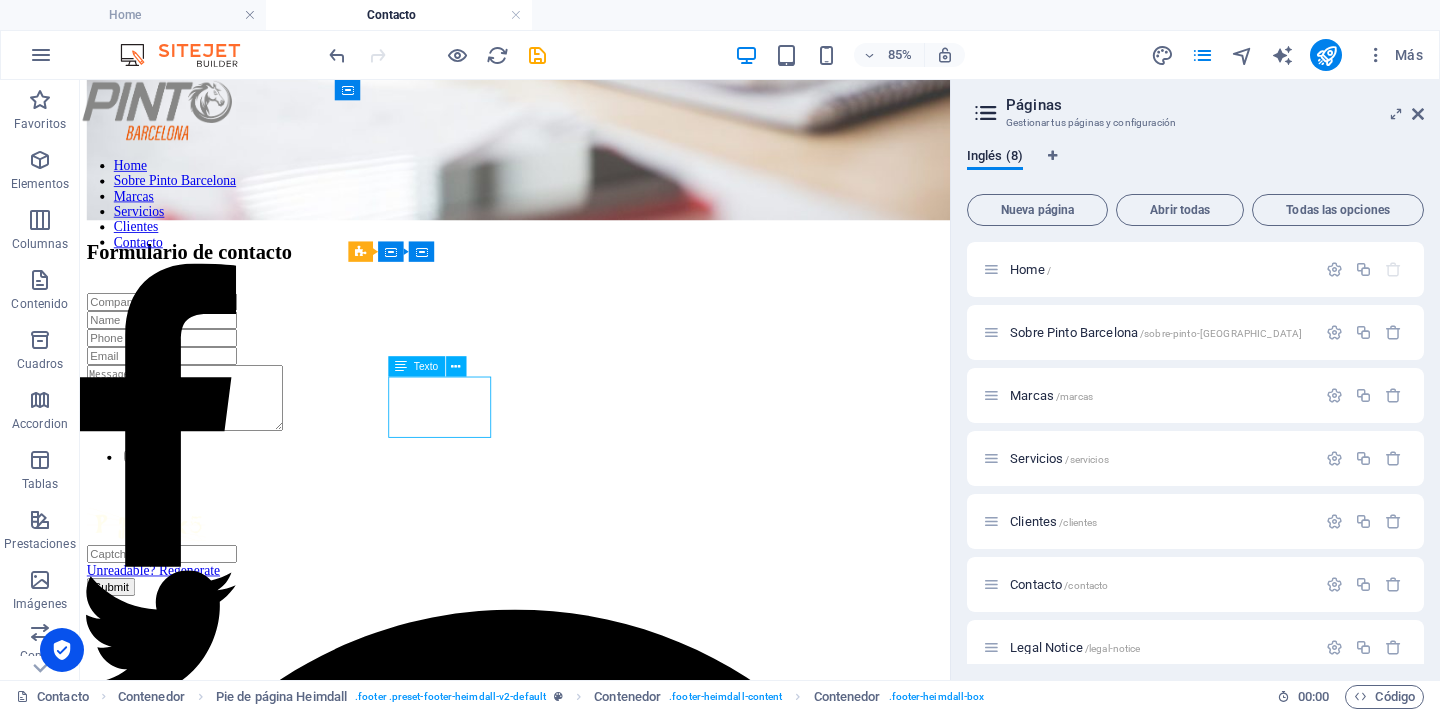 click on "342 Bull St Savannah, GA   31401" at bounding box center (592, 2134) 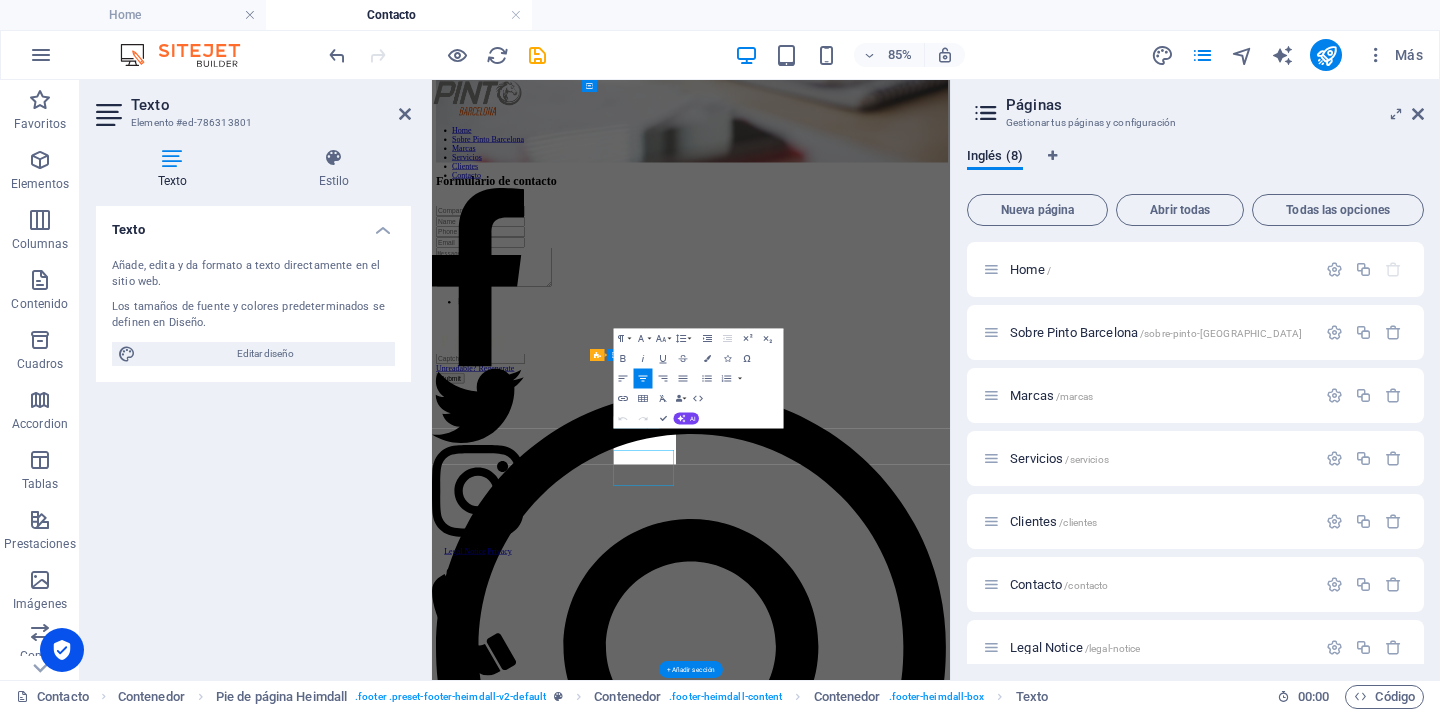 scroll, scrollTop: 249, scrollLeft: 0, axis: vertical 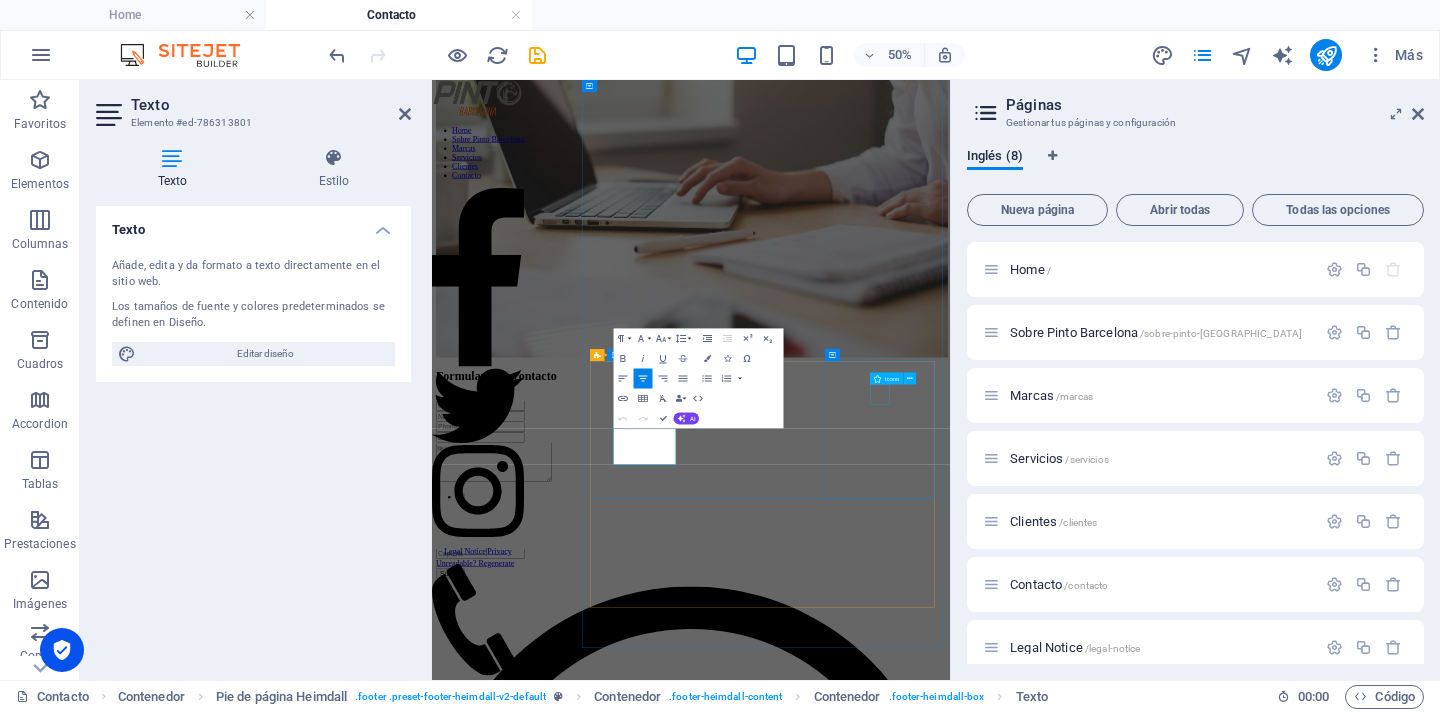 type 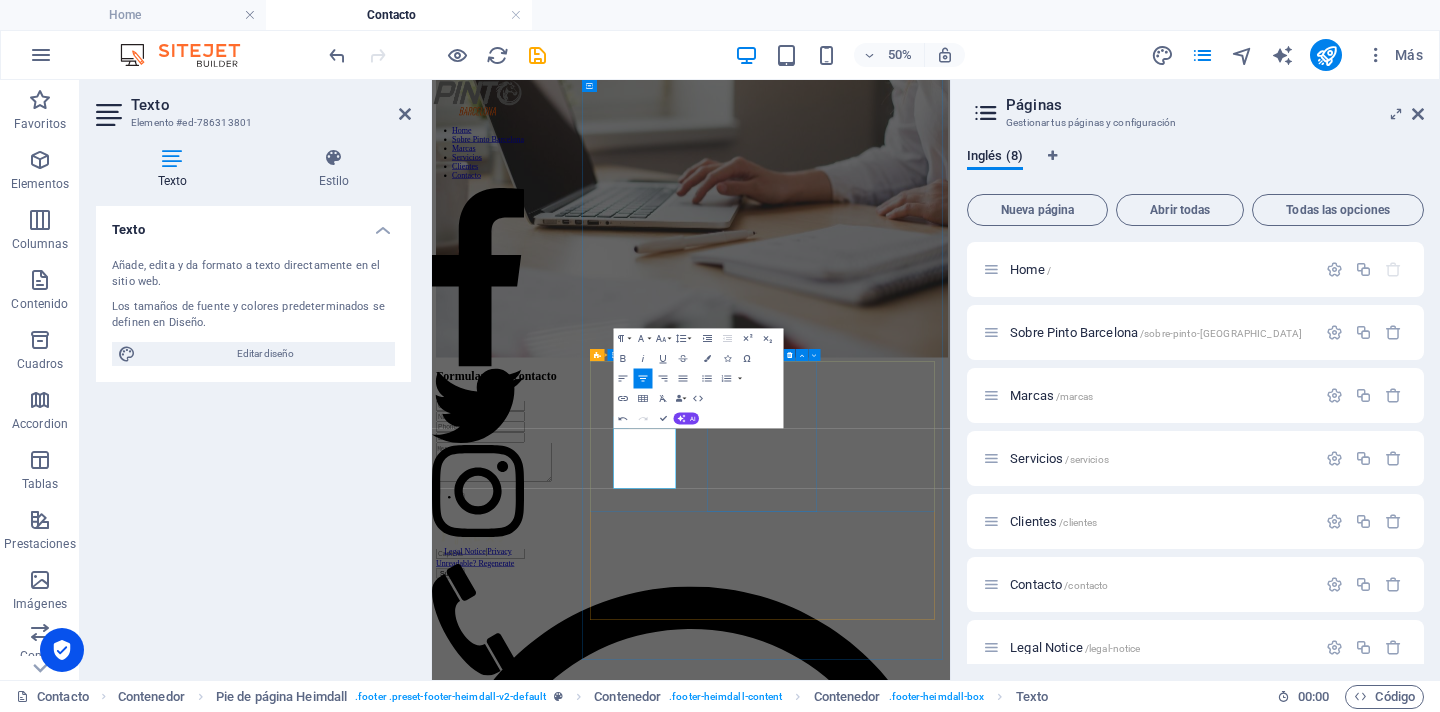 click on "Phone Phone:  +1-123-456-7890 Mobile:  +1-123-456-7890" at bounding box center [950, 3183] 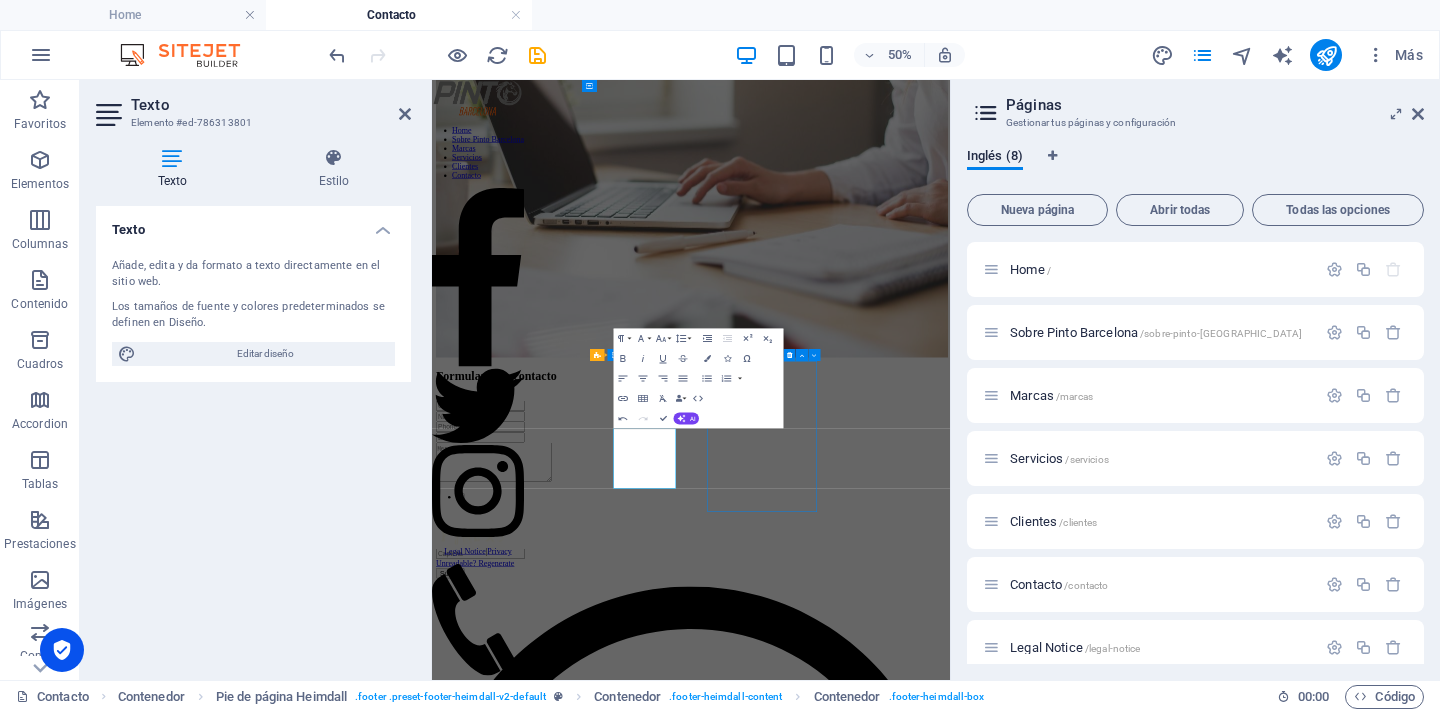 scroll, scrollTop: 652, scrollLeft: 0, axis: vertical 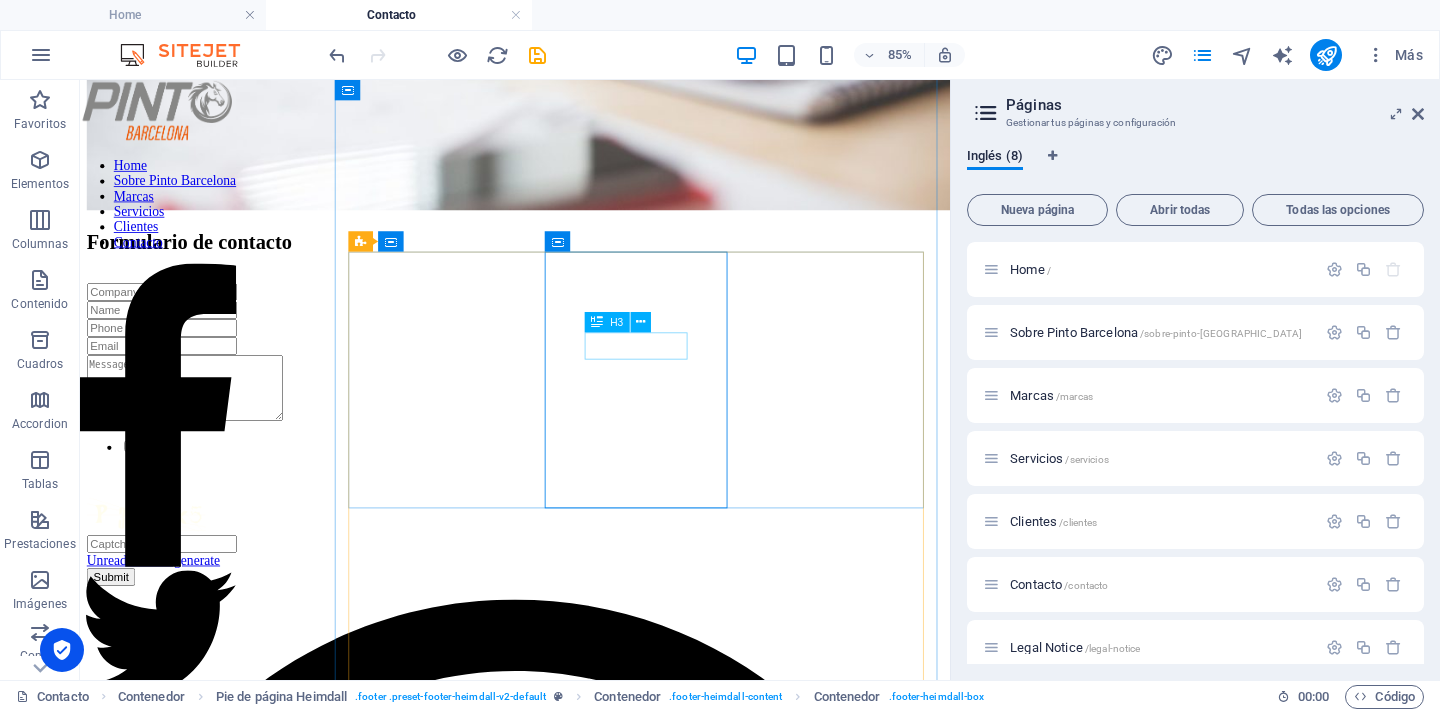 click on "Phone" at bounding box center [592, 3239] 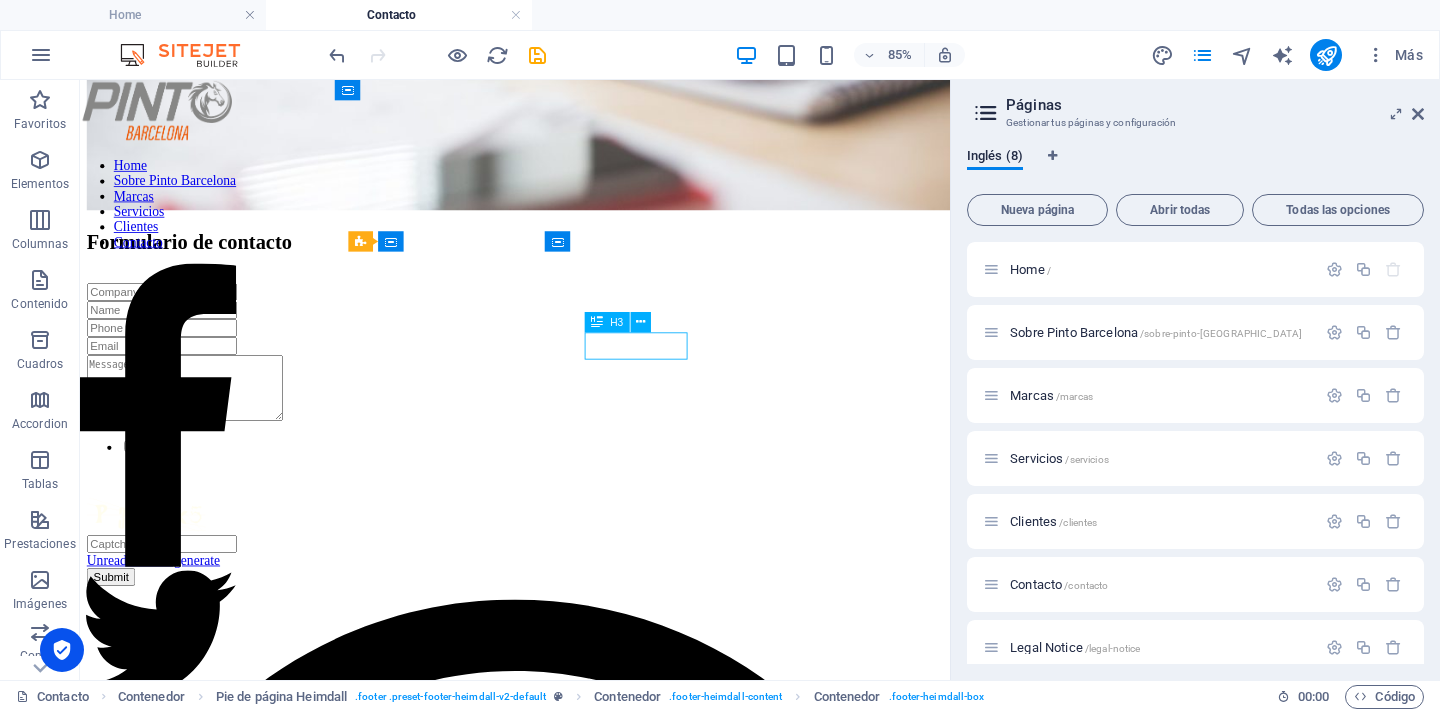 click on "Phone" at bounding box center (592, 3239) 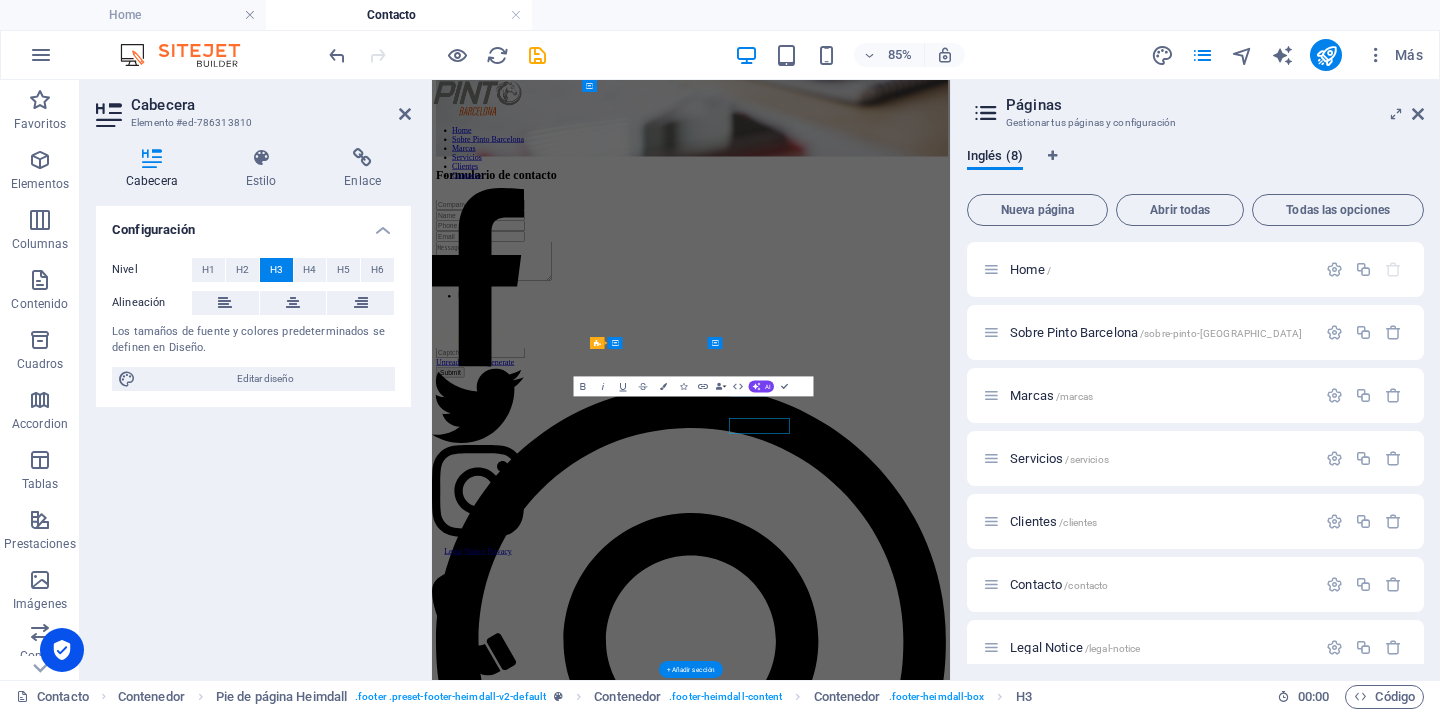 scroll, scrollTop: 273, scrollLeft: 0, axis: vertical 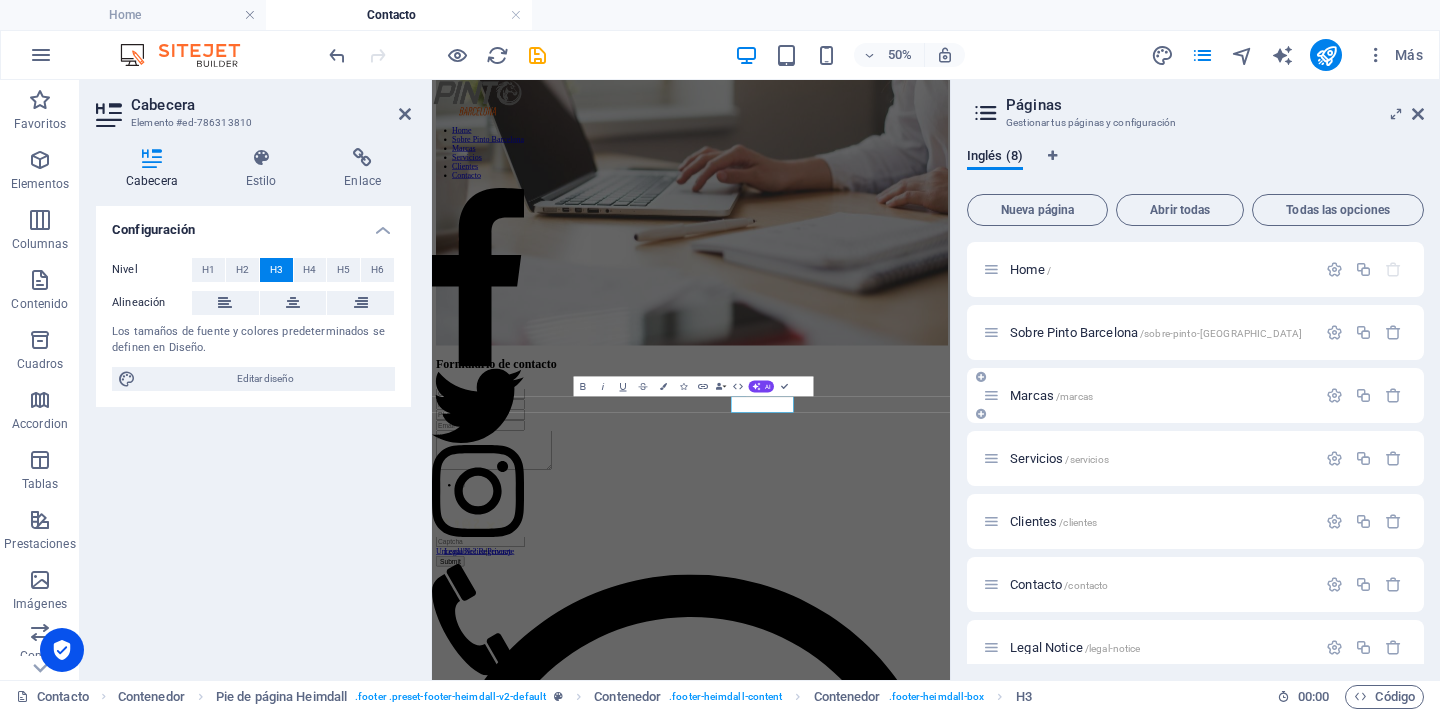 type 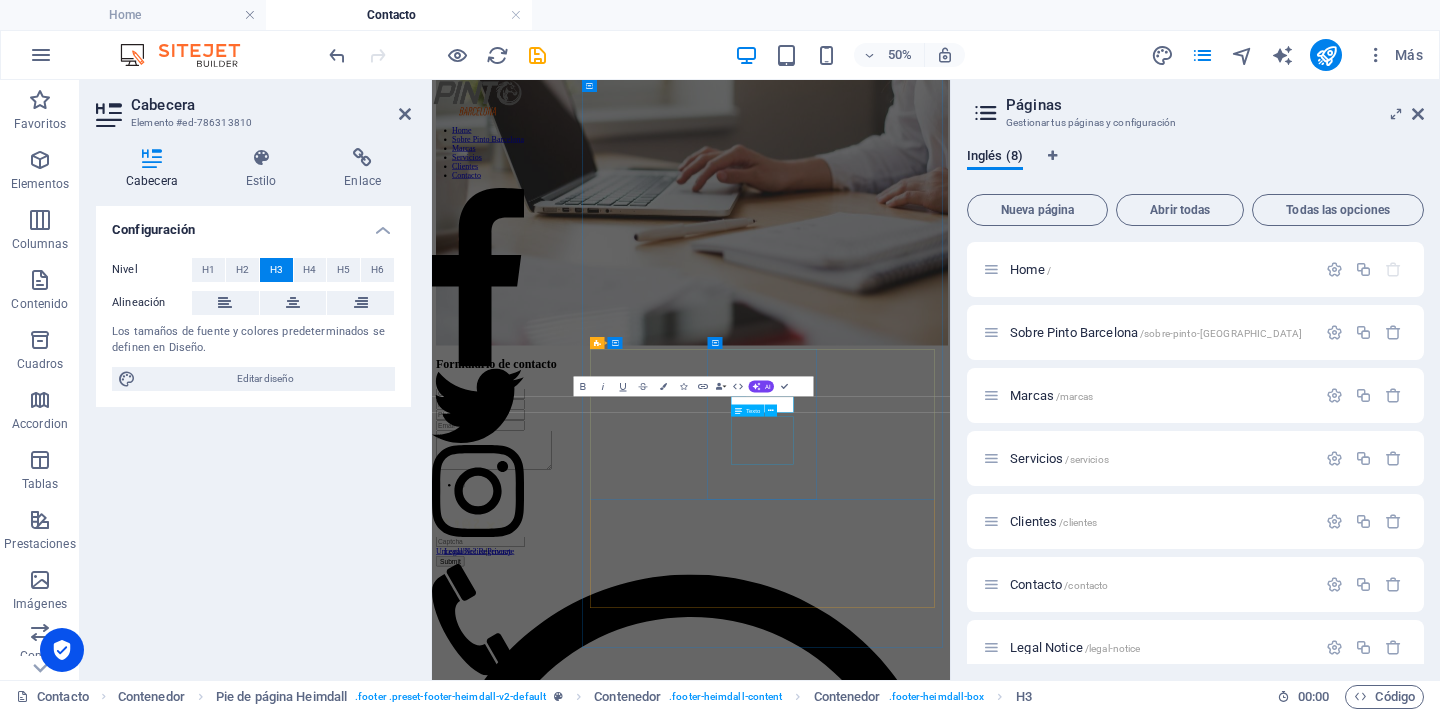 click on "Phone:  +1-123-456-7890 Mobile:  +1-123-456-7890" at bounding box center (950, 3702) 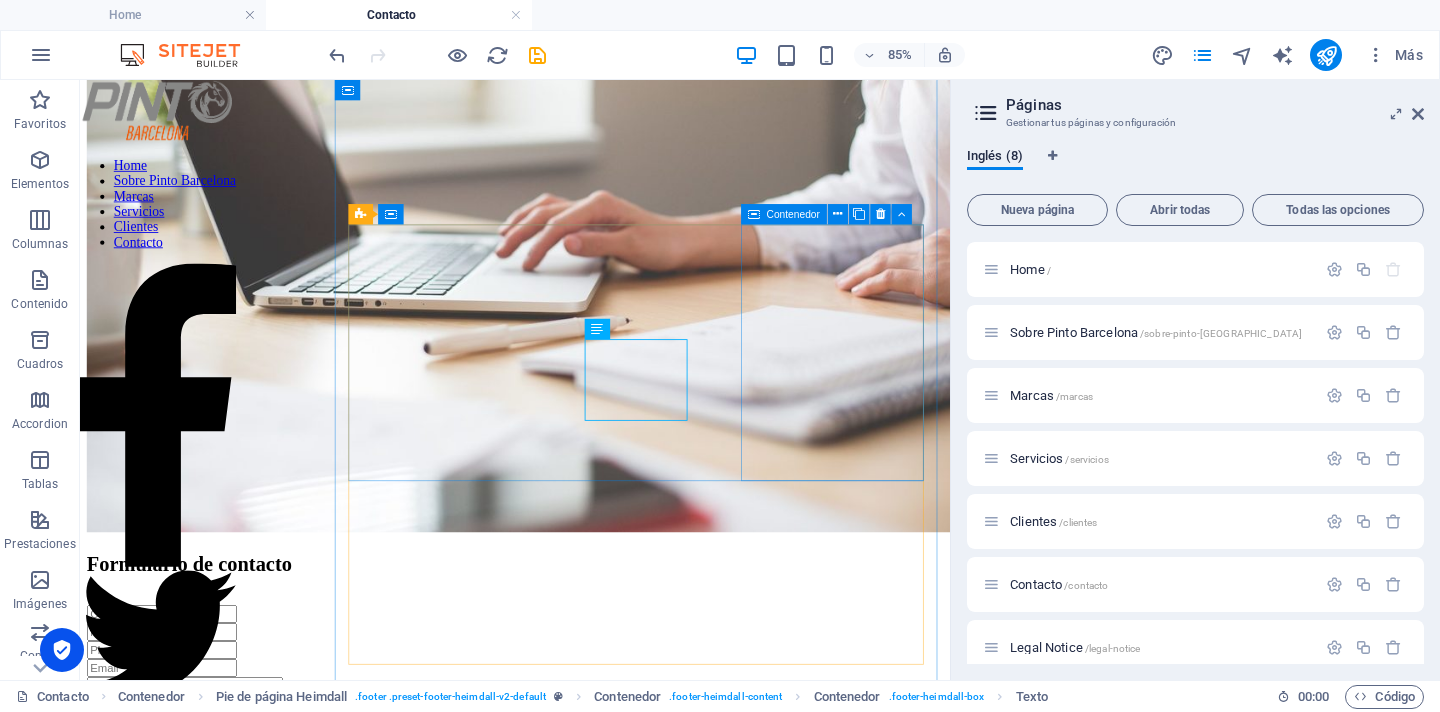 scroll, scrollTop: 684, scrollLeft: 0, axis: vertical 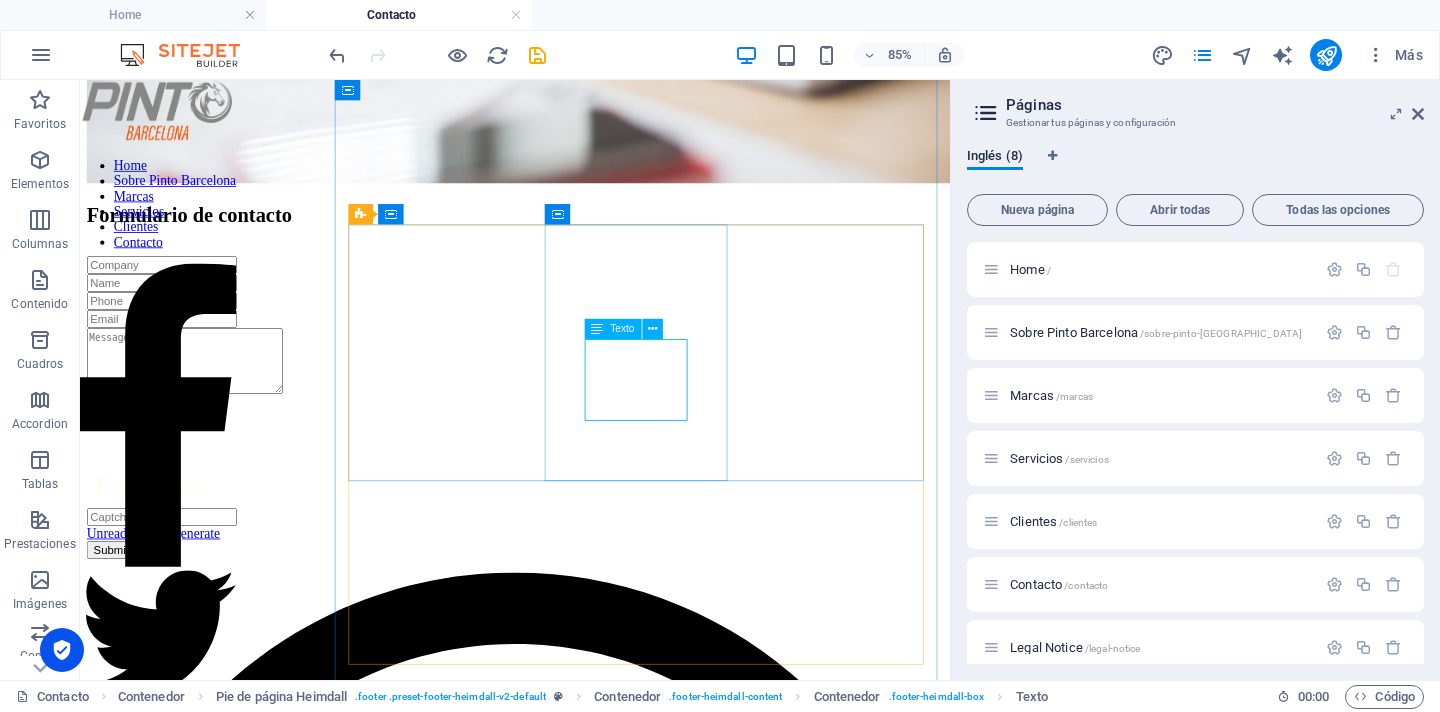 click on "Phone:  +1-123-456-7890 Mobile:  +1-123-456-7890" at bounding box center [592, 3263] 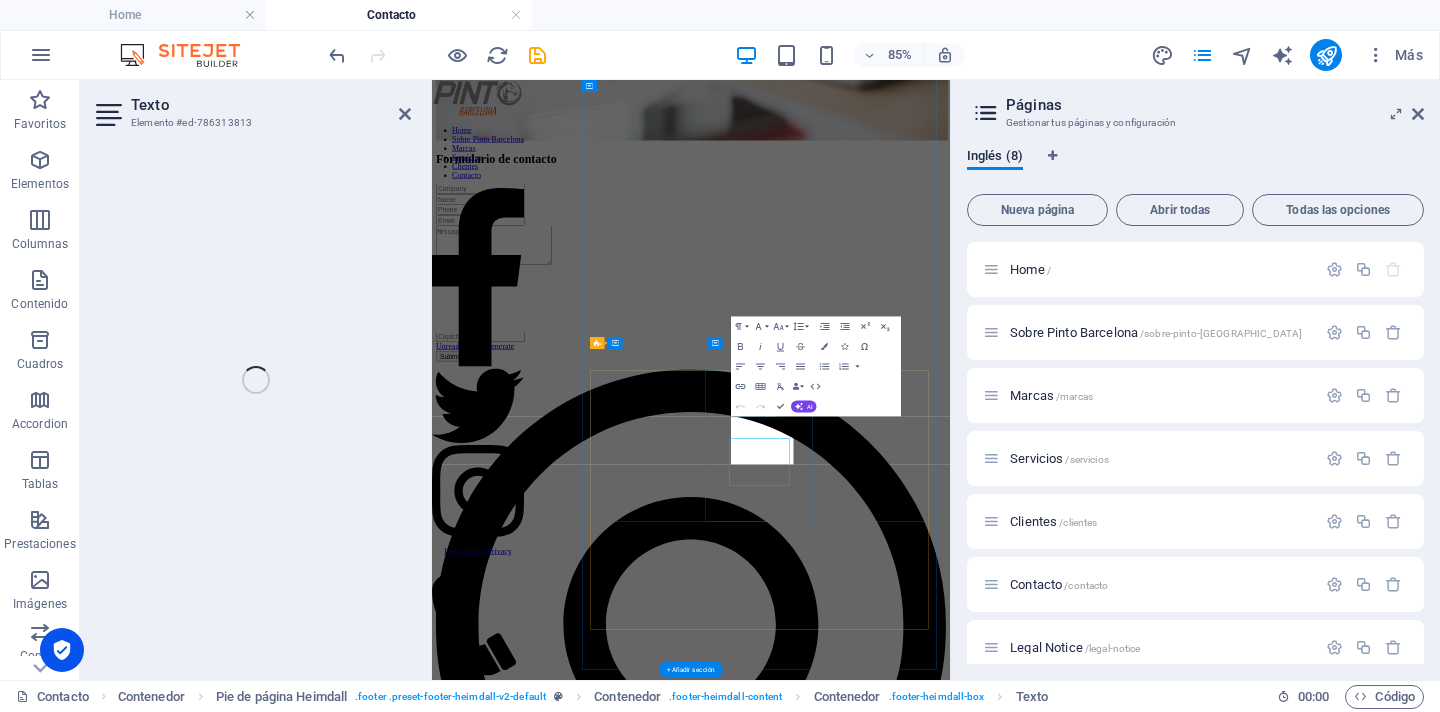 scroll, scrollTop: 273, scrollLeft: 0, axis: vertical 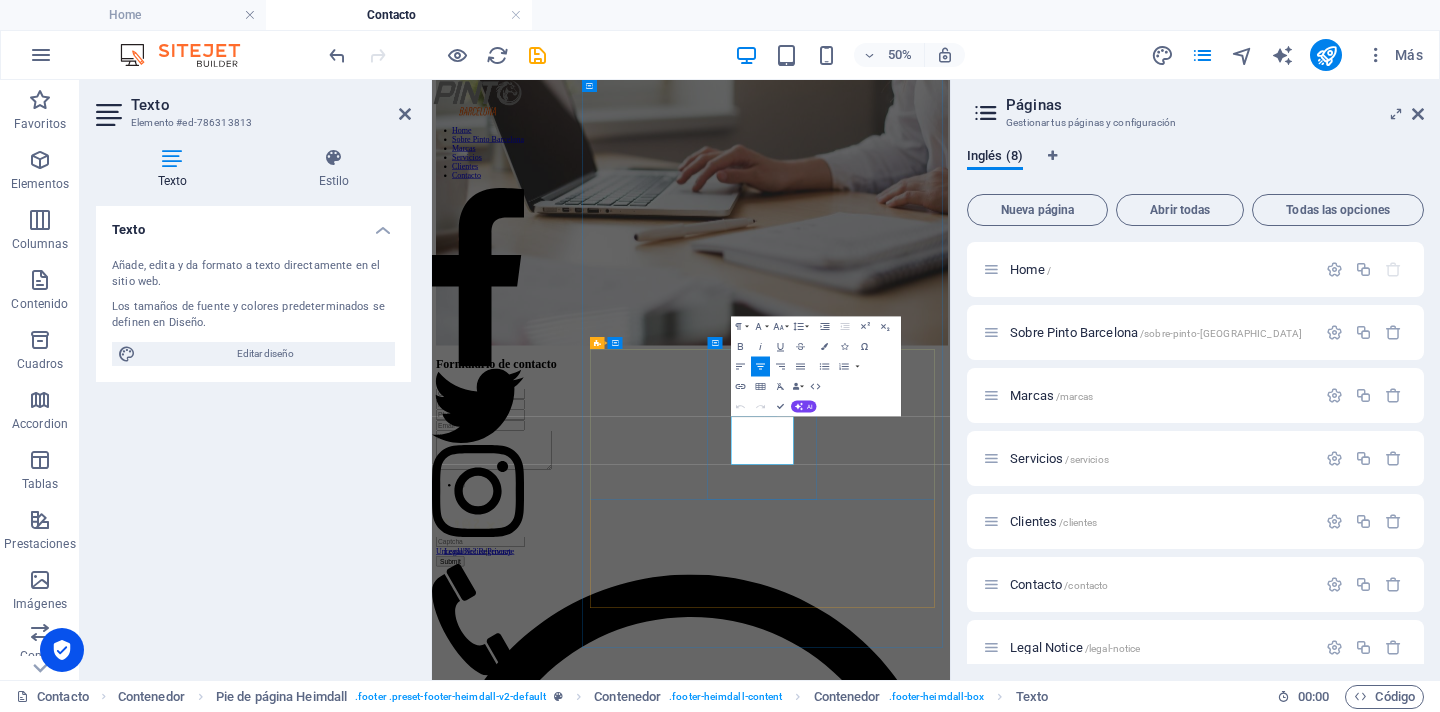 click on "+1-123-456-7890" at bounding box center [547, 3718] 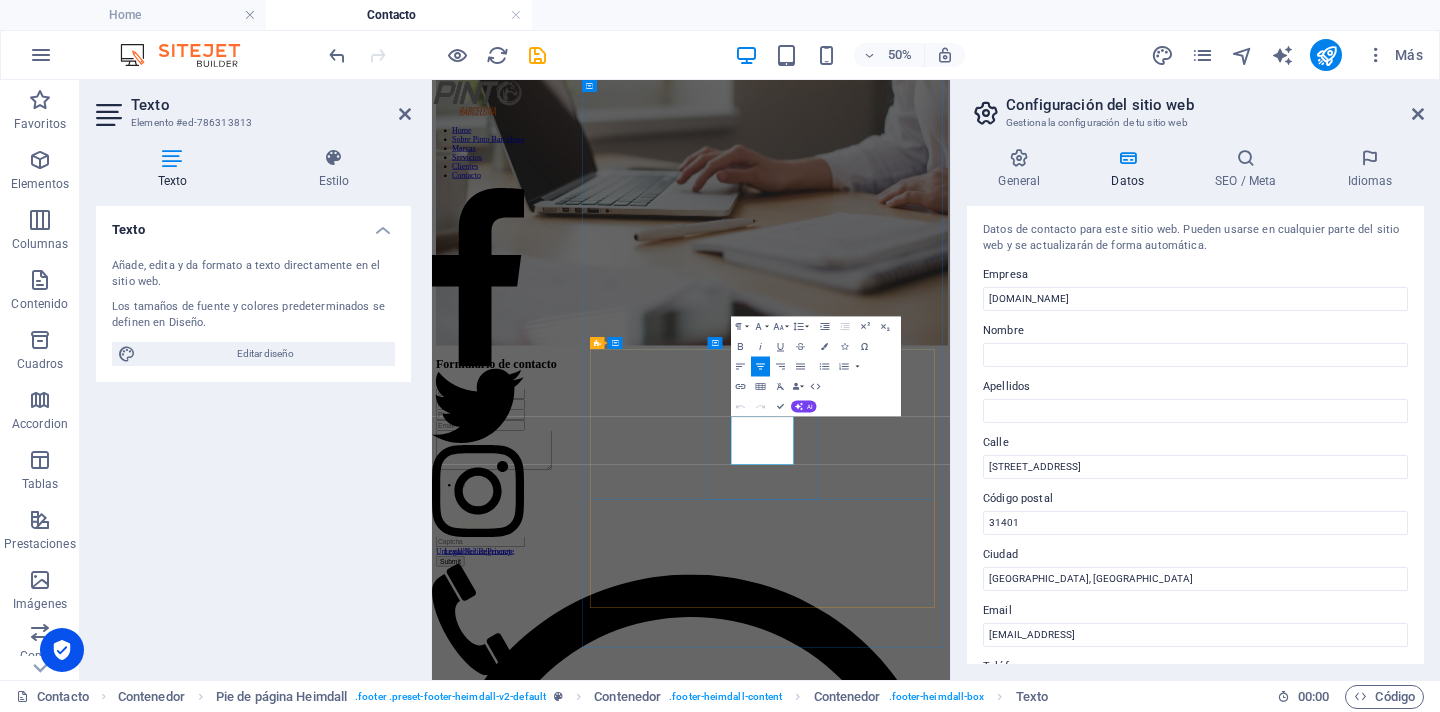 click on "Mobile:  +1-123-456-7890" at bounding box center (950, 3719) 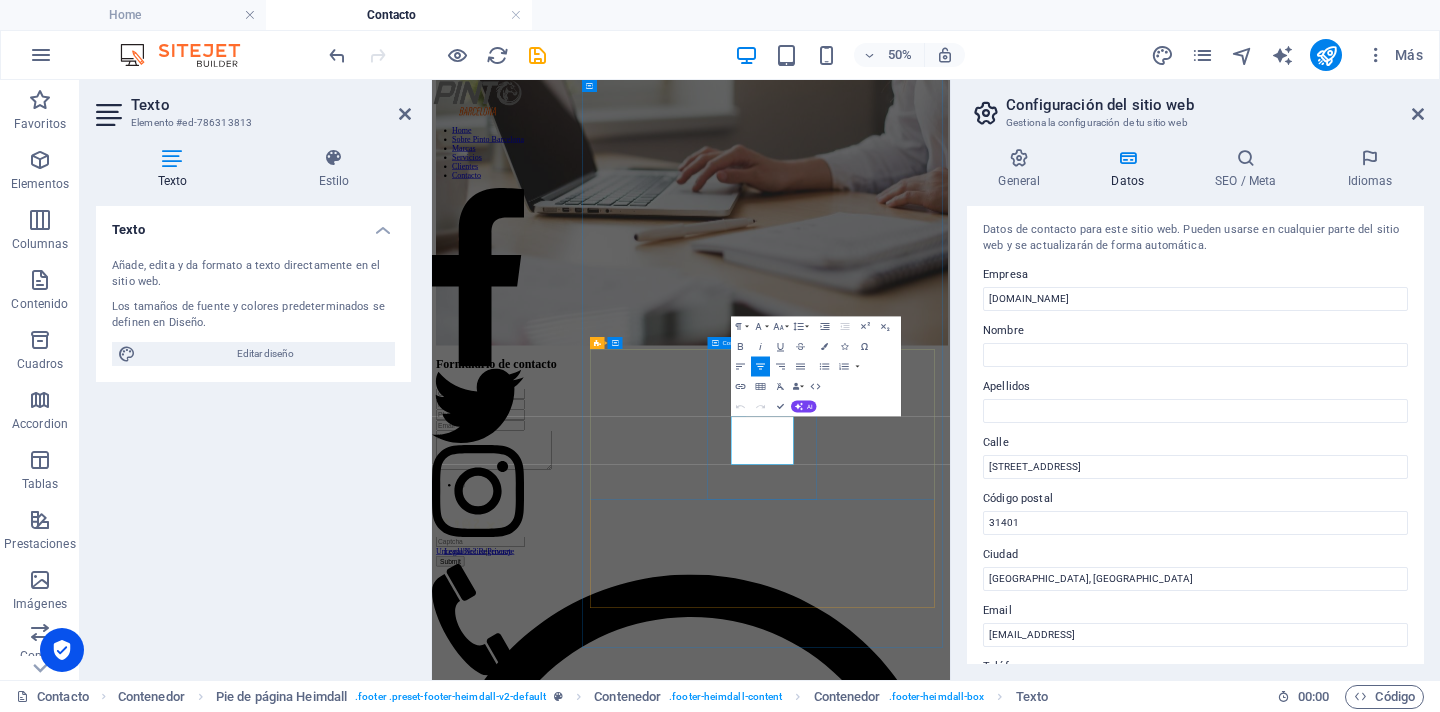 drag, startPoint x: 1146, startPoint y: 836, endPoint x: 1010, endPoint y: 672, distance: 213.05399 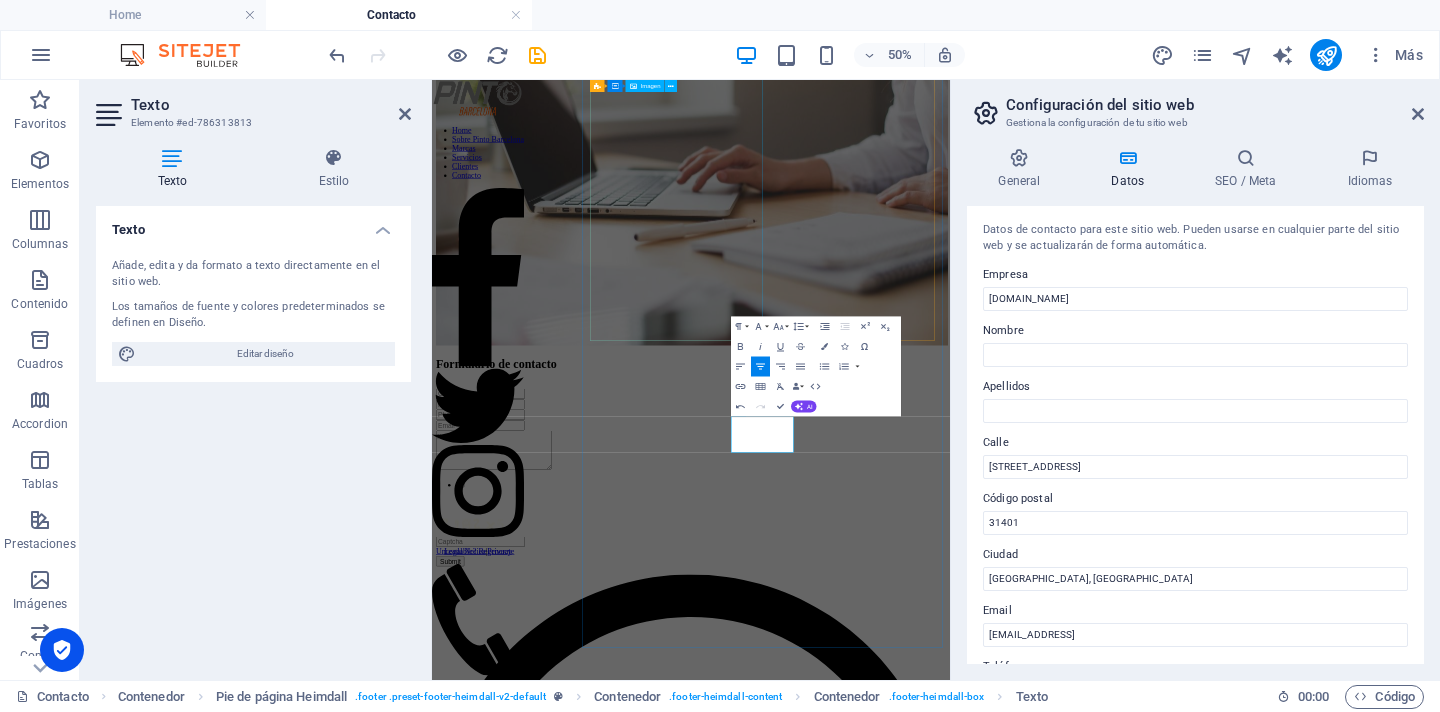 click at bounding box center (950, 272) 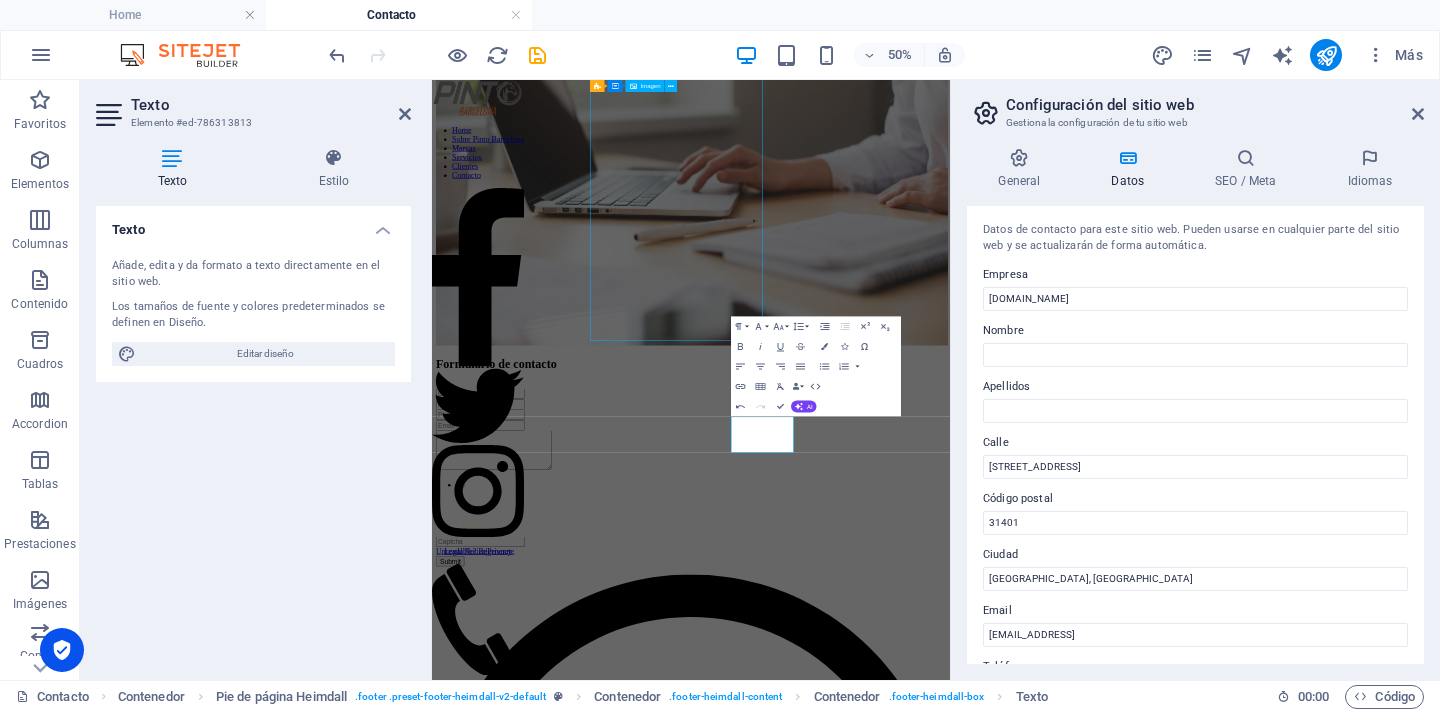 click at bounding box center [950, 272] 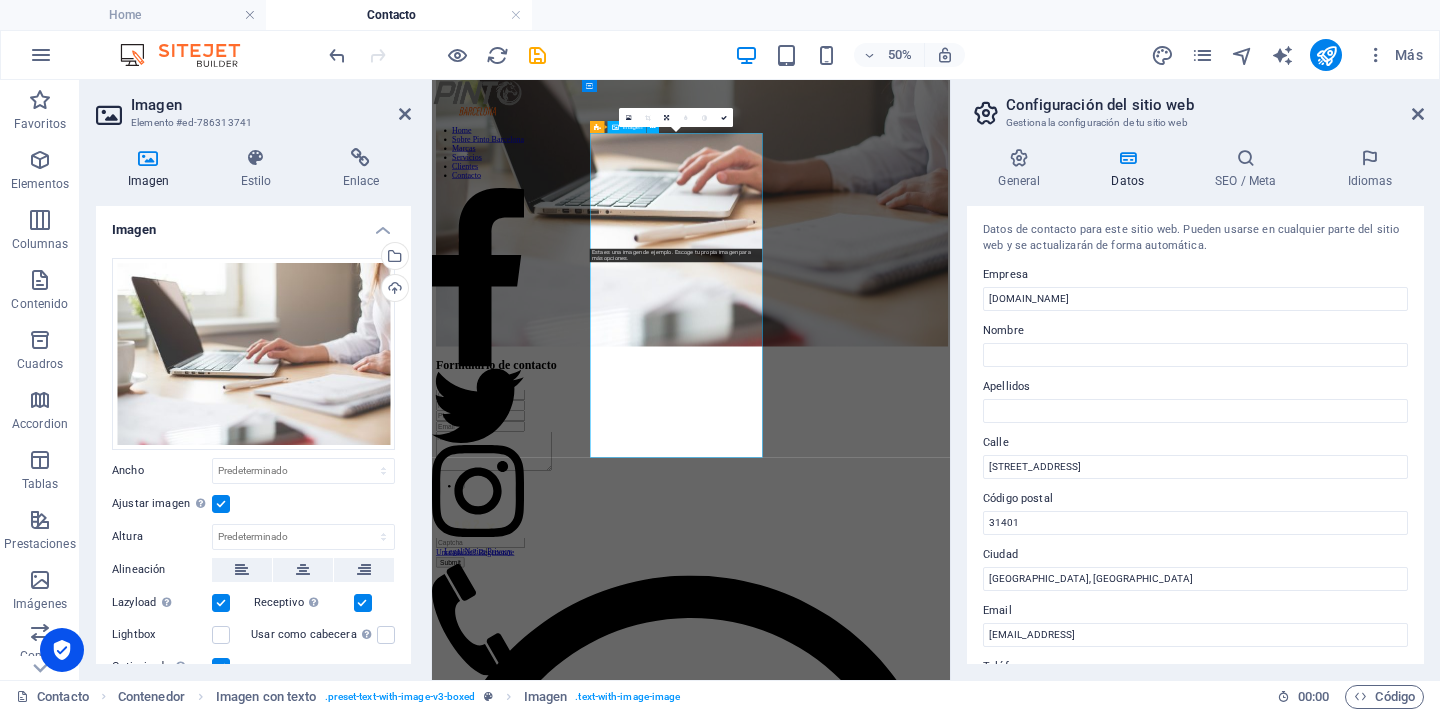 scroll, scrollTop: 273, scrollLeft: 0, axis: vertical 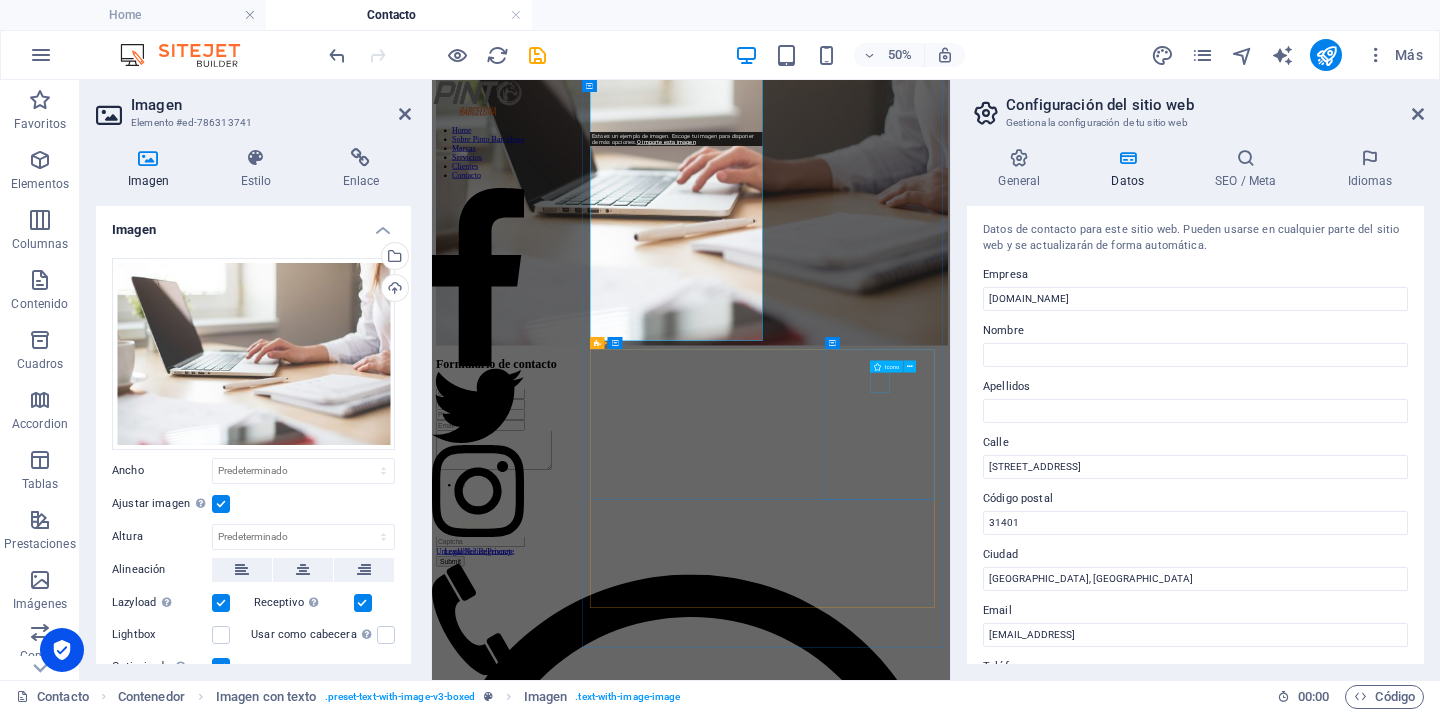 click at bounding box center (950, 4162) 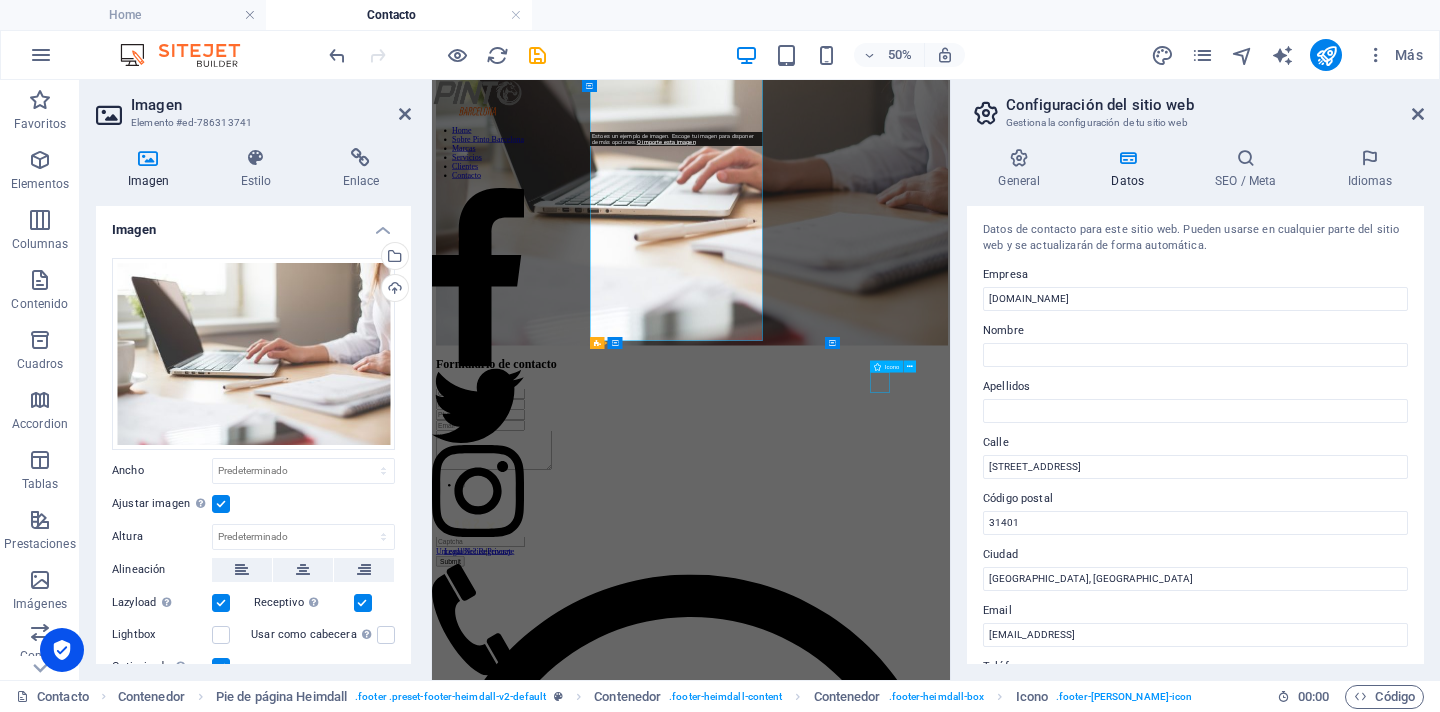 click at bounding box center (950, 4162) 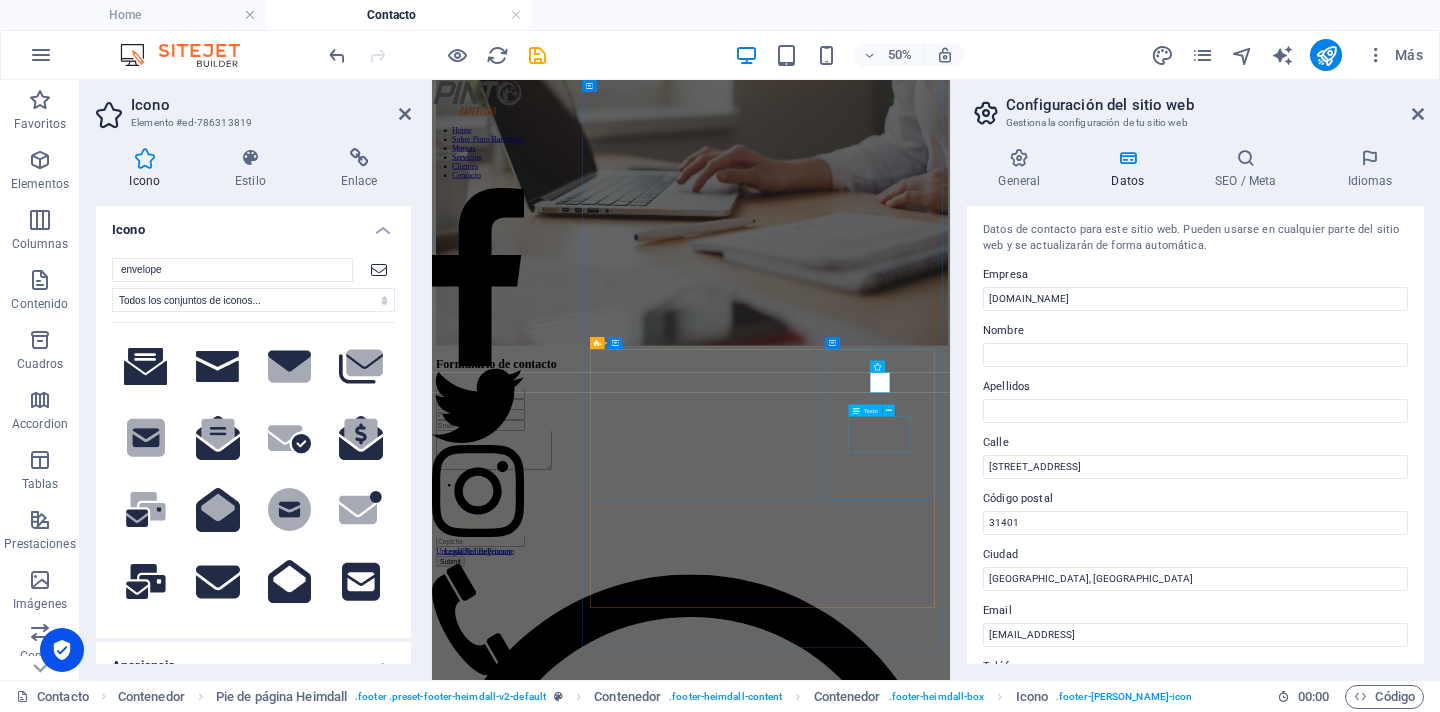 click on "241013a522a33b65abbb7ba3dc53ec@cpanel.local Legal Notice  |  Privacy Policy" at bounding box center (950, 4632) 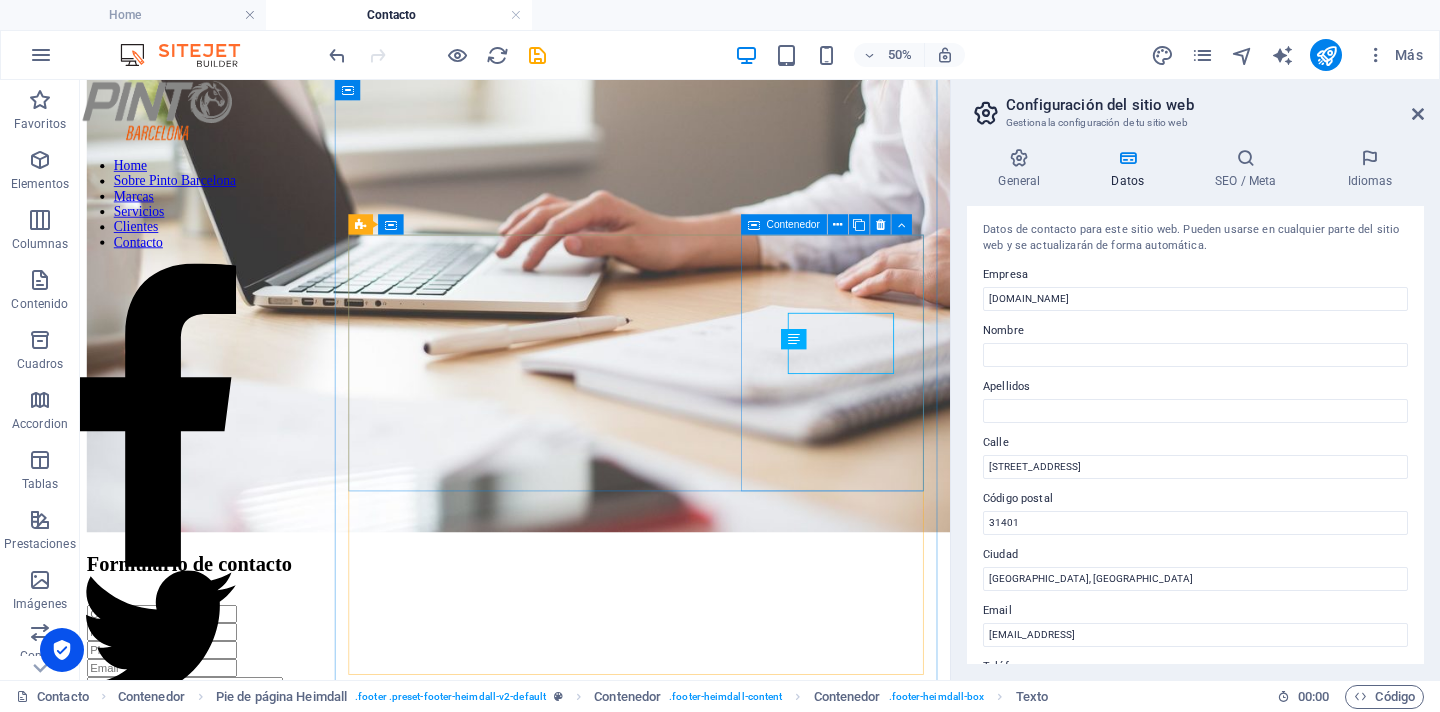 scroll, scrollTop: 672, scrollLeft: 0, axis: vertical 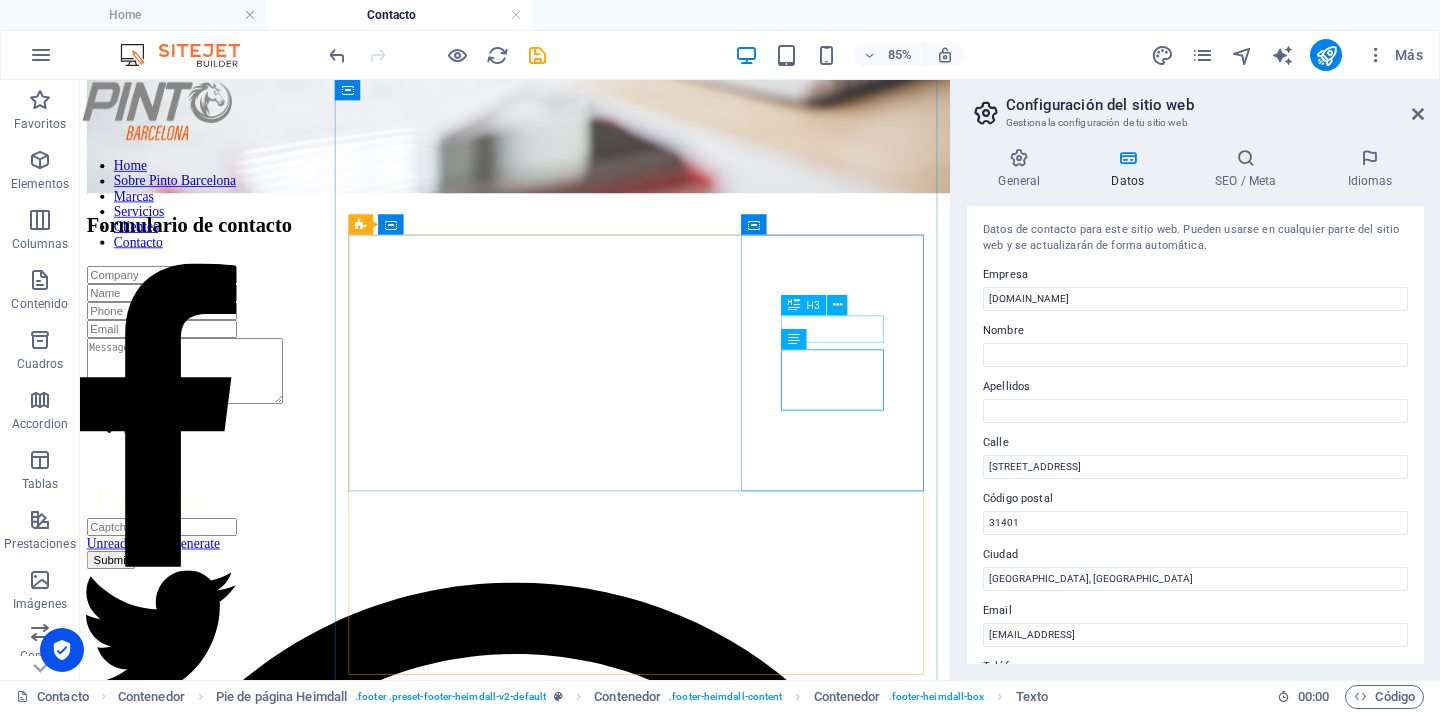 click on "Contact" at bounding box center (592, 4141) 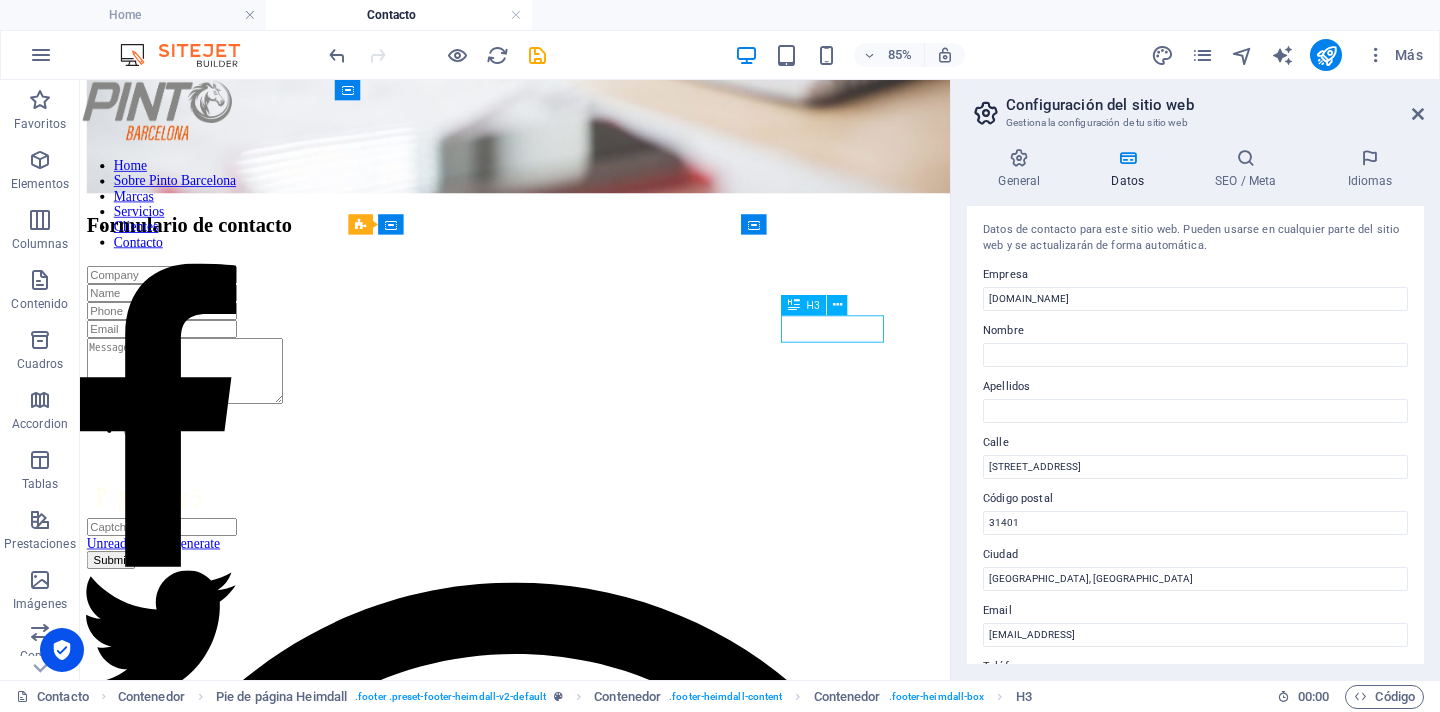 click on "Contact" at bounding box center (592, 4141) 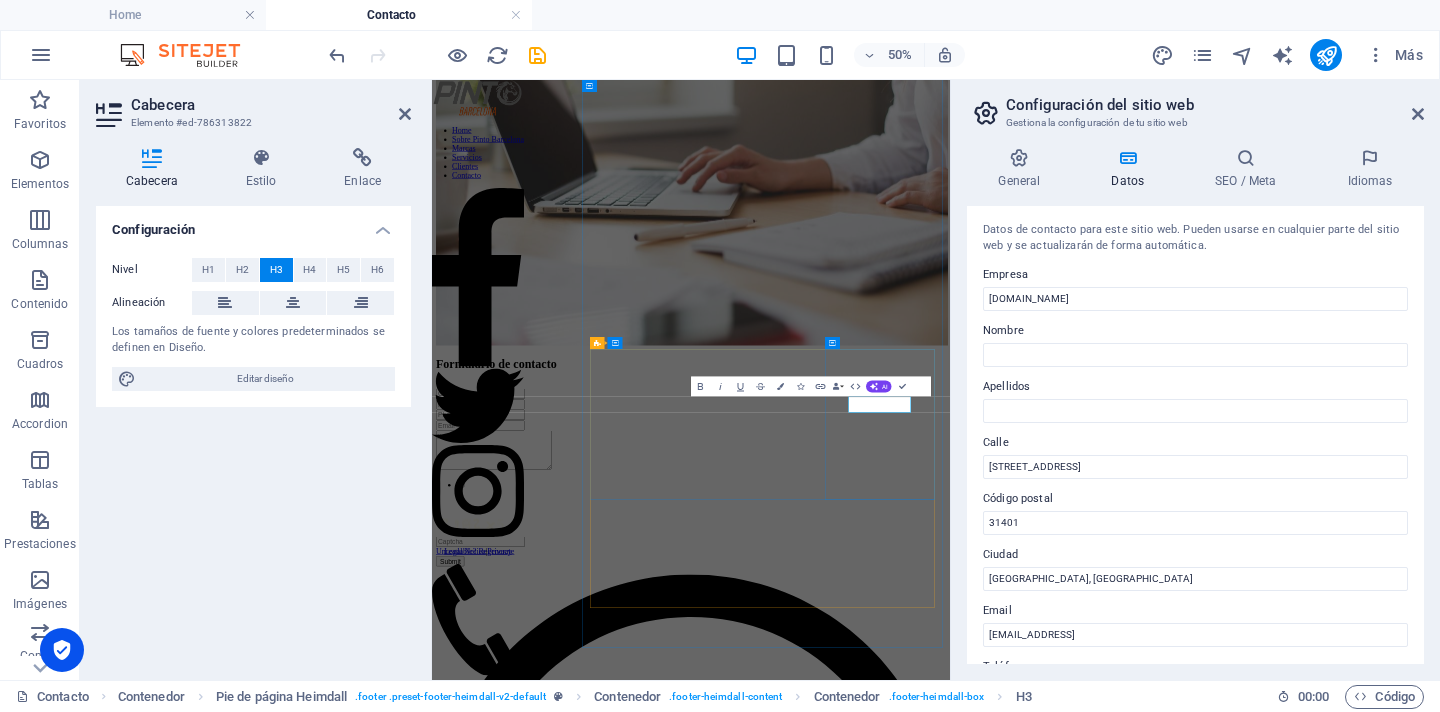 click on "Contact" at bounding box center (950, 4577) 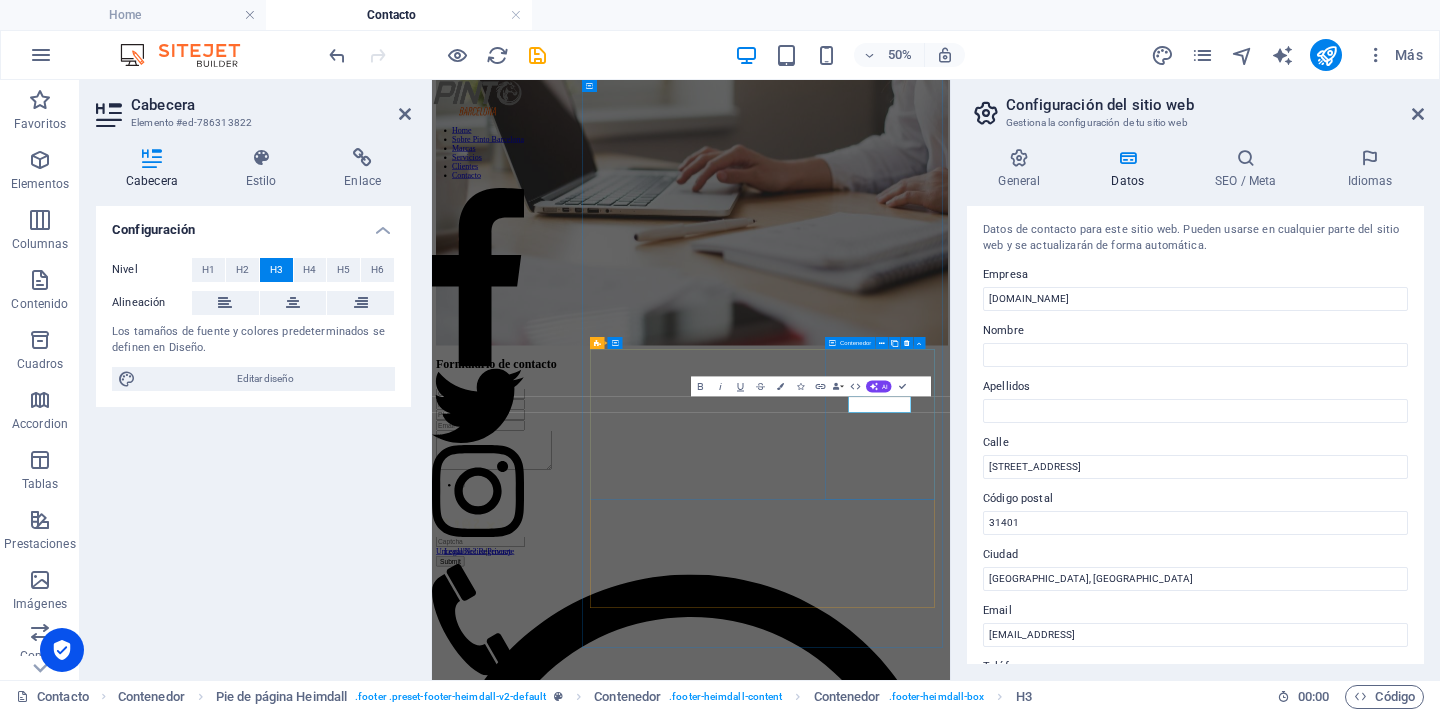 type 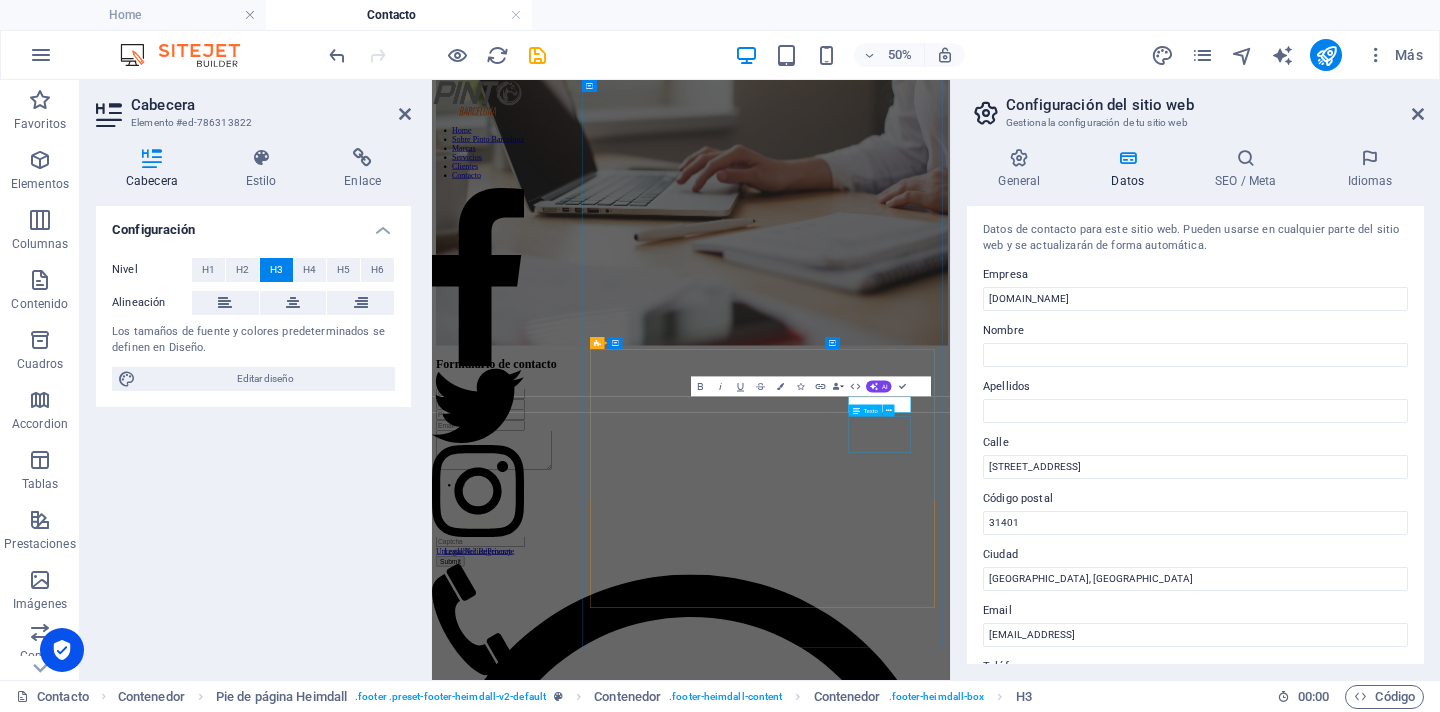 click on "241013a522a33b65abbb7ba3dc53ec@cpanel.local Legal Notice  |  Privacy Policy" at bounding box center (950, 4632) 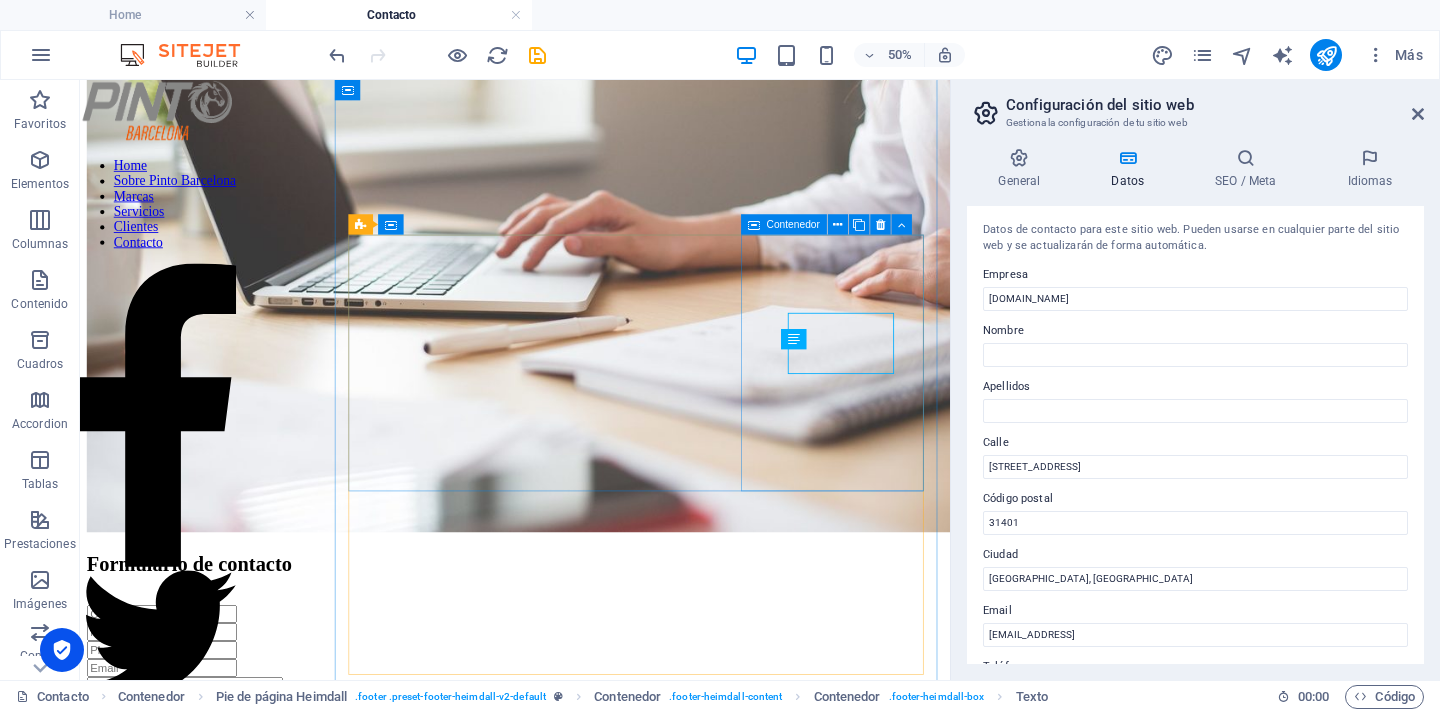 scroll, scrollTop: 672, scrollLeft: 0, axis: vertical 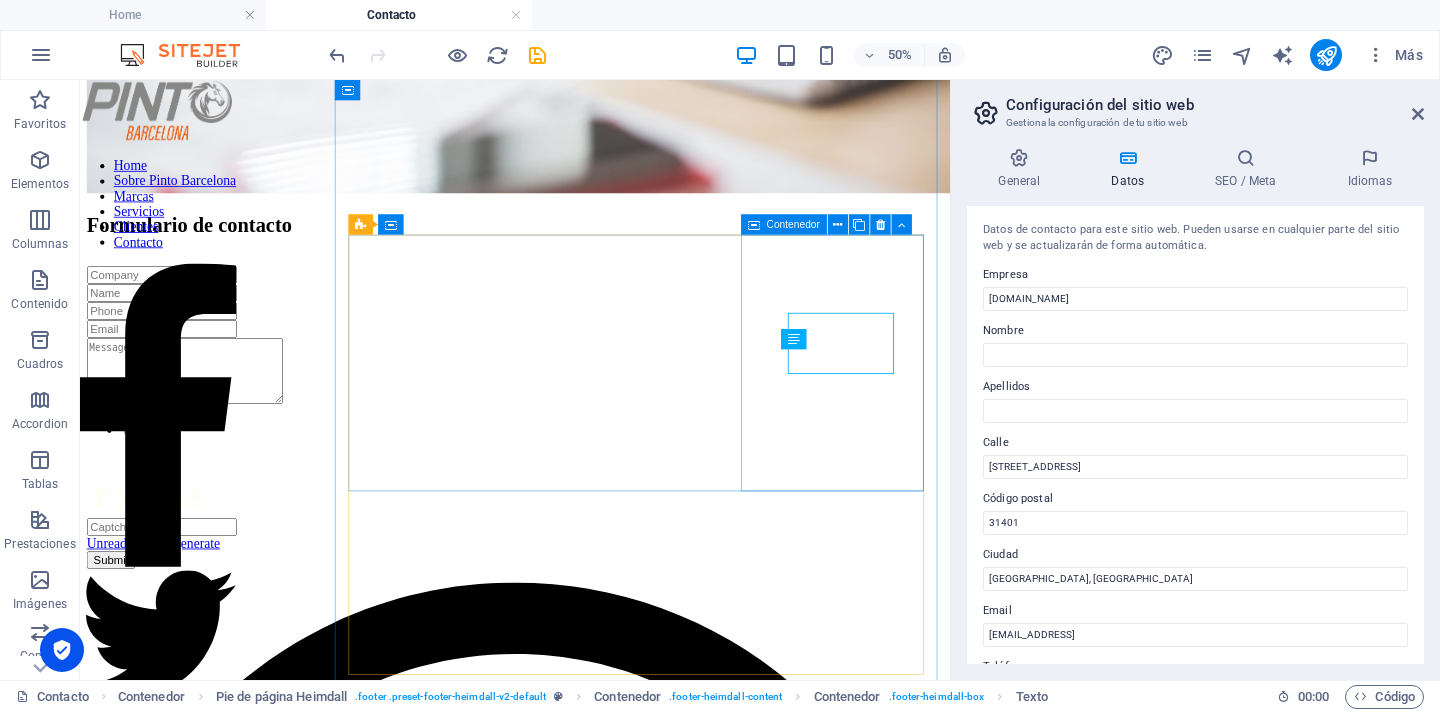 click on "Contacto 241013a522a33b65abbb7ba3dc53ec@cpanel.local Legal Notice  |  Privacy Policy" at bounding box center (592, 3786) 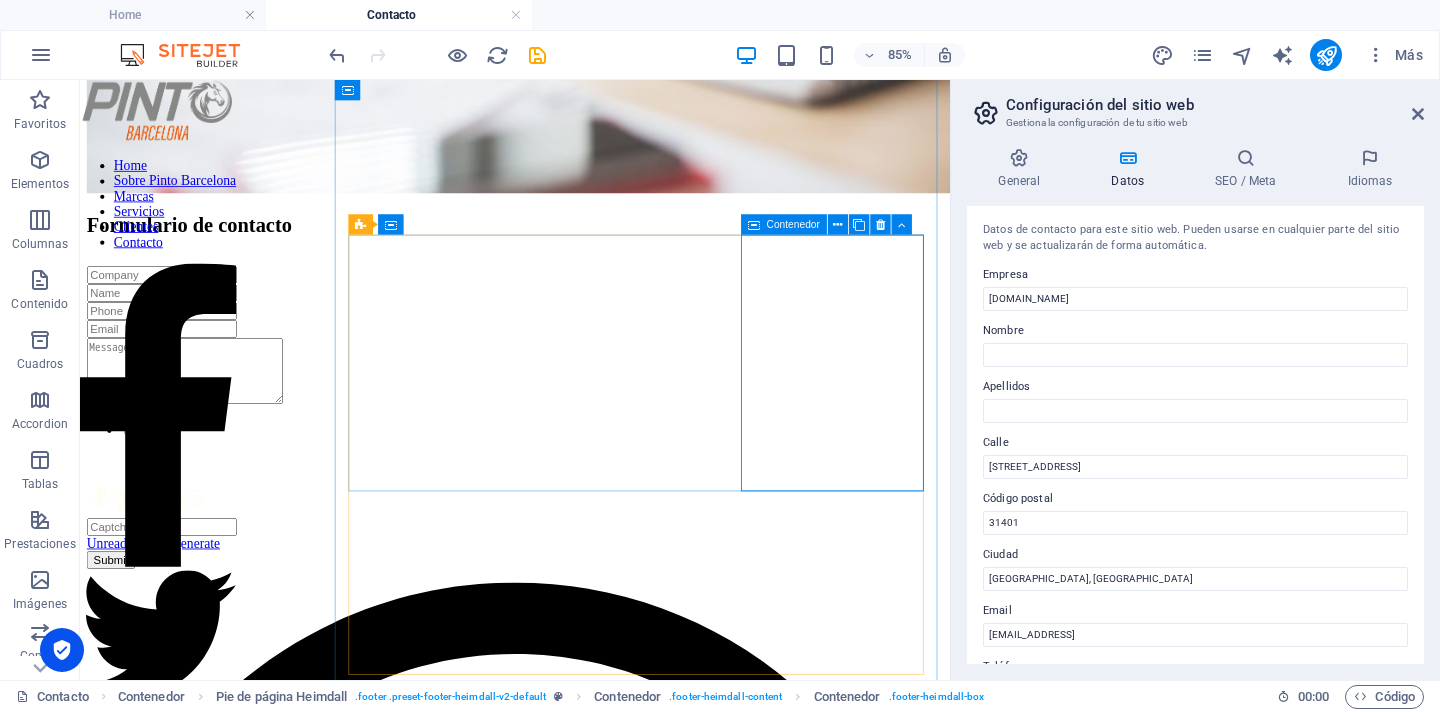 click on "Contacto 241013a522a33b65abbb7ba3dc53ec@cpanel.local Legal Notice  |  Privacy Policy" at bounding box center [592, 3786] 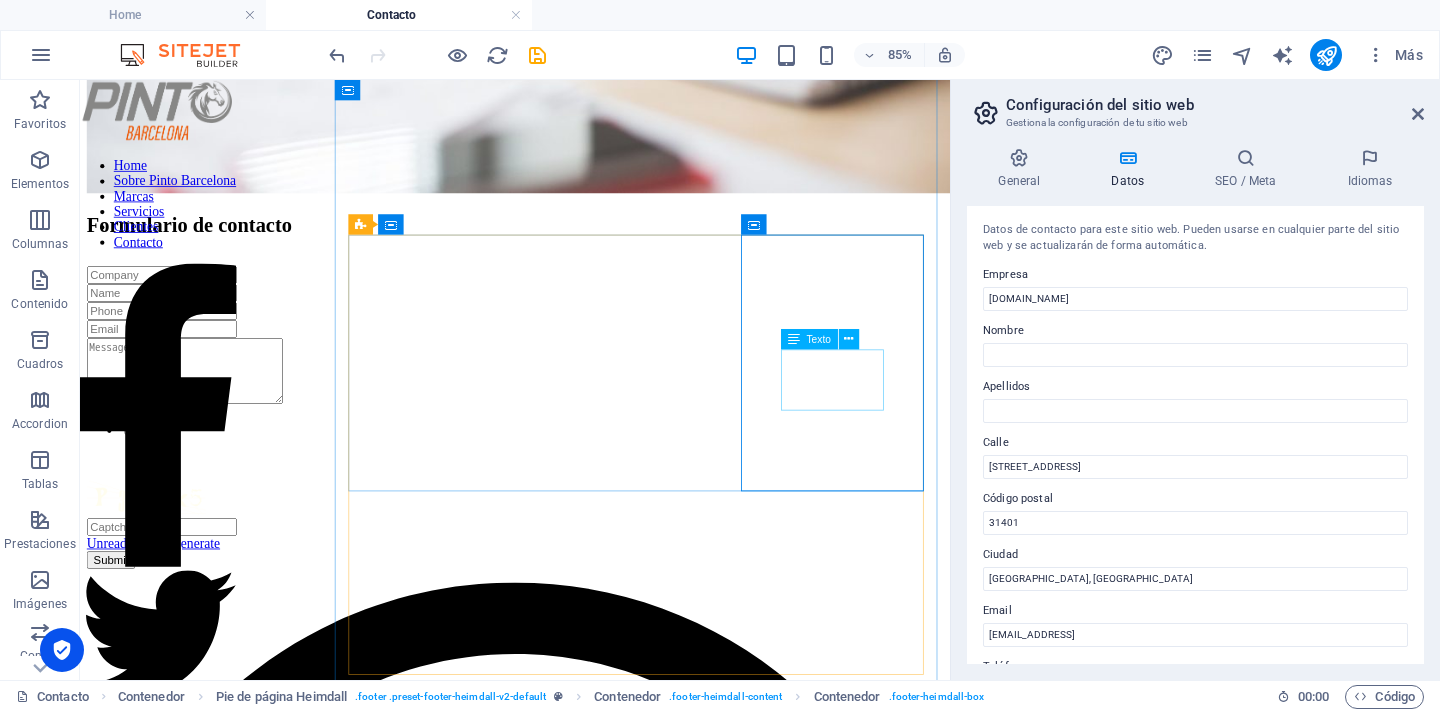 click on "241013a522a33b65abbb7ba3dc53ec@cpanel.local Legal Notice  |  Privacy Policy" at bounding box center (592, 4196) 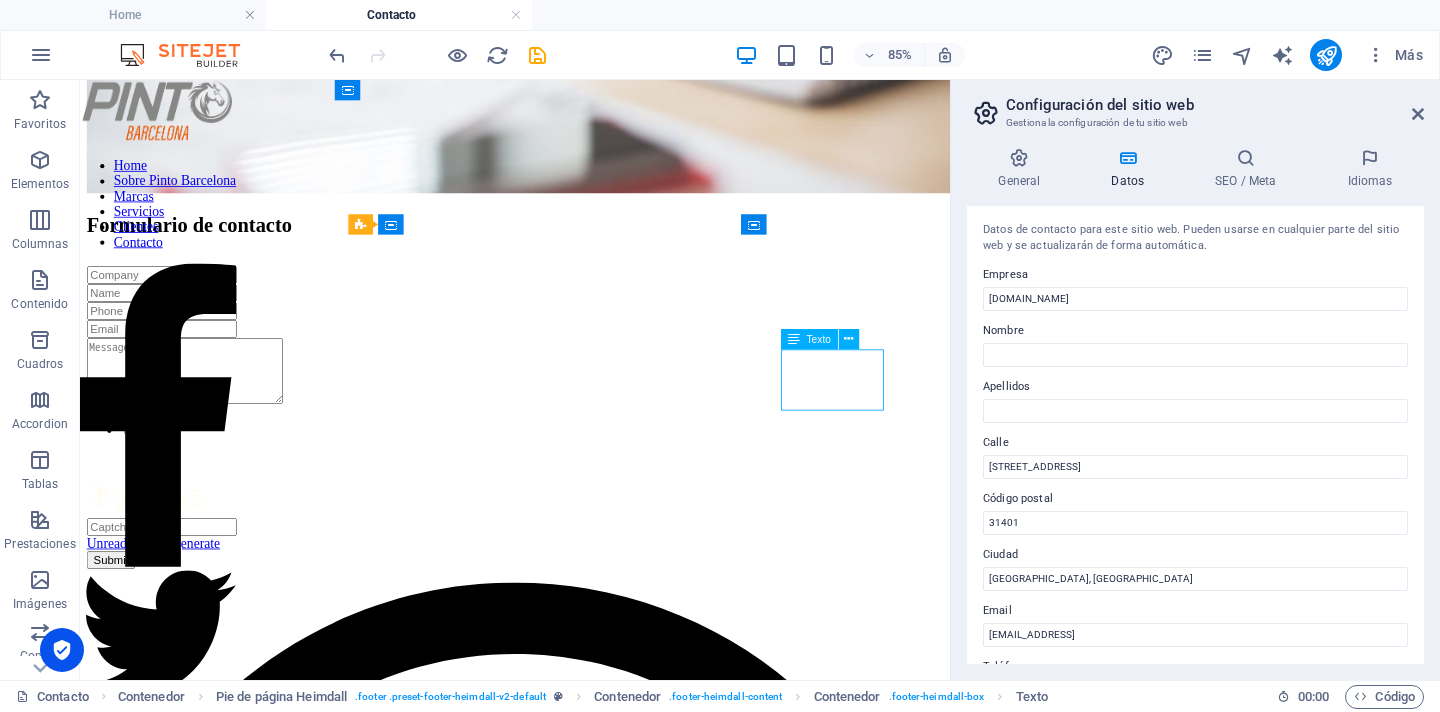 click on "241013a522a33b65abbb7ba3dc53ec@cpanel.local Legal Notice  |  Privacy Policy" at bounding box center (592, 4196) 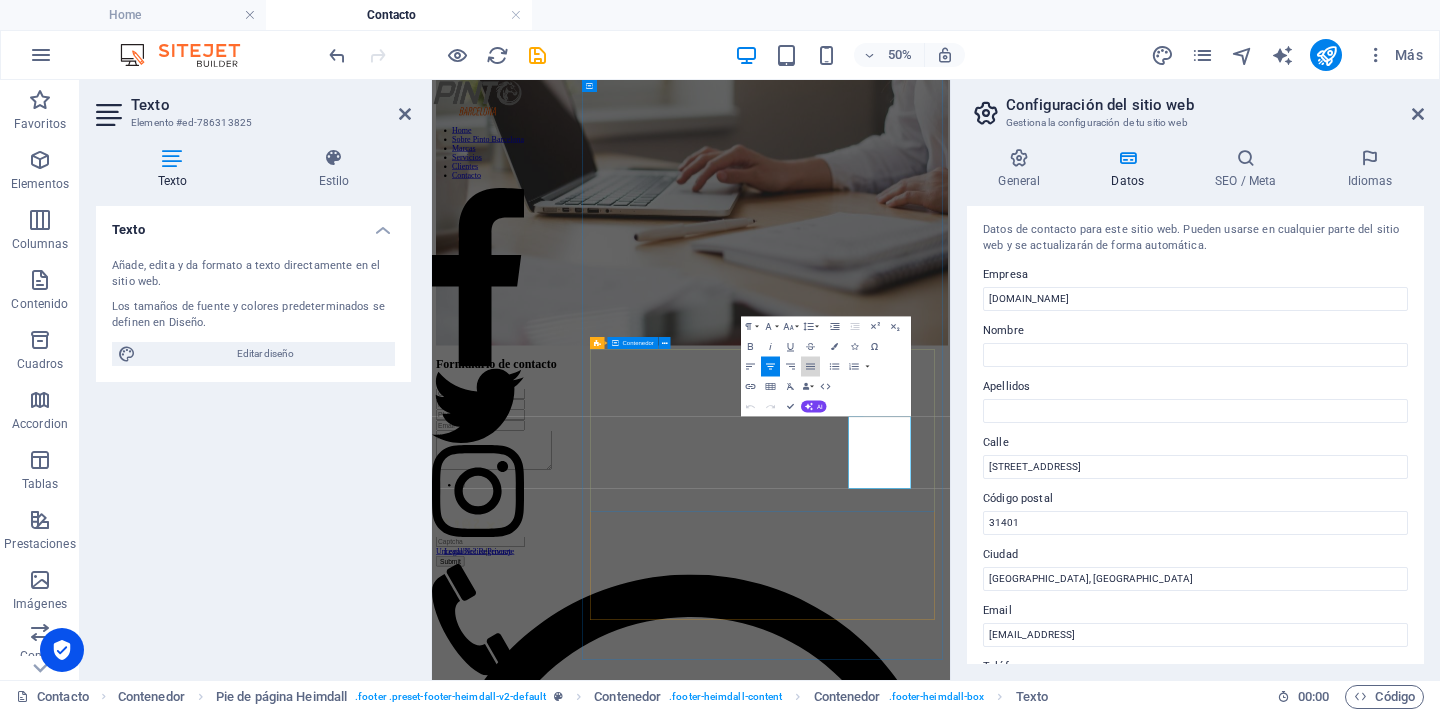 click on "Align Justify" at bounding box center [810, 367] 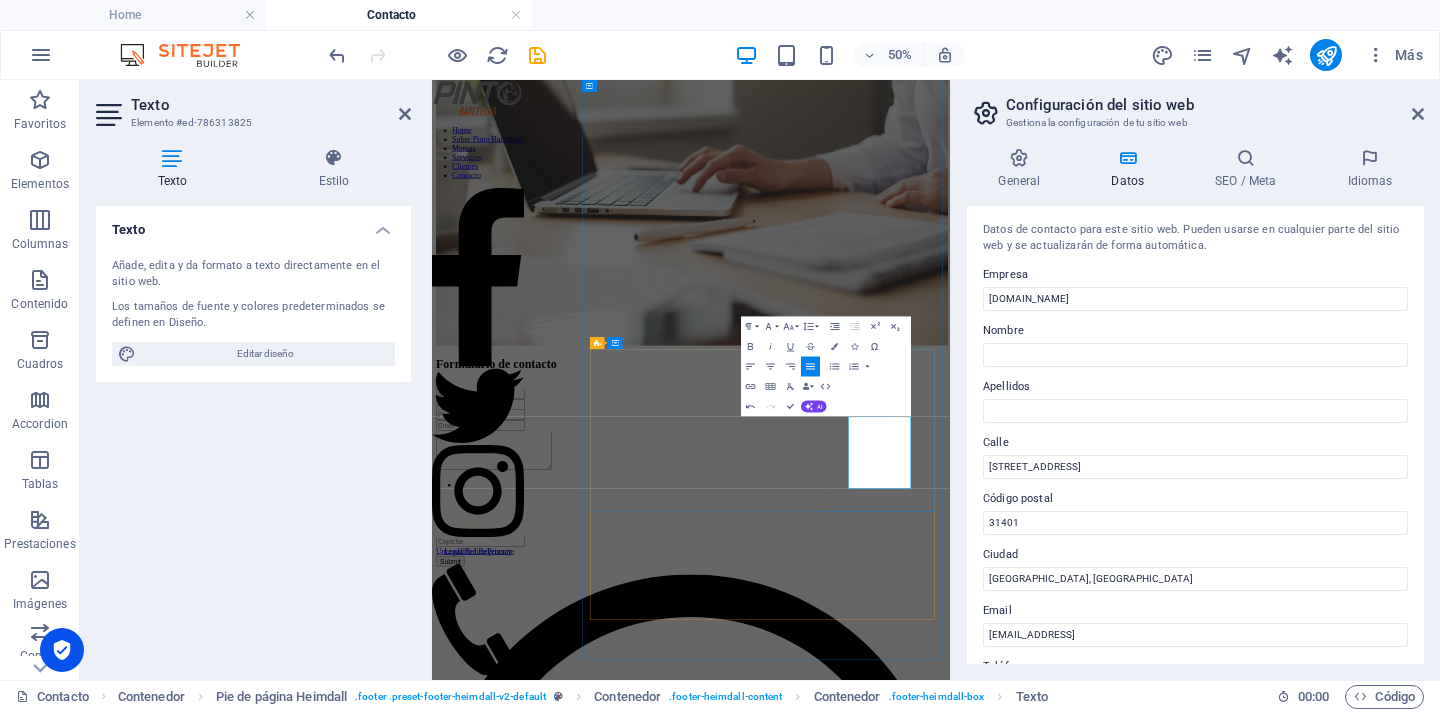 drag, startPoint x: 1292, startPoint y: 832, endPoint x: 1312, endPoint y: 772, distance: 63.245552 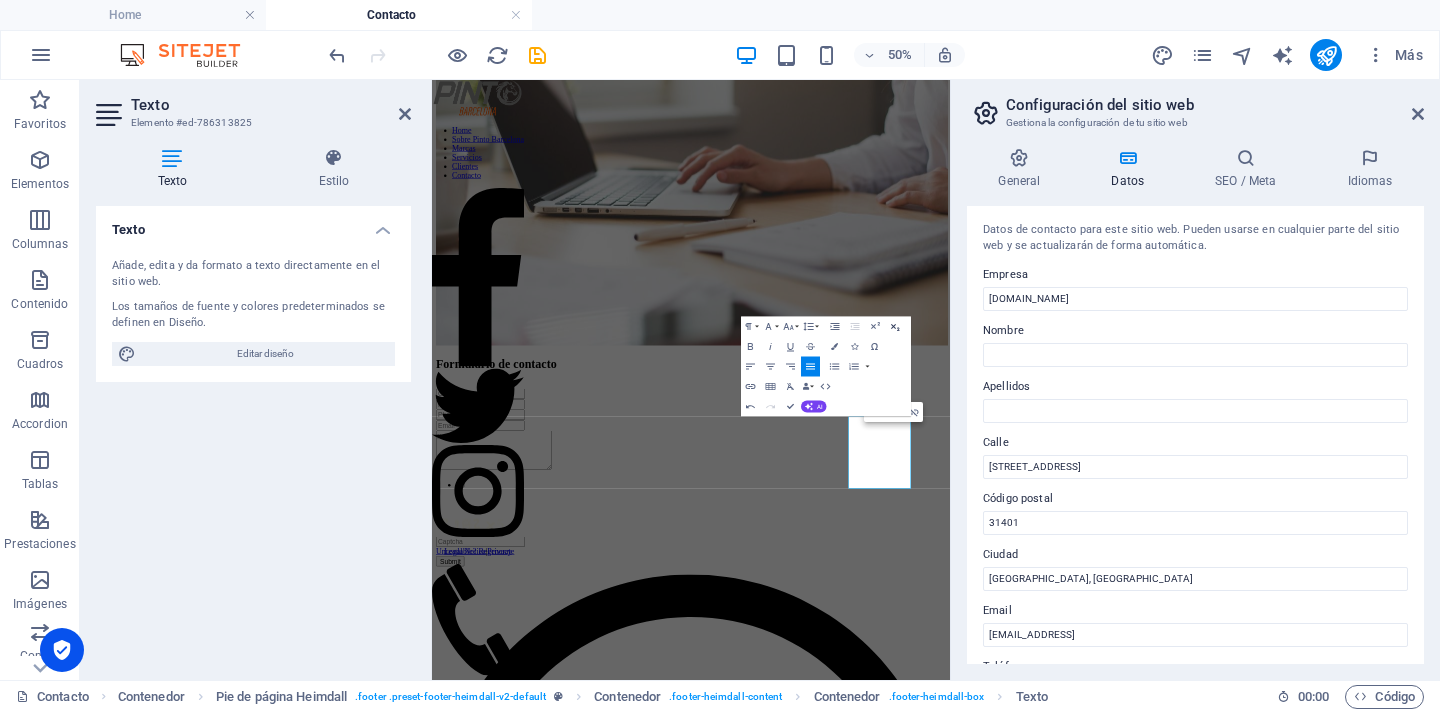 click 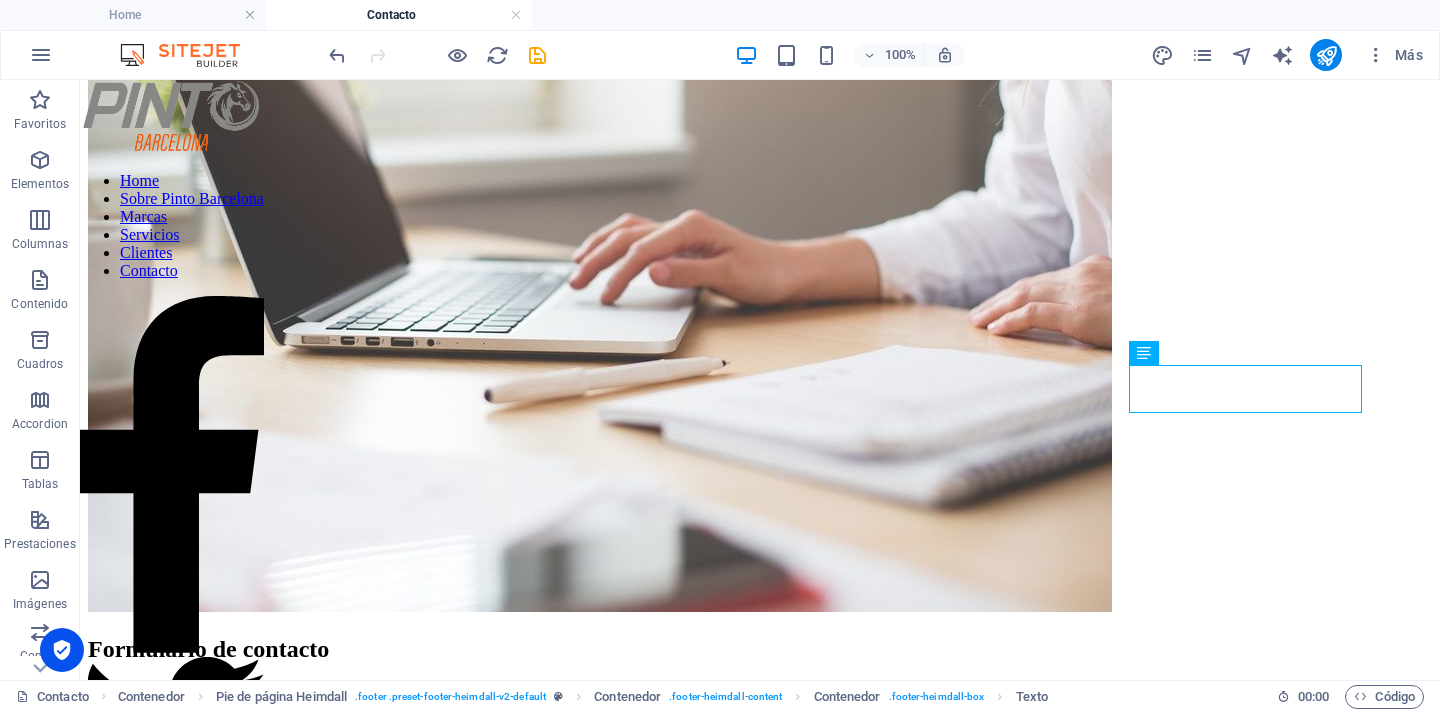 scroll, scrollTop: 555, scrollLeft: 0, axis: vertical 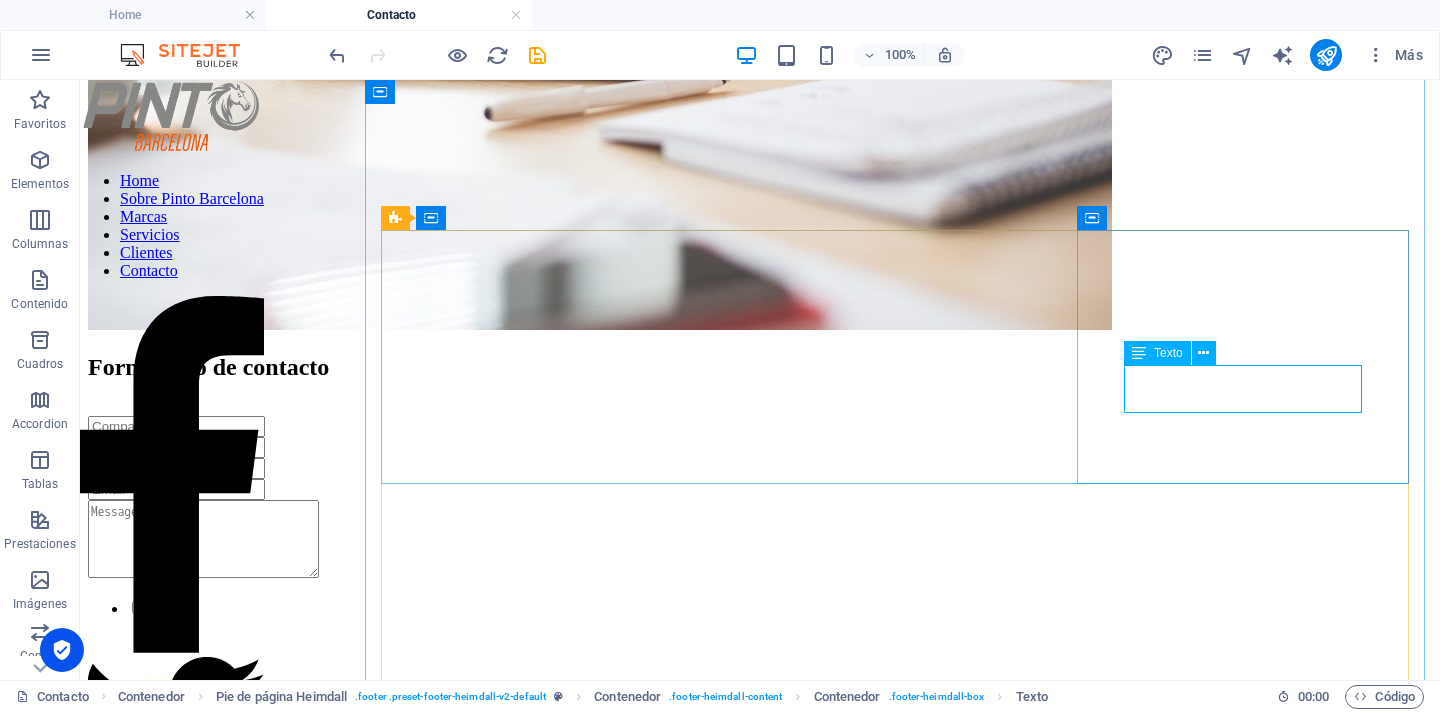 click on "241013a522a33b65abbb7ba3dc53ec@cpanel.local Legal Notice  |  Privacy Policy" at bounding box center [760, 5351] 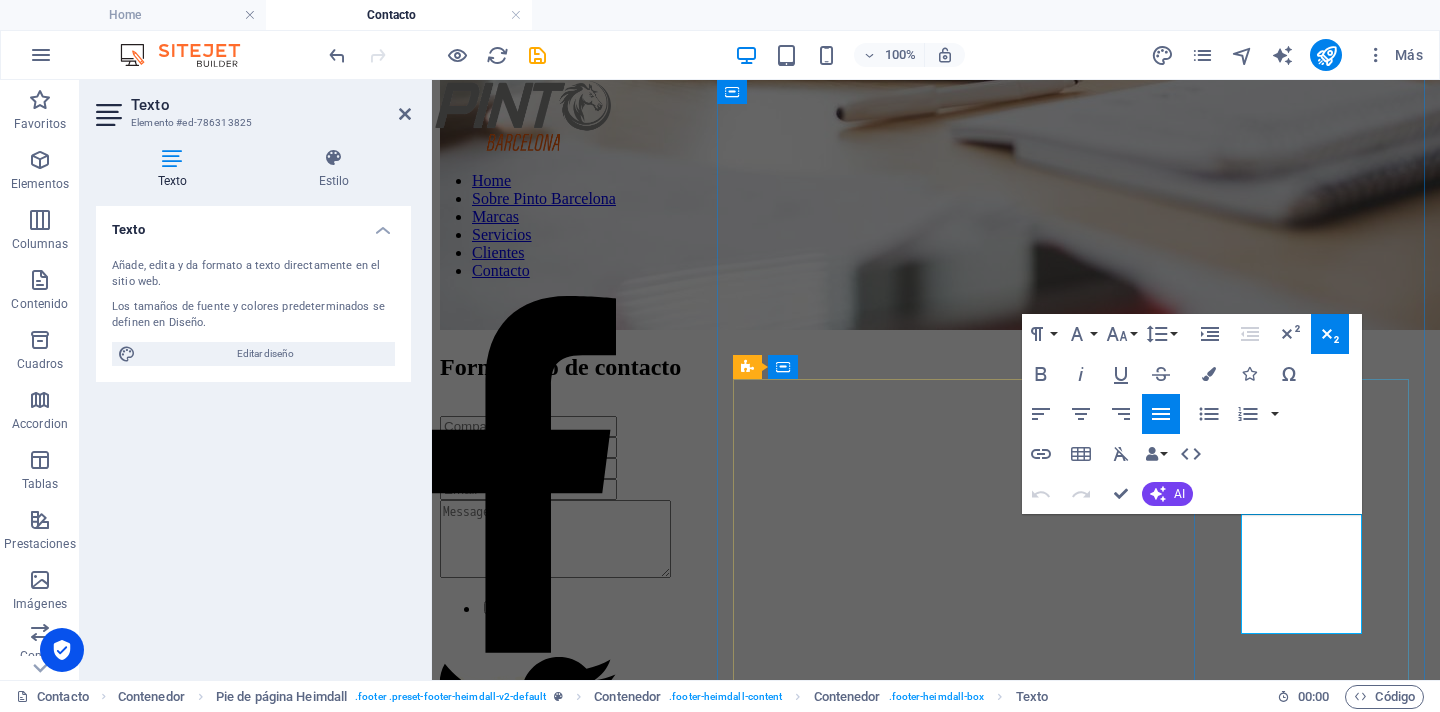 click on "[EMAIL_ADDRESS]" at bounding box center (499, 4251) 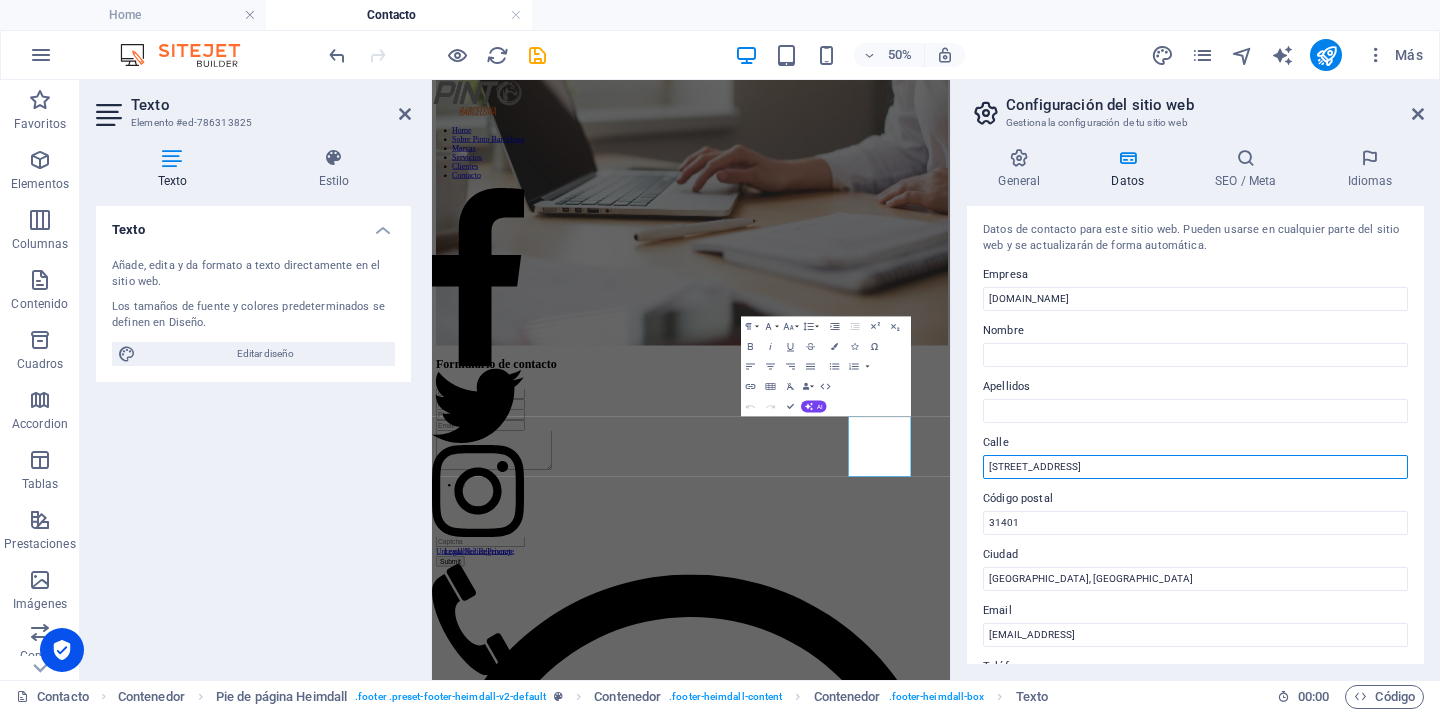 drag, startPoint x: 1483, startPoint y: 546, endPoint x: 1402, endPoint y: 820, distance: 285.7219 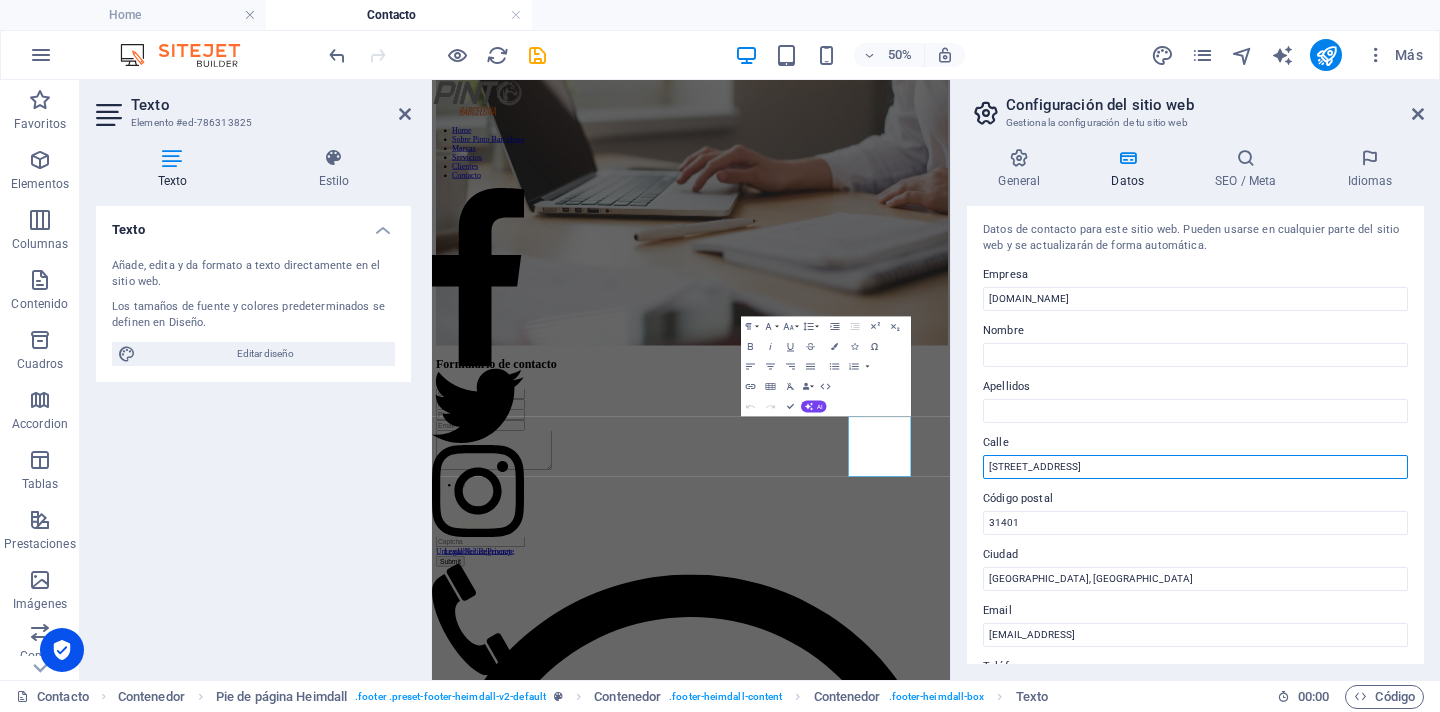 click on "[STREET_ADDRESS]" at bounding box center (1195, 467) 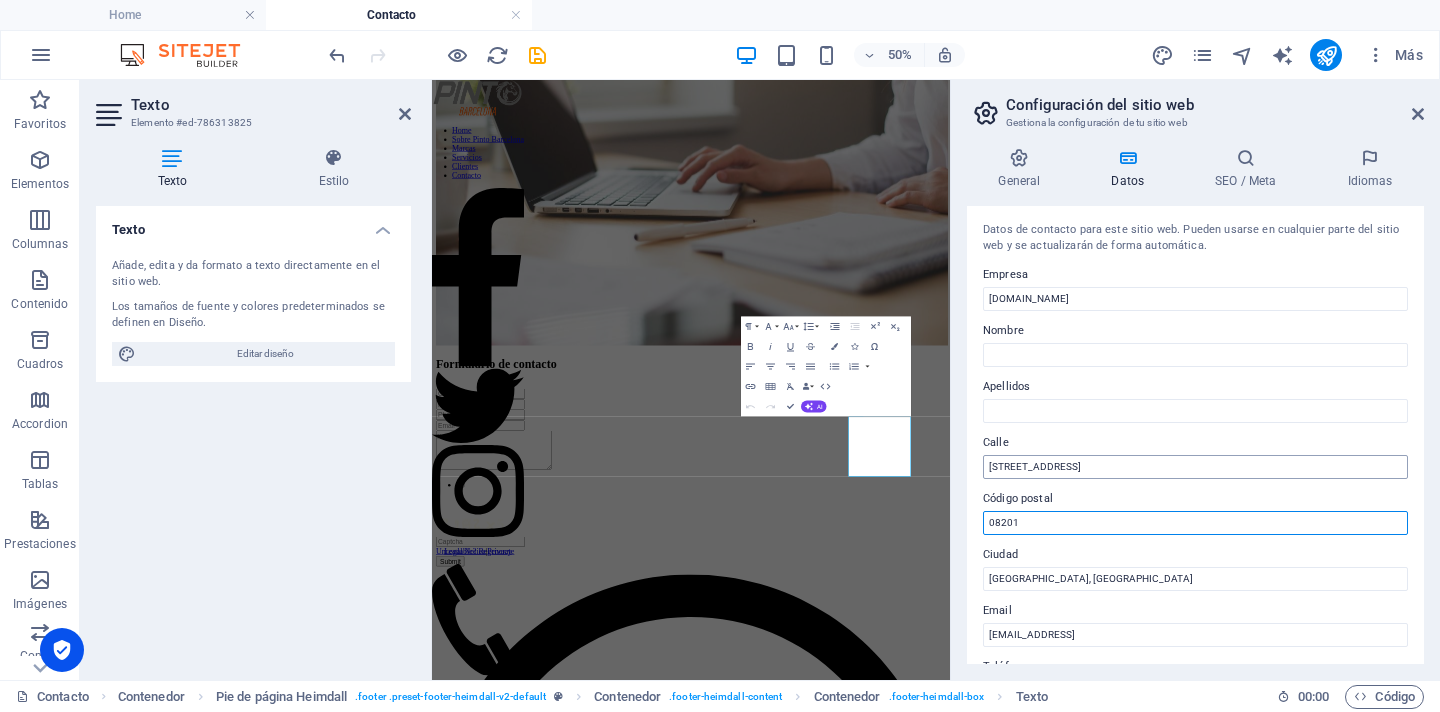type on "08201" 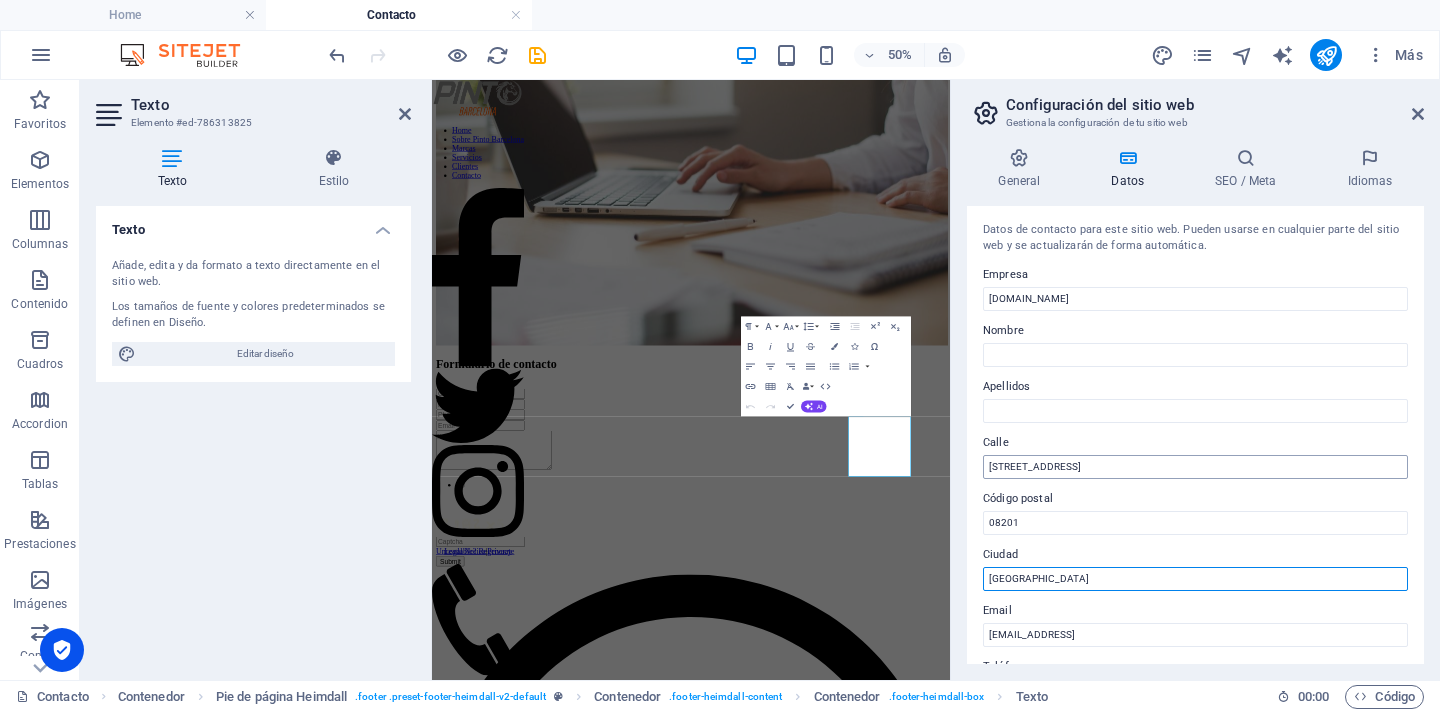 type on "Sabadell" 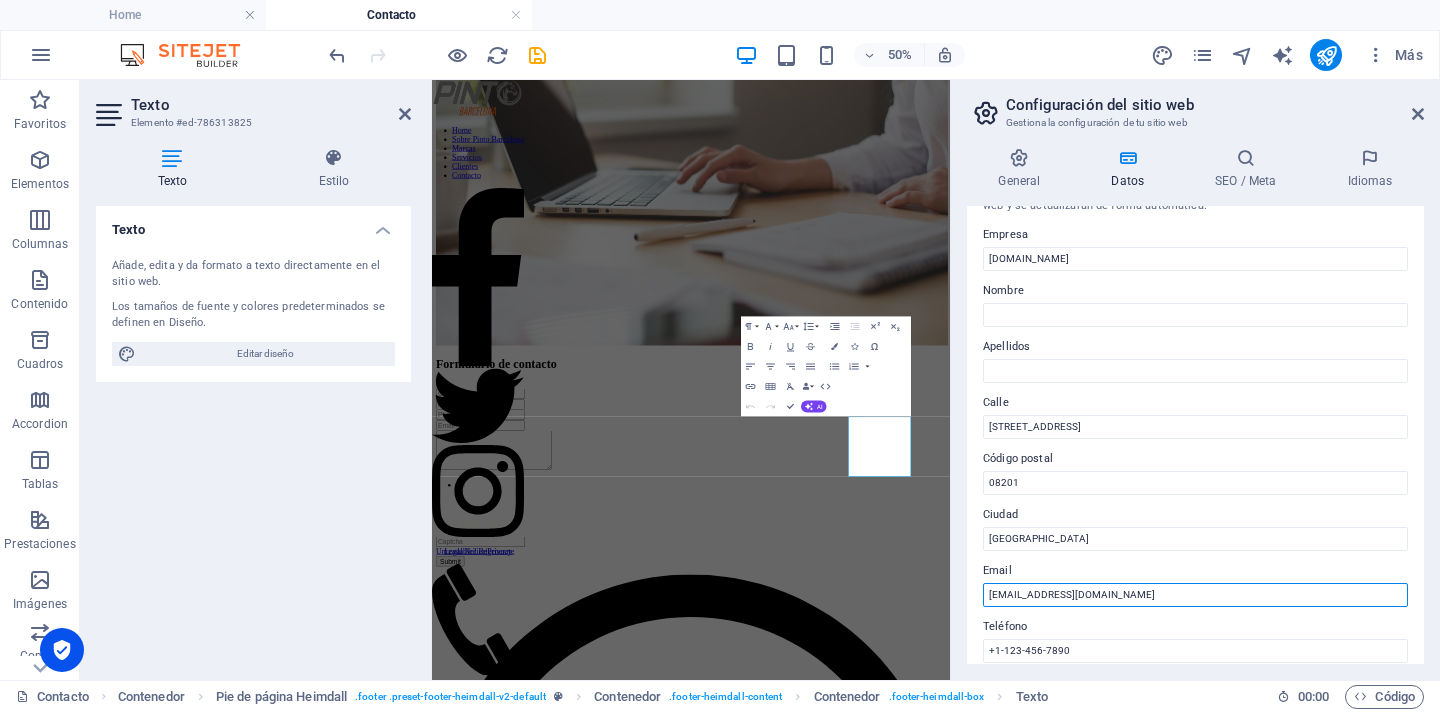 scroll, scrollTop: 176, scrollLeft: 0, axis: vertical 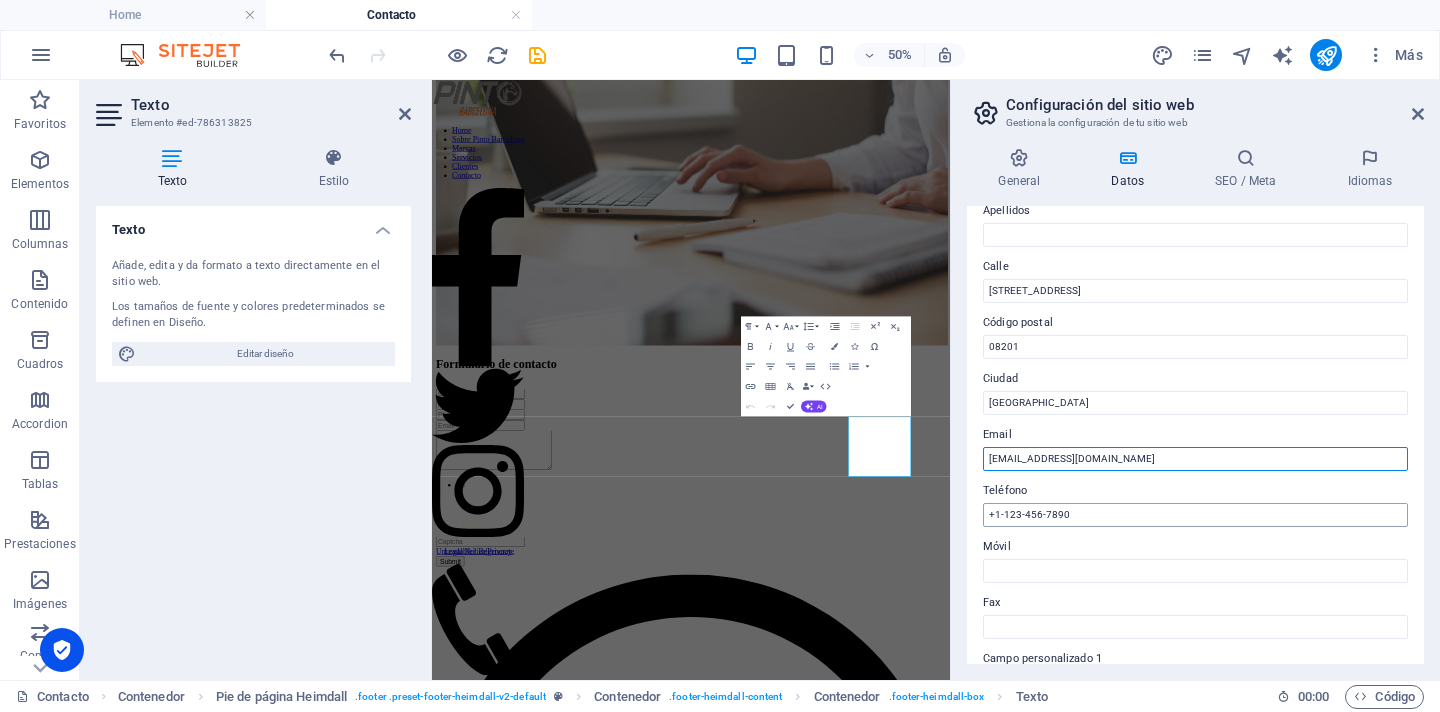 type on "info@pintobarcelona.es" 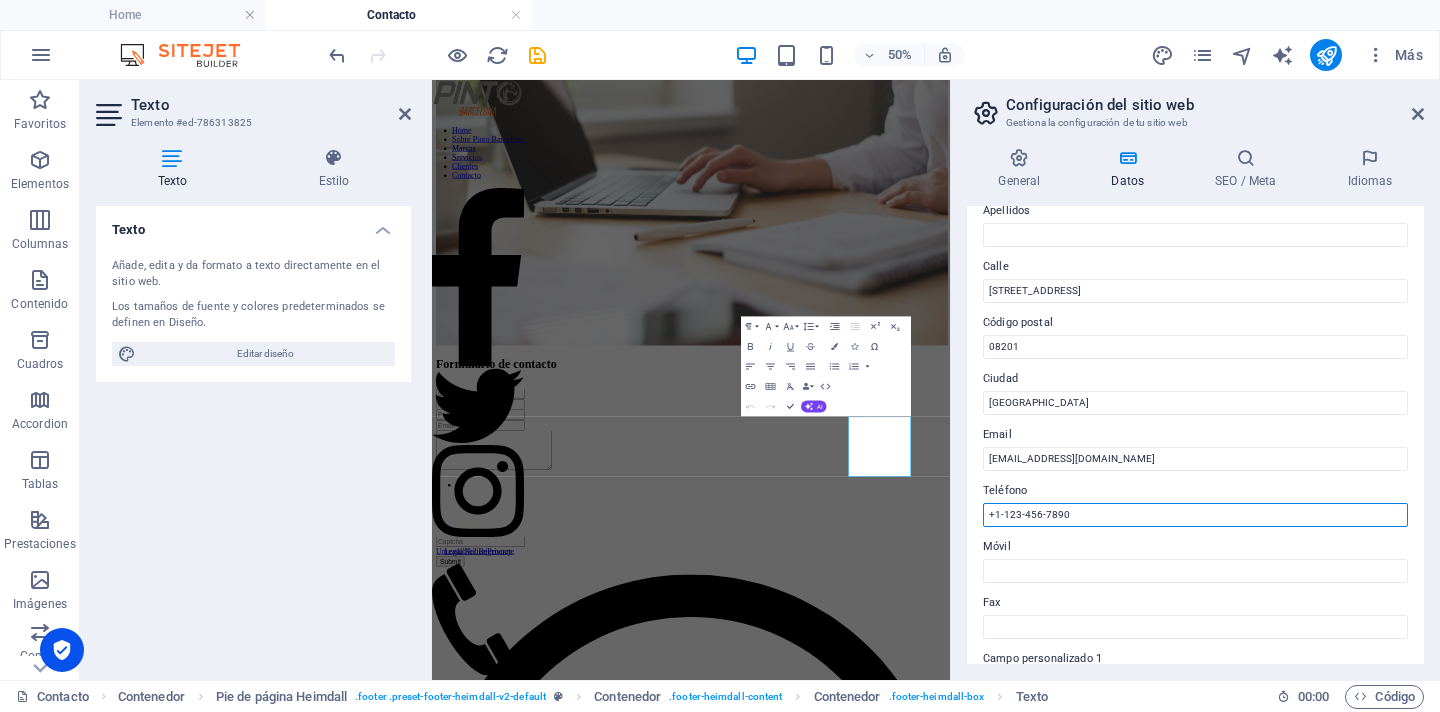 click on "+1-123-456-7890" at bounding box center (1195, 515) 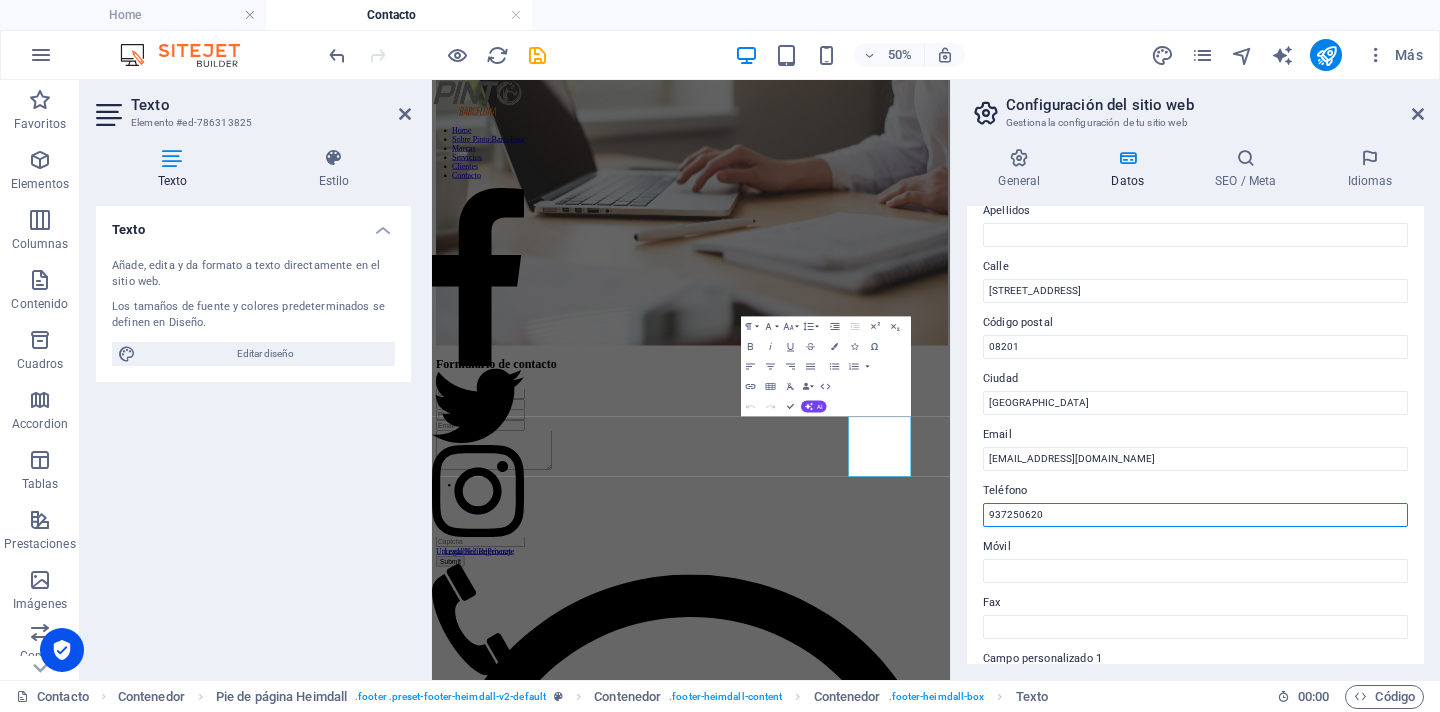 type on "937250620" 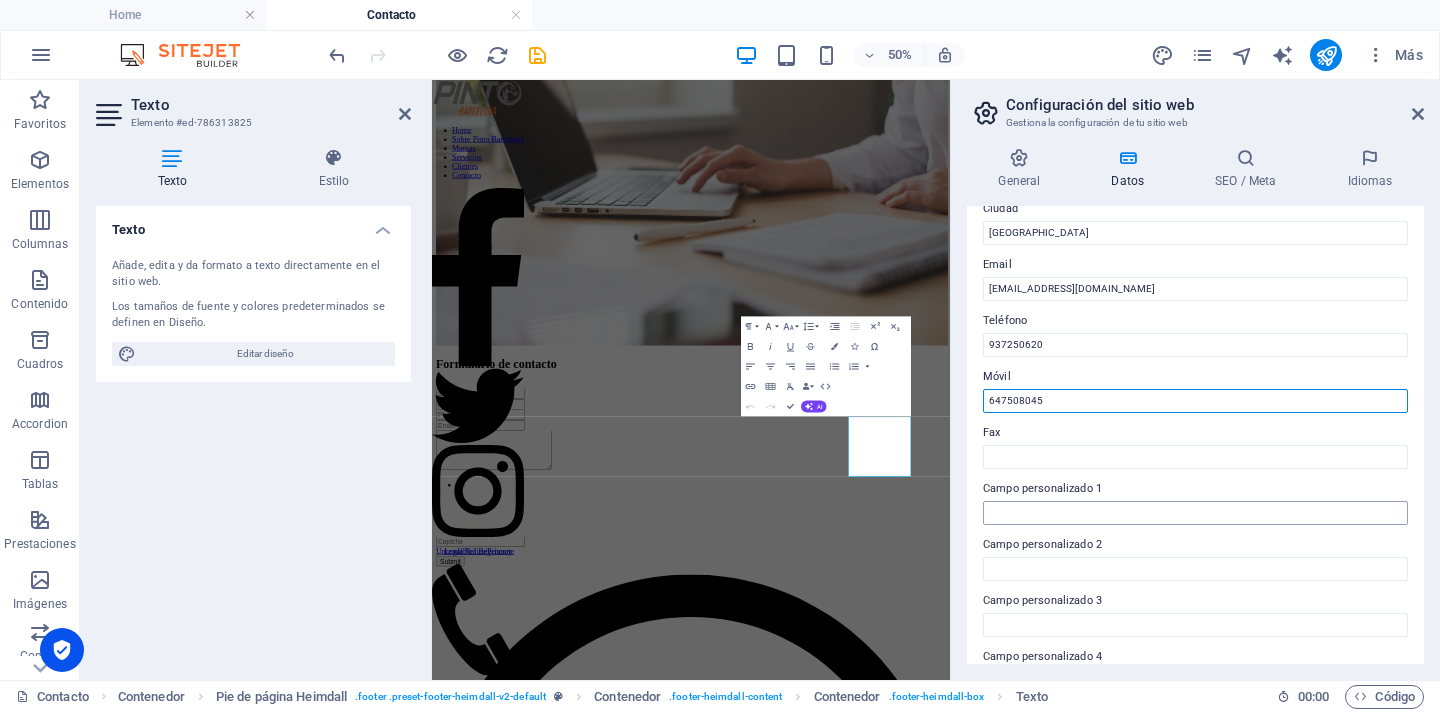 scroll, scrollTop: 501, scrollLeft: 0, axis: vertical 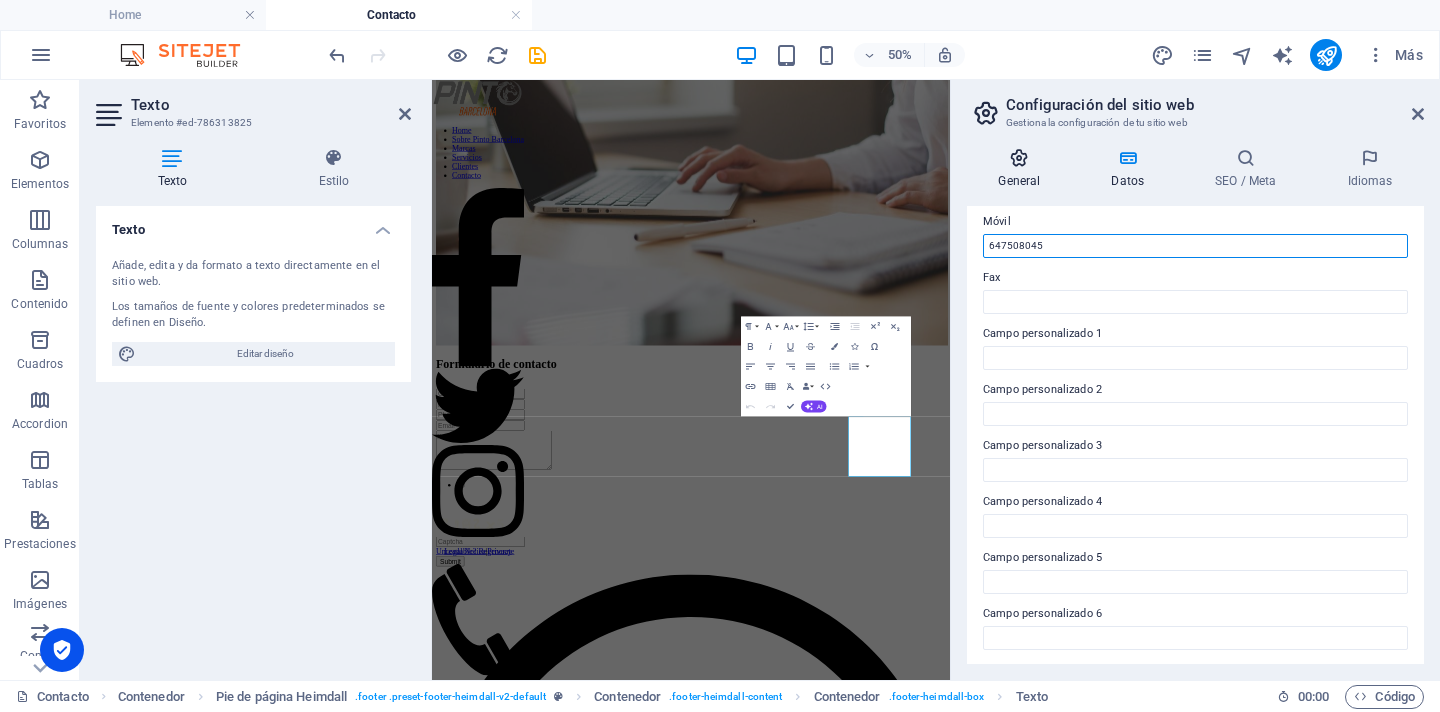 type on "647508045" 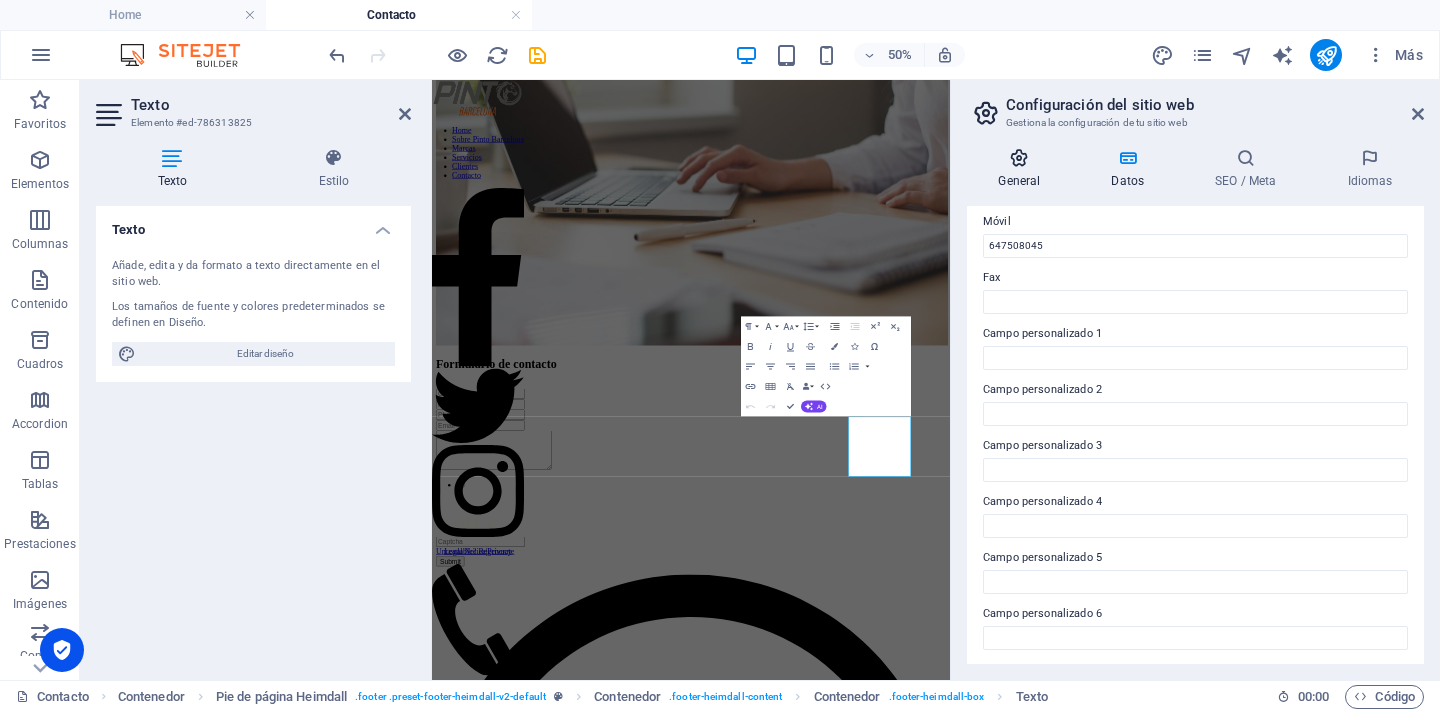 click at bounding box center (1019, 158) 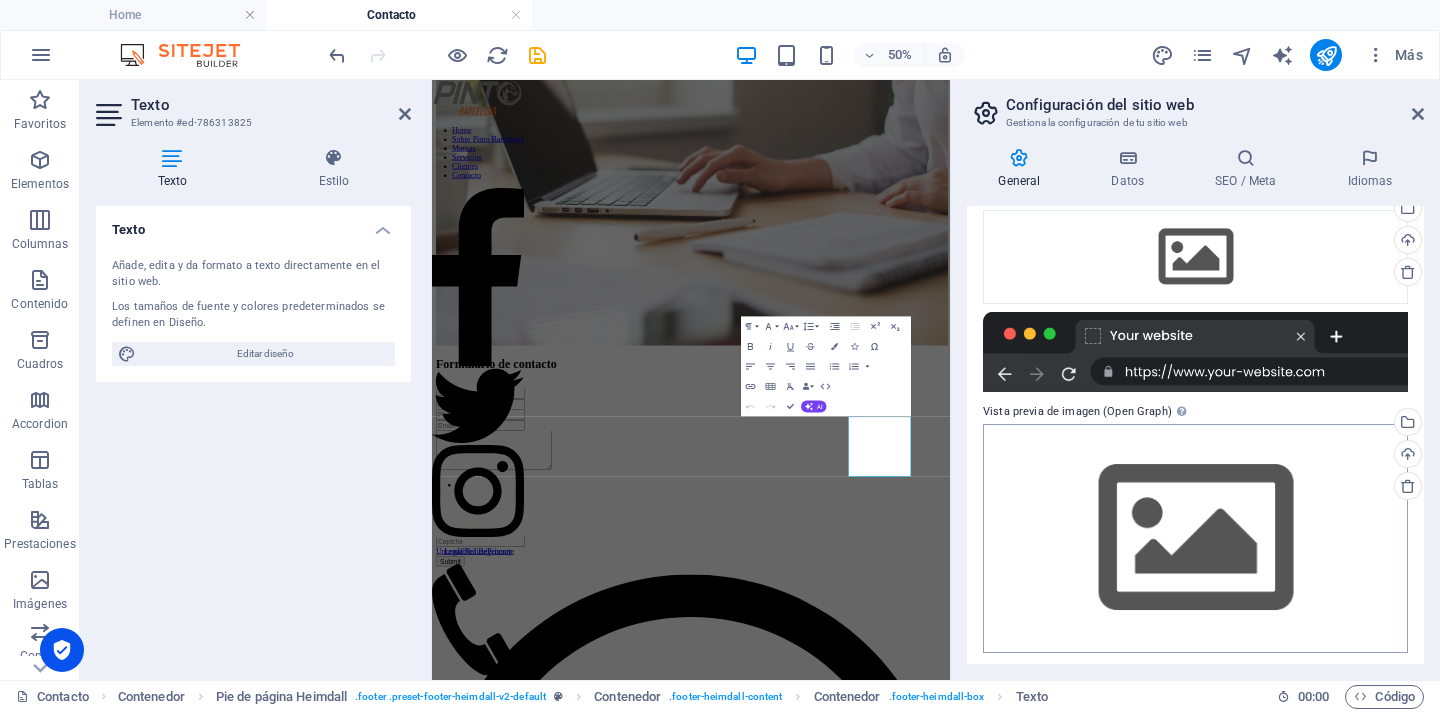 scroll, scrollTop: 0, scrollLeft: 0, axis: both 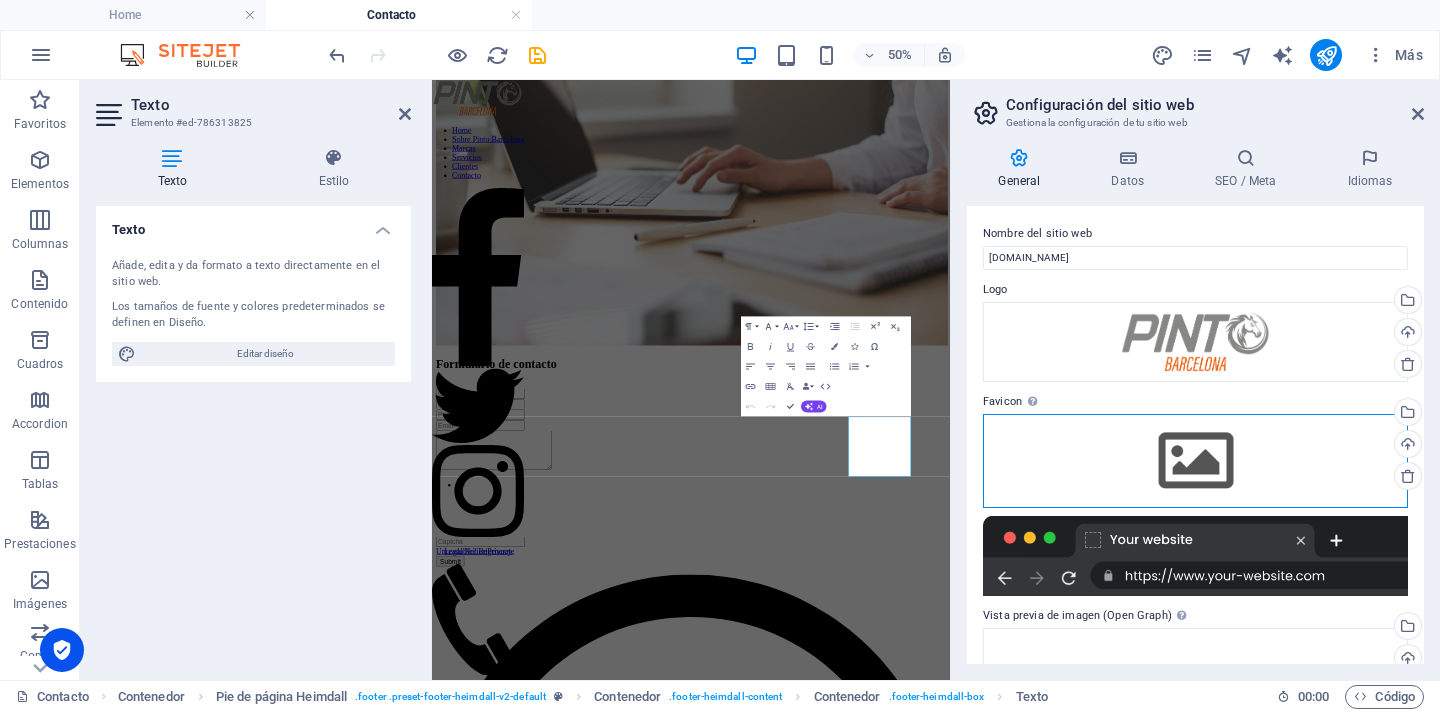click on "Arrastra archivos aquí, haz clic para escoger archivos o  selecciona archivos de Archivos o de nuestra galería gratuita de fotos y vídeos" at bounding box center [1195, 461] 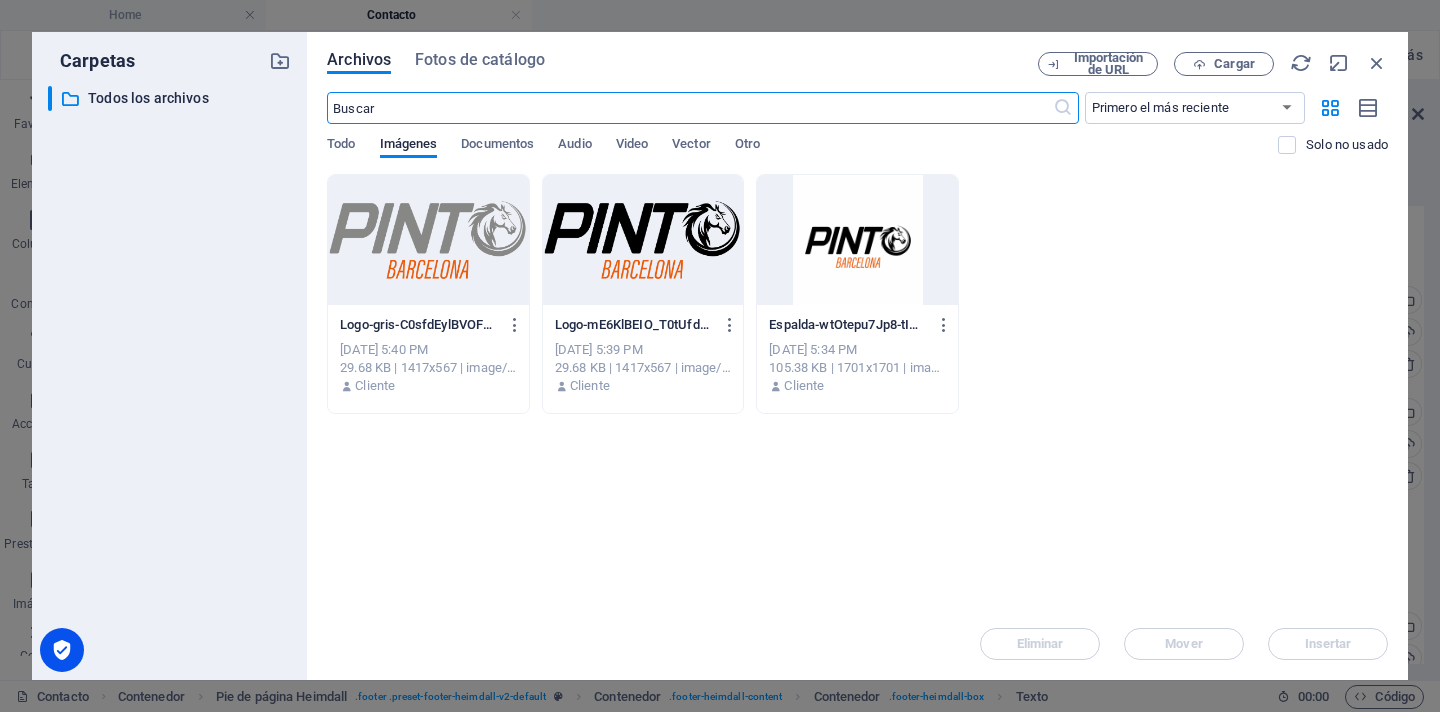 scroll, scrollTop: 0, scrollLeft: 0, axis: both 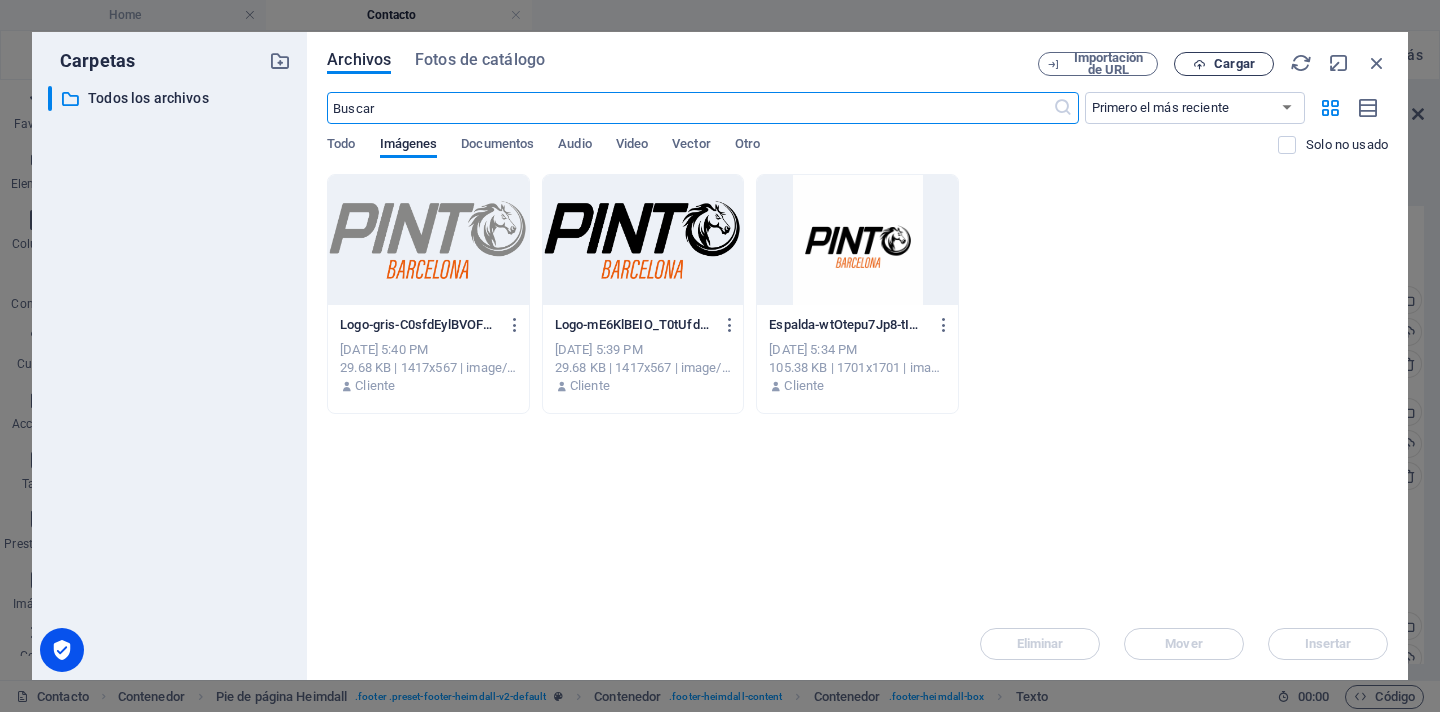 click on "Cargar" at bounding box center [1234, 64] 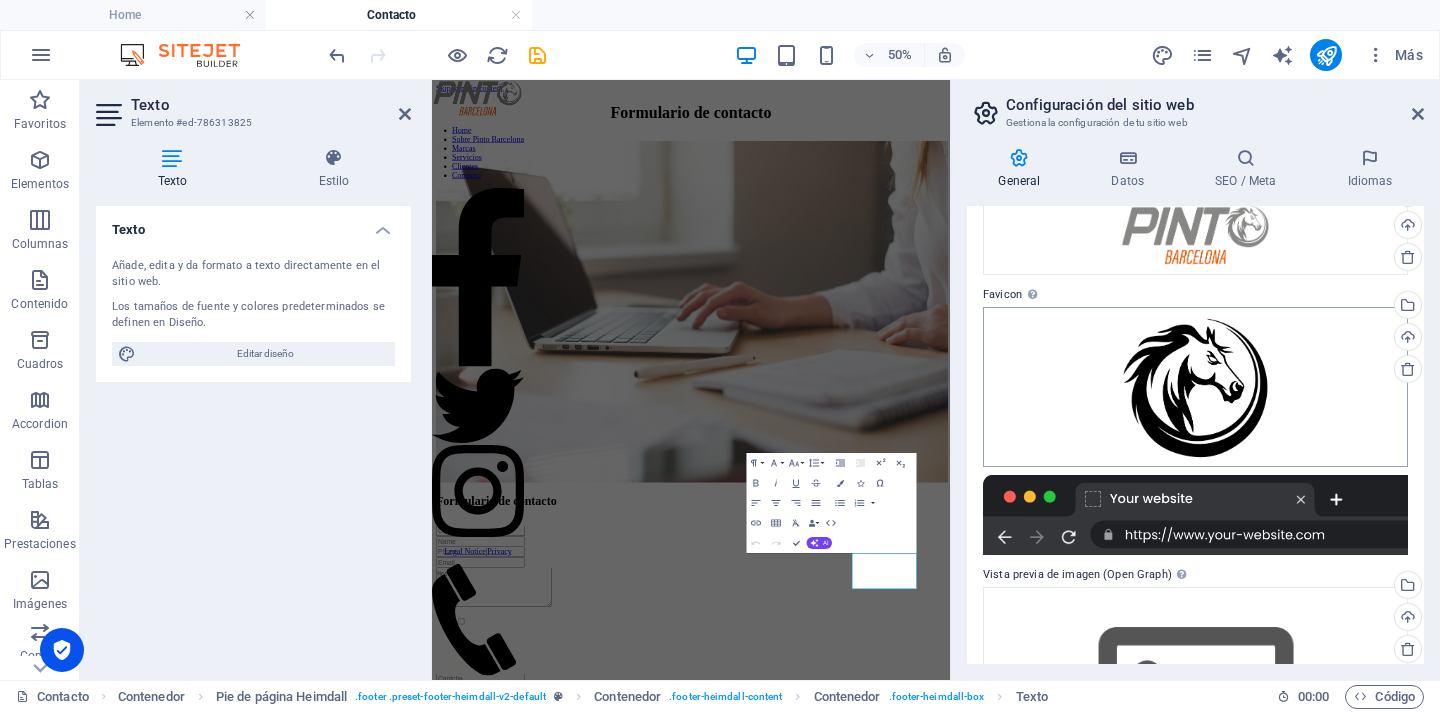 scroll, scrollTop: 274, scrollLeft: 0, axis: vertical 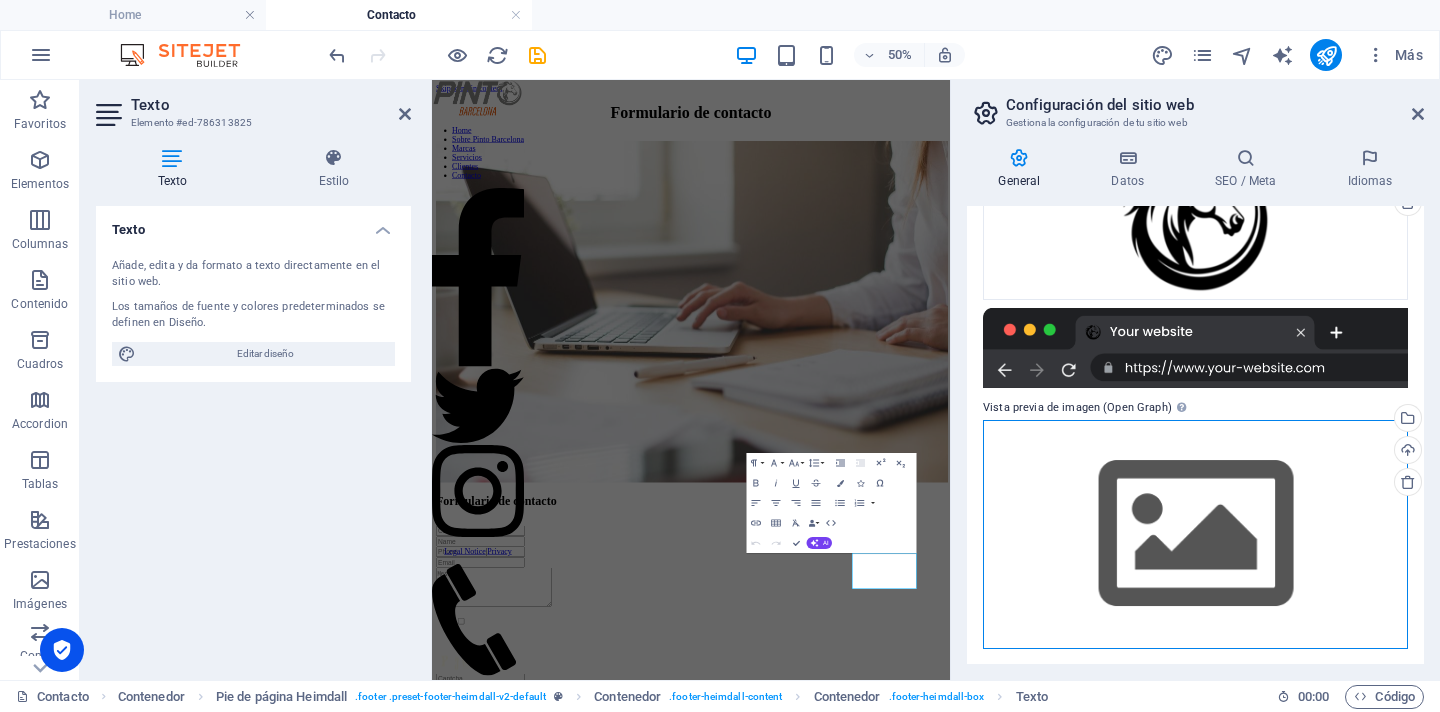 click on "Arrastra archivos aquí, haz clic para escoger archivos o  selecciona archivos de Archivos o de nuestra galería gratuita de fotos y vídeos" at bounding box center (1195, 534) 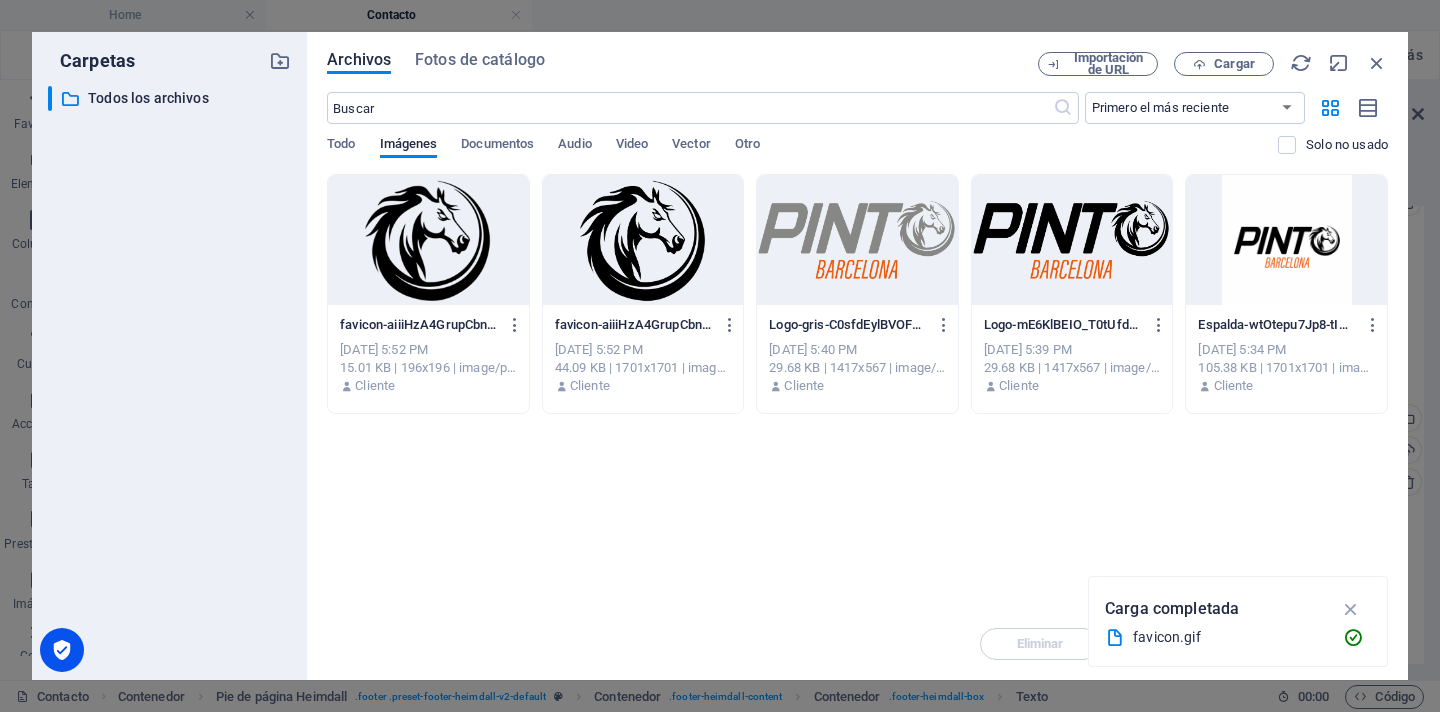 click at bounding box center [428, 240] 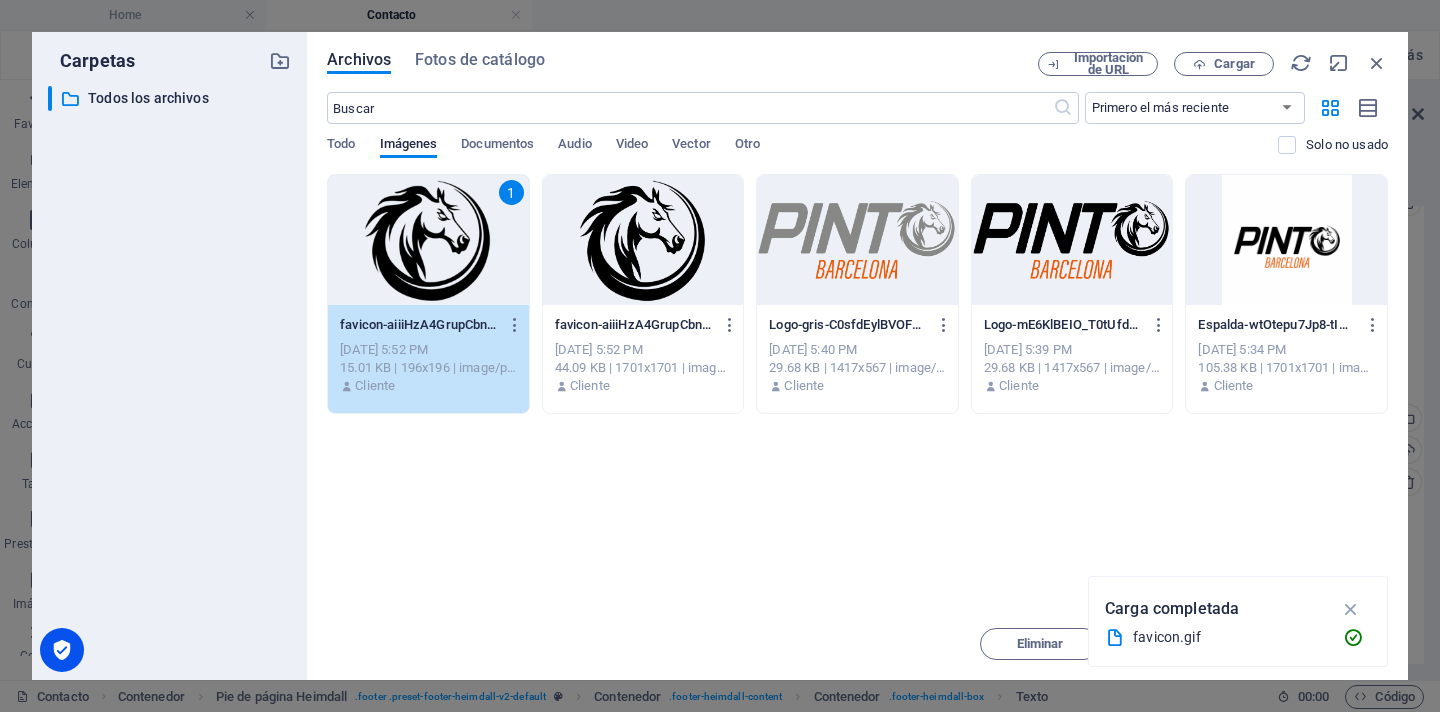 click on "Arrastra archivos aquí para cargarlos de inmediato 1 favicon-aiiiHzA4GrupCbnfUxWfXA-6IT2Jexjv0D64GEz_Wt6ZA.png favicon-aiiiHzA4GrupCbnfUxWfXA-6IT2Jexjv0D64GEz_Wt6ZA.png Jul 12, 2025 5:52 PM 15.01 KB | 196x196 | image/png Cliente favicon-aiiiHzA4GrupCbnfUxWfXA.gif favicon-aiiiHzA4GrupCbnfUxWfXA.gif Jul 12, 2025 5:52 PM 44.09 KB | 1701x1701 | image/gif Cliente Logo-gris-C0sfdEylBVOF8a54rkZLIA.gif Logo-gris-C0sfdEylBVOF8a54rkZLIA.gif Jul 12, 2025 5:40 PM 29.68 KB | 1417x567 | image/gif Cliente Logo-mE6KlBEIO_T0tUfdJZ32ew.gif Logo-mE6KlBEIO_T0tUfdJZ32ew.gif Jul 12, 2025 5:39 PM 29.68 KB | 1417x567 | image/gif Cliente Espalda-wtOtepu7Jp8-tINHeswPjw.jpg Espalda-wtOtepu7Jp8-tINHeswPjw.jpg Jul 12, 2025 5:34 PM 105.38 KB | 1701x1701 | image/jpeg Cliente" at bounding box center [857, 391] 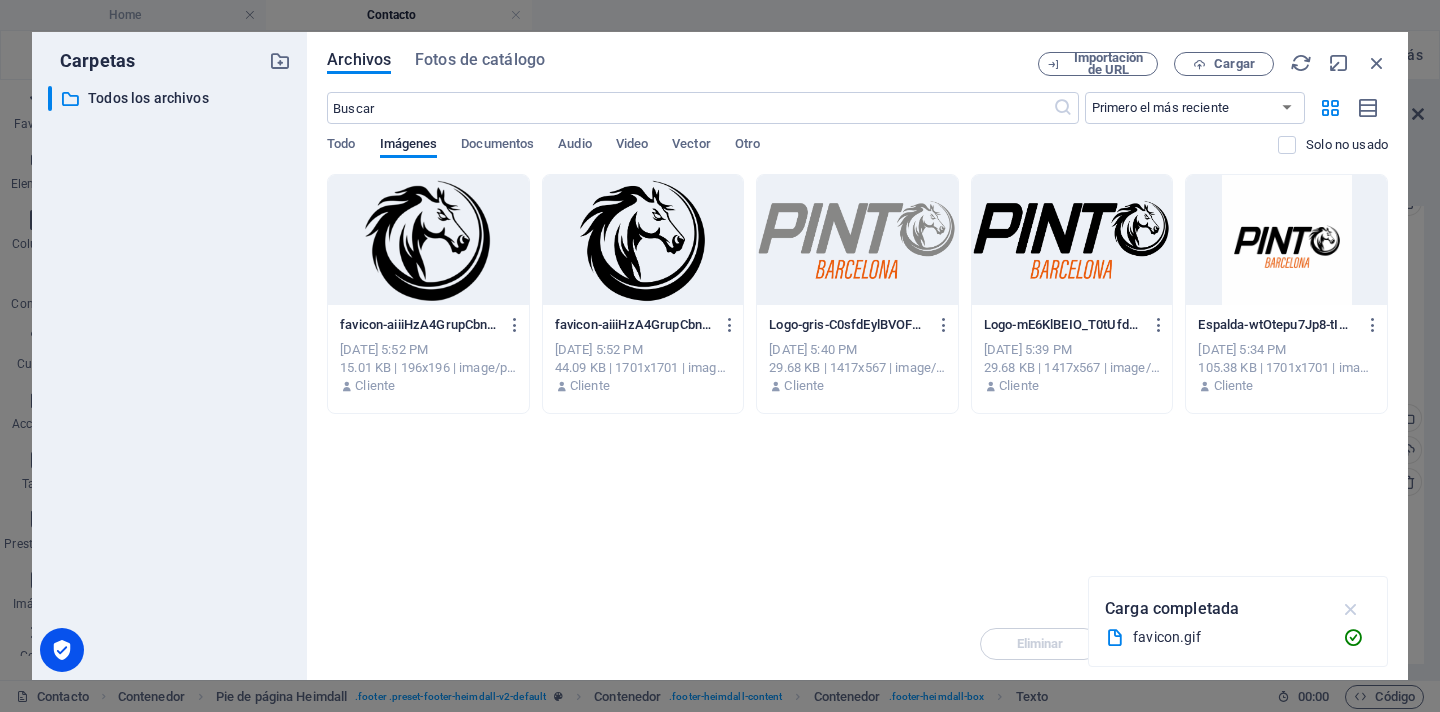 click at bounding box center (1351, 609) 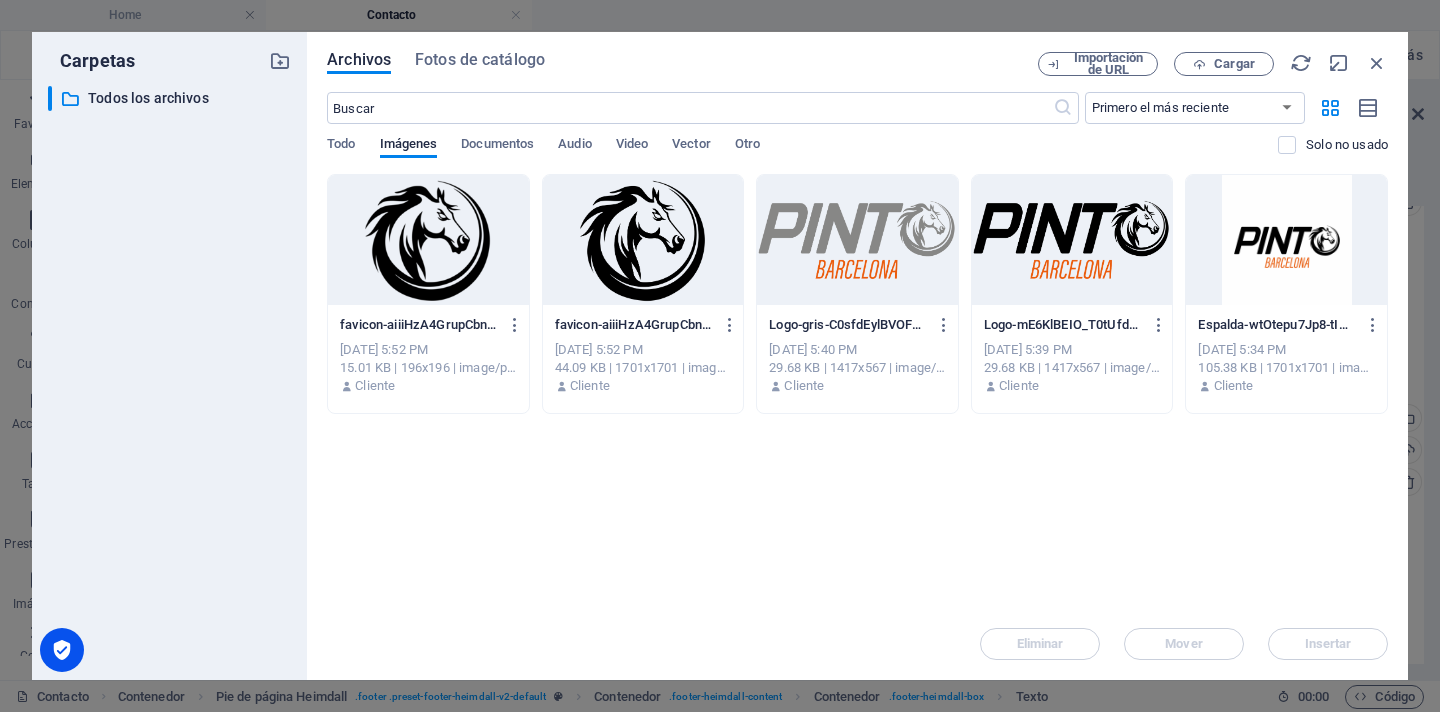 click at bounding box center [428, 240] 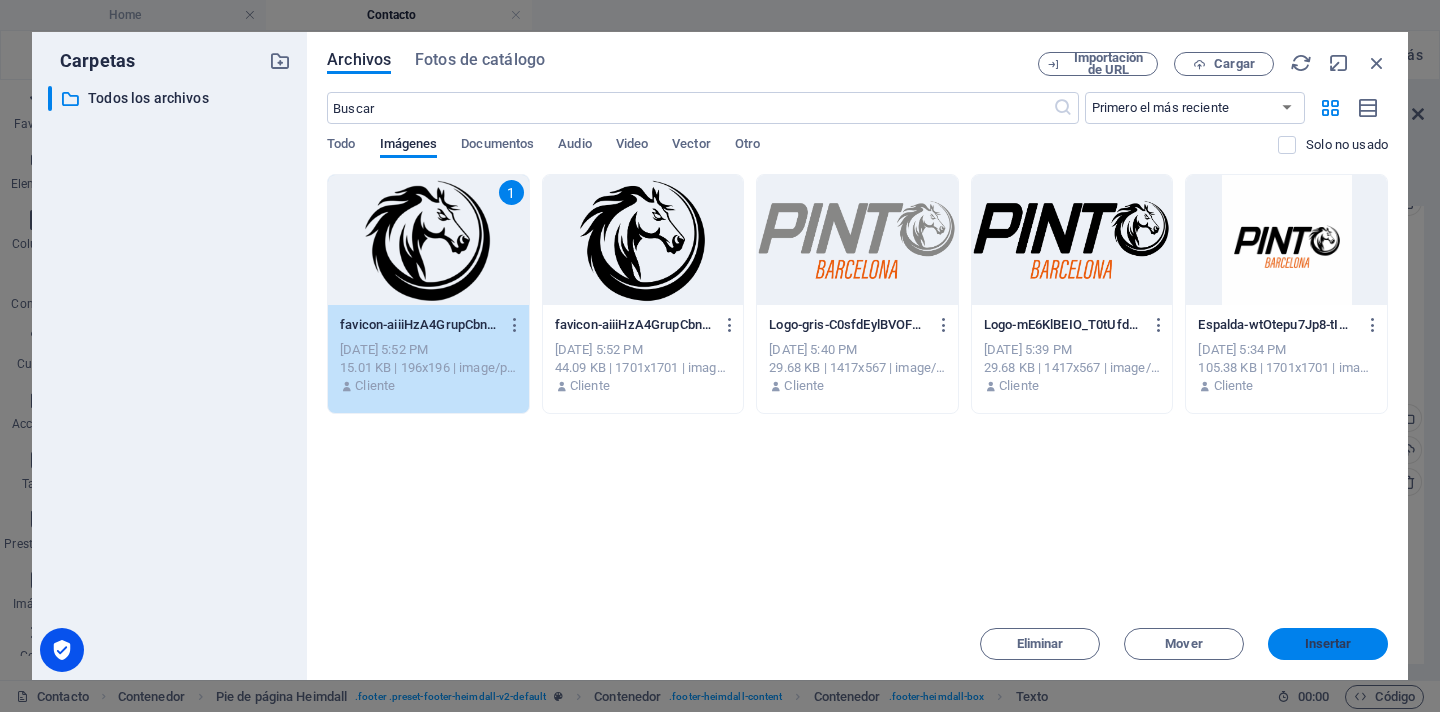 click on "Insertar" at bounding box center (1328, 644) 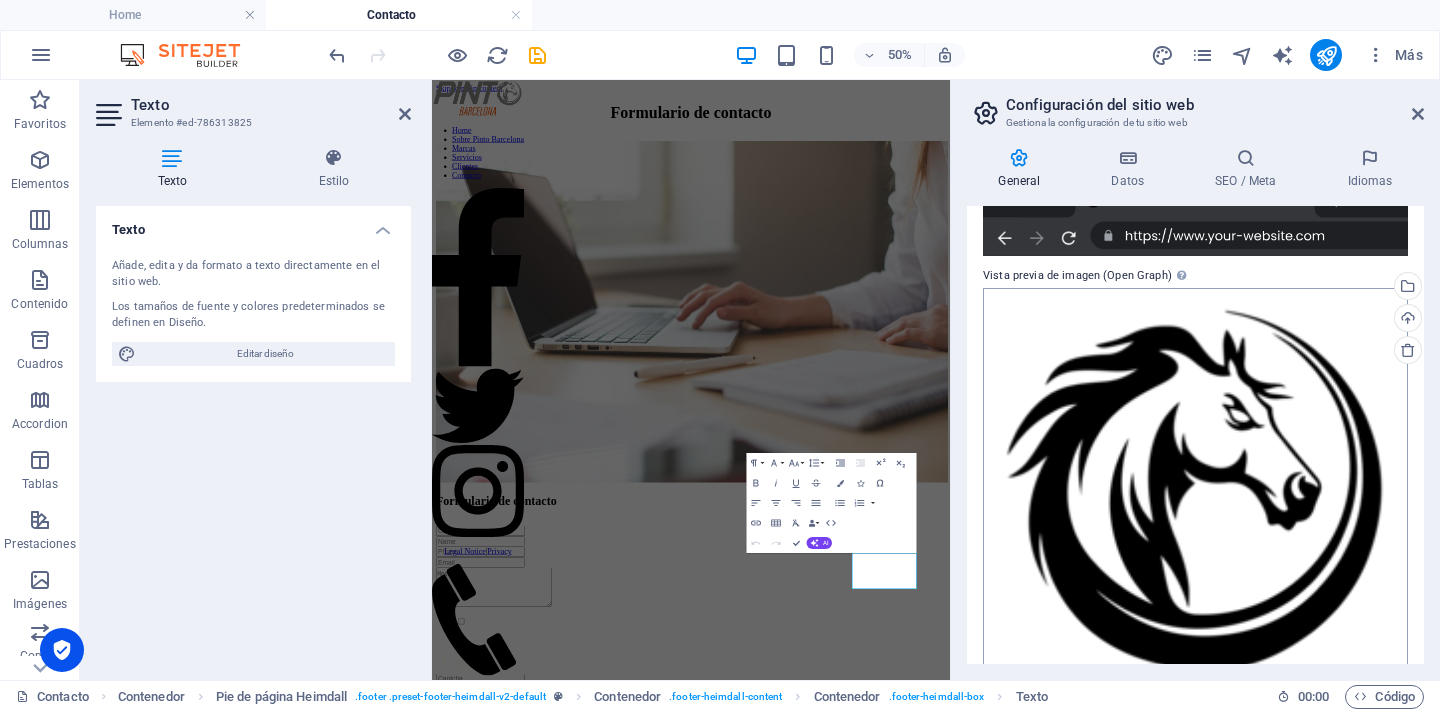 scroll, scrollTop: 445, scrollLeft: 0, axis: vertical 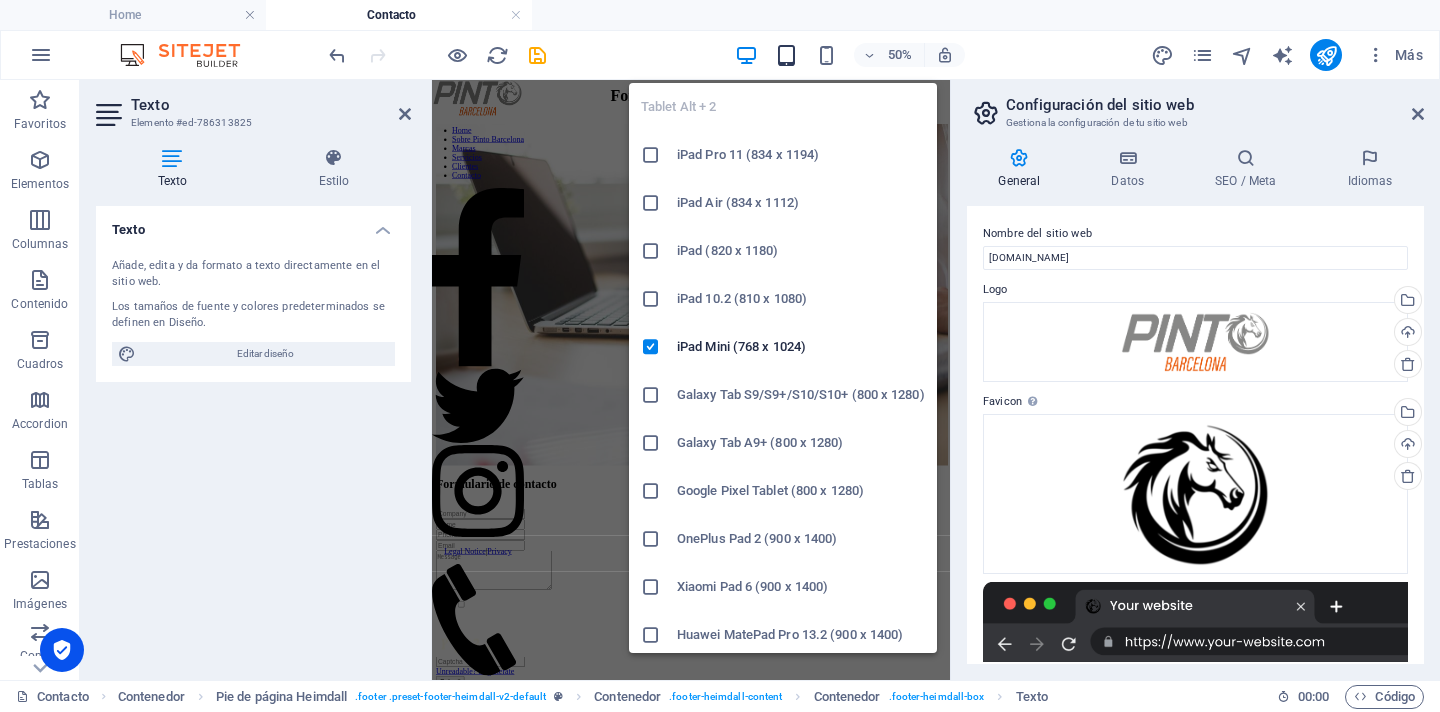 click at bounding box center (786, 55) 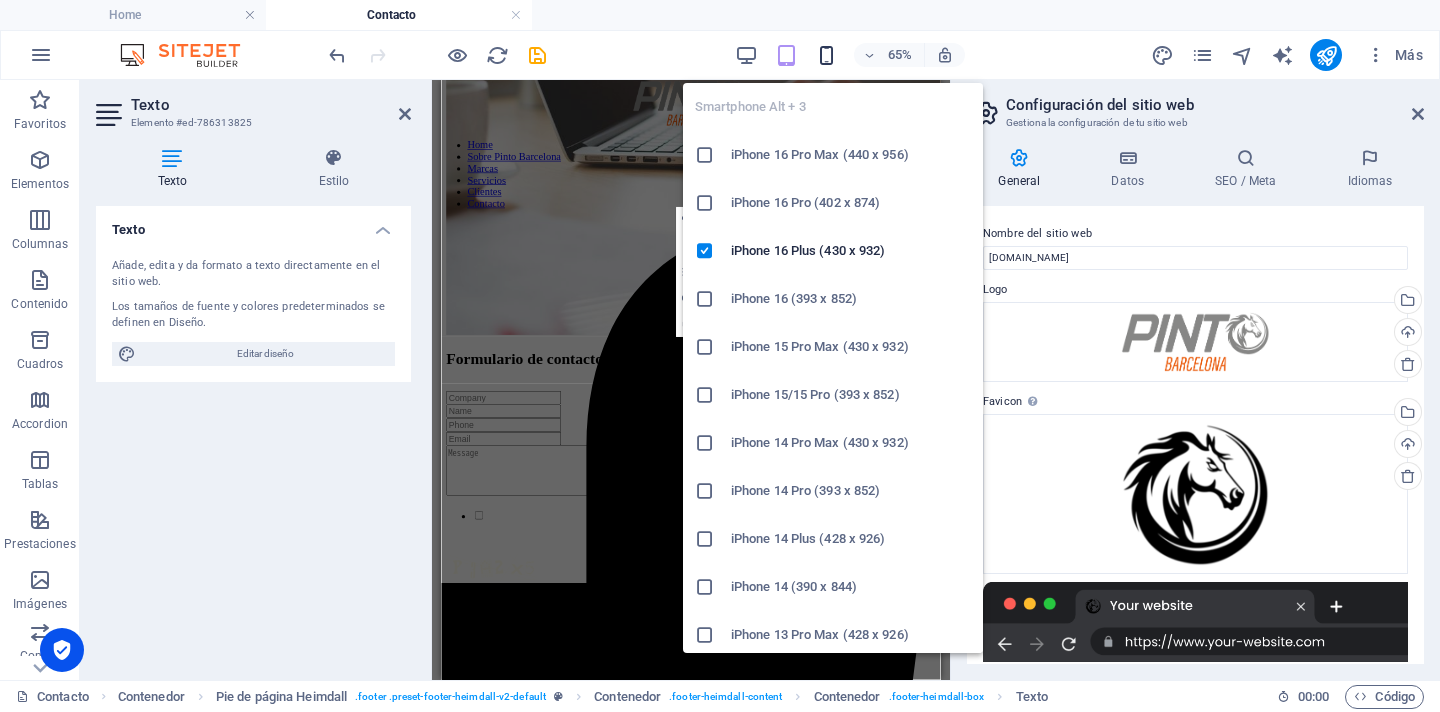 click at bounding box center [826, 55] 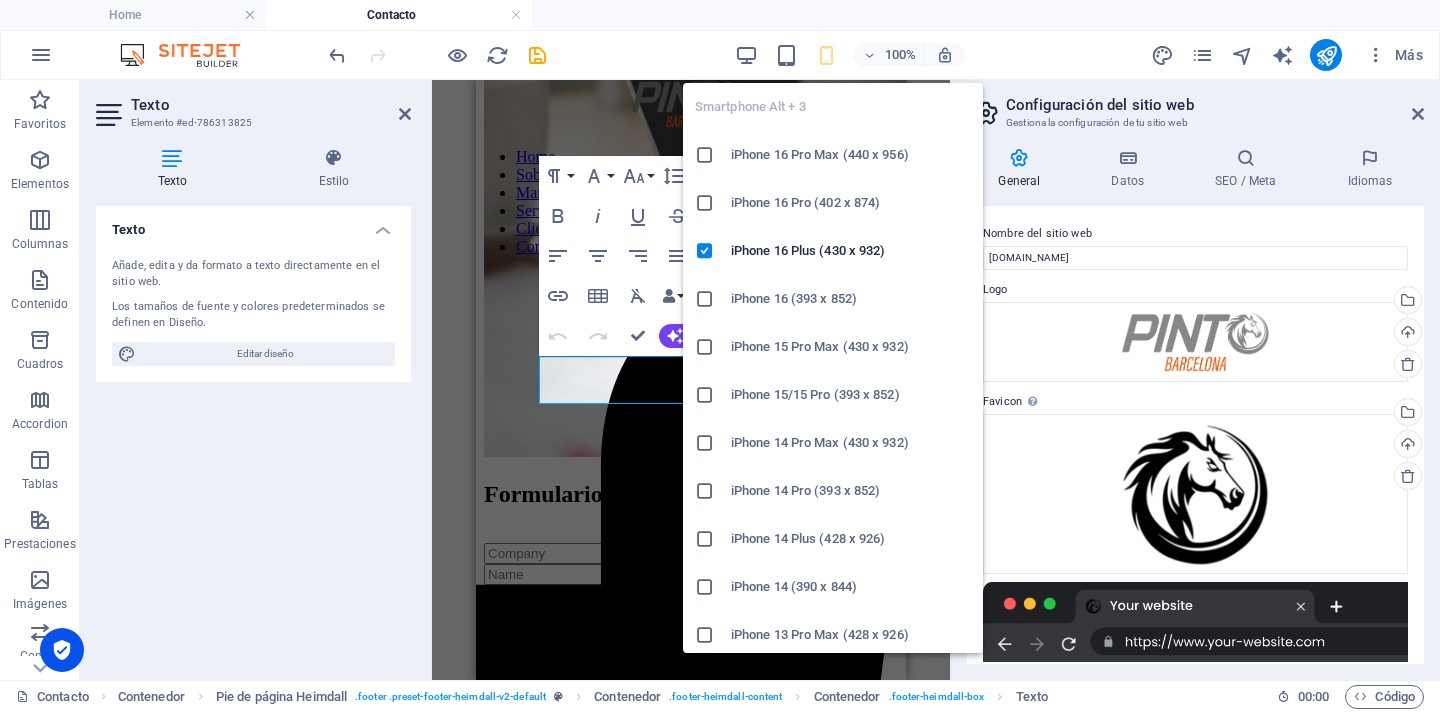 scroll, scrollTop: 1436, scrollLeft: 0, axis: vertical 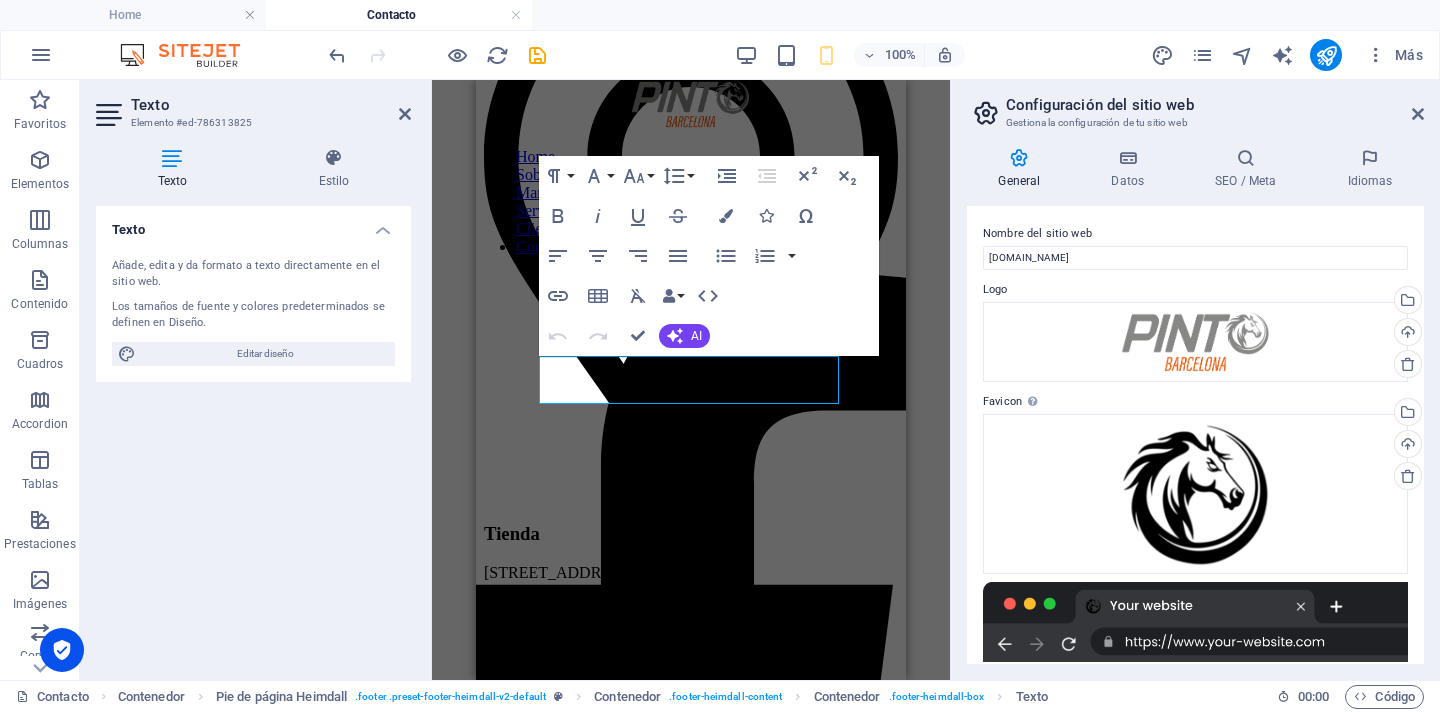drag, startPoint x: 784, startPoint y: 332, endPoint x: 955, endPoint y: 500, distance: 239.71858 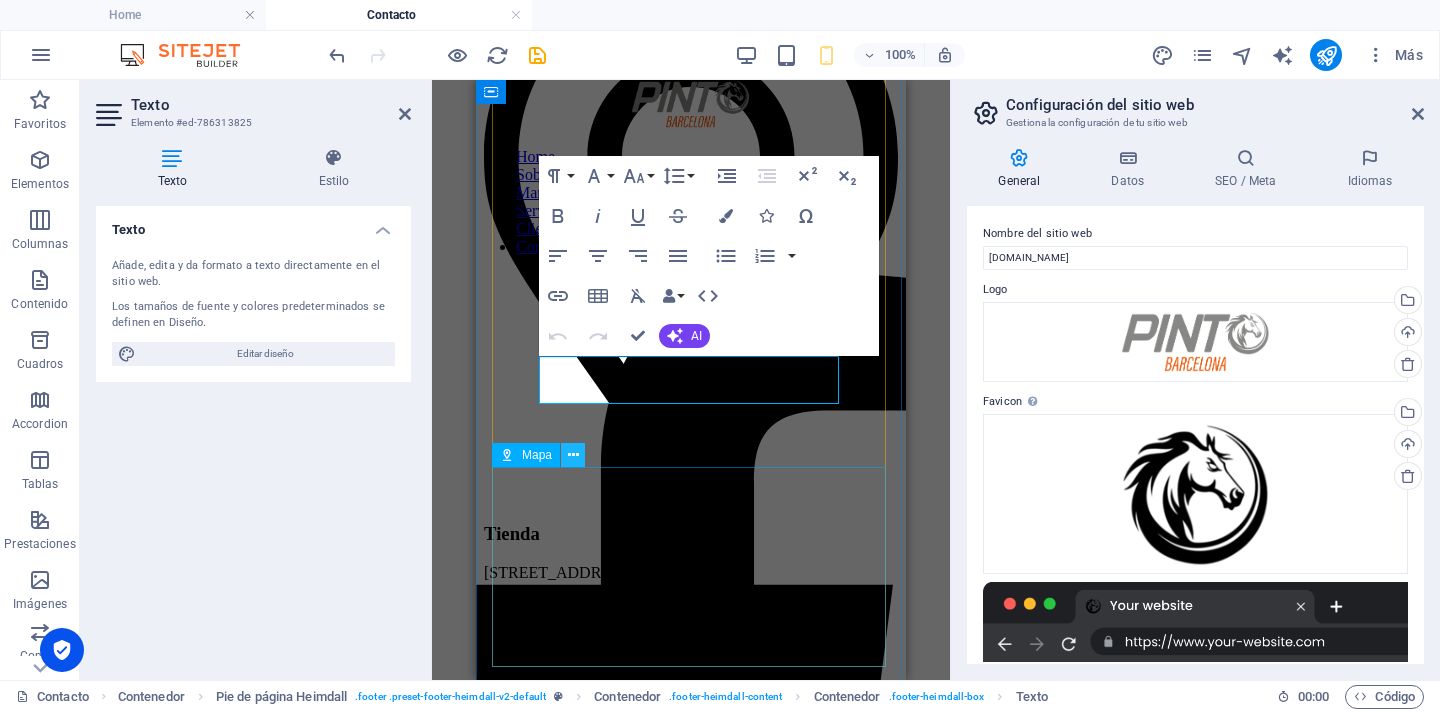 click at bounding box center (573, 455) 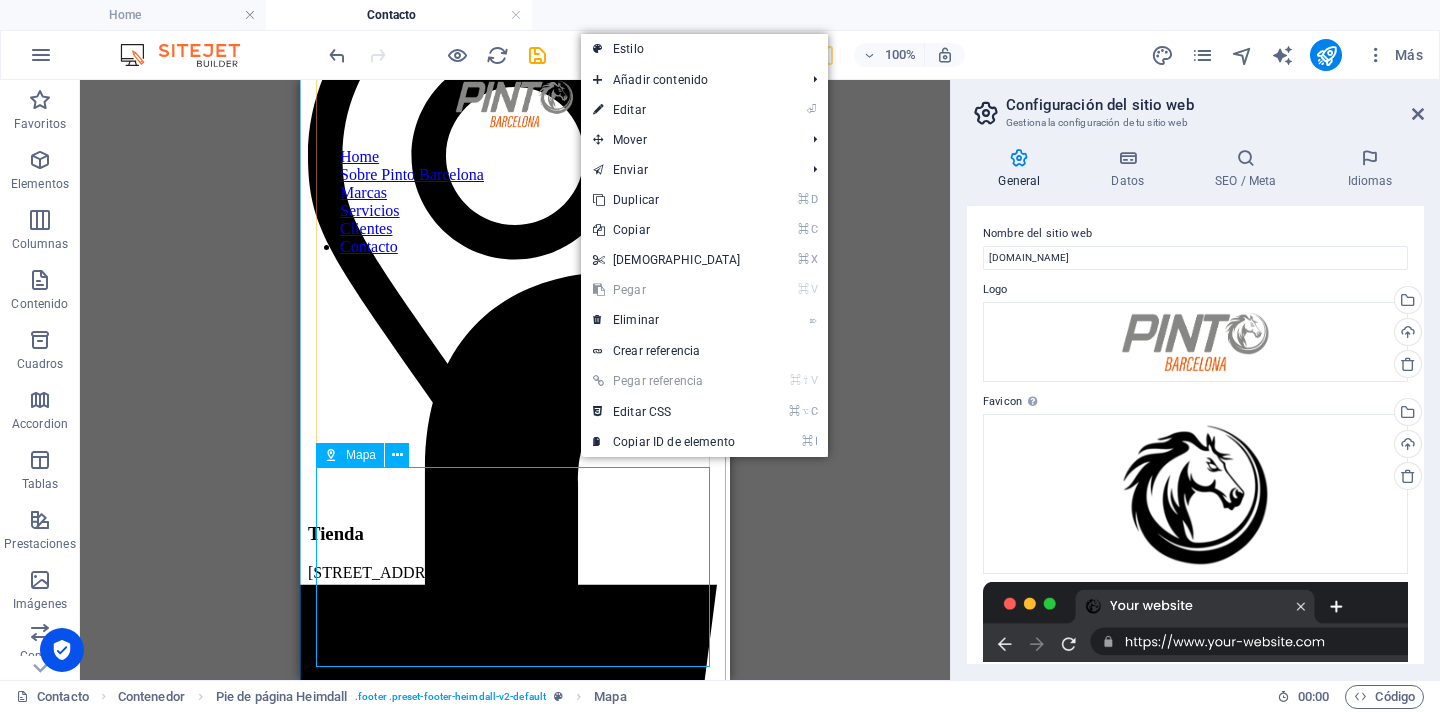 click on "← Mover a la izquierda → Mover a la derecha ↑ Mover hacia arriba ↓ Mover hacia abajo + Ampliar - Reducir Inicio Saltar hacia la izquierda un 75 % Fin Saltar hacia la derecha un 75 % Re Pág Saltar hacia arriba un 75 % Av Pág Saltar hacia abajo un 75 % Mapa Relieve Satélite Etiquetas Datos del mapa Datos del mapa ©2025 Google Datos del mapa ©2025 Google 1 km  Haz clic para alternar entre unidades métricas e imperiales Términos Notificar un problema de Maps" at bounding box center [515, 1807] 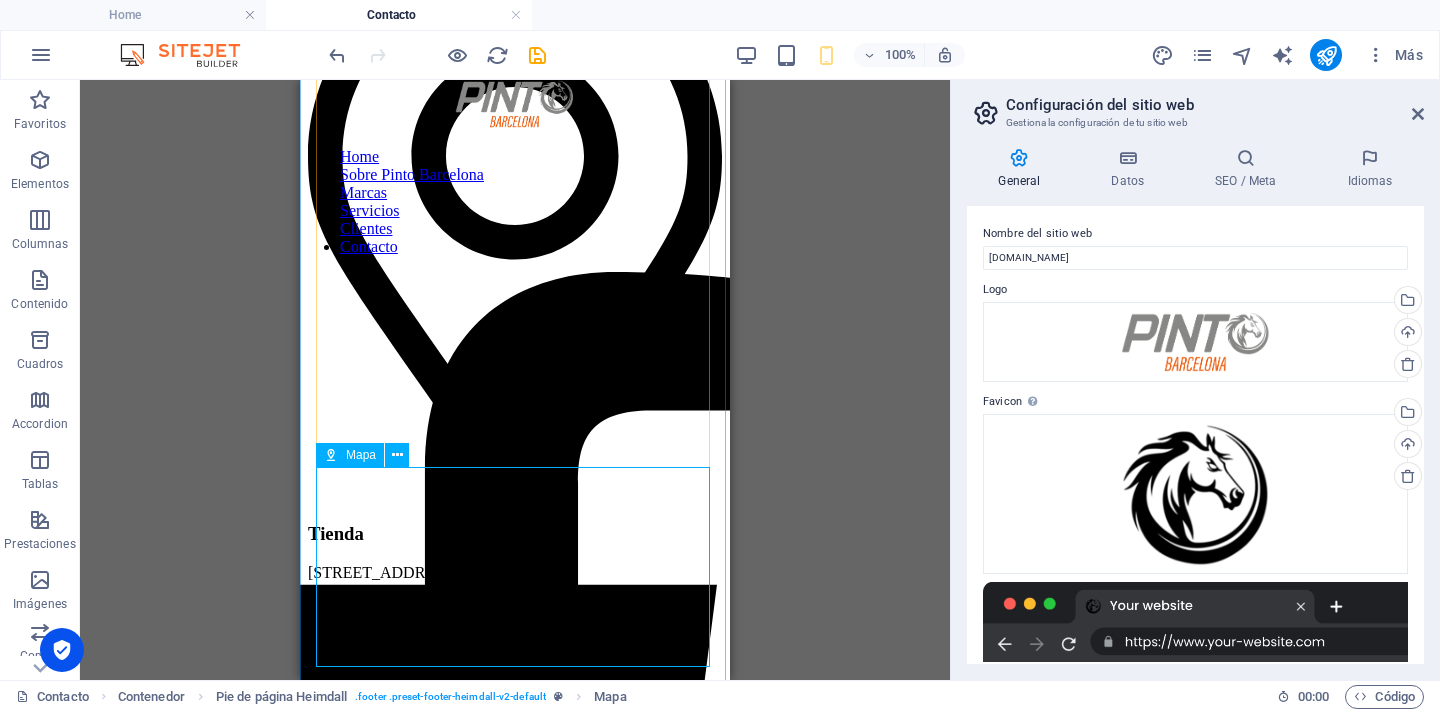 click on "← Mover a la izquierda → Mover a la derecha ↑ Mover hacia arriba ↓ Mover hacia abajo + Ampliar - Reducir Inicio Saltar hacia la izquierda un 75 % Fin Saltar hacia la derecha un 75 % Re Pág Saltar hacia arriba un 75 % Av Pág Saltar hacia abajo un 75 % Mapa Relieve Satélite Etiquetas Datos del mapa Datos del mapa ©2025 Google Datos del mapa ©2025 Google 1 km  Haz clic para alternar entre unidades métricas e imperiales Términos Notificar un problema de Maps" at bounding box center (515, 1807) 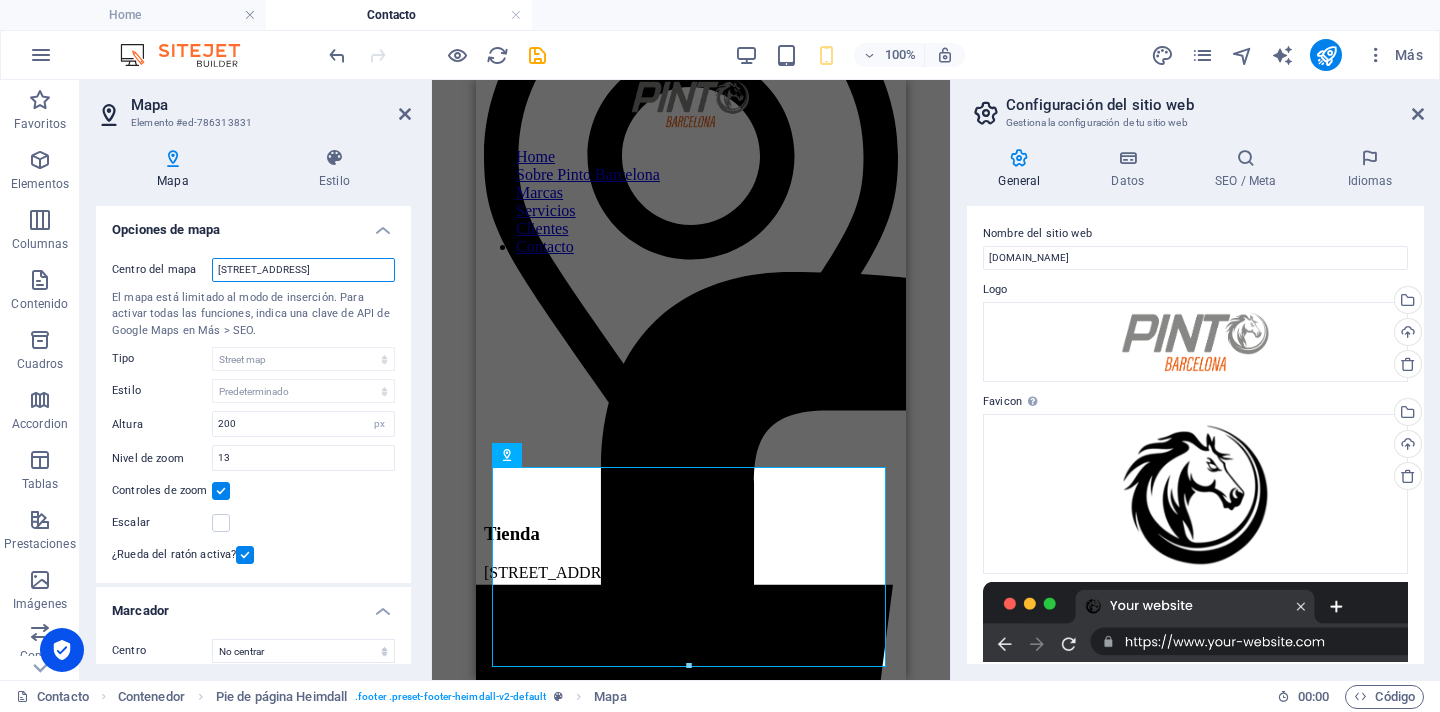 click on "342 Bull St, 31401 Savannah, GA" at bounding box center (303, 270) 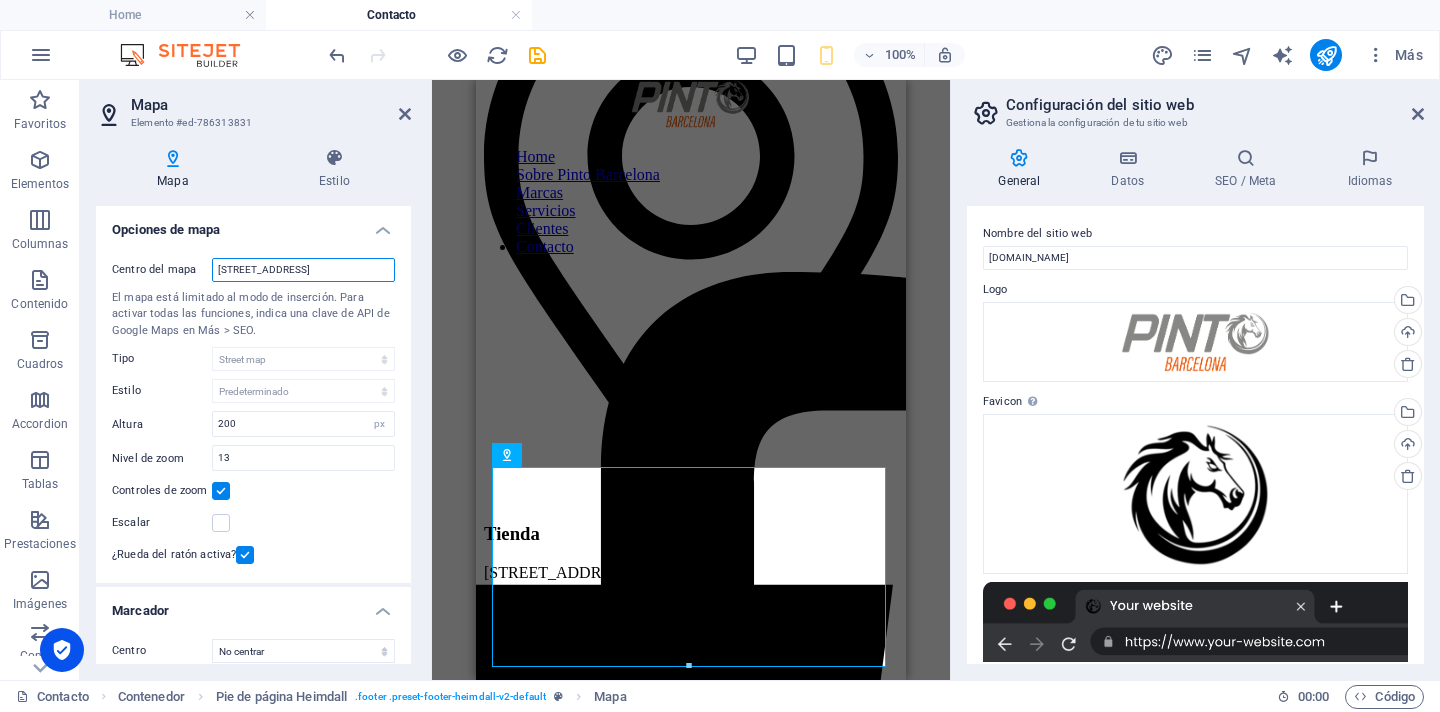 click on "342 Bull St, 31401 Savannah, GA" at bounding box center (303, 270) 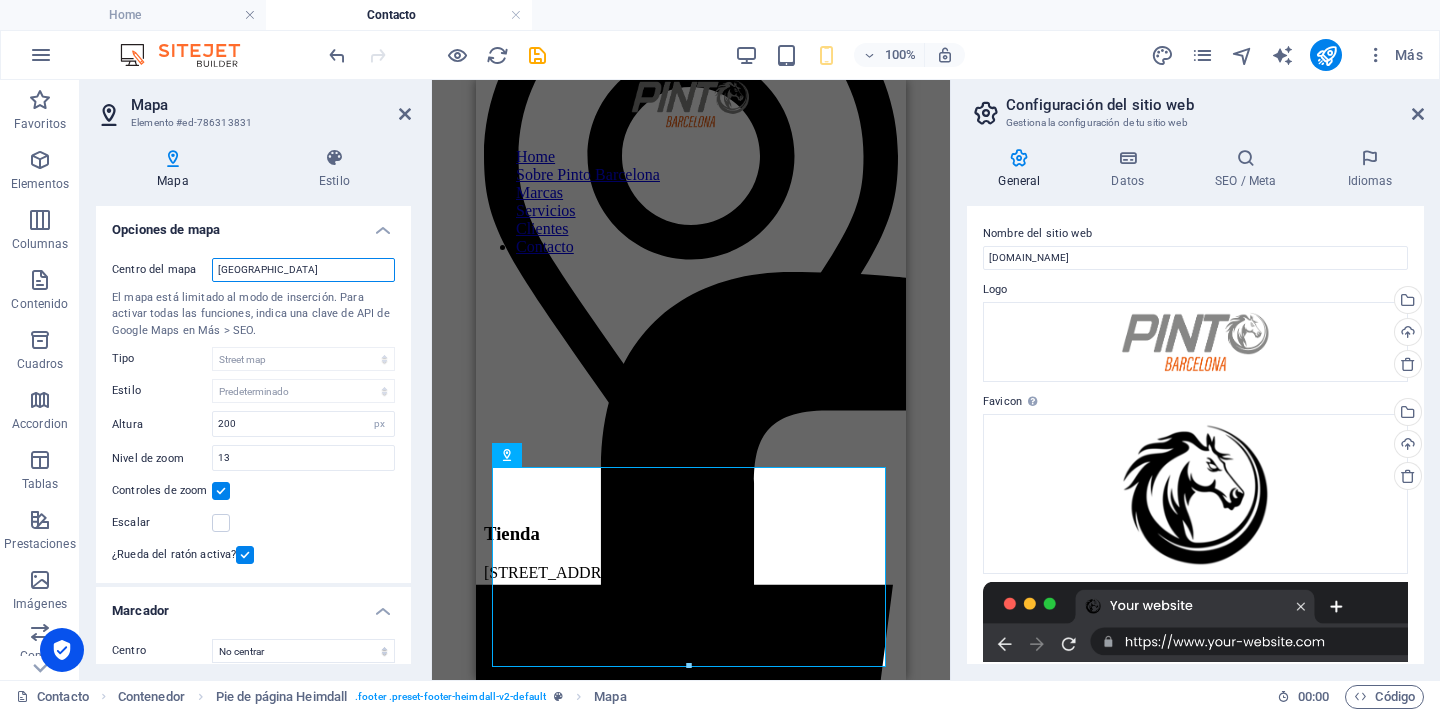 type on "Carretera de BArcelona, 215 08201 Sabadell" 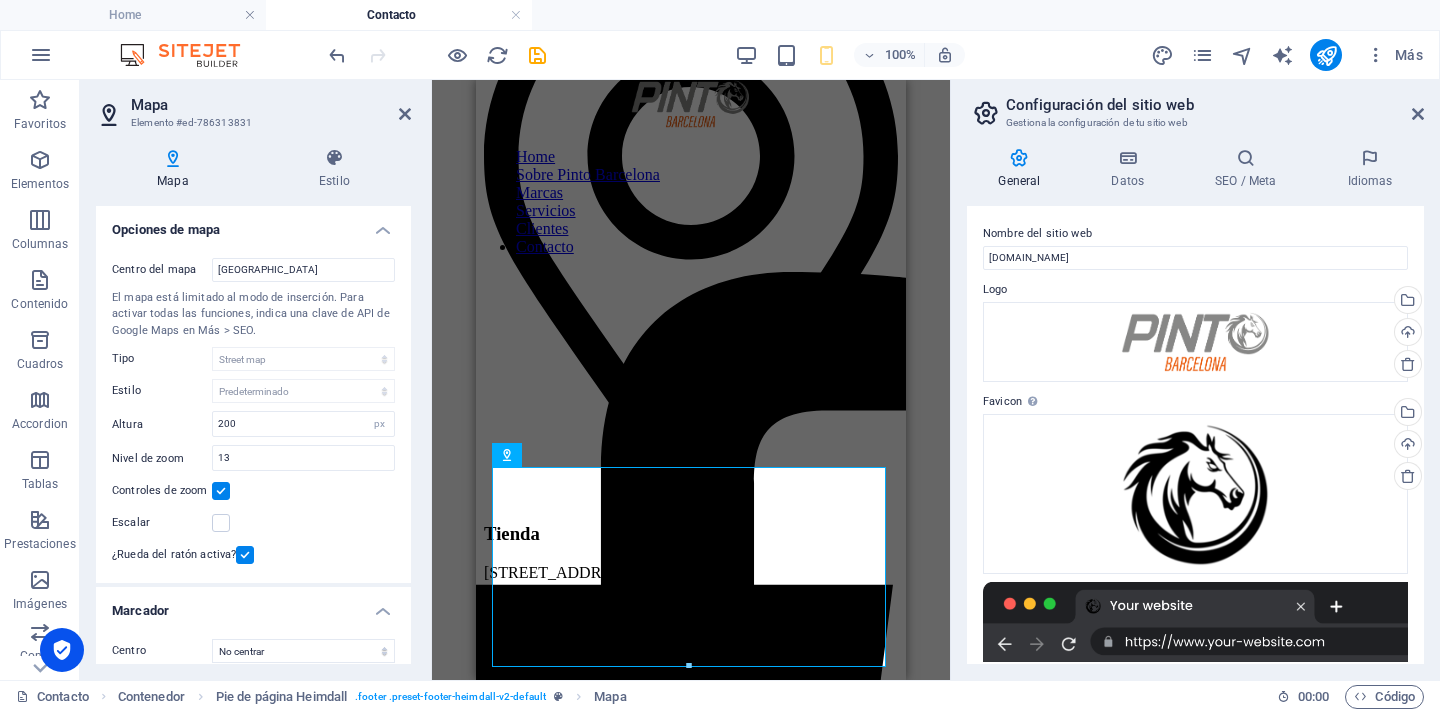click on "Arrastra aquí para reemplazar el contenido existente. Si quieres crear un elemento nuevo, pulsa “Ctrl”.
H1   Contenedor   H2   Imagen con texto   Contenedor   Imagen con texto   Imagen   Separador   Área de texto   Formulario de contacto   Formulario de contacto   Formulario   Referencia   Formulario de contacto   Entrada   Captcha   Casilla   Email   Separador   Botón formulario   Separador   Pie de página Heimdall   Contenedor   Contenedor   Pie de página Heimdall   Pie de página Heimdall   Contenedor   Icono   H3   Contenedor   Texto   Texto   Pie de página Heimdall   Contenedor   Contenedor   Mapa   Separador   Texto   H3   Icono   Icono   H3   Referencia" at bounding box center (691, 380) 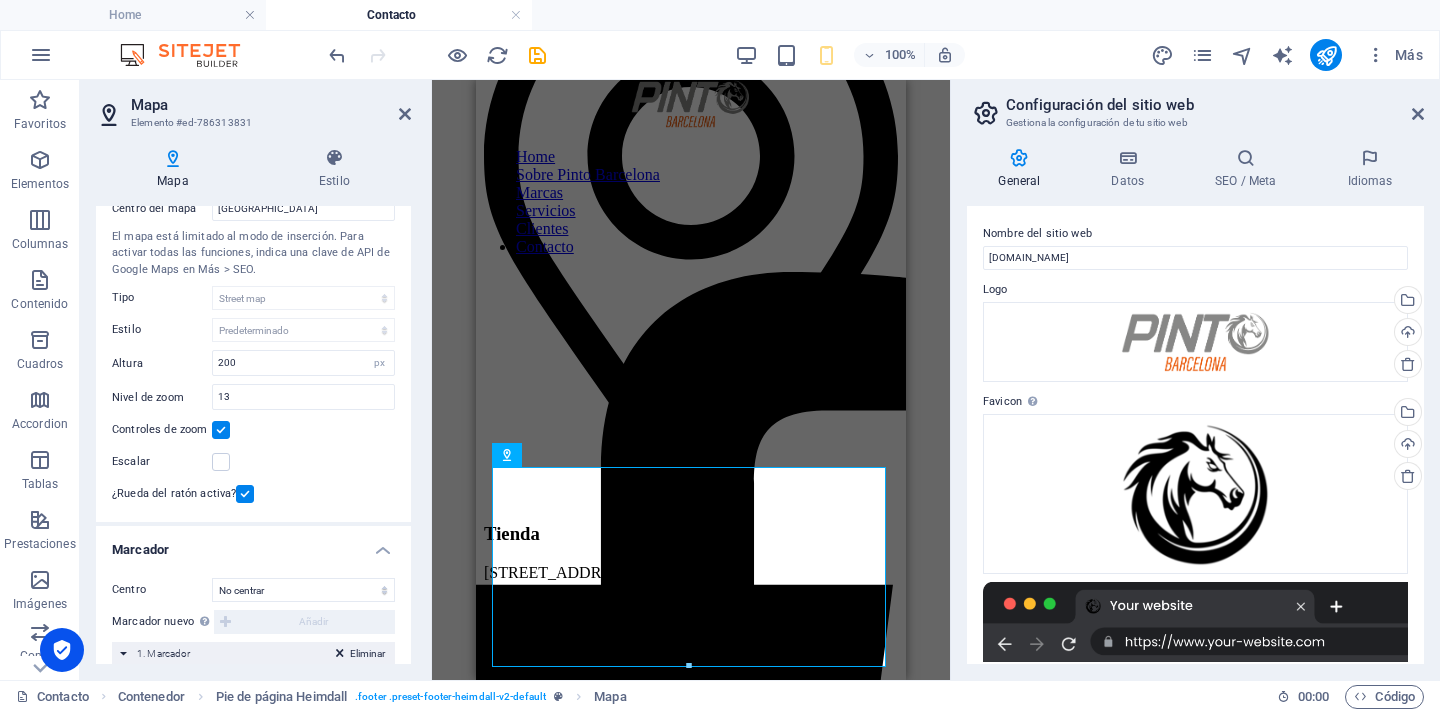 scroll, scrollTop: 308, scrollLeft: 0, axis: vertical 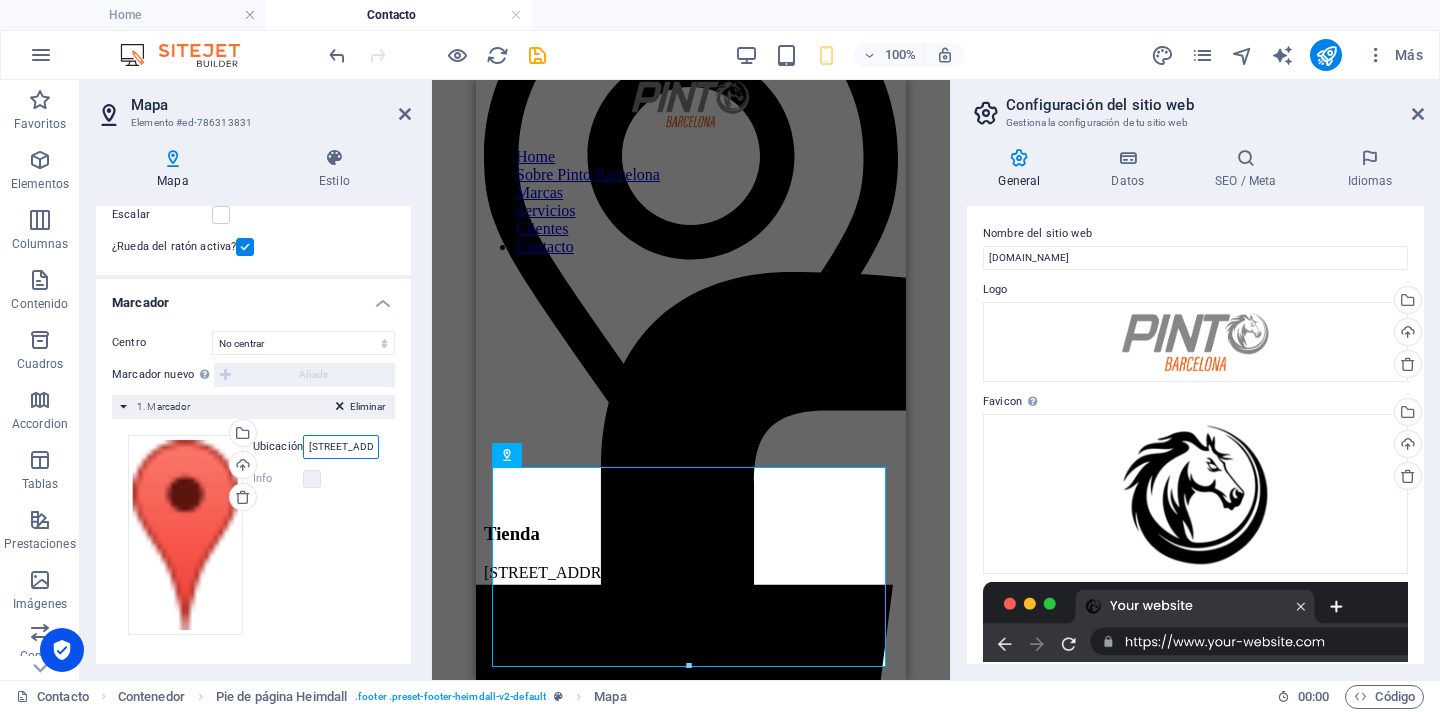 click on "342 Bull St, 31401 Savannah, GA" at bounding box center [341, 447] 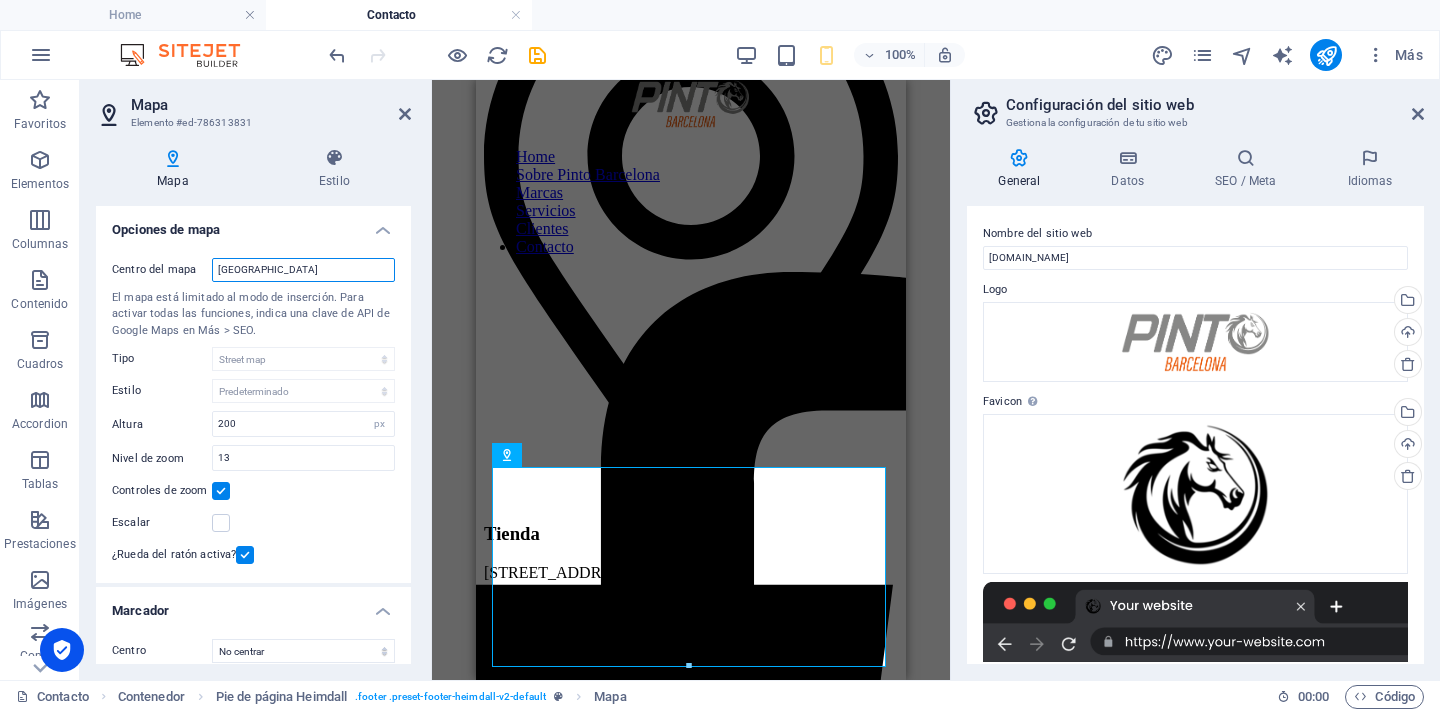 click on "Carretera de BArcelona, 215 08201 Sabadell" at bounding box center (303, 270) 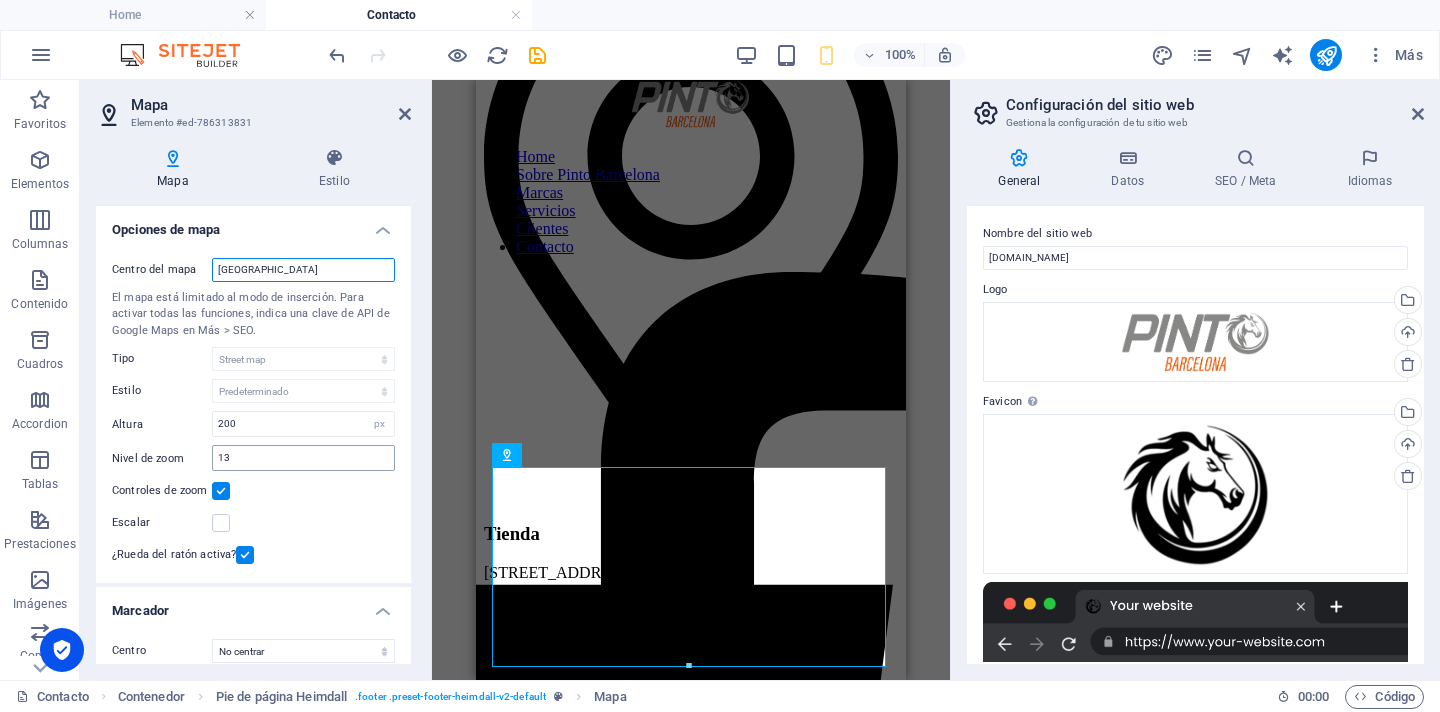 scroll, scrollTop: 308, scrollLeft: 0, axis: vertical 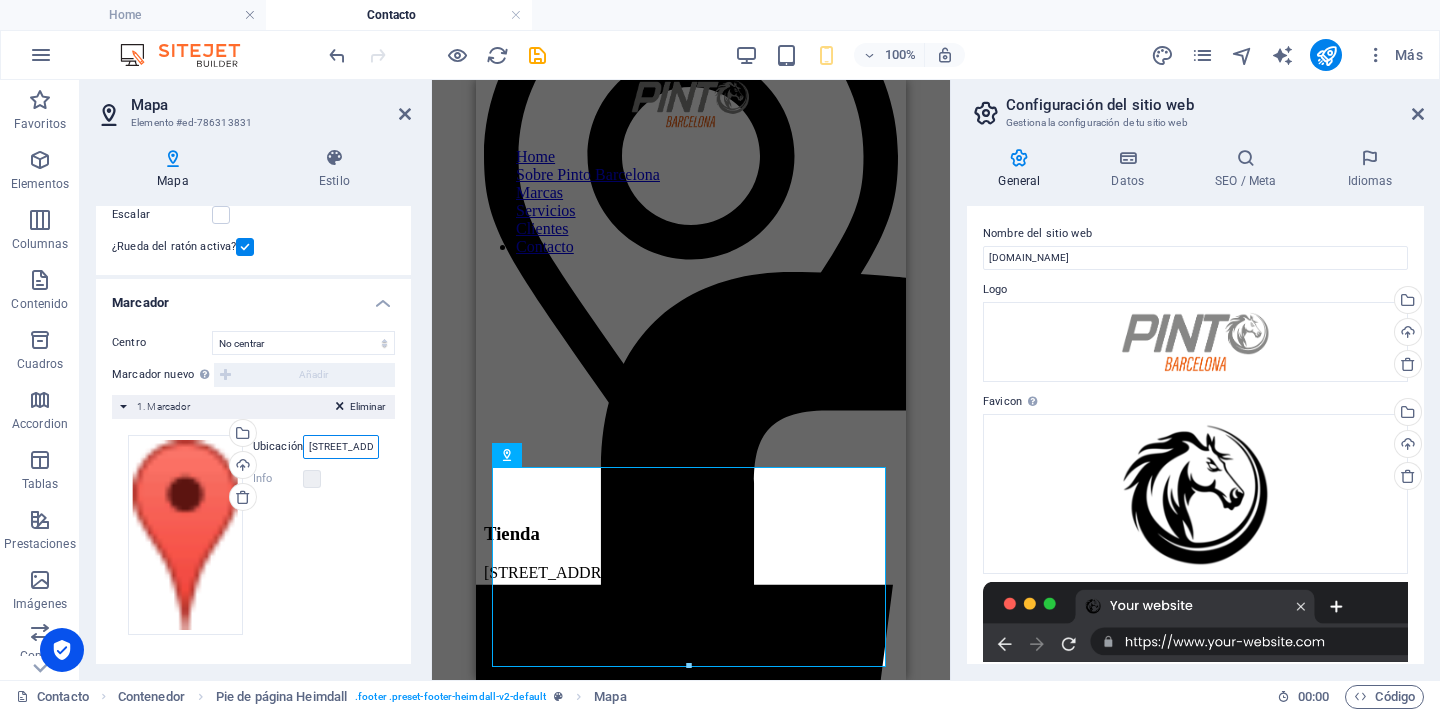 click on "342 Bull St, 31401 Savannah, GA" at bounding box center (341, 447) 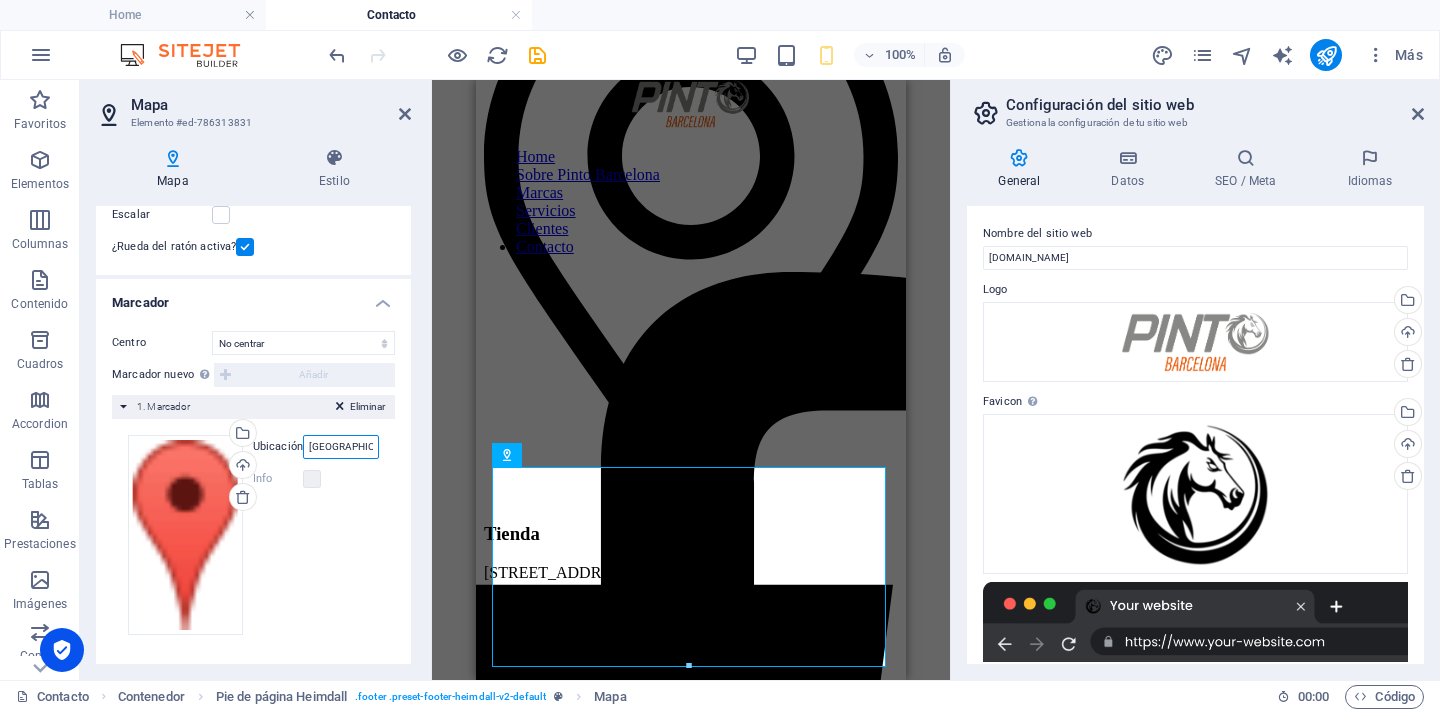 type on "Carretera de BArcelona, 215 08201 Sabadell" 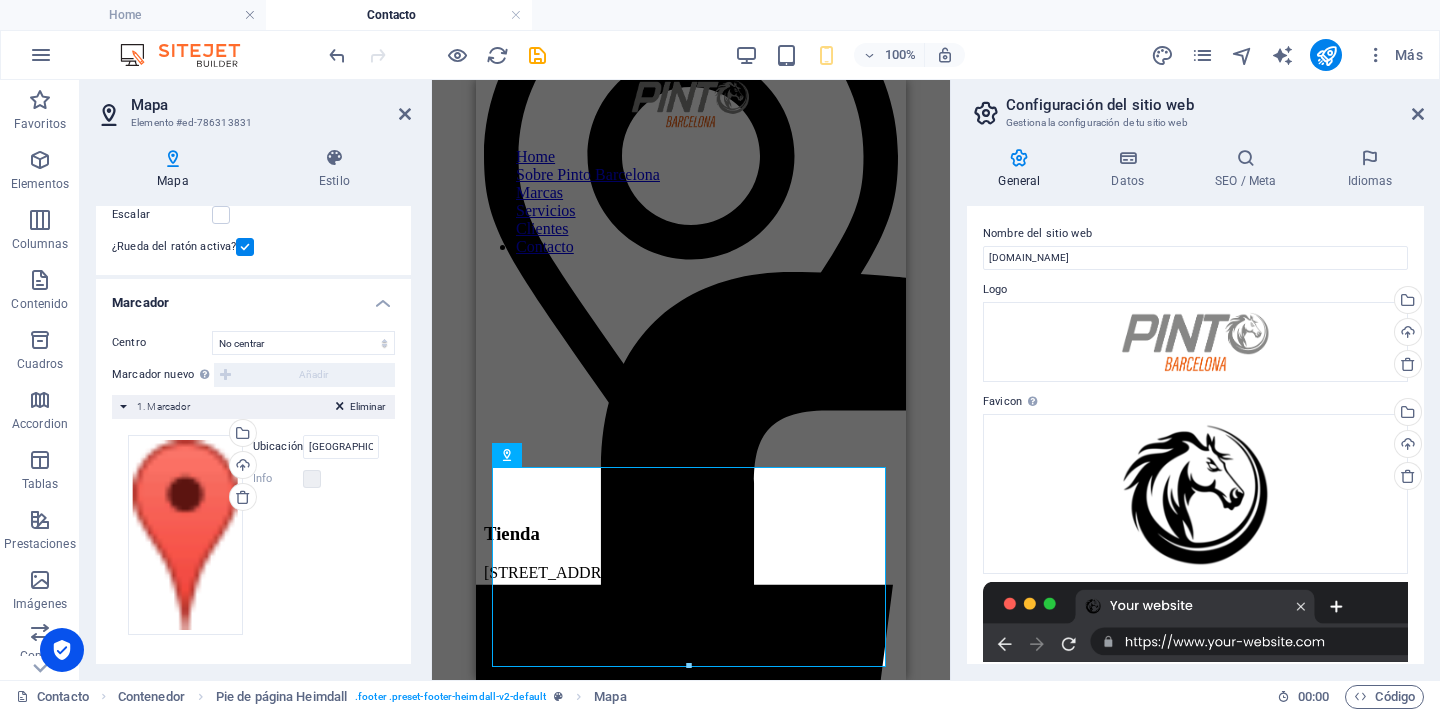 click on "Mapa Estilo Opciones de mapa Centro del mapa Carretera de BArcelona, 215 08201 Sabadell El mapa está limitado al modo de inserción. Para activar todas las funciones, indica una clave de API de Google Maps en Más > SEO. Tipo Street map Vista satélite Vista satélite con calles Mapa de terreno Estilo Predeterminado Colorear Pale Dawn Subtle Grayscale Shades of Grey Apple Maps Blue Water Midnight Commander Light Monochrome Papel Neutral Blue Hints of Gold Blanco y negro Sin etiqueta Color Altura 200 px Nivel de zoom 13 Controles de zoom Escalar ¿Rueda del ratón activa? Marcador Centro No centrar Centrar marcadores Centrar y ampliar marcadores Marcador nuevo Para activar esta prestación, indique una clave API de Google Maps en la configuración del sitio web. Añadir Eliminar 1. Marcador Arrastra archivos aquí, haz clic para escoger archivos o  selecciona archivos de Archivos o de nuestra galería gratuita de fotos y vídeos Cargar Ubicación Carretera de BArcelona, 215 08201 Sabadell Ancho automático px" at bounding box center (253, 406) 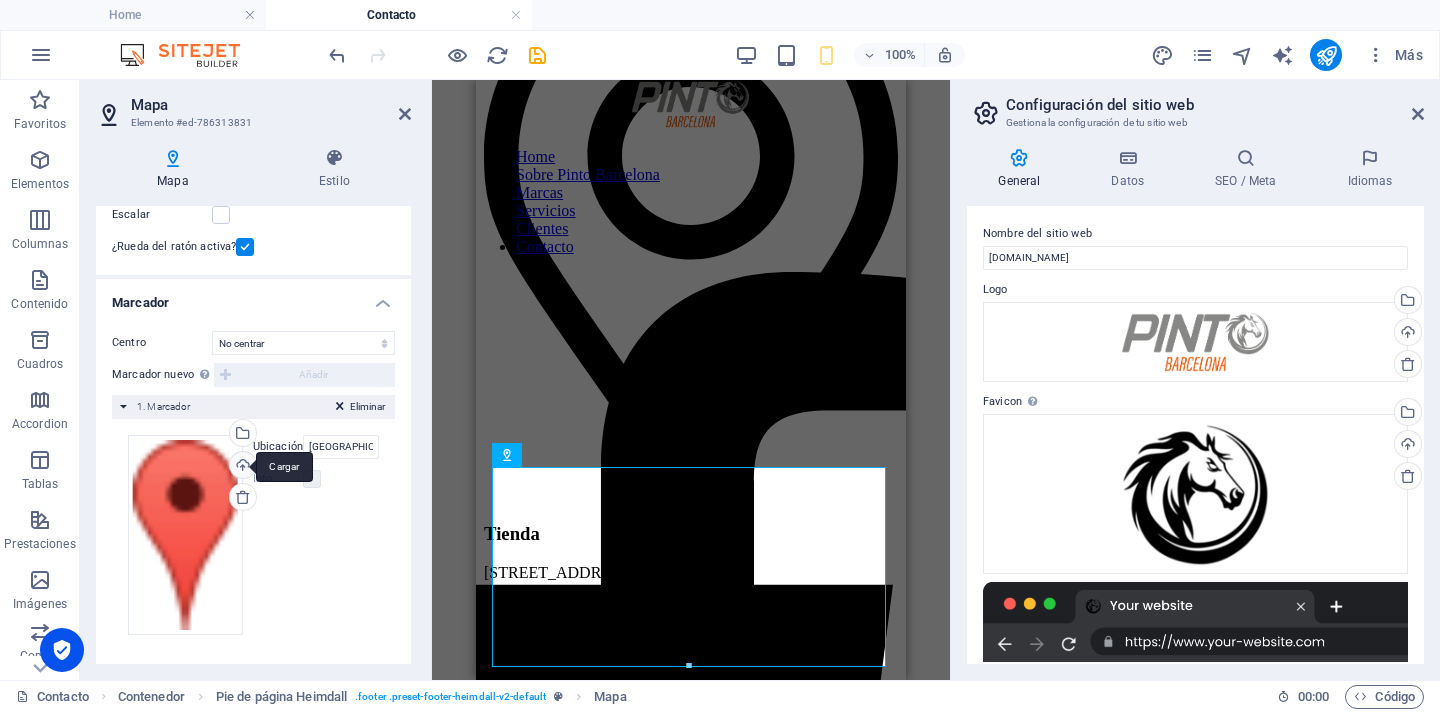 click on "Cargar" at bounding box center (241, 467) 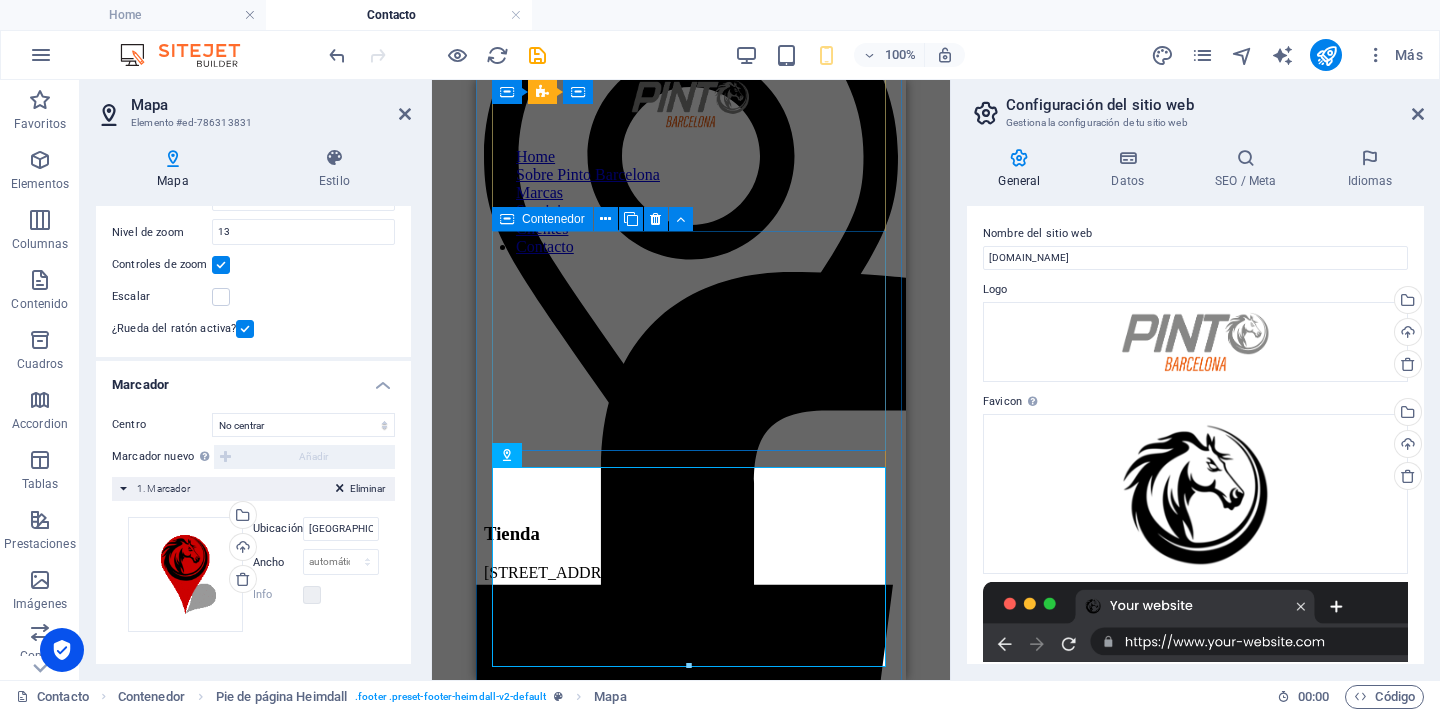 scroll, scrollTop: 223, scrollLeft: 0, axis: vertical 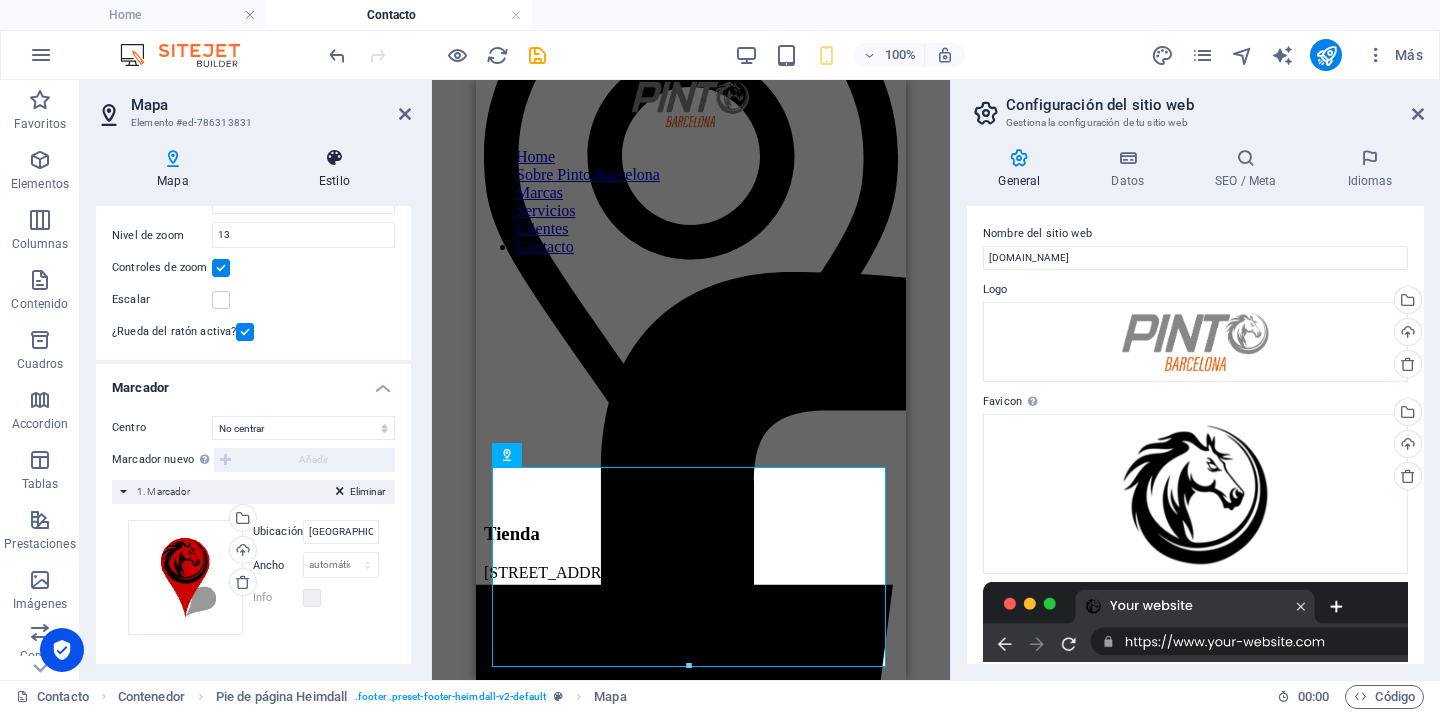 click at bounding box center [334, 158] 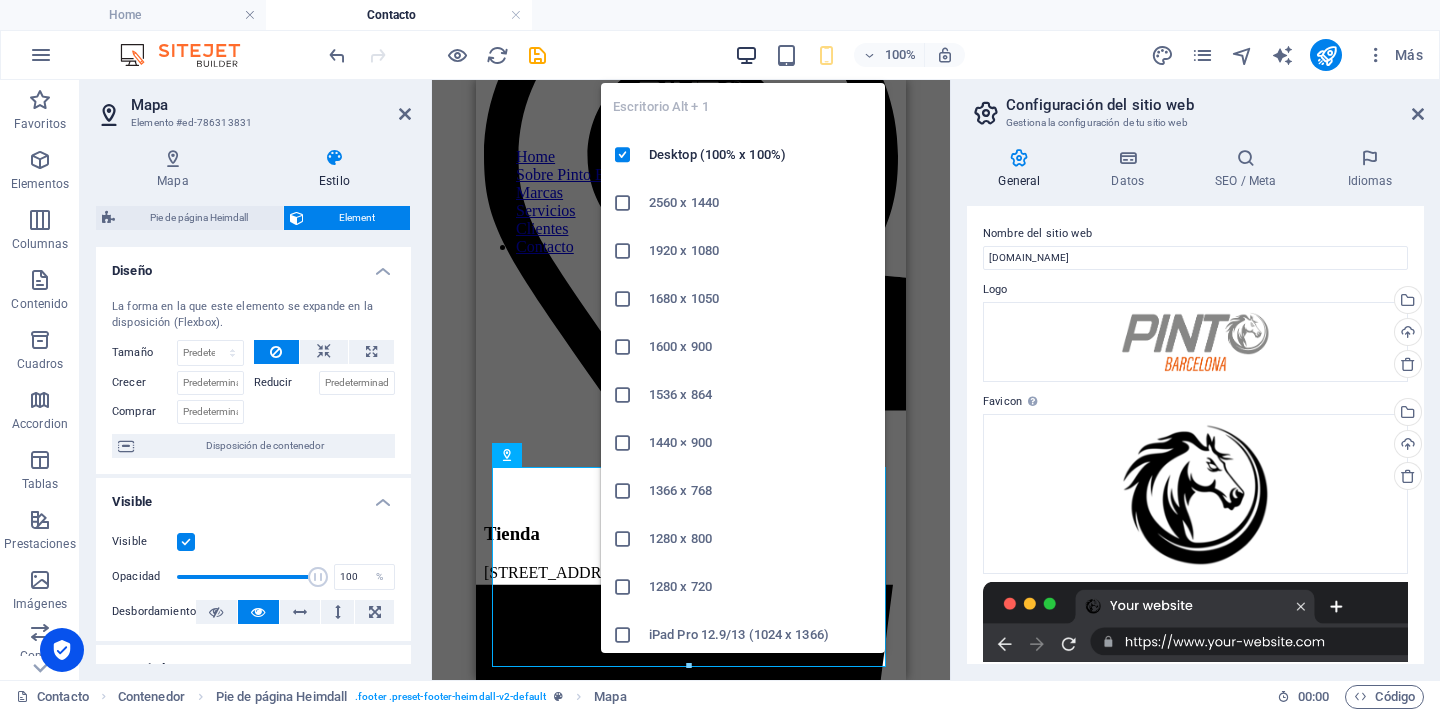 click at bounding box center (746, 55) 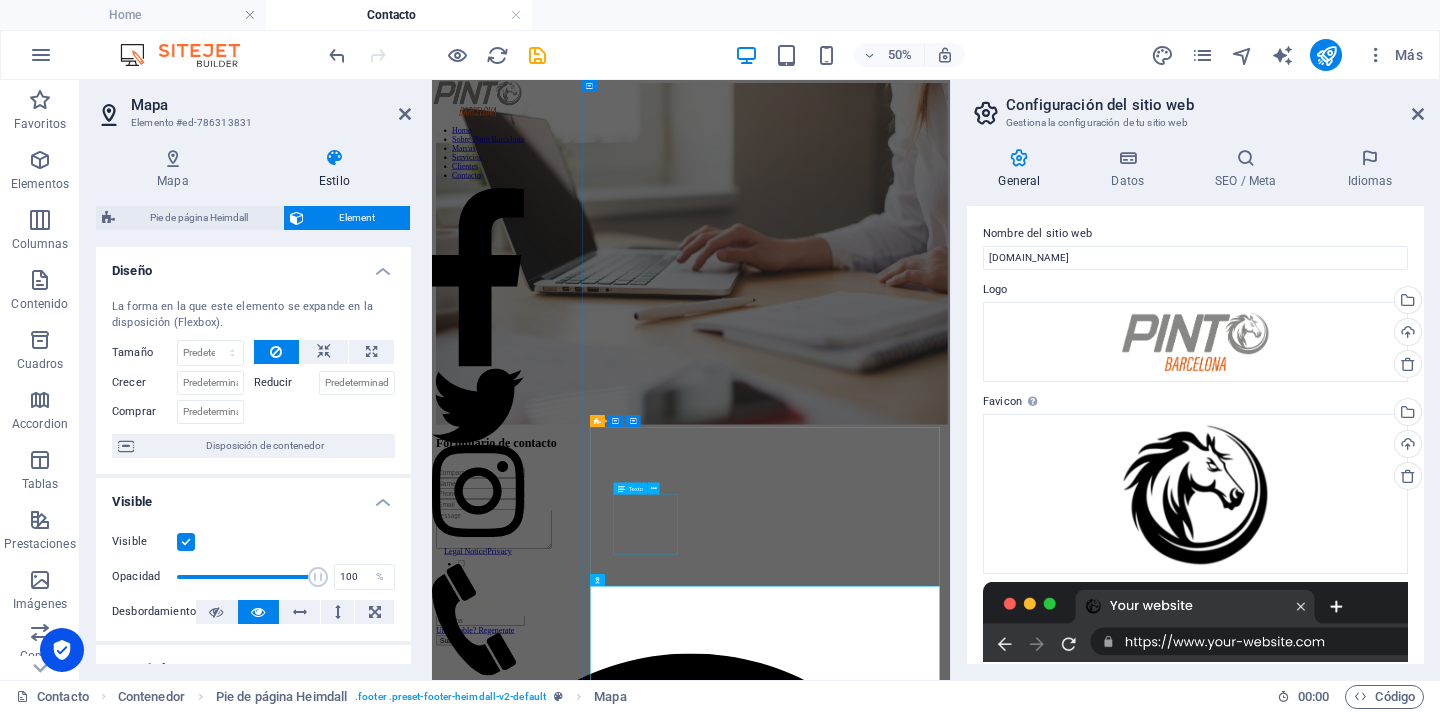 scroll, scrollTop: 89, scrollLeft: 0, axis: vertical 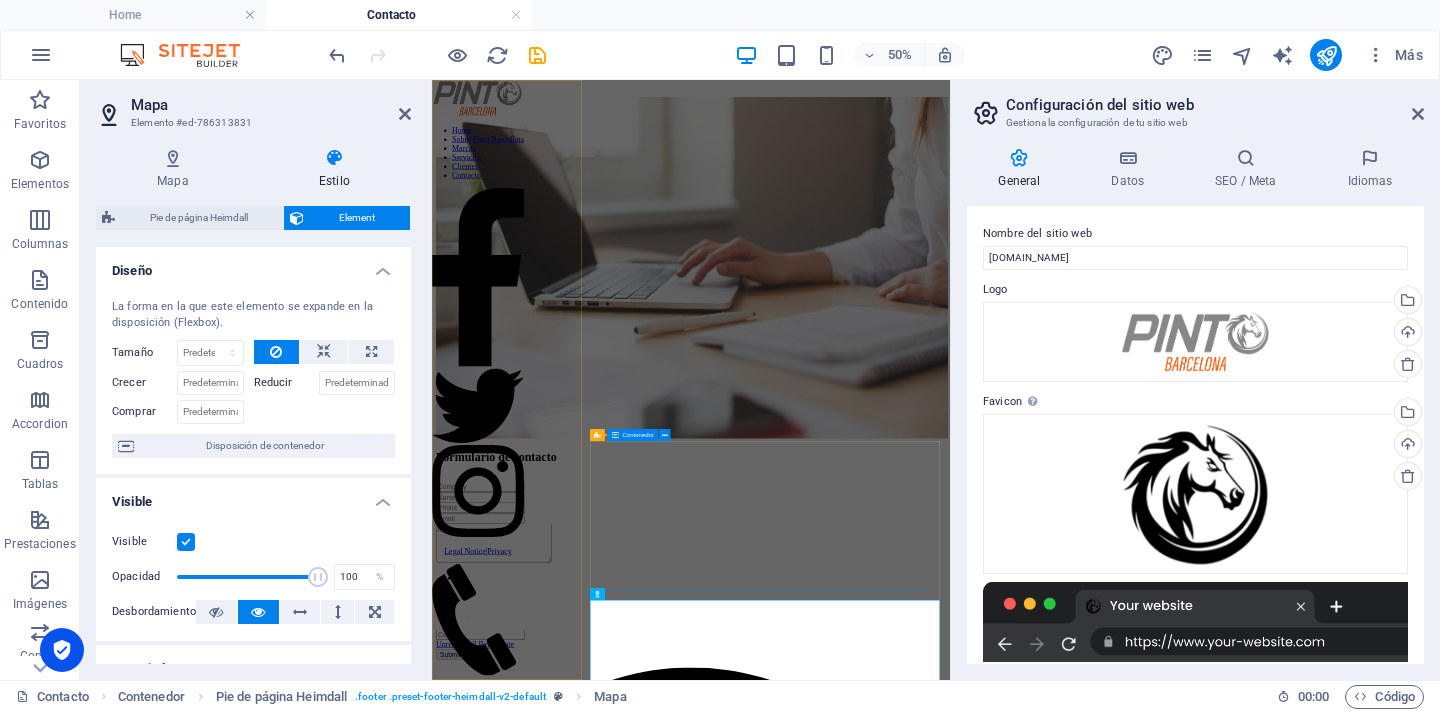 click on "Home Sobre Pinto Barcelona Marcas Servicios Clientes Contacto" at bounding box center [524, 226] 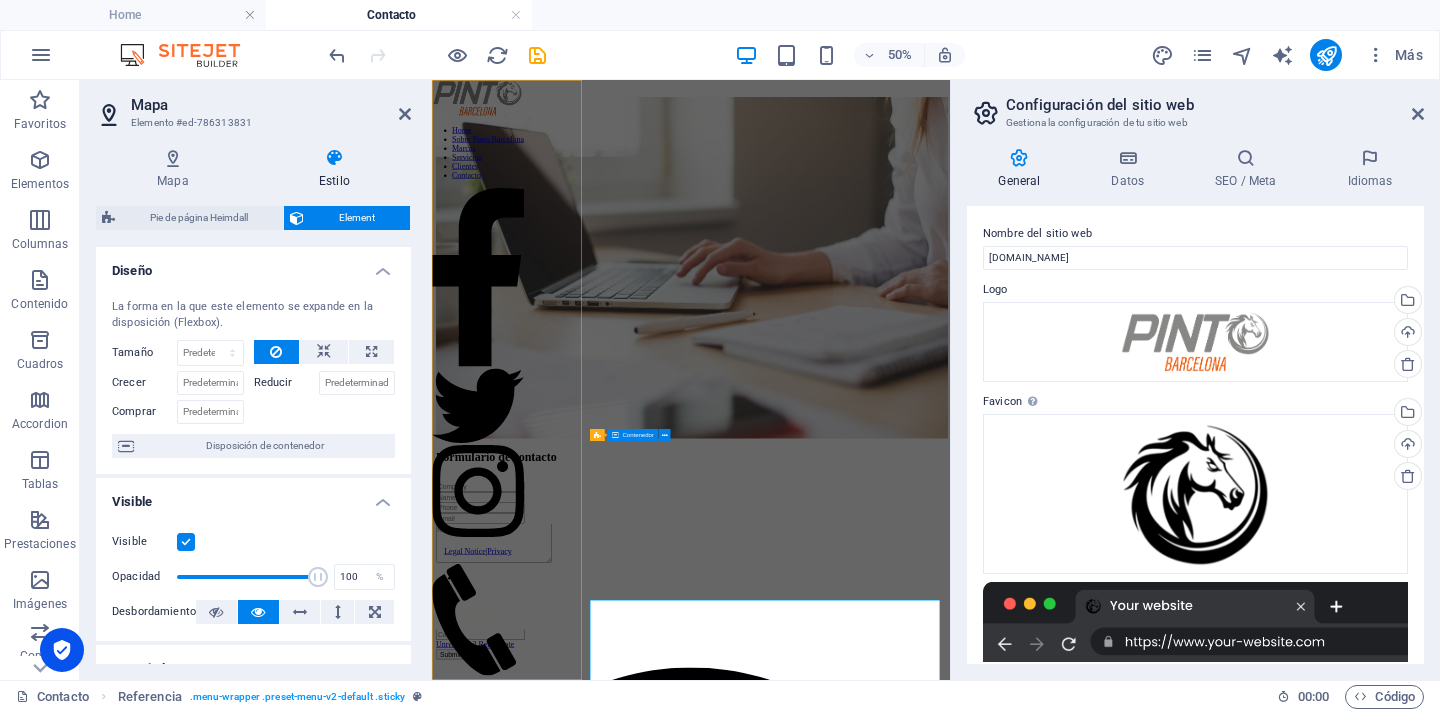 scroll, scrollTop: 44, scrollLeft: 0, axis: vertical 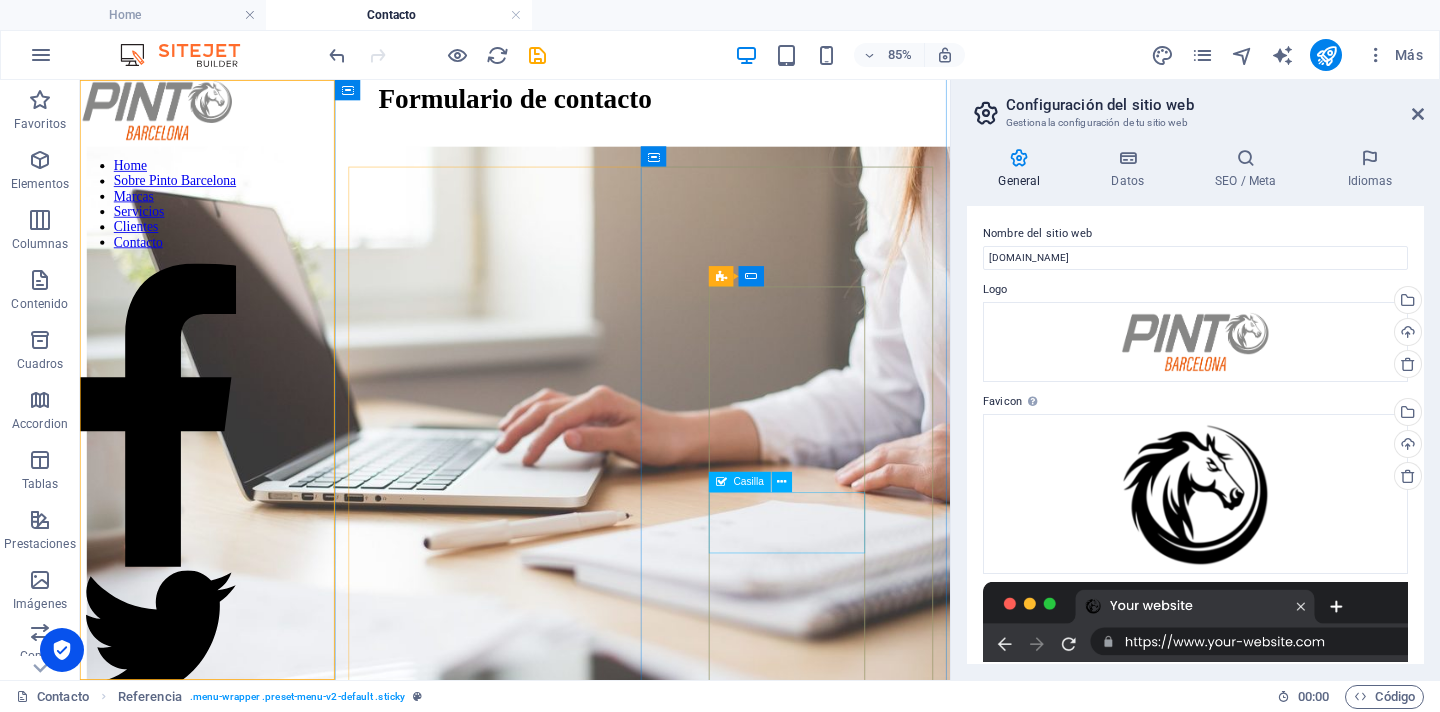 click on "I have read and understand the privacy policy." at bounding box center (592, 1136) 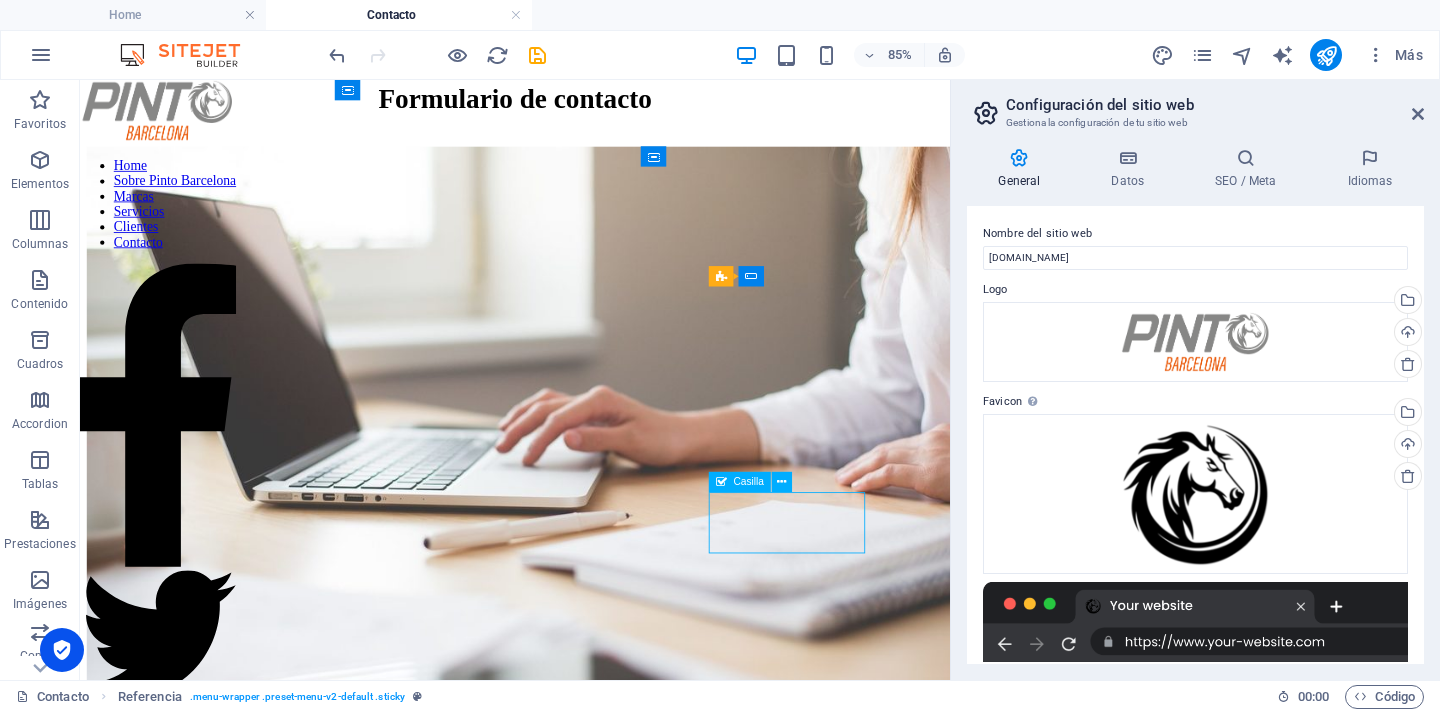 click on "I have read and understand the privacy policy." at bounding box center [592, 1136] 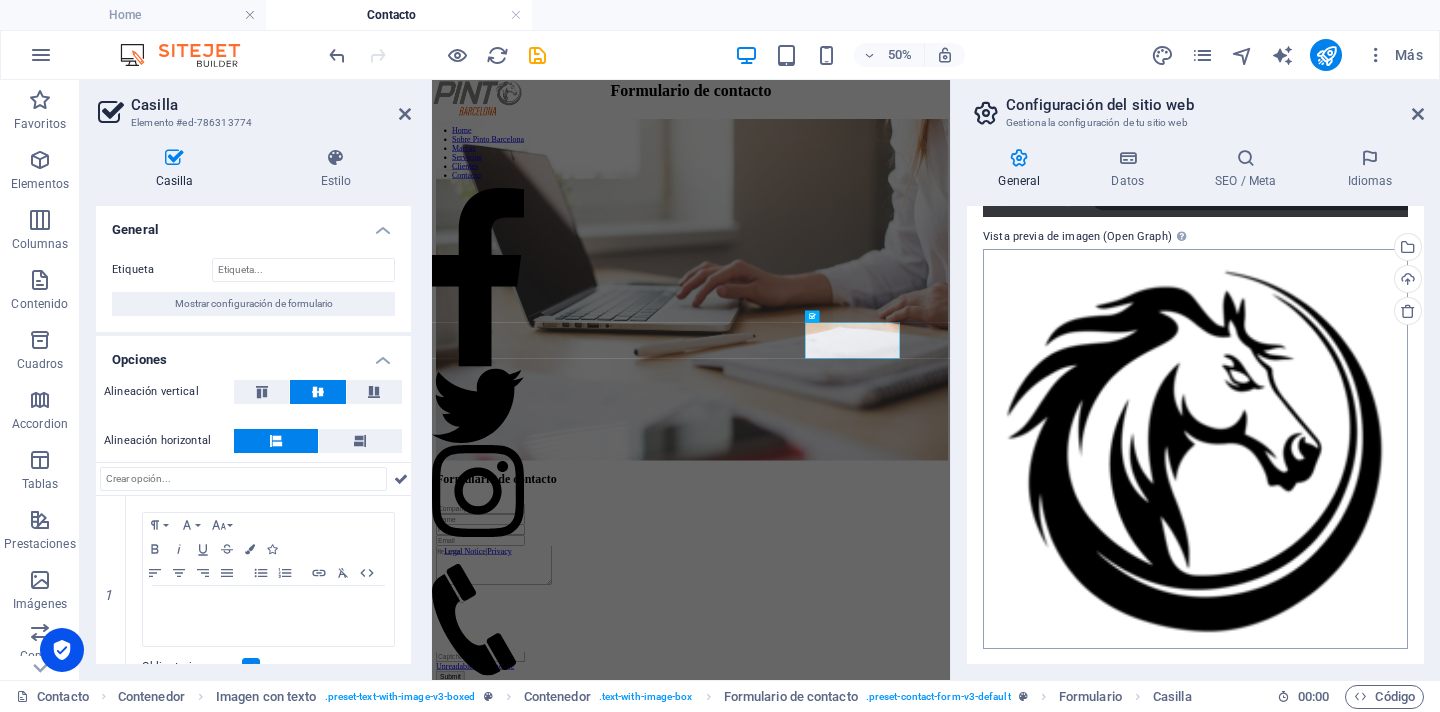 scroll, scrollTop: 0, scrollLeft: 0, axis: both 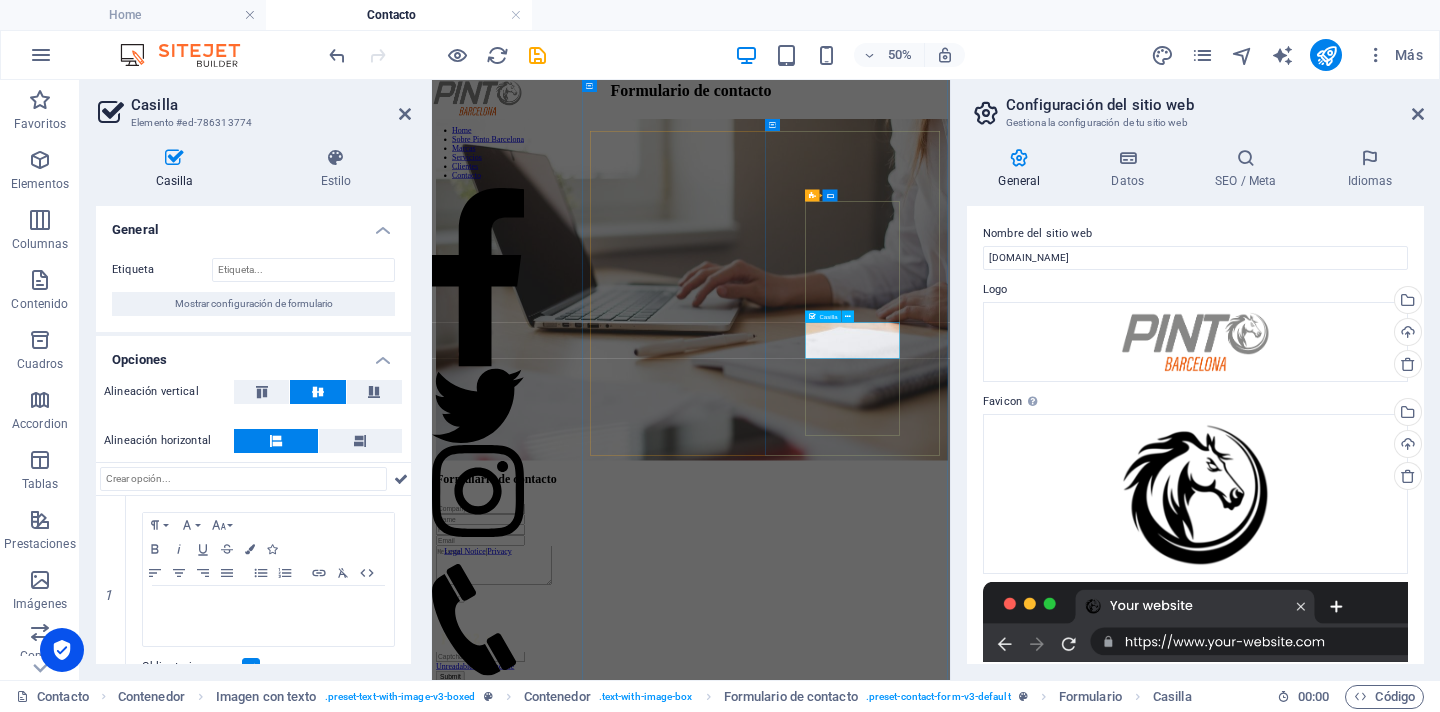 click on "I have read and understand the privacy policy." at bounding box center (950, 1136) 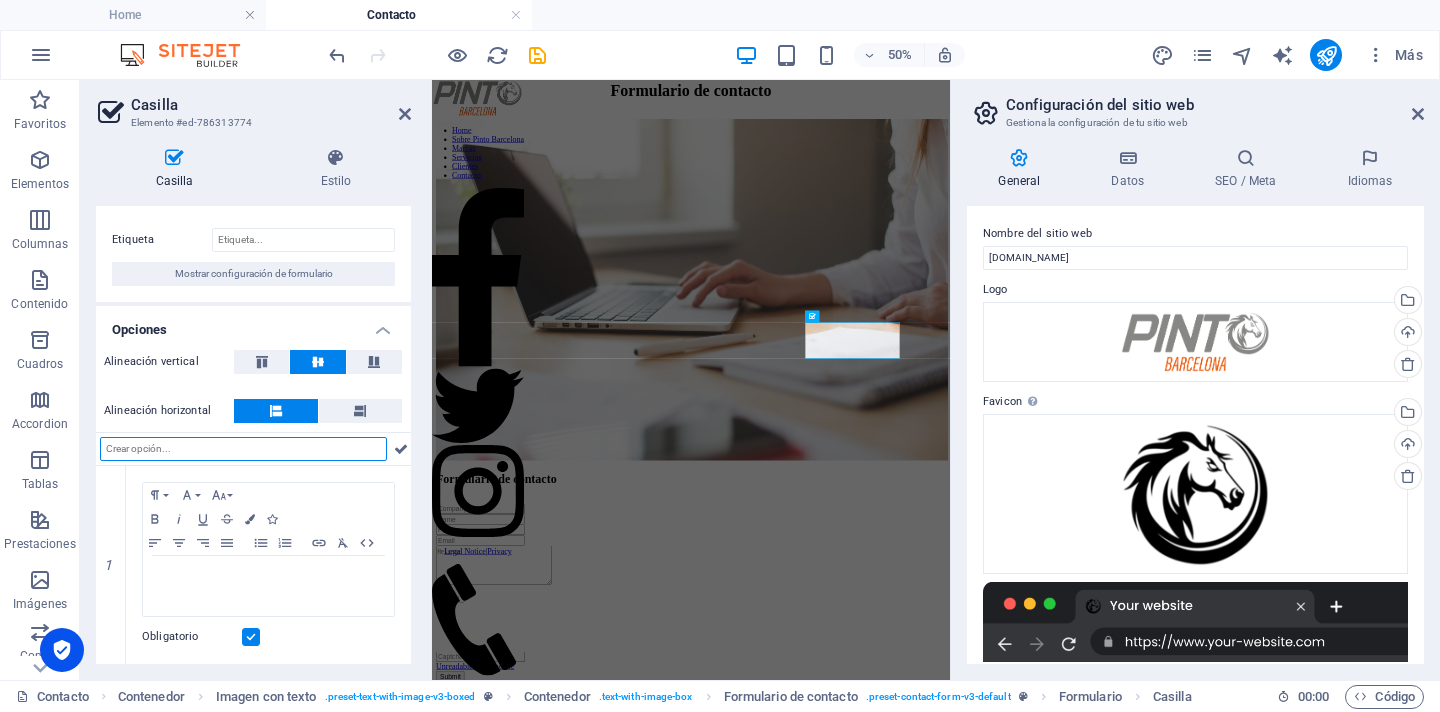 scroll, scrollTop: 0, scrollLeft: 0, axis: both 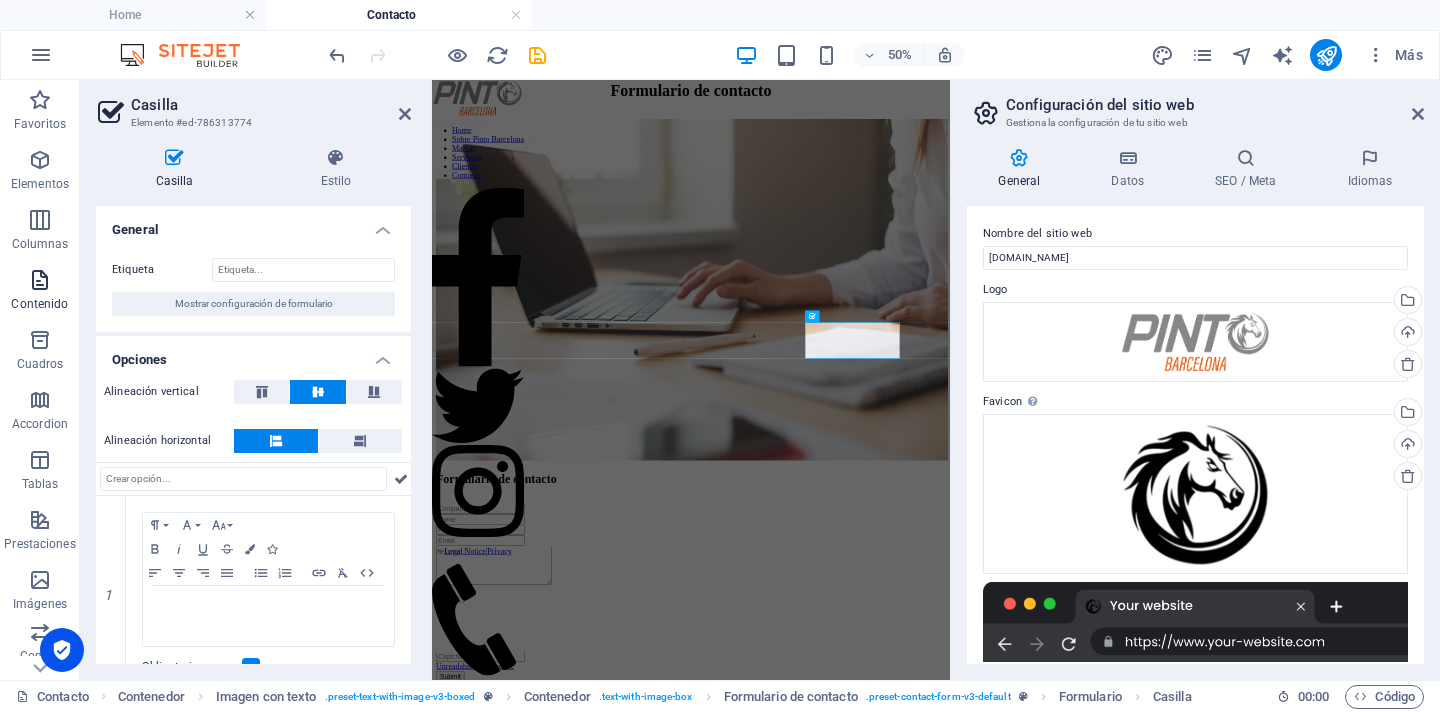 click at bounding box center (40, 280) 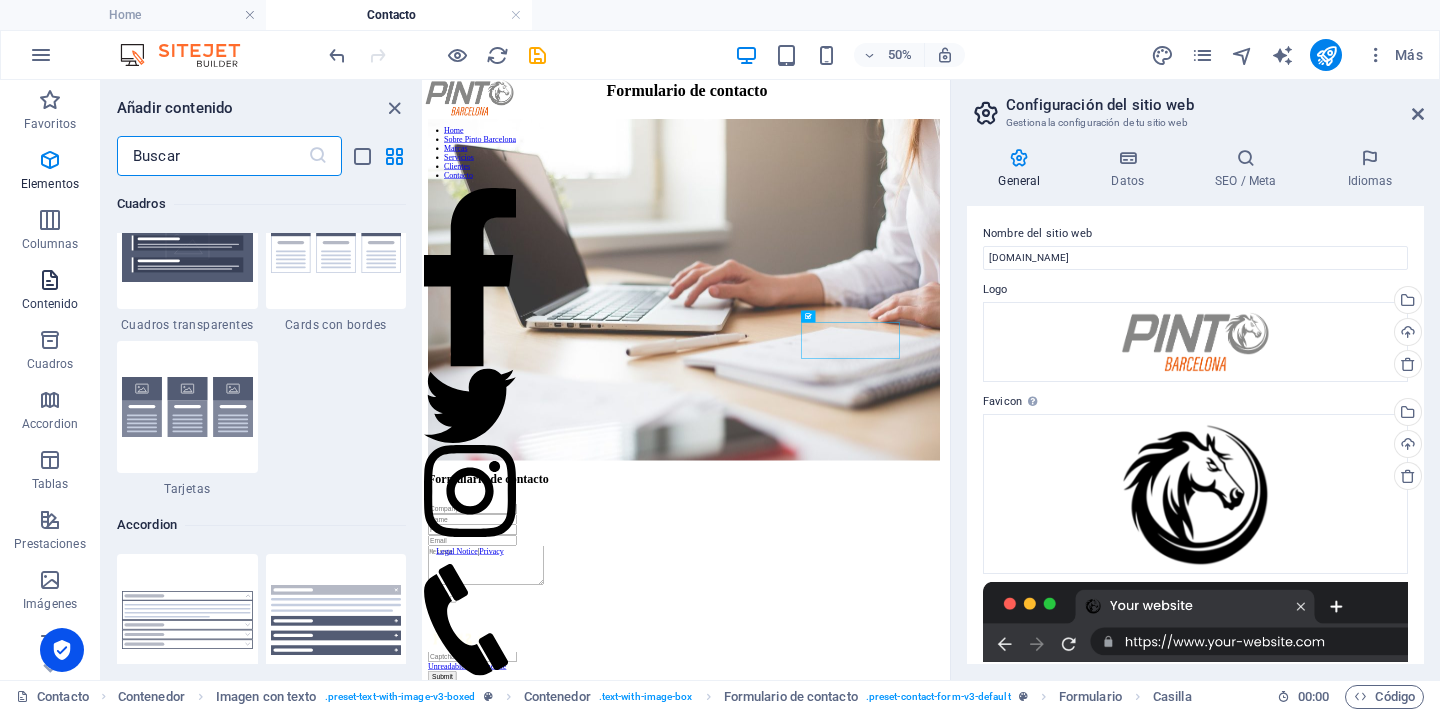 scroll, scrollTop: 6123, scrollLeft: 0, axis: vertical 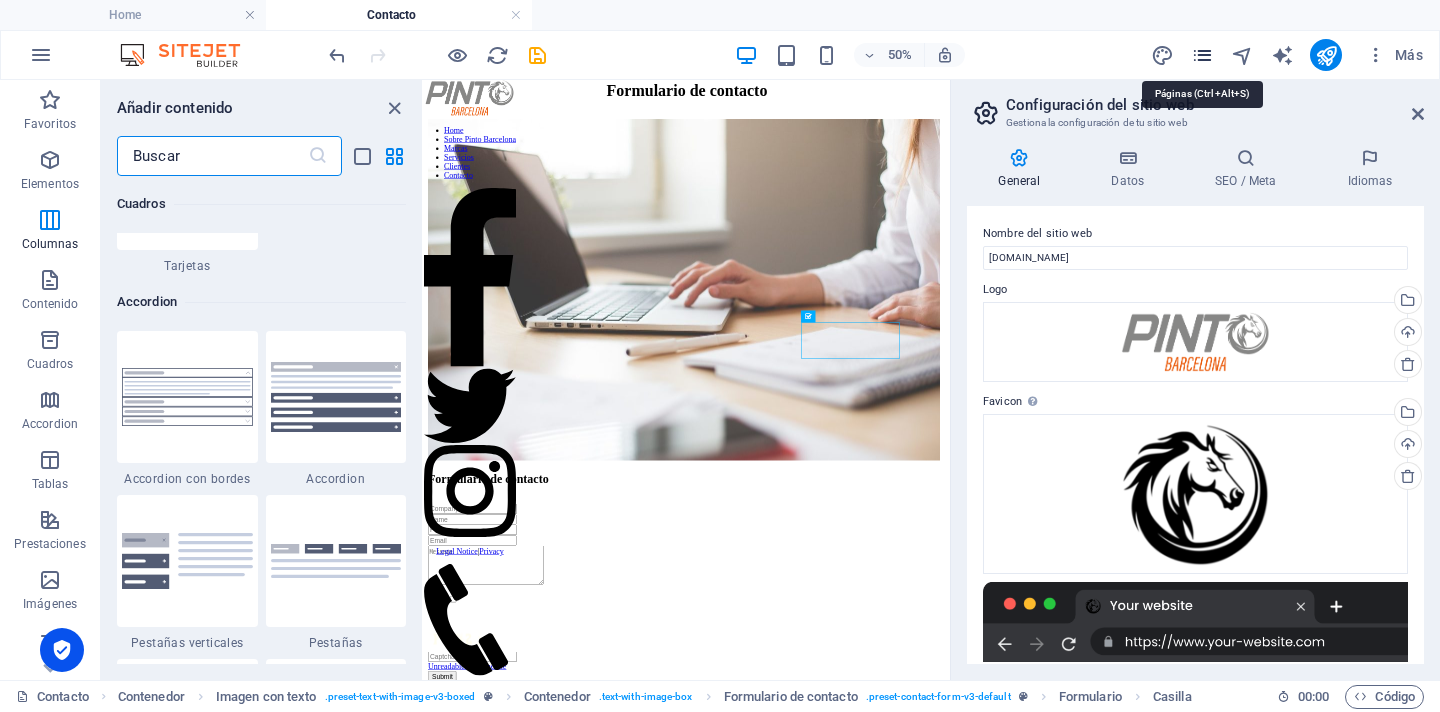 click at bounding box center (1202, 55) 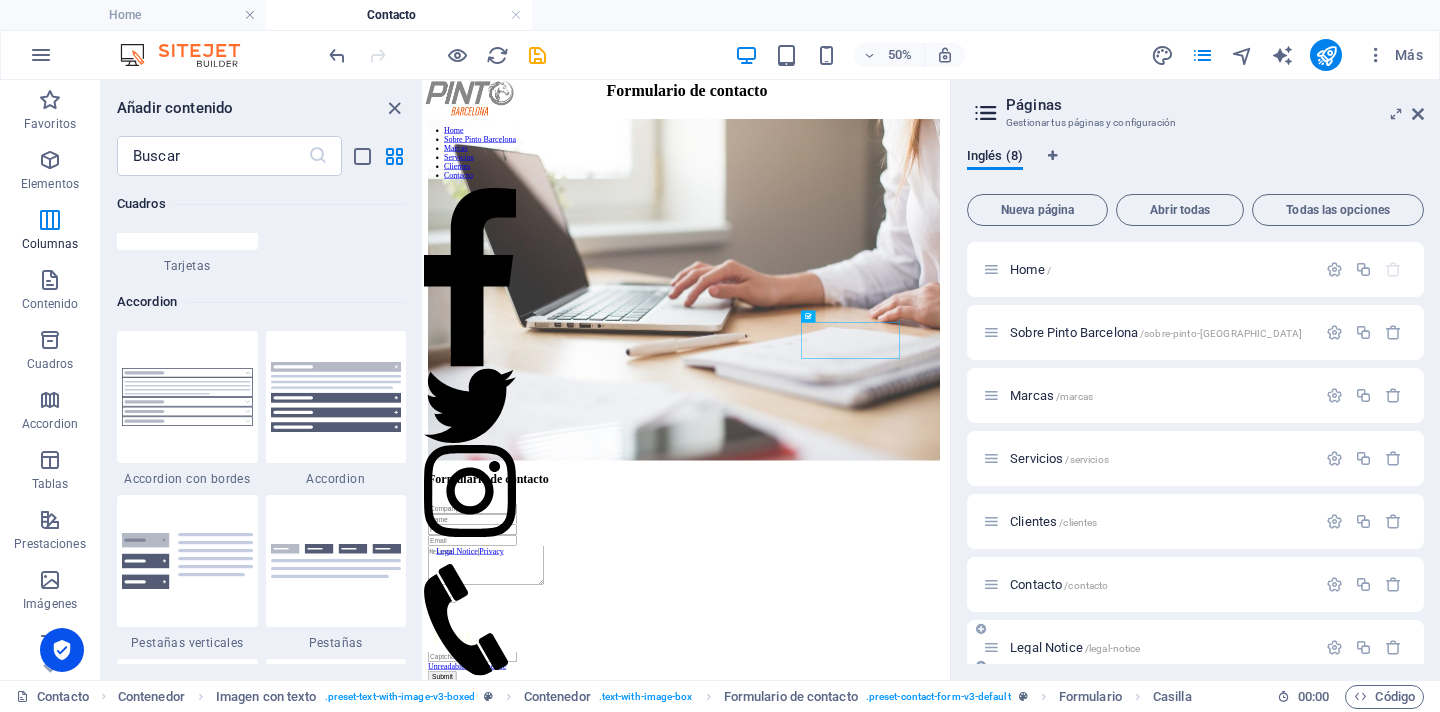 click on "Legal Notice /legal-notice" at bounding box center (1160, 647) 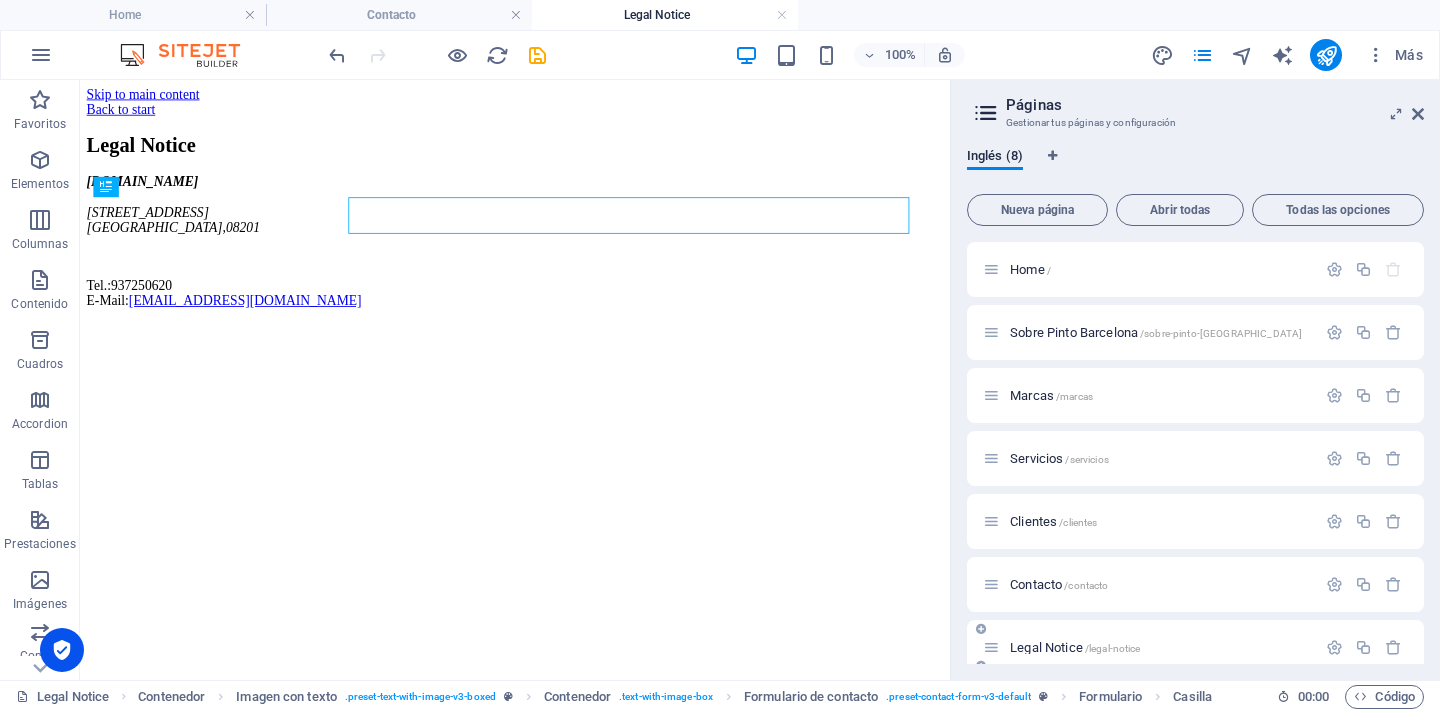 scroll, scrollTop: 0, scrollLeft: 0, axis: both 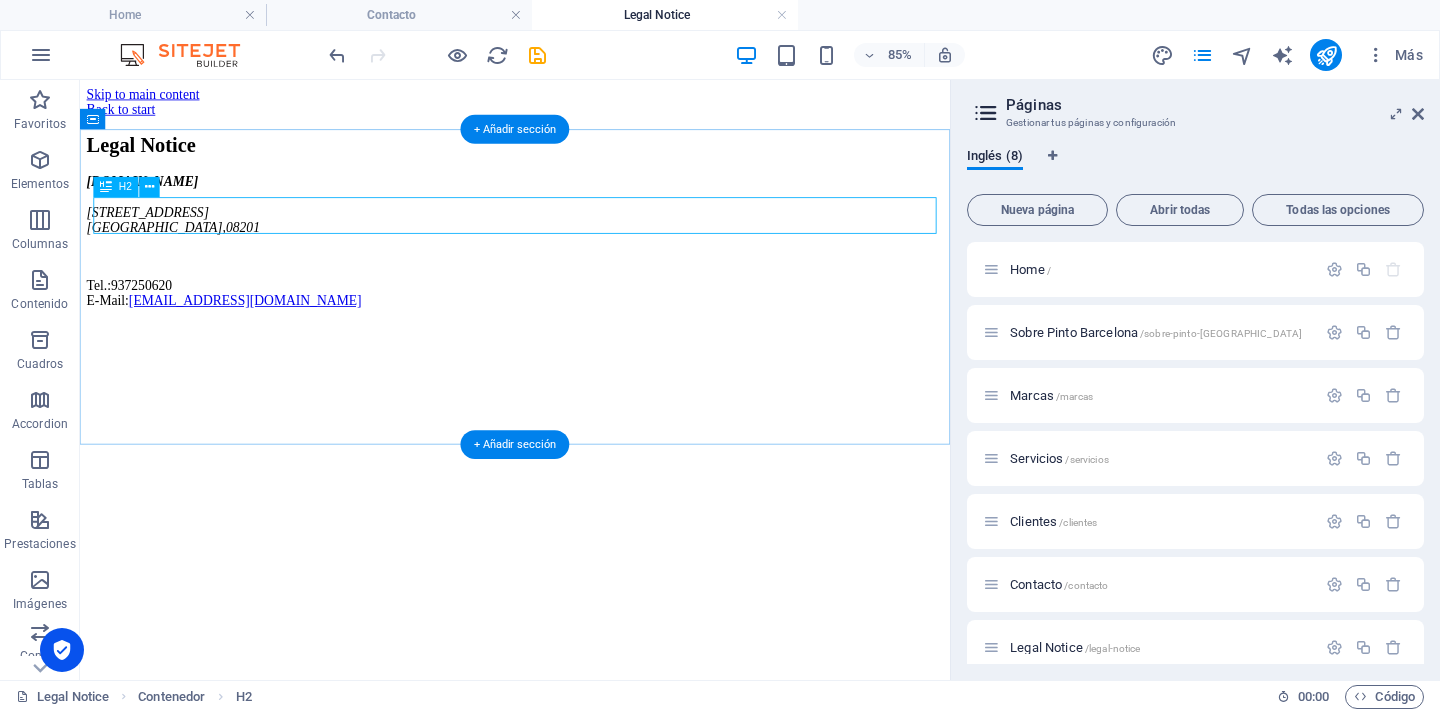 click on "Legal Notice" at bounding box center [592, 157] 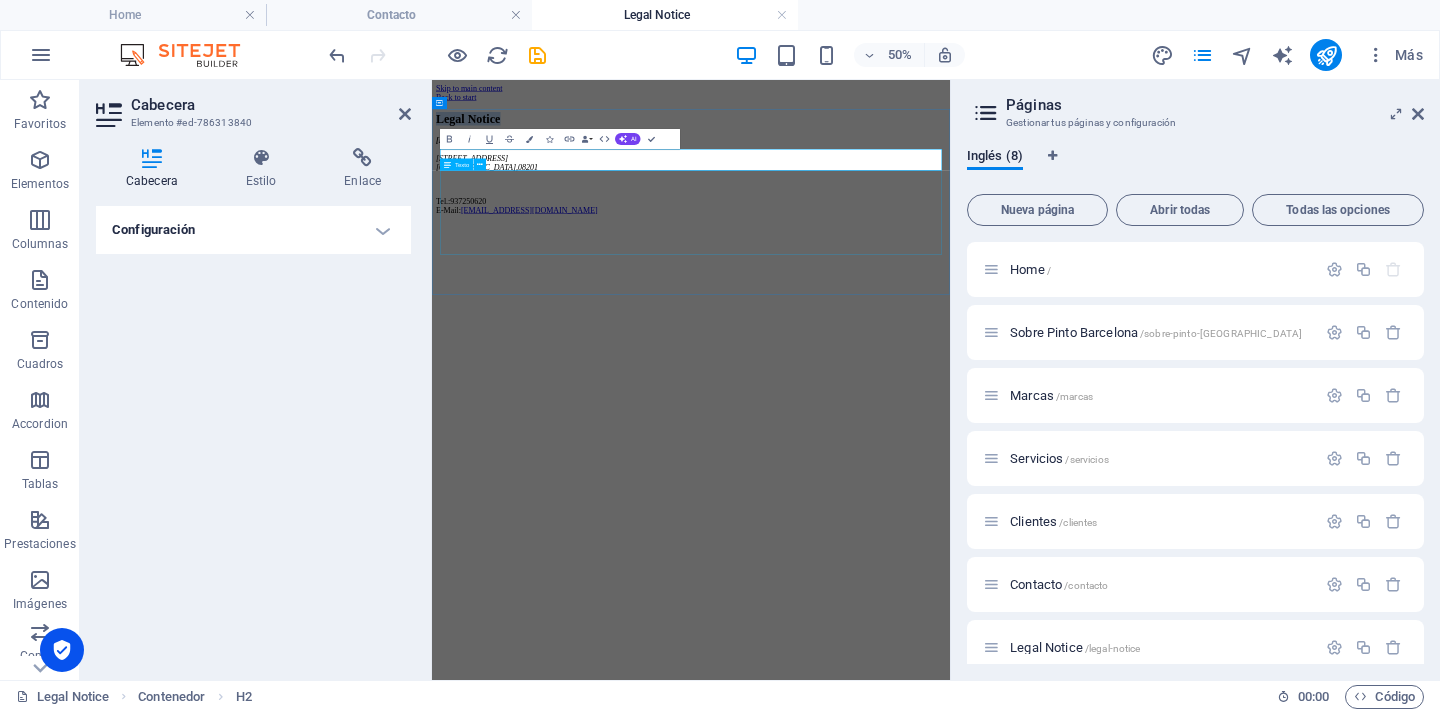 type 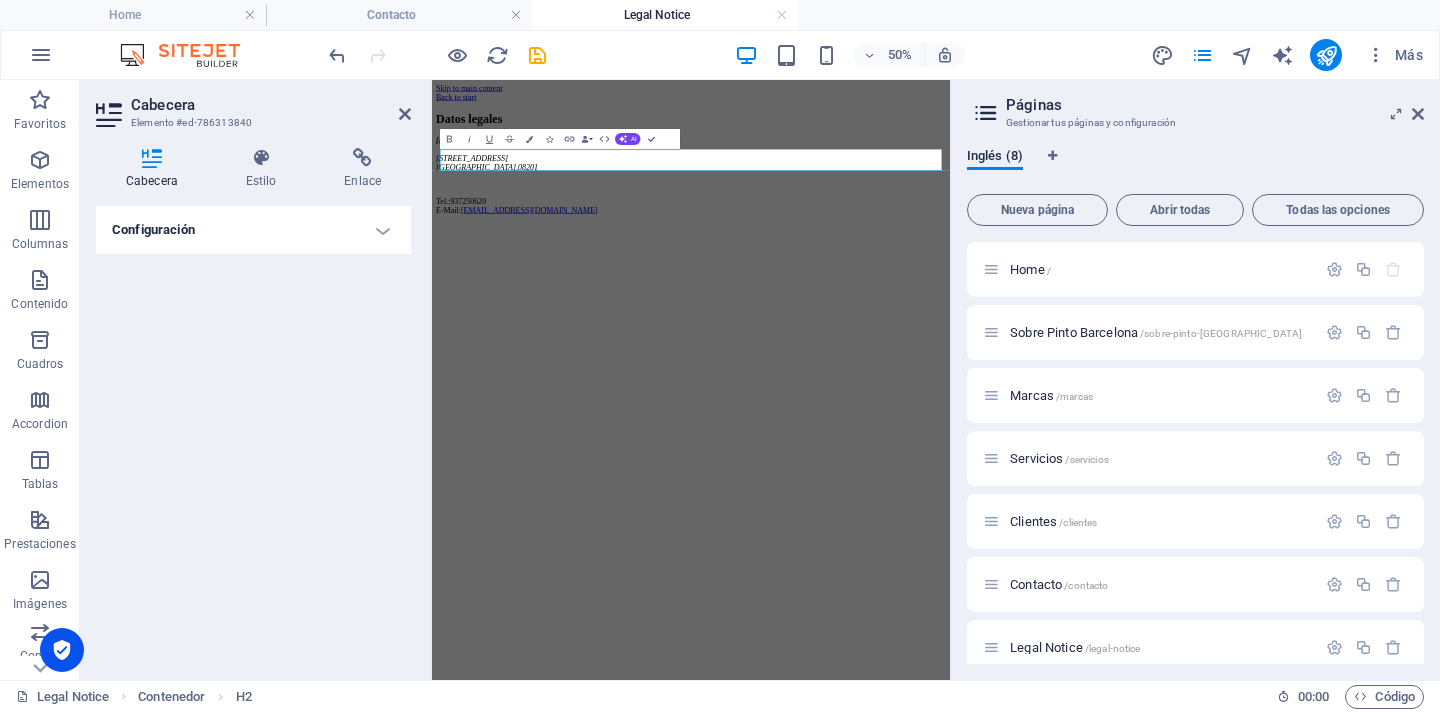 click on "Skip to main content
Back to start Datos legales pintobarcelona.com   Carretera de Barcelona, 215 Sabadell ,  08201 Tel.:  937250620 E-Mail:  info@pintobarcelona.es" at bounding box center [950, 222] 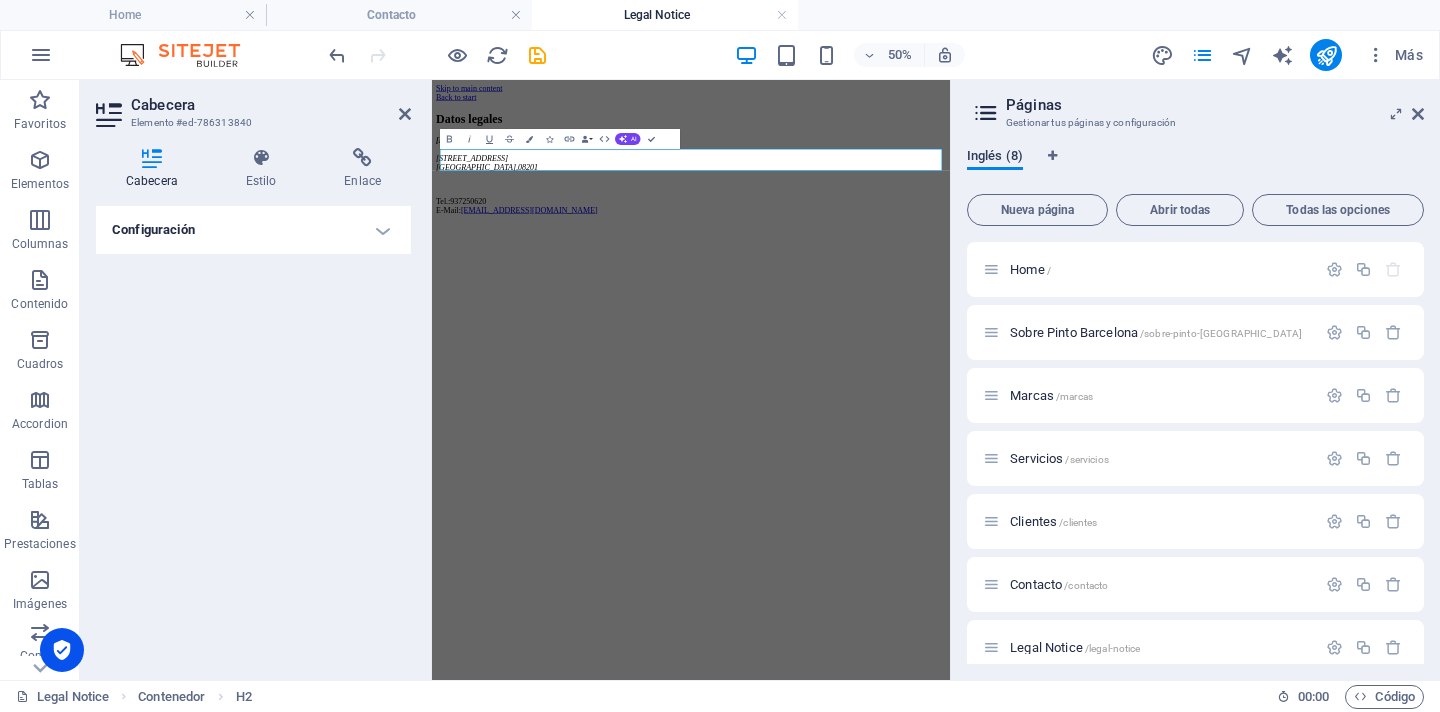 click on "Inglés (8)" at bounding box center [995, 158] 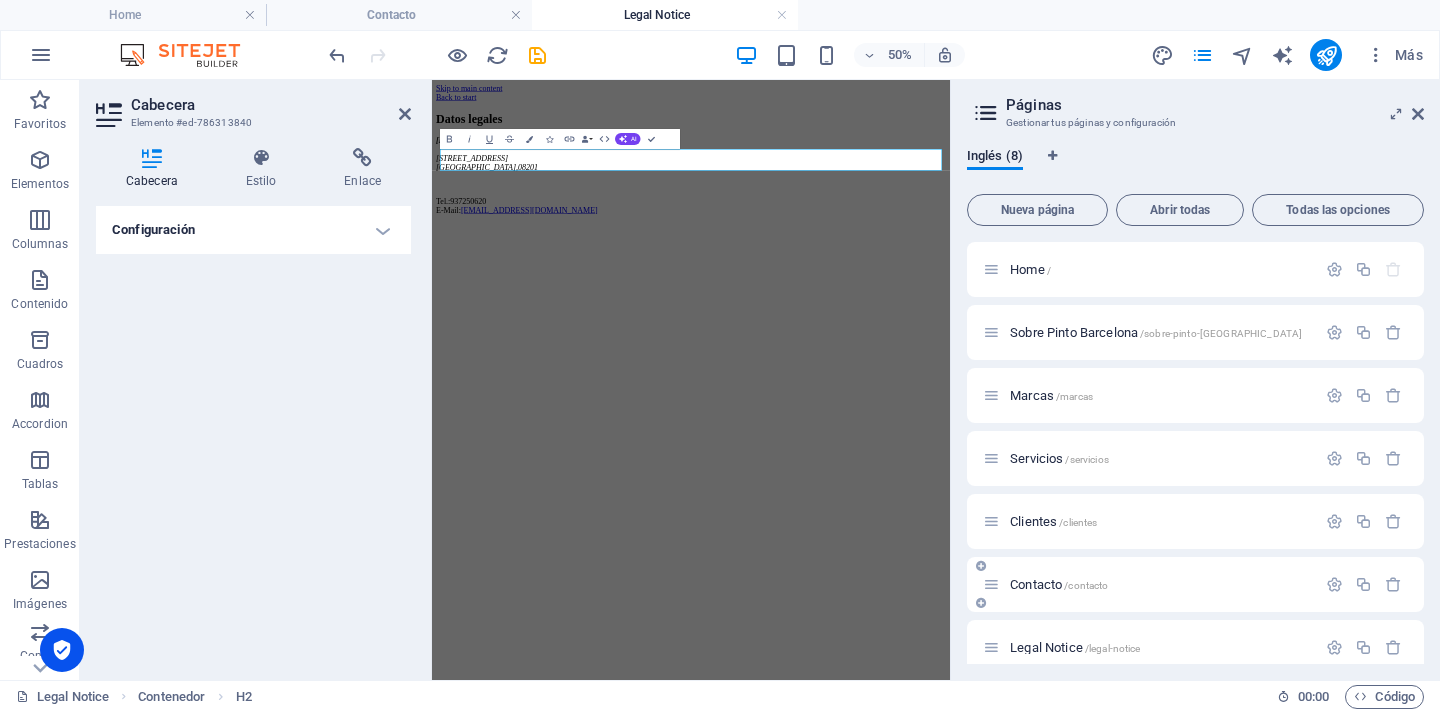click on "Contacto /contacto" at bounding box center [1160, 584] 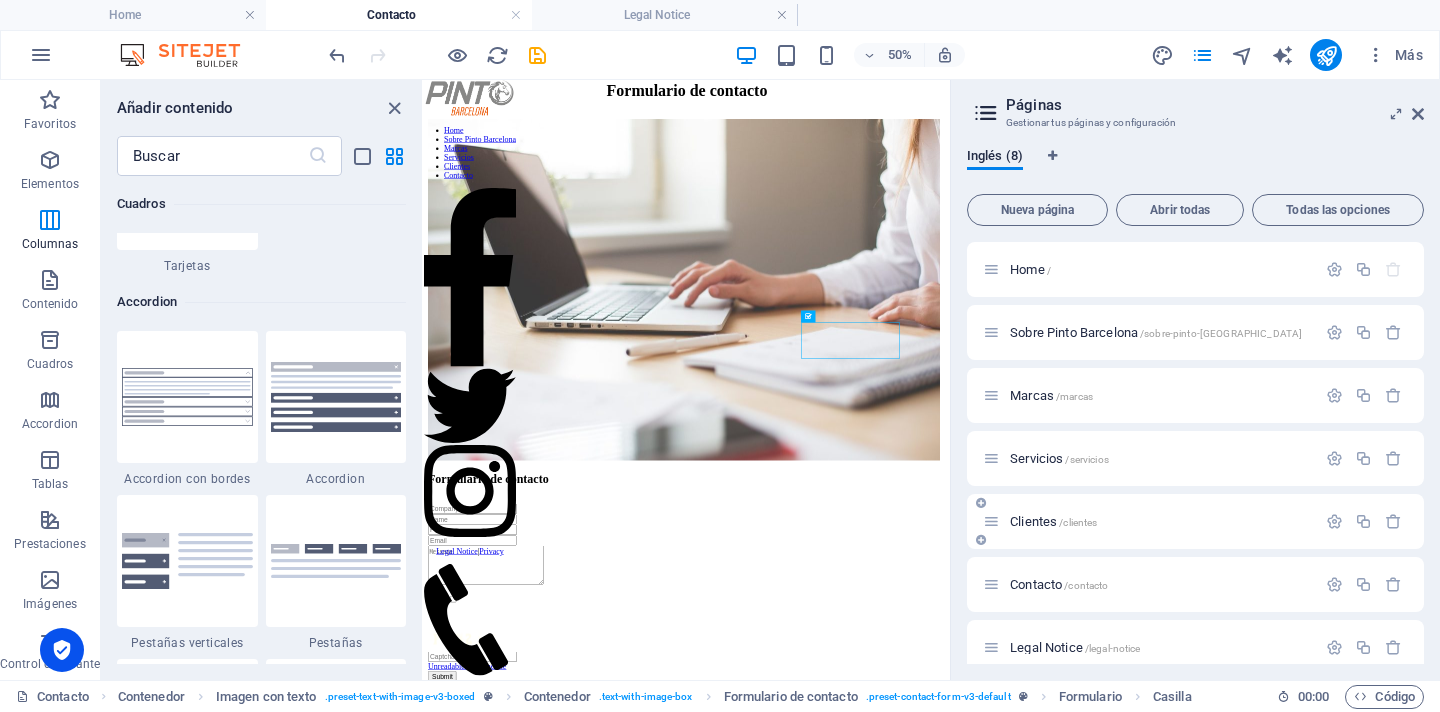click on "Clientes /clientes" at bounding box center [1160, 521] 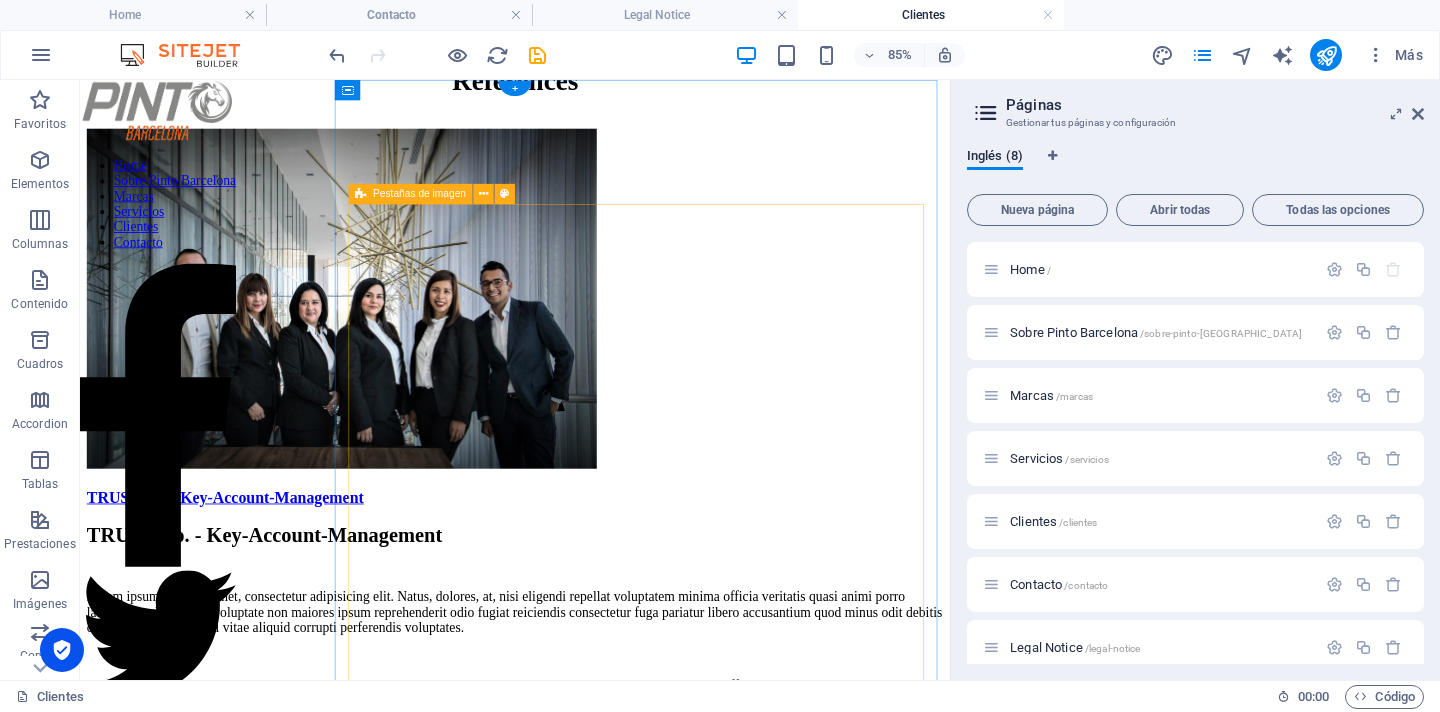 scroll, scrollTop: 0, scrollLeft: 0, axis: both 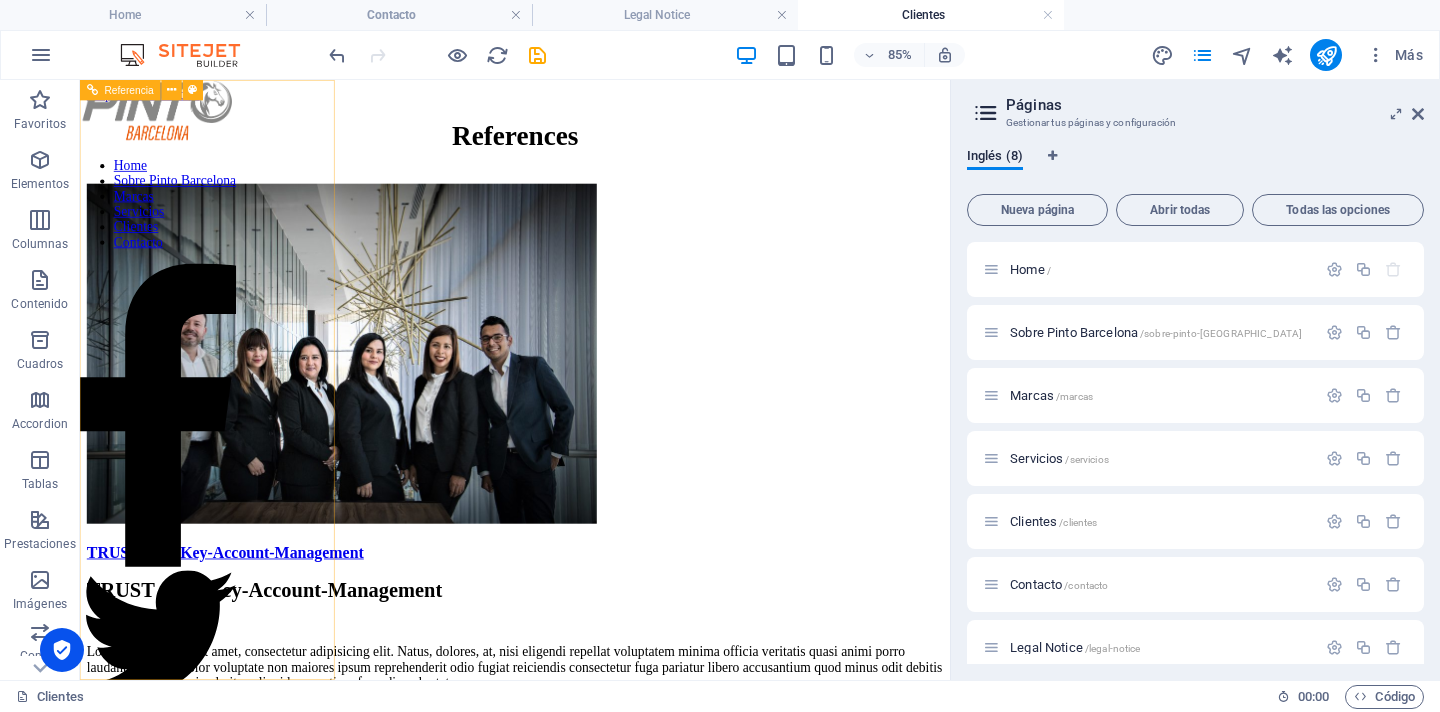 click on "Home Sobre Pinto Barcelona Marcas Servicios Clientes Contacto" at bounding box center (172, 226) 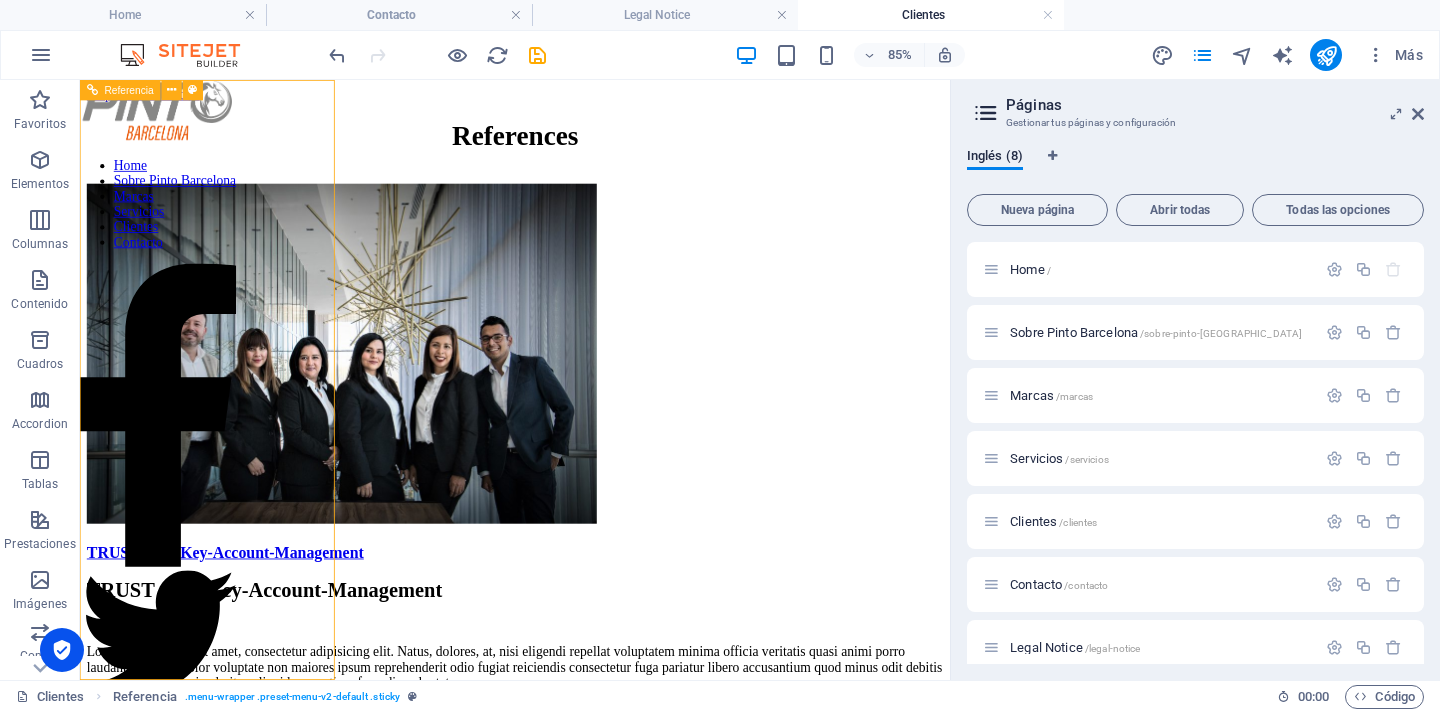 click on "Home Sobre Pinto Barcelona Marcas Servicios Clientes Contacto" at bounding box center (172, 226) 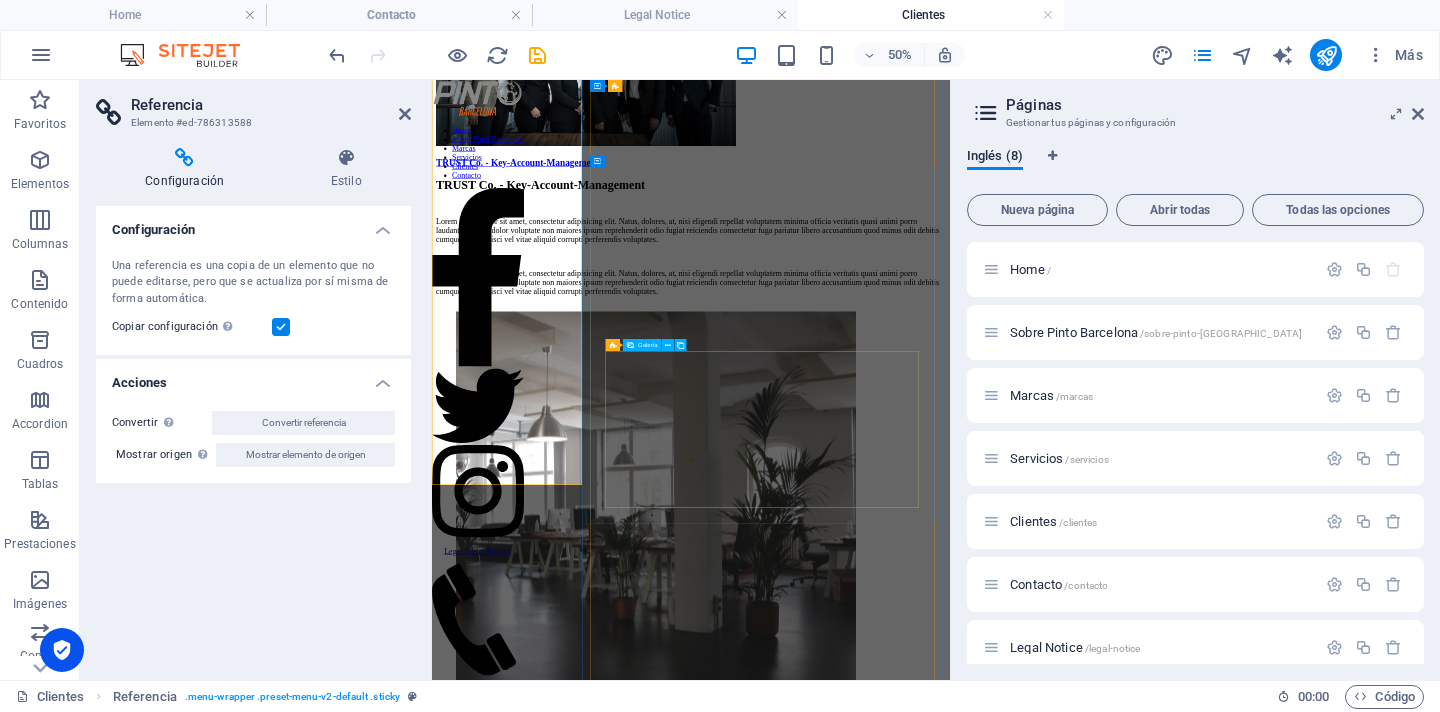 scroll, scrollTop: 386, scrollLeft: 0, axis: vertical 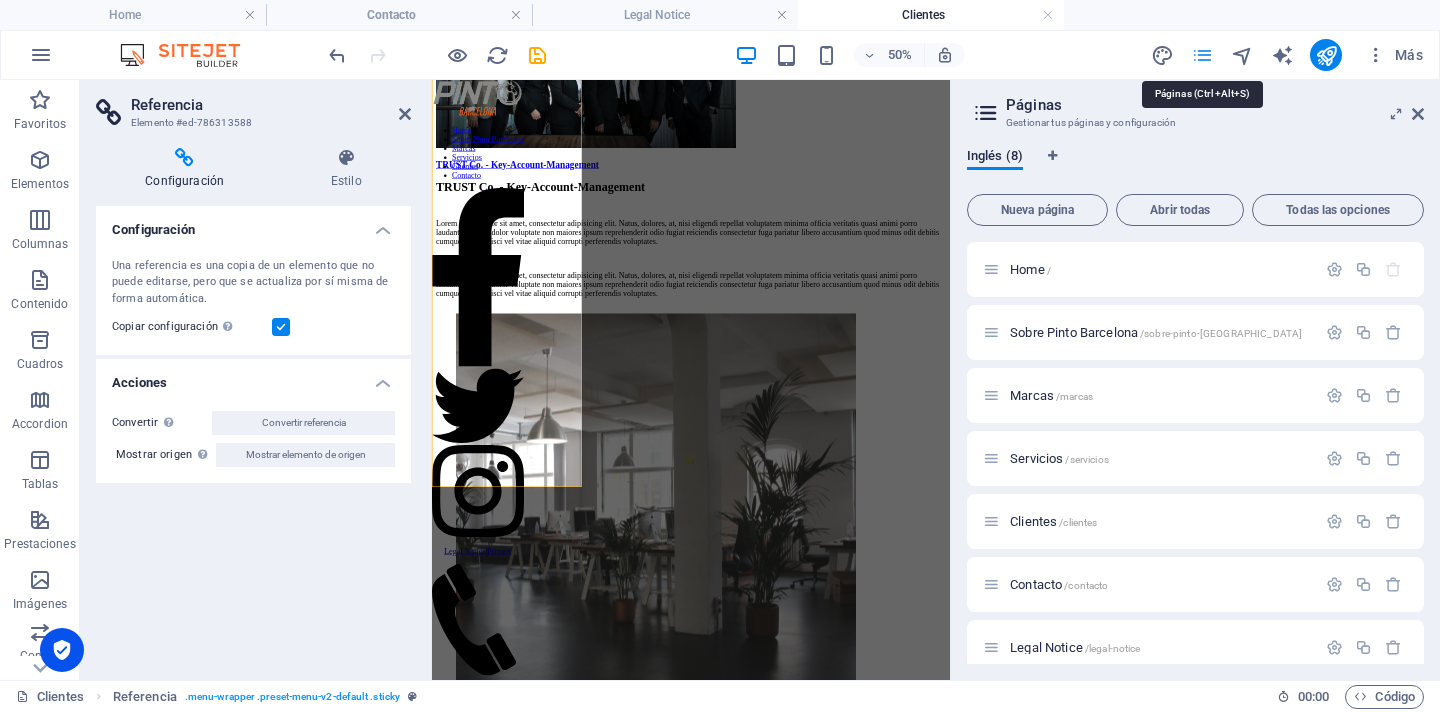 click at bounding box center [1202, 55] 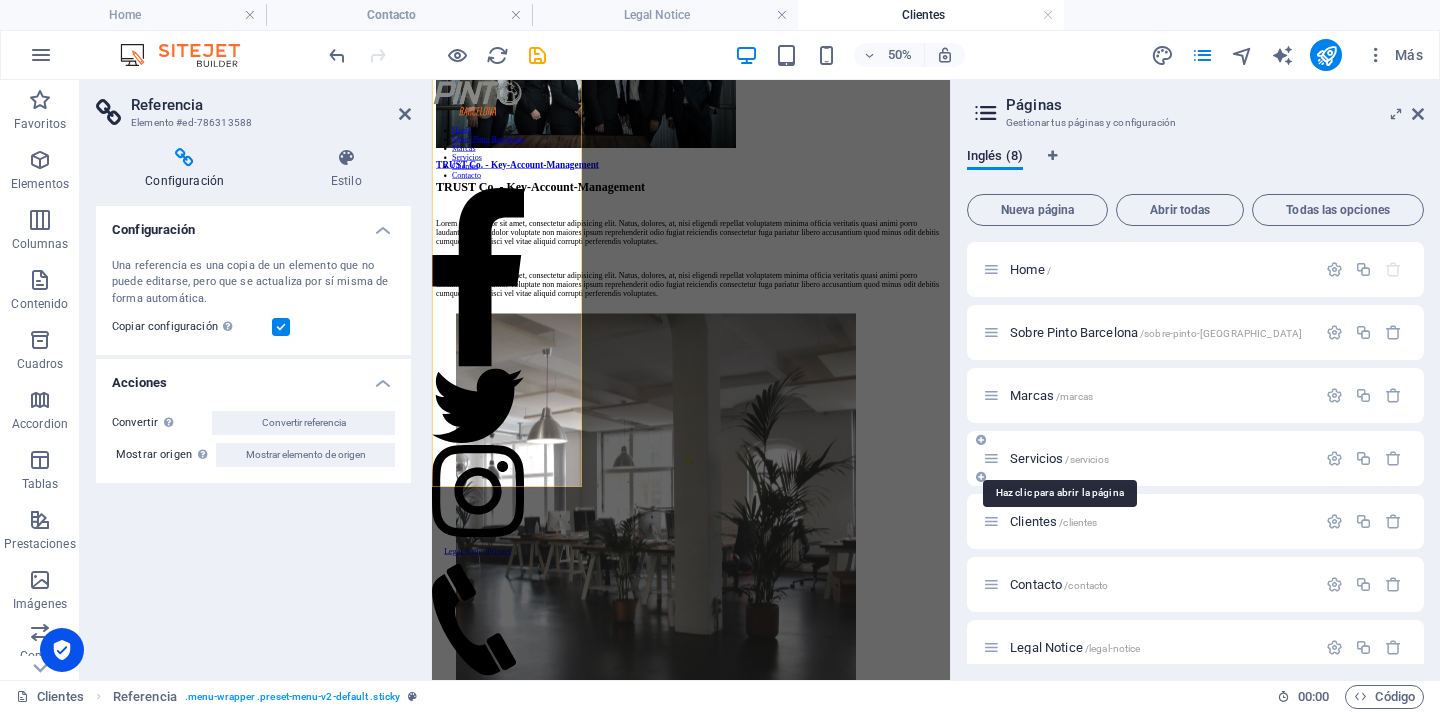 click on "/servicios" at bounding box center (1086, 459) 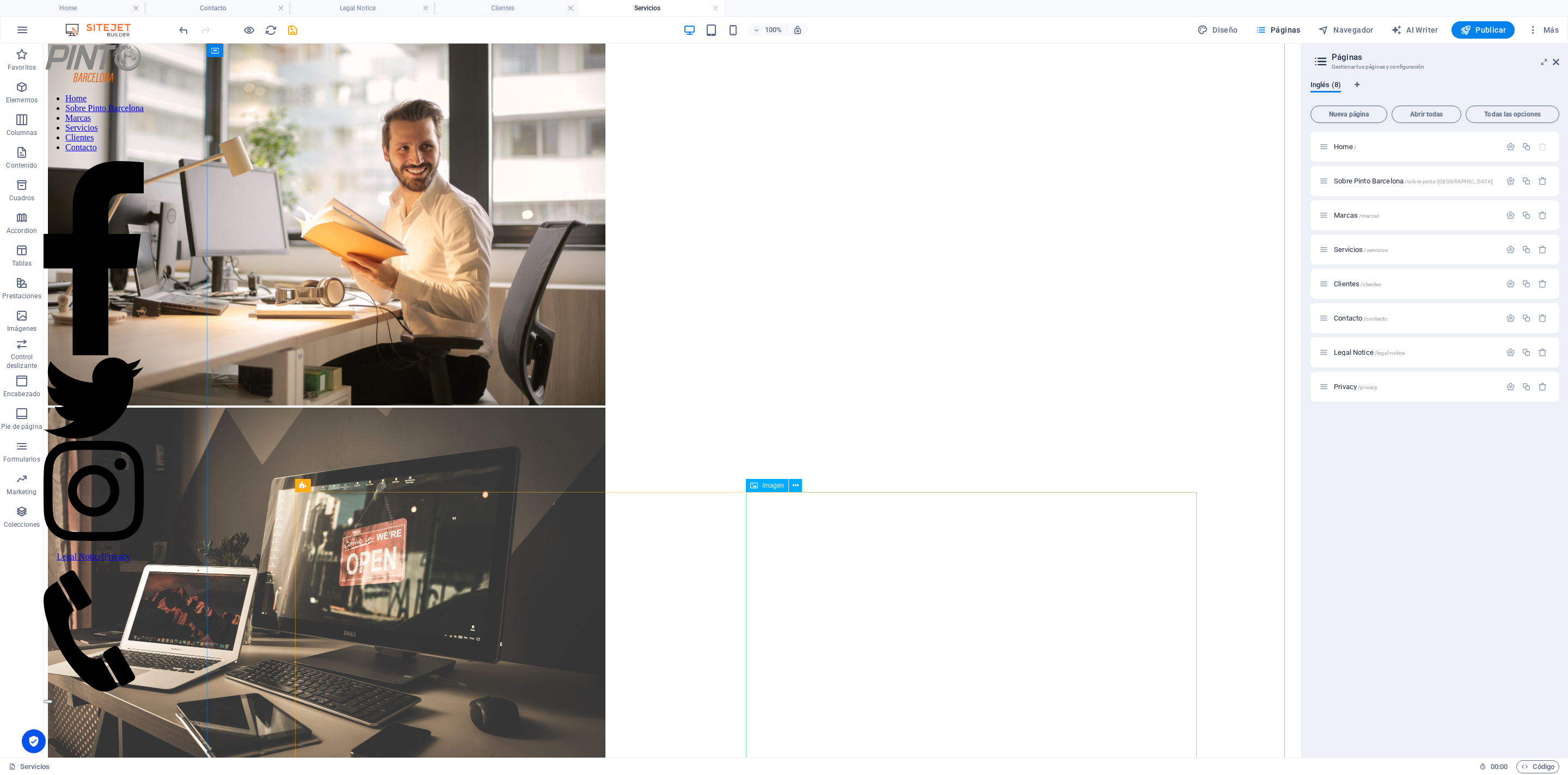 scroll, scrollTop: 0, scrollLeft: 0, axis: both 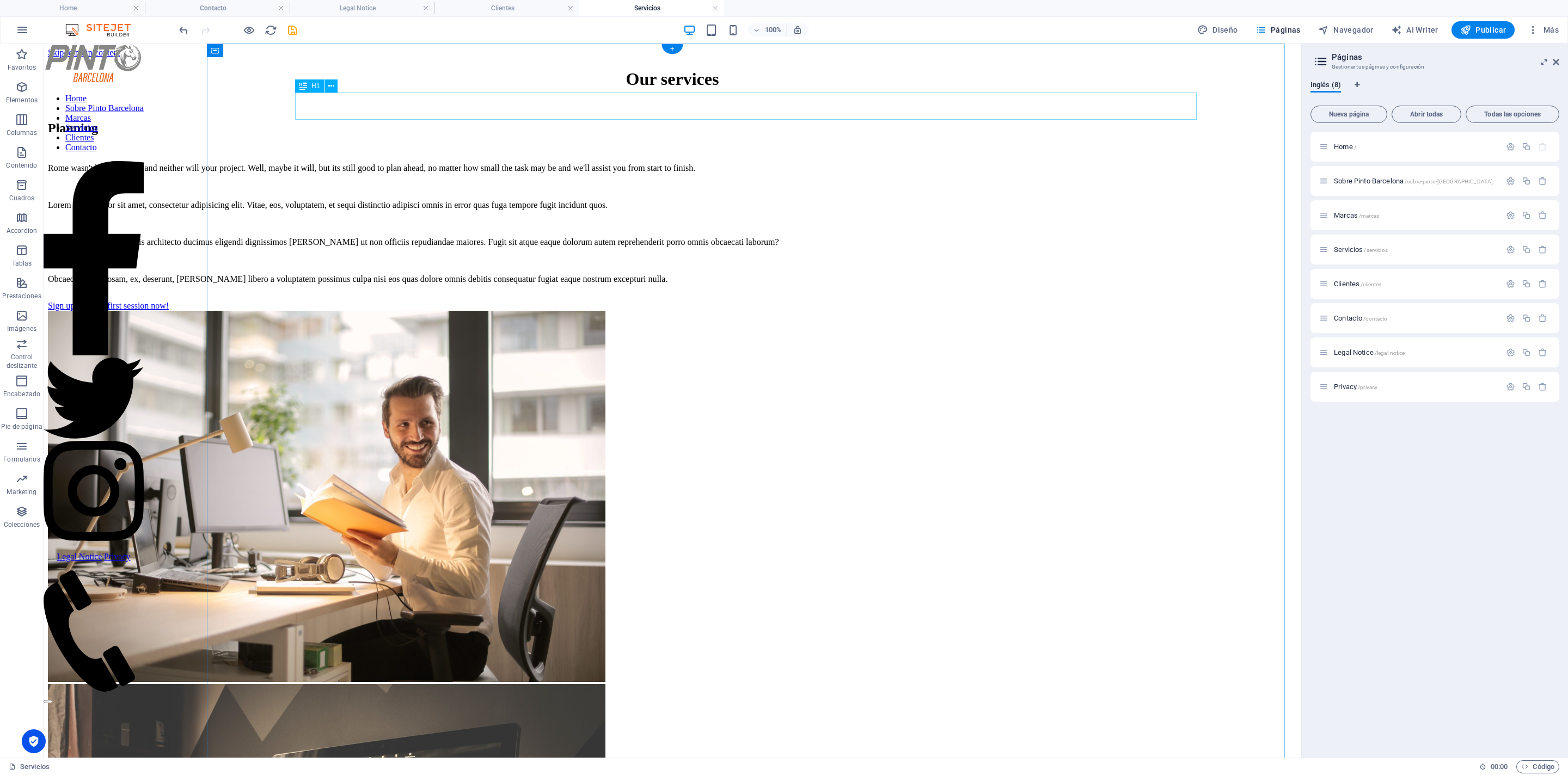 click on "Our services" at bounding box center [672, 79] 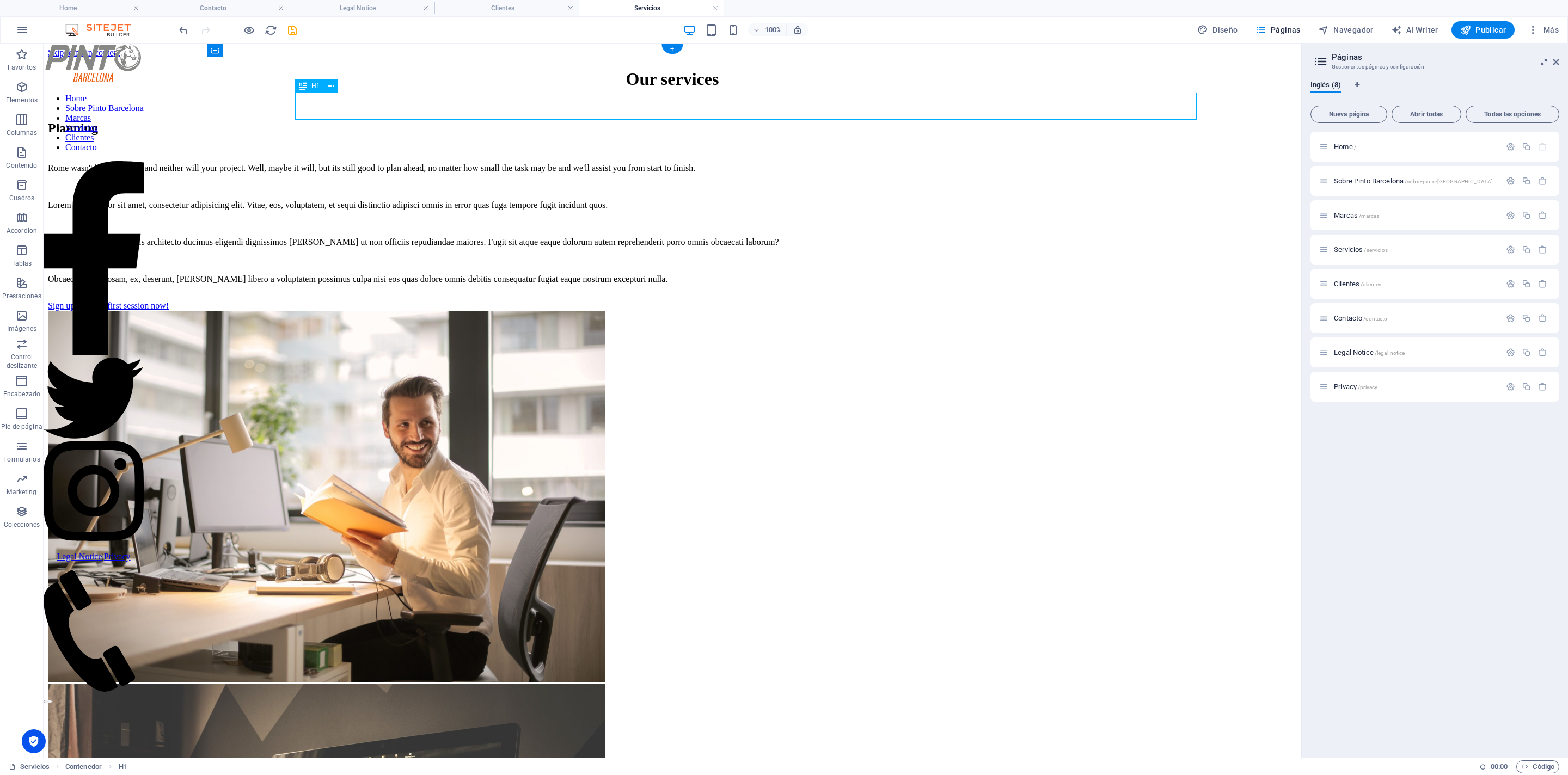 click on "Our services" at bounding box center (672, 79) 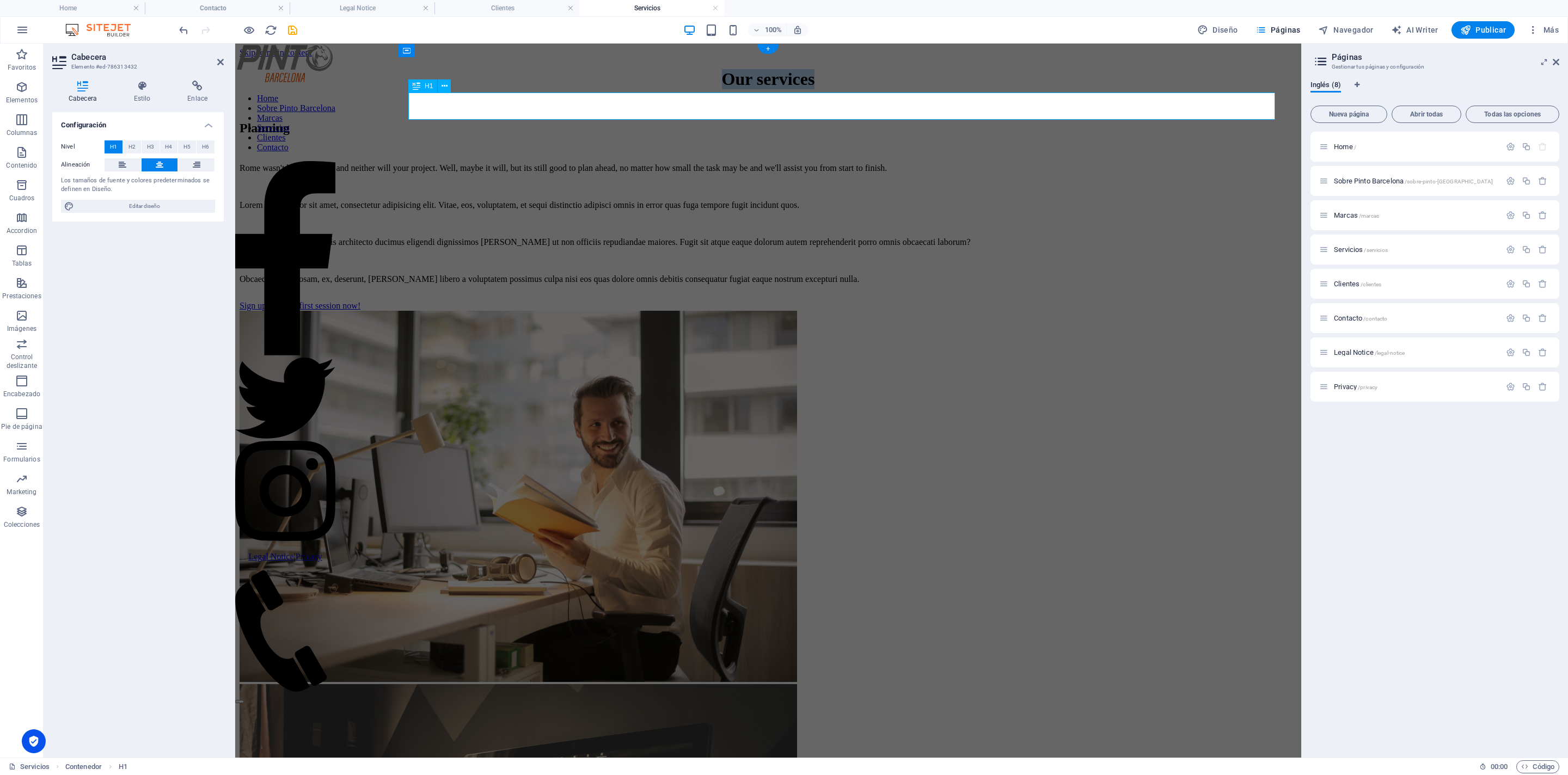 type 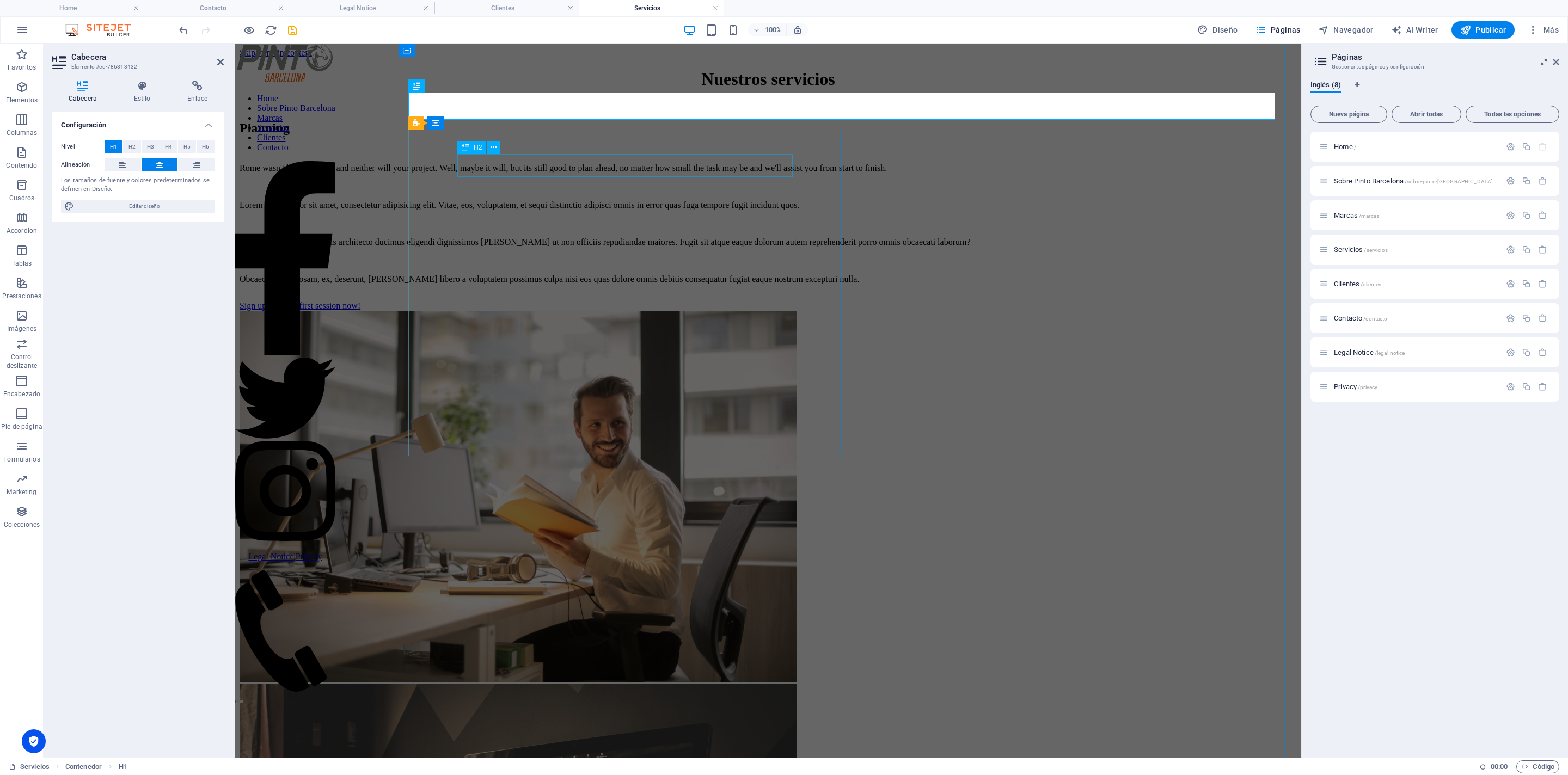 click on "Planning" at bounding box center [768, 128] 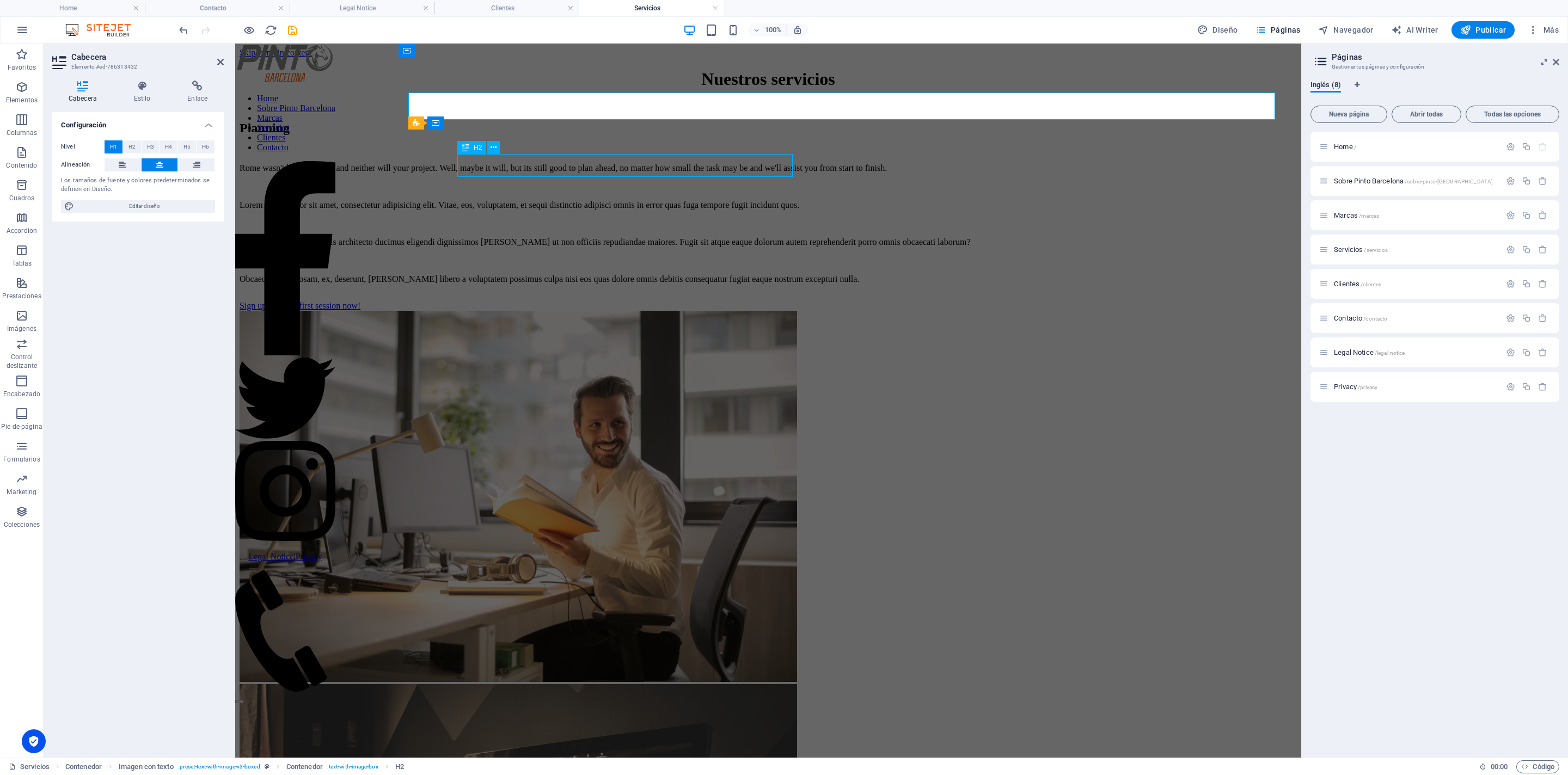 click on "Planning" at bounding box center (768, 128) 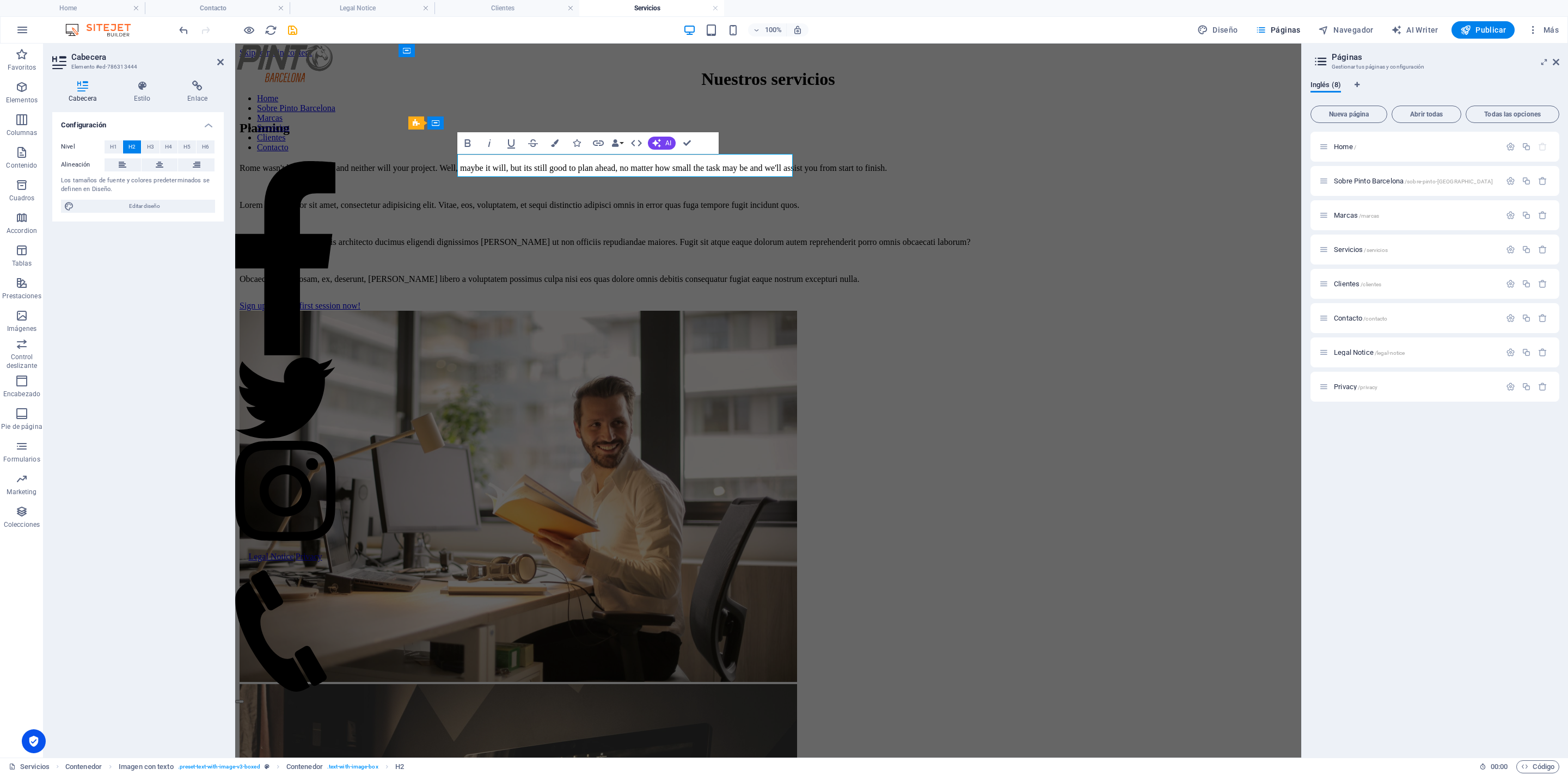 type 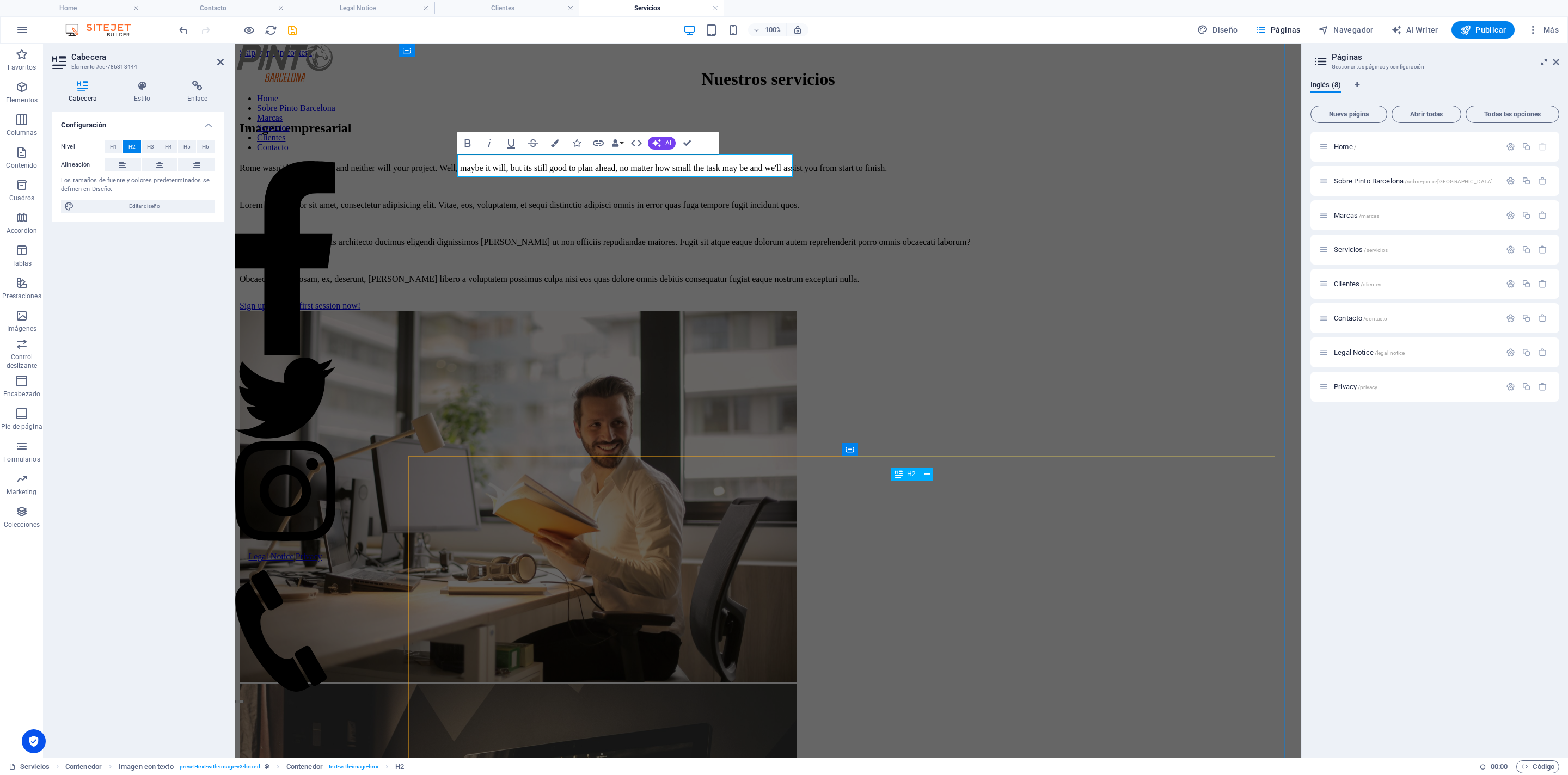 click on "Style guide database" at bounding box center (768, 1076) 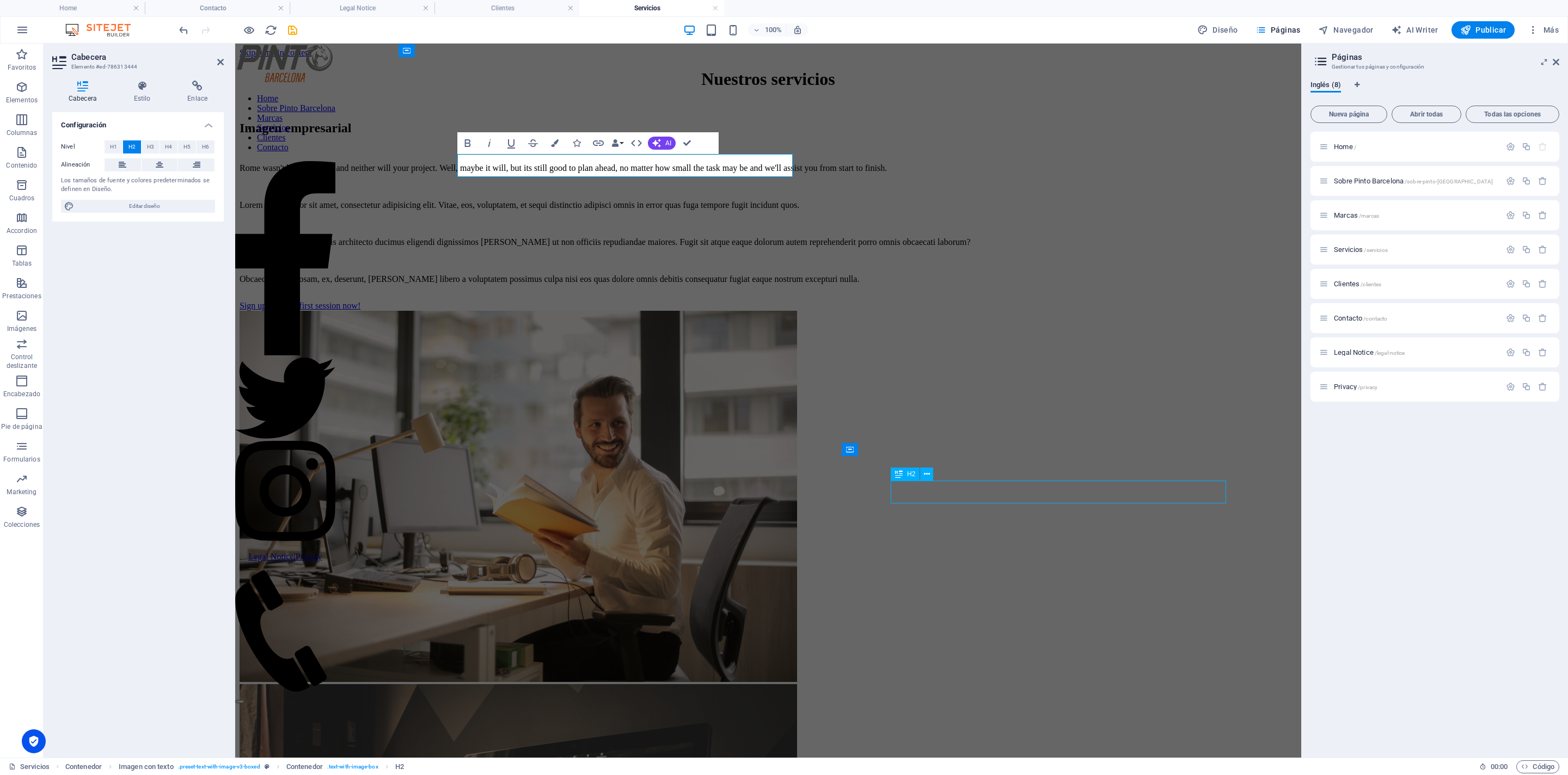 click on "Style guide database" at bounding box center (768, 1076) 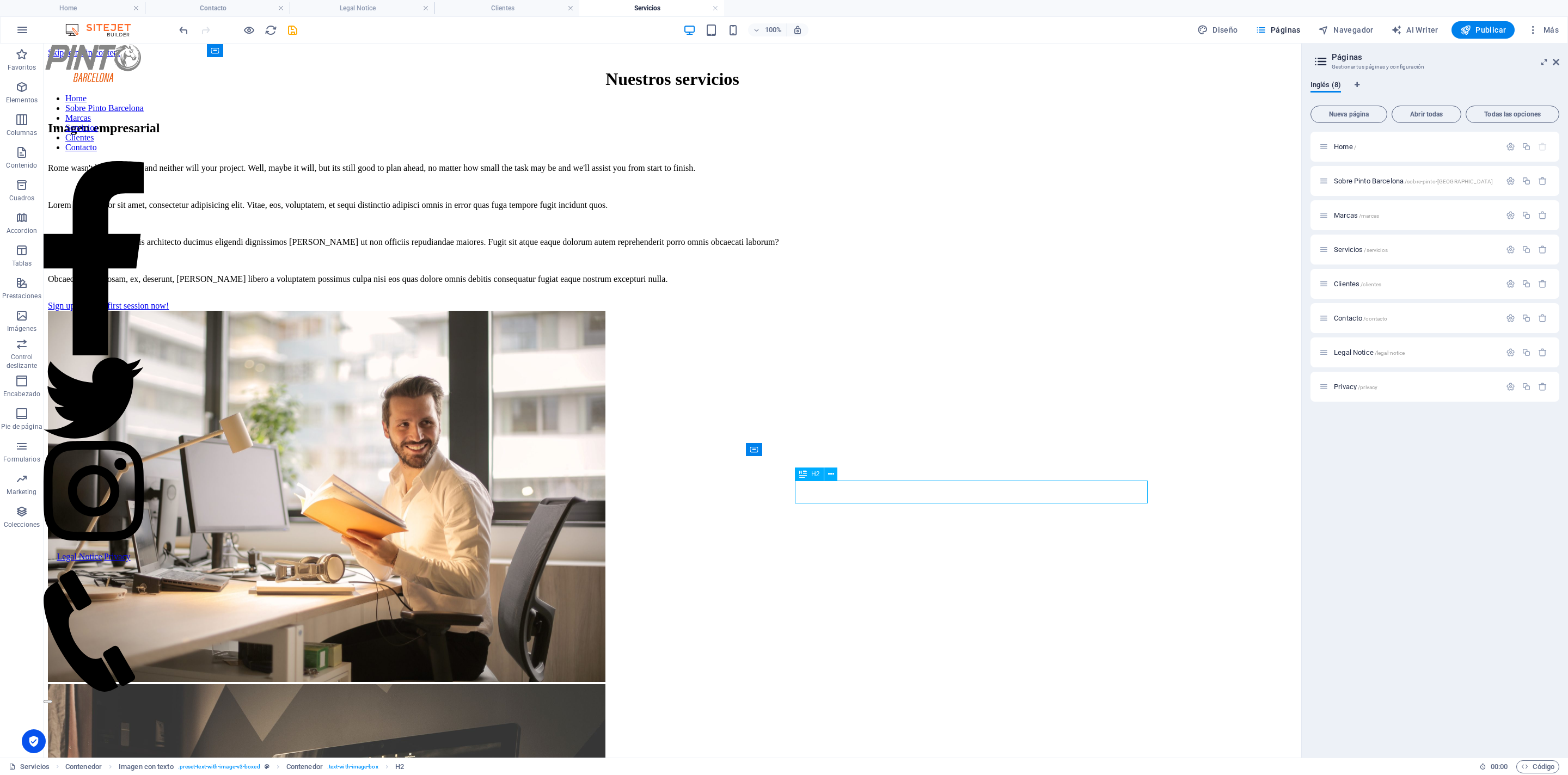 click on "Style guide database" at bounding box center [672, 1076] 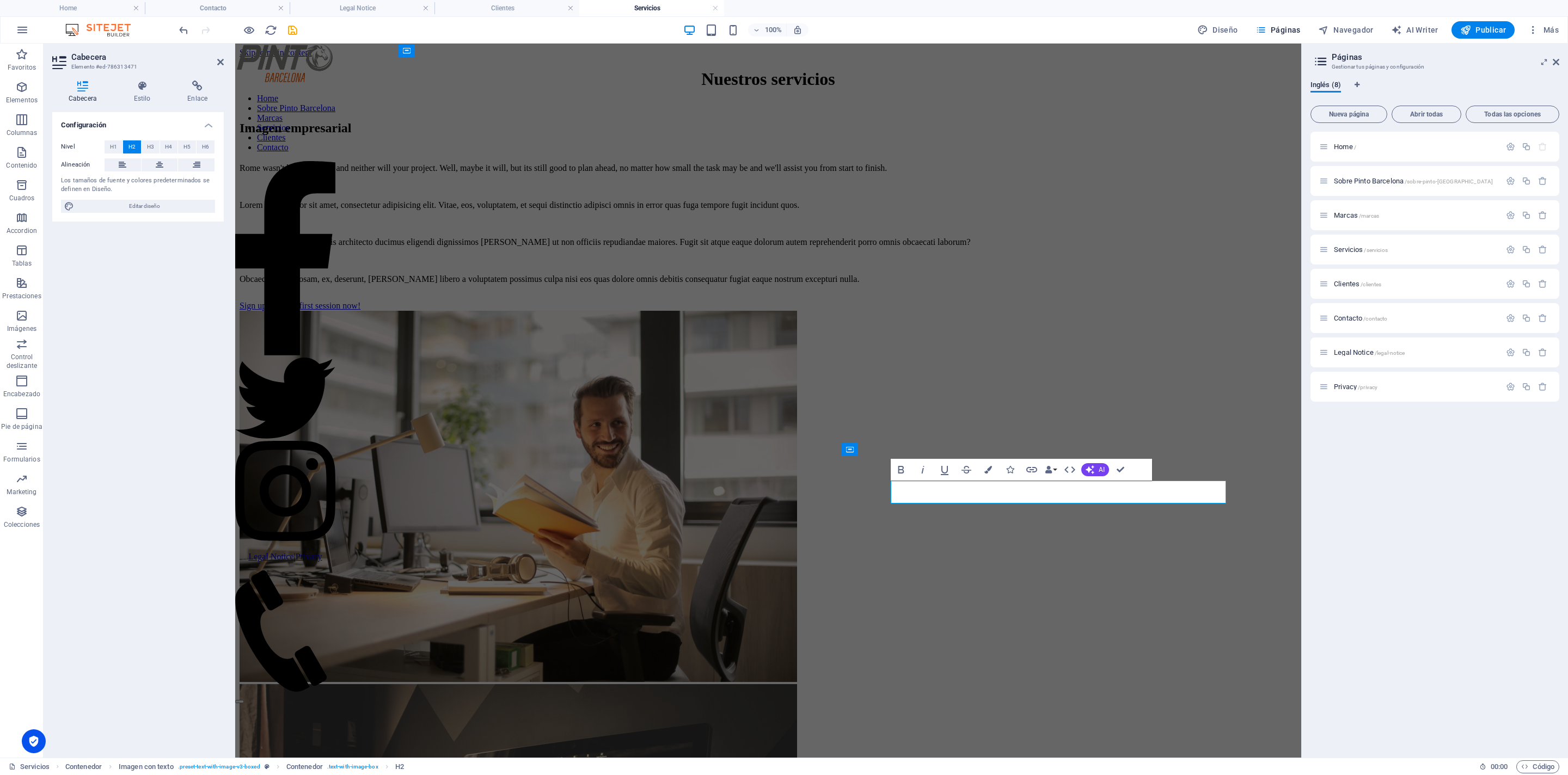 click on "Style guide database" at bounding box center [768, 1076] 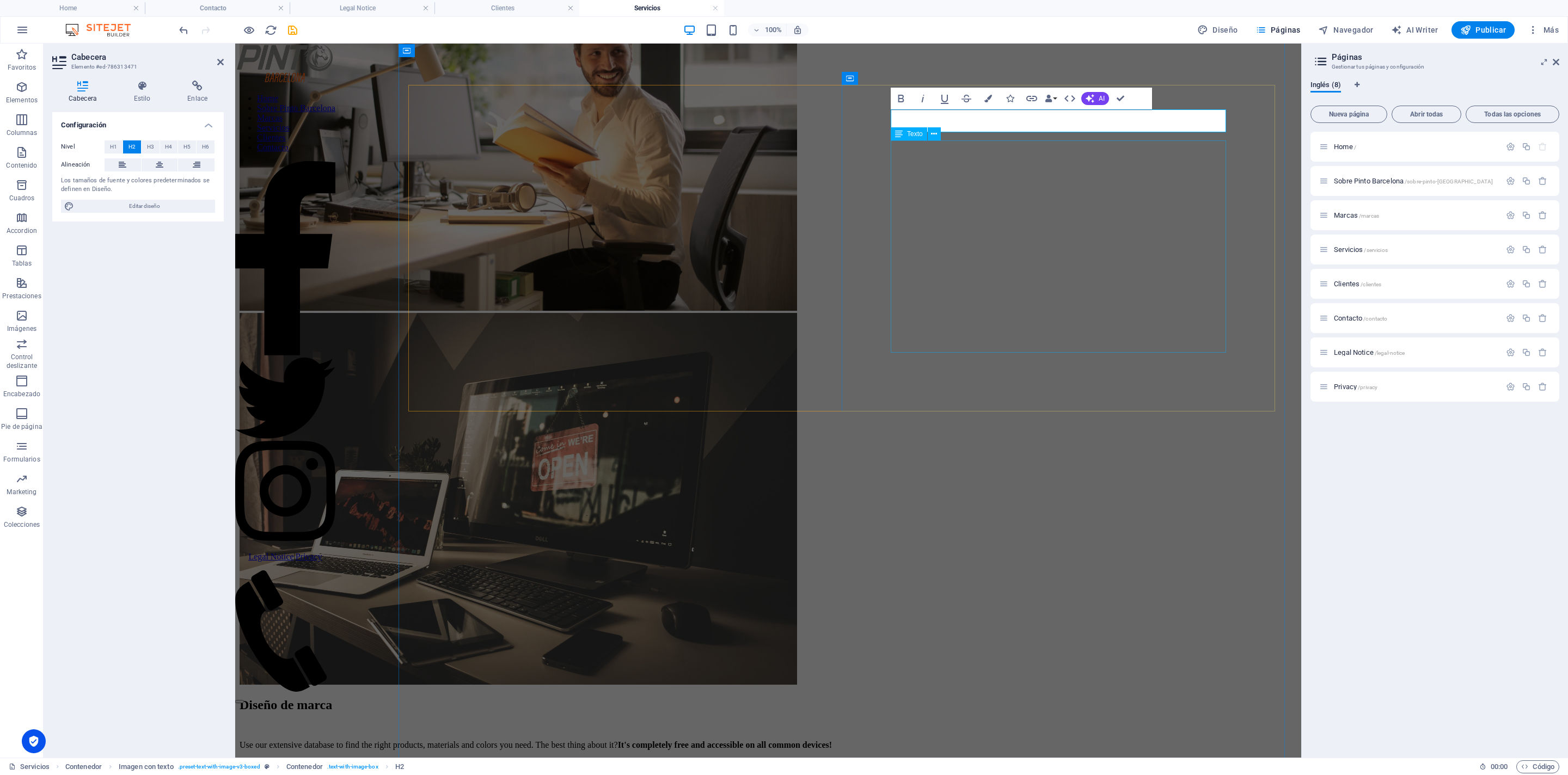 scroll, scrollTop: 471, scrollLeft: 0, axis: vertical 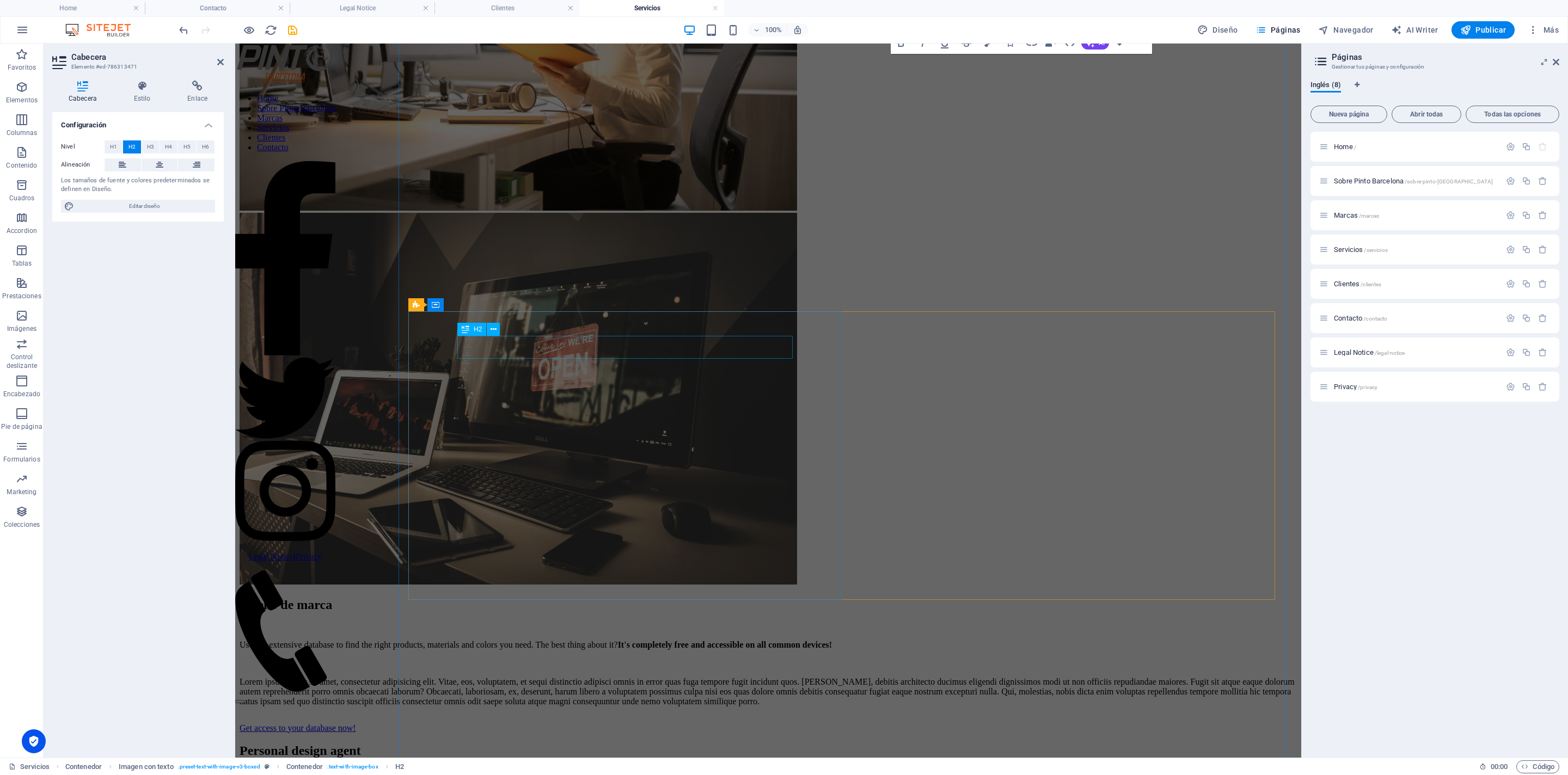 click on "Personal design agent" at bounding box center (768, 751) 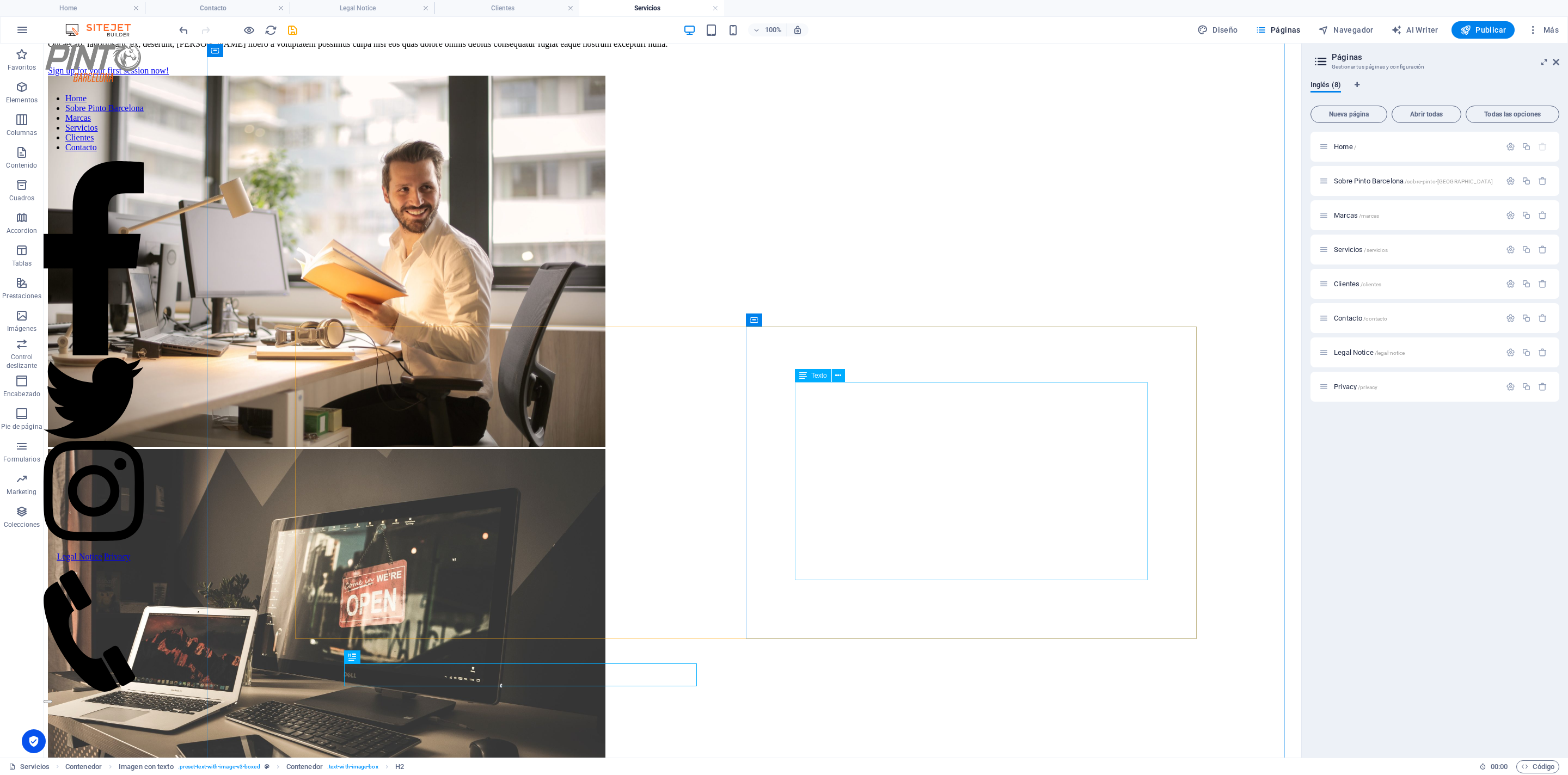 scroll, scrollTop: 347, scrollLeft: 0, axis: vertical 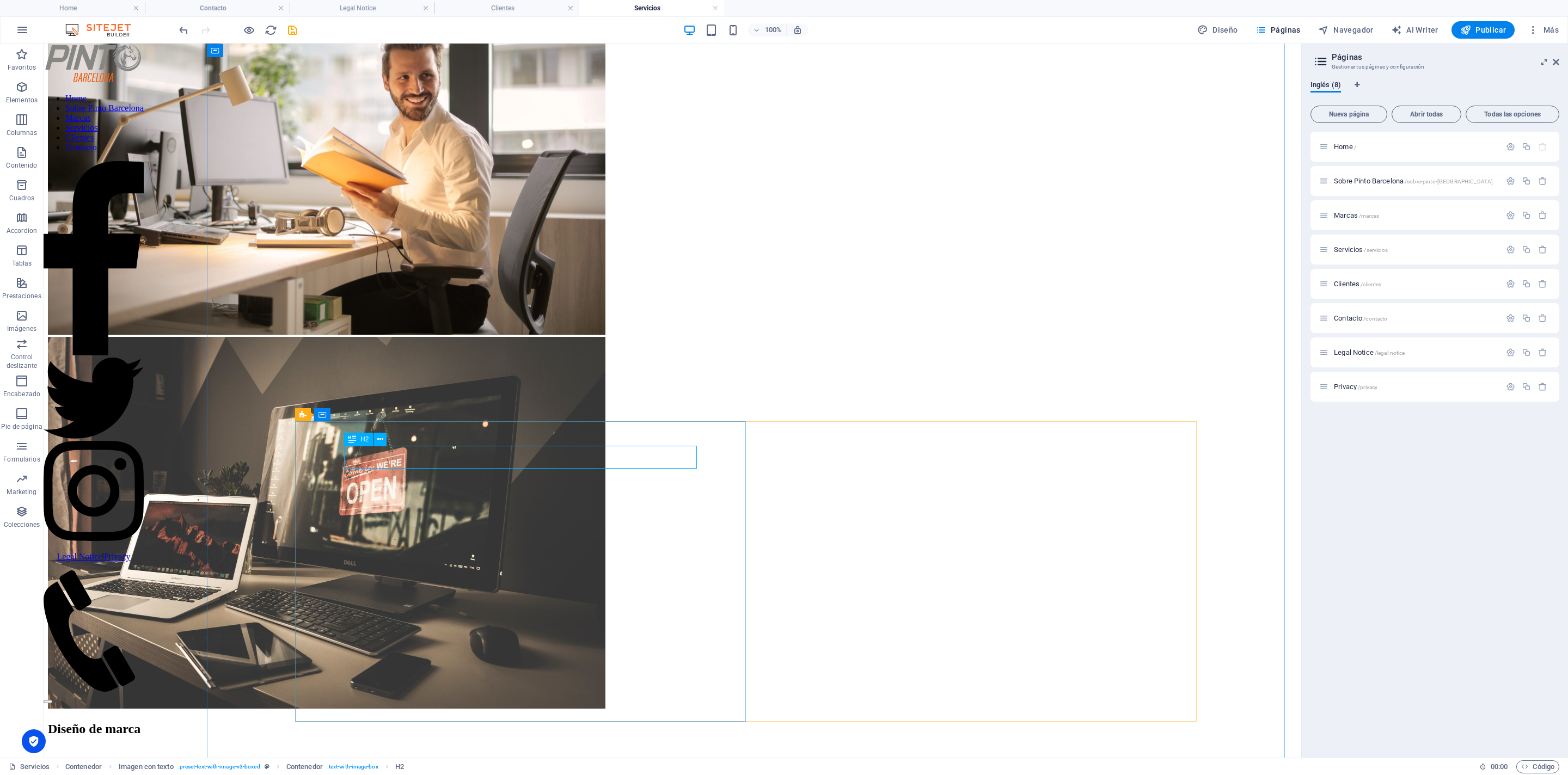click on "Personal design agent" at bounding box center (672, 875) 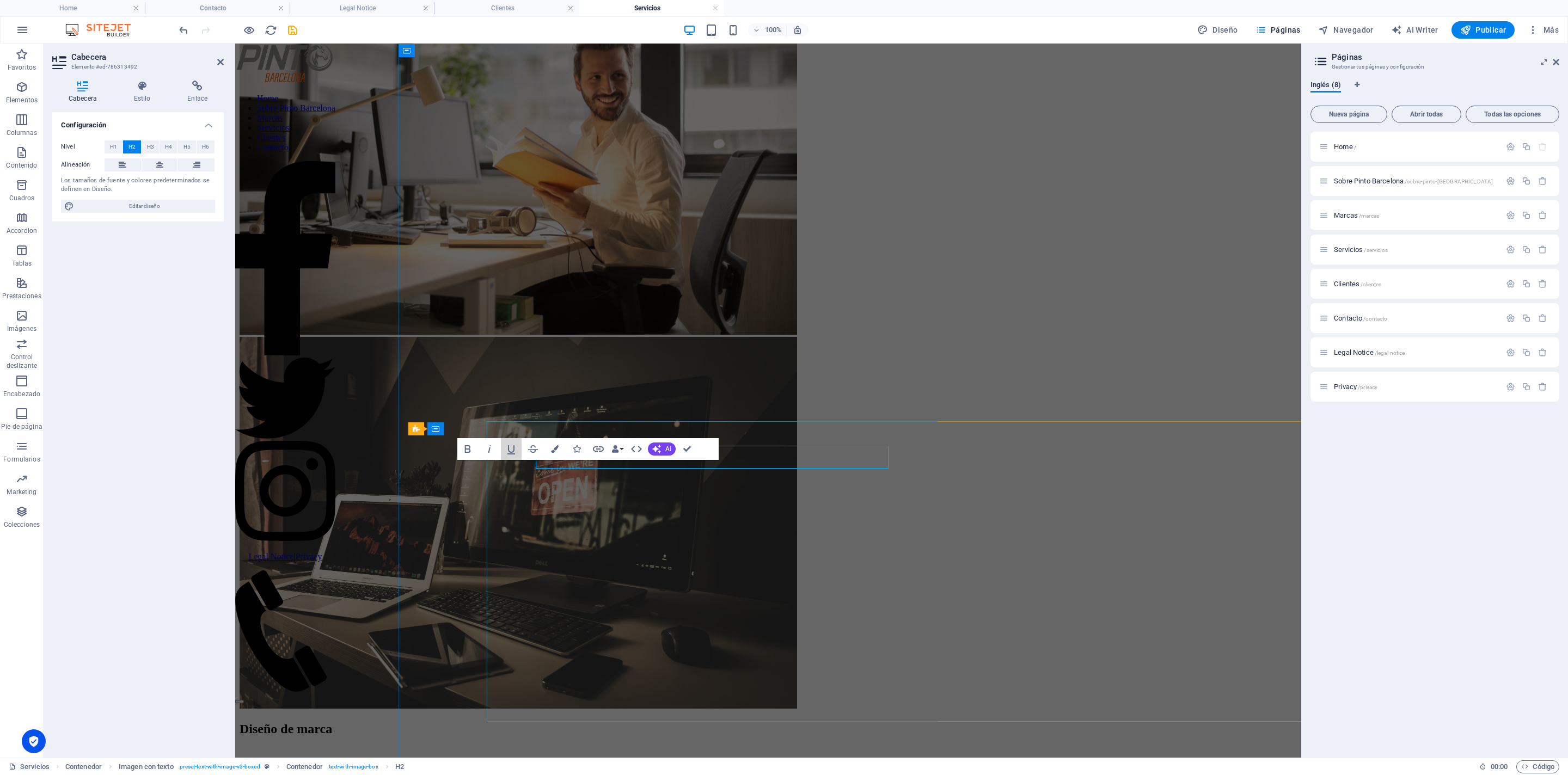 click on "Underline" at bounding box center [511, 449] 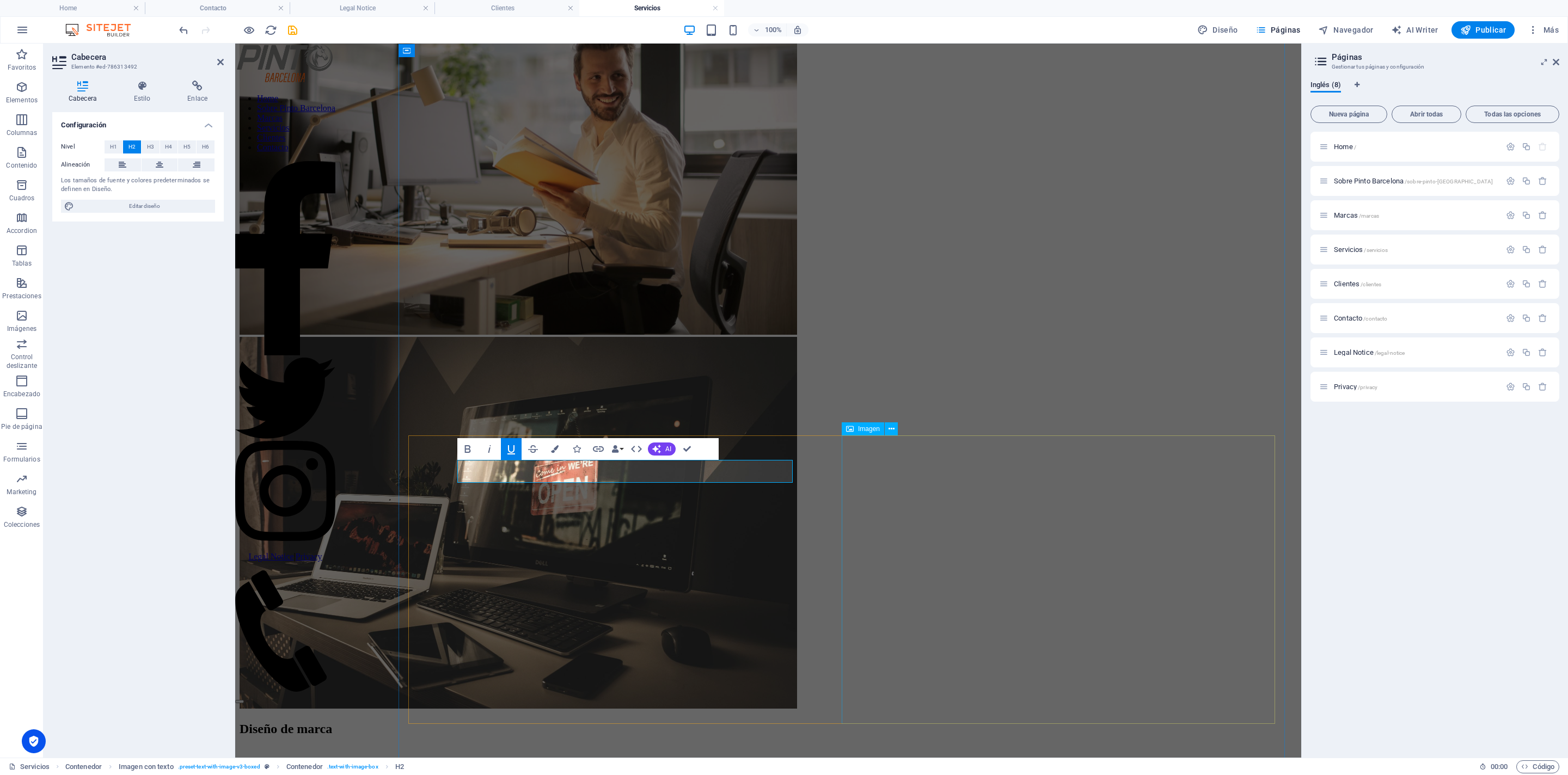 type 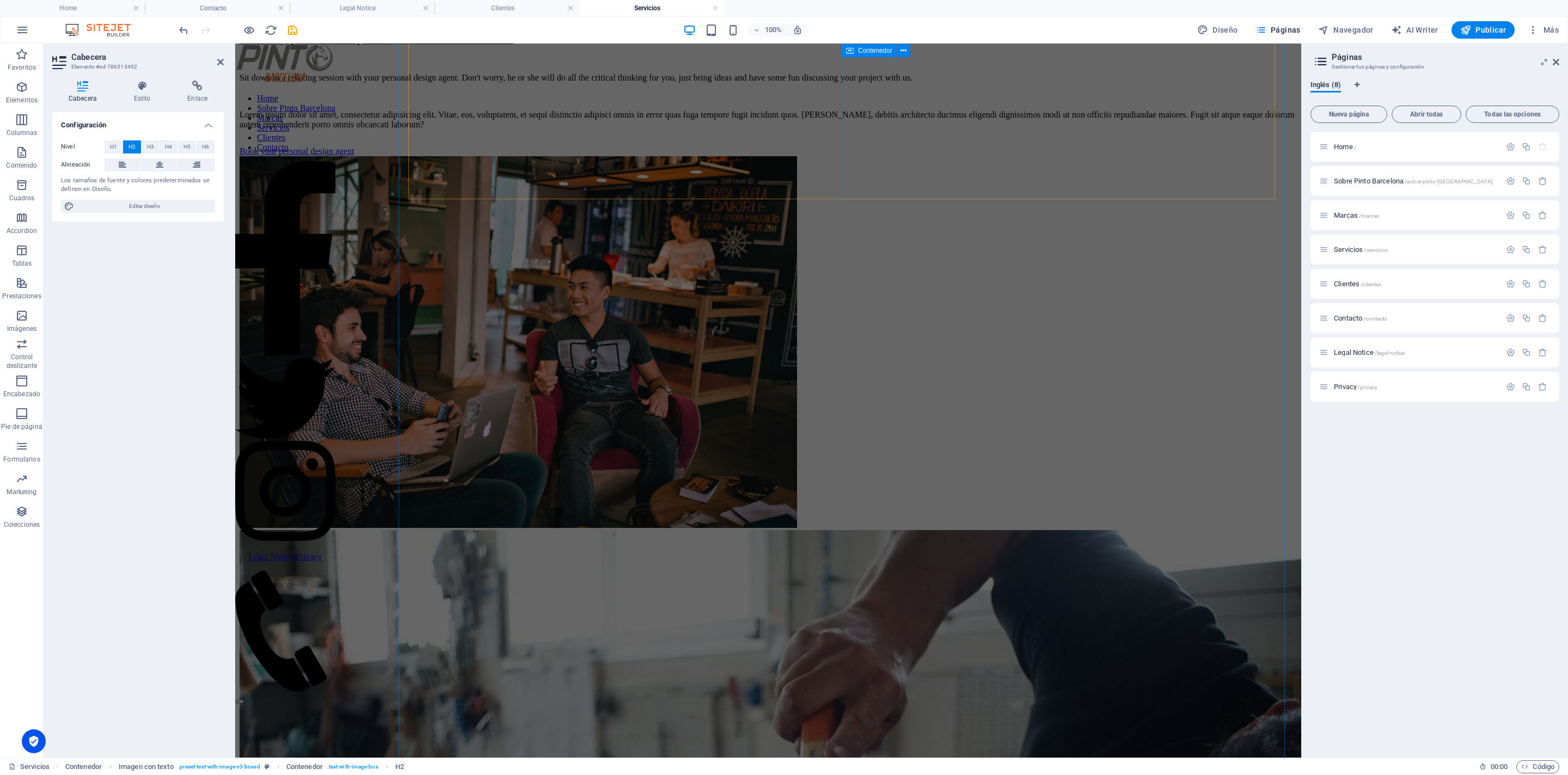 scroll, scrollTop: 1401, scrollLeft: 0, axis: vertical 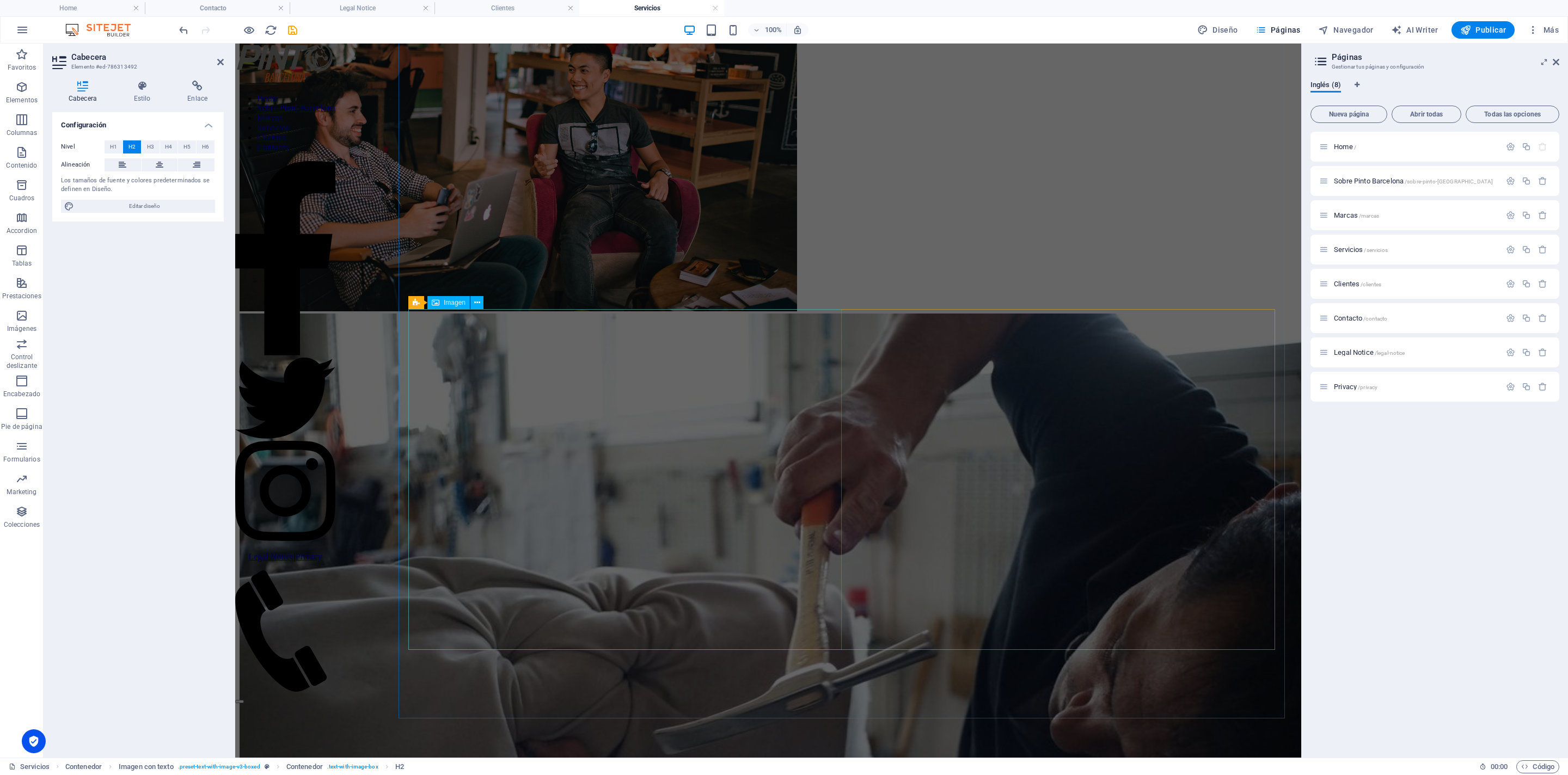 click at bounding box center [768, 2004] 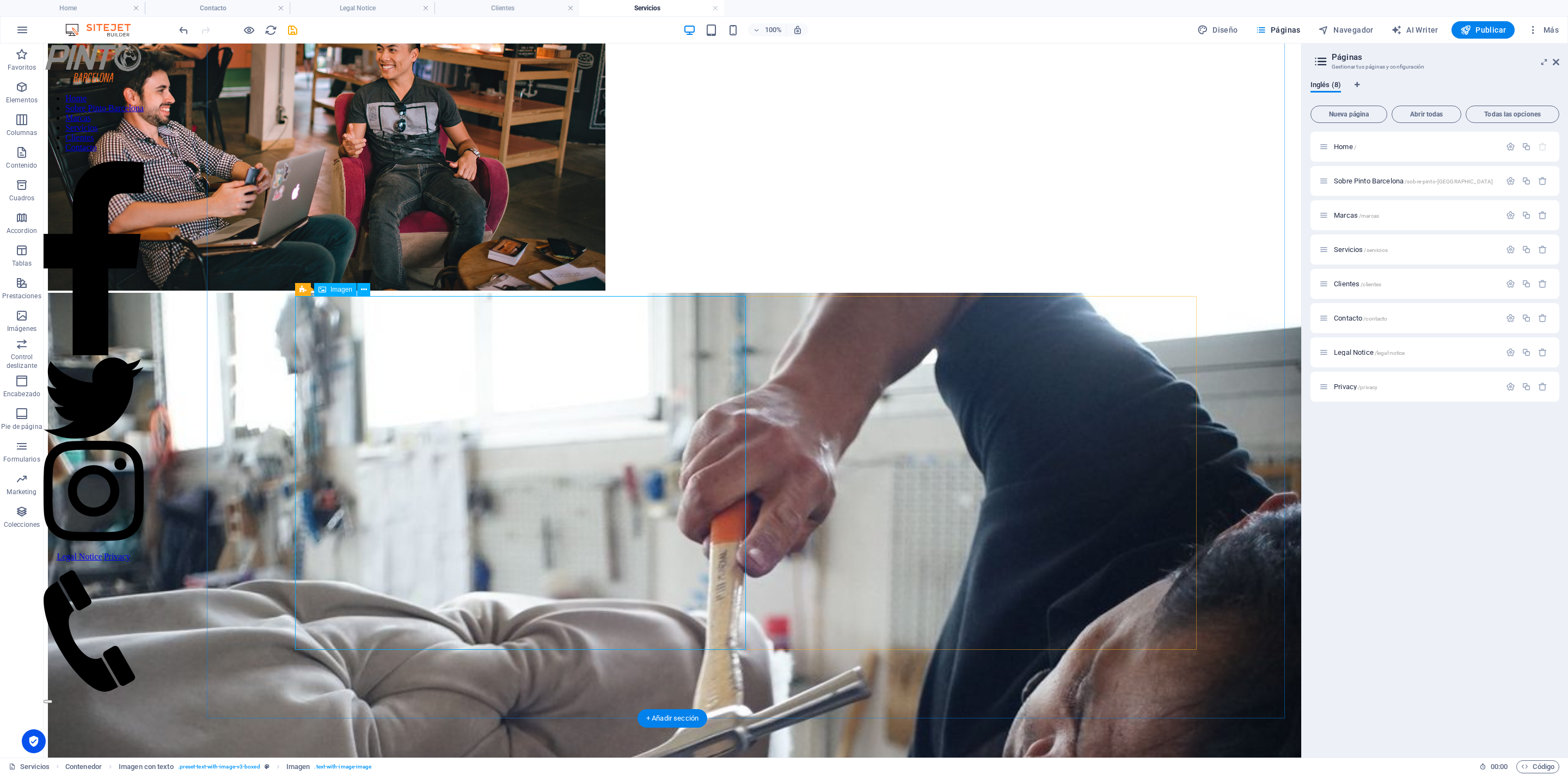 scroll, scrollTop: 1285, scrollLeft: 0, axis: vertical 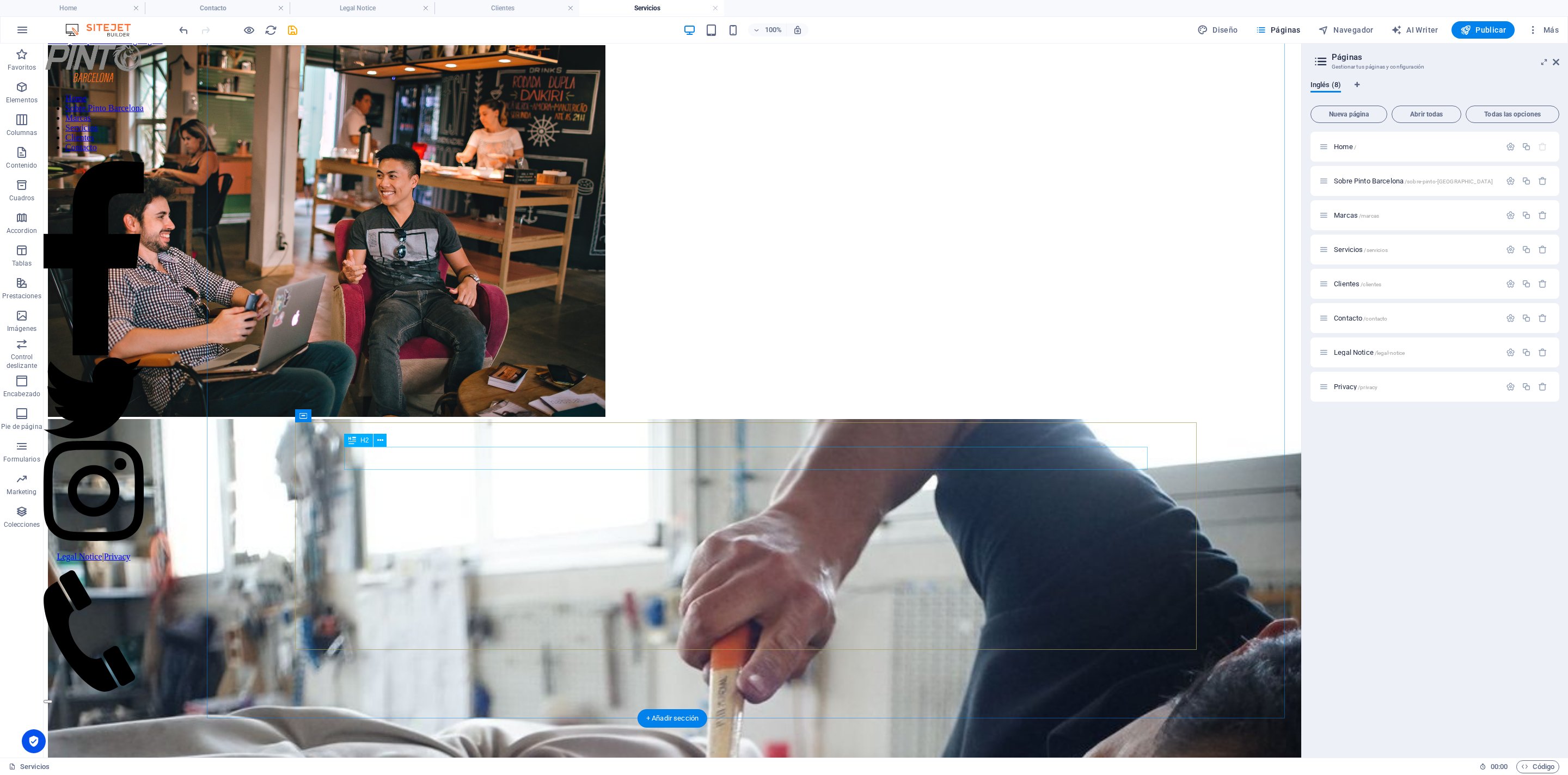 click on "Installation" at bounding box center (672, 2016) 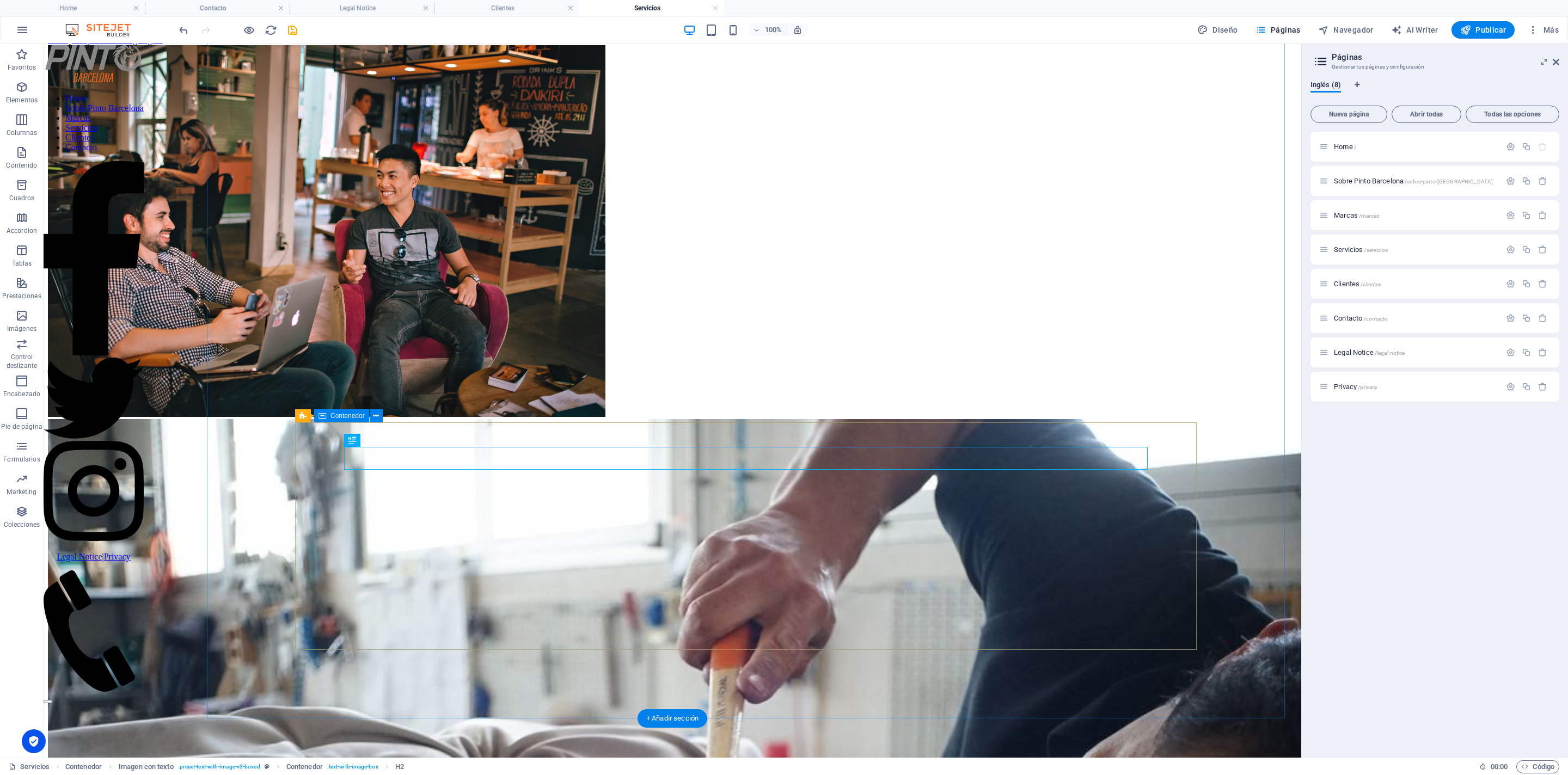 click on "Installation Custom products require custom solutions, experience and time. Let our veteran craftsmen take care of your lovely new furniture pieces for you. Lorem ipsum dolor sit amet, consectetur adipisicing elit. Vitae, eos, voluptatem, et sequi distinctio adipisci omnis in error quas fuga tempore fugit incidunt quos. Lorem ipsum dolor sit amet, consectetur adipisicing elit. Vitae, eos, voluptatem, et sequi distinctio adipisci omnis in error quas fuga tempore fugit incidunt quos. Atque, debitis architecto ducimus eligendi dignissimos modi ut non officiis repudiandae maiores. Fugit sit atque eaque dolorum autem reprehenderit porro omnis obcaecati laborum? Lorem ipsum dolor sit amet, consectetur adipisicing elit. Vitae, eos, voluptatem, et sequi distinctio adipisci omnis in error quas fuga tempore fugit incidunt quos. Get a quote" at bounding box center [672, 2103] 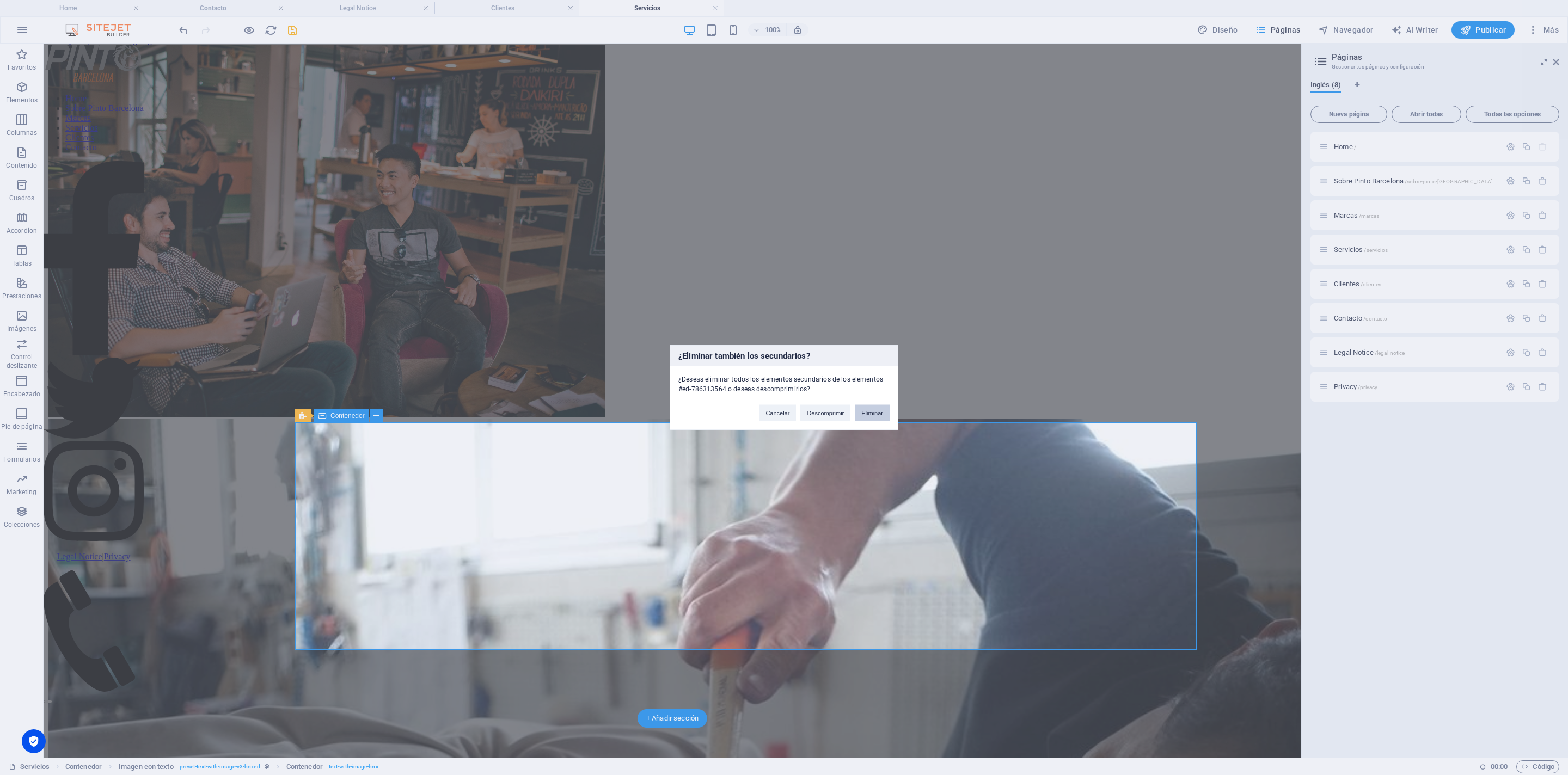 click on "Eliminar" at bounding box center (872, 413) 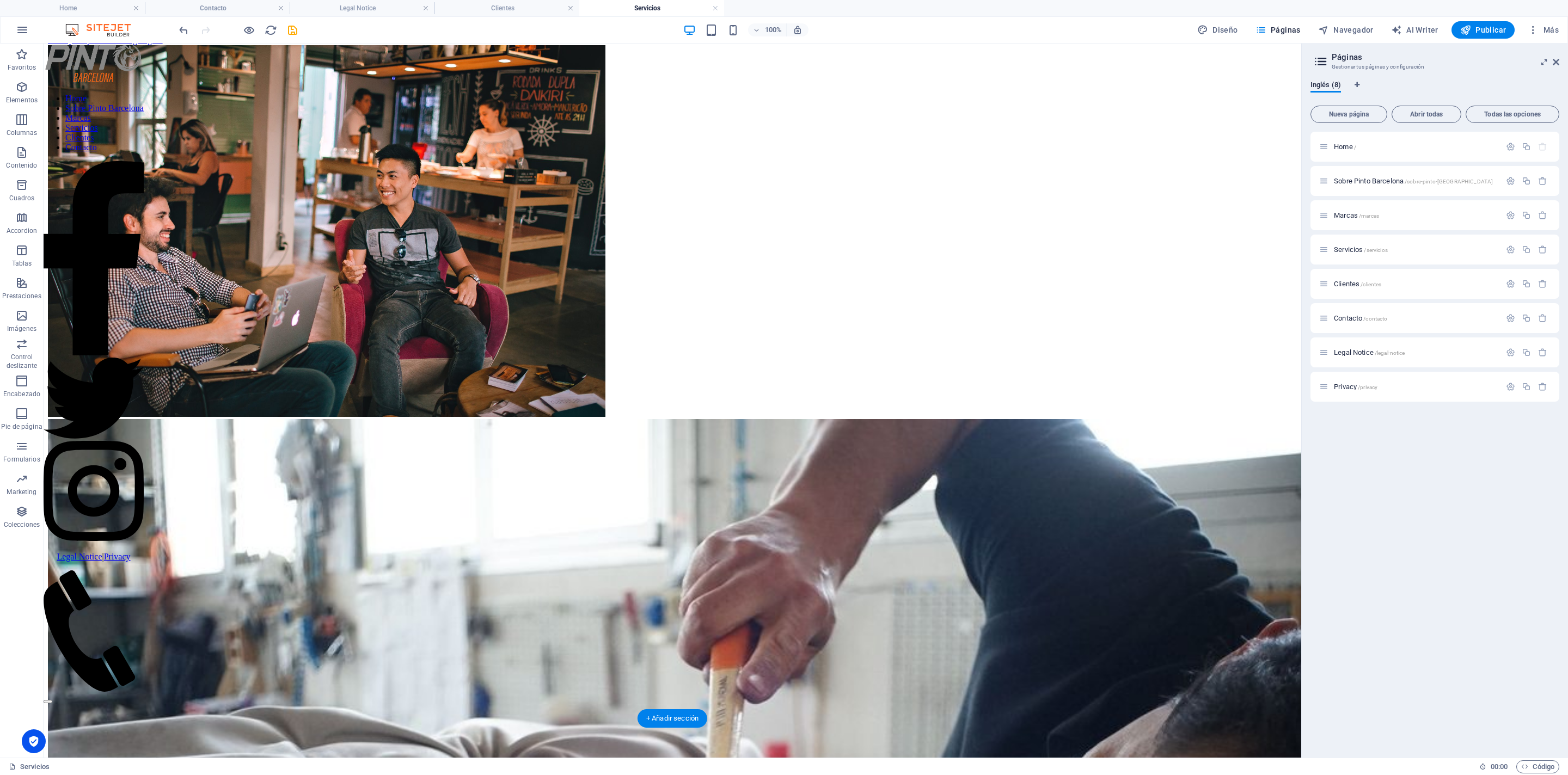 scroll, scrollTop: 1135, scrollLeft: 0, axis: vertical 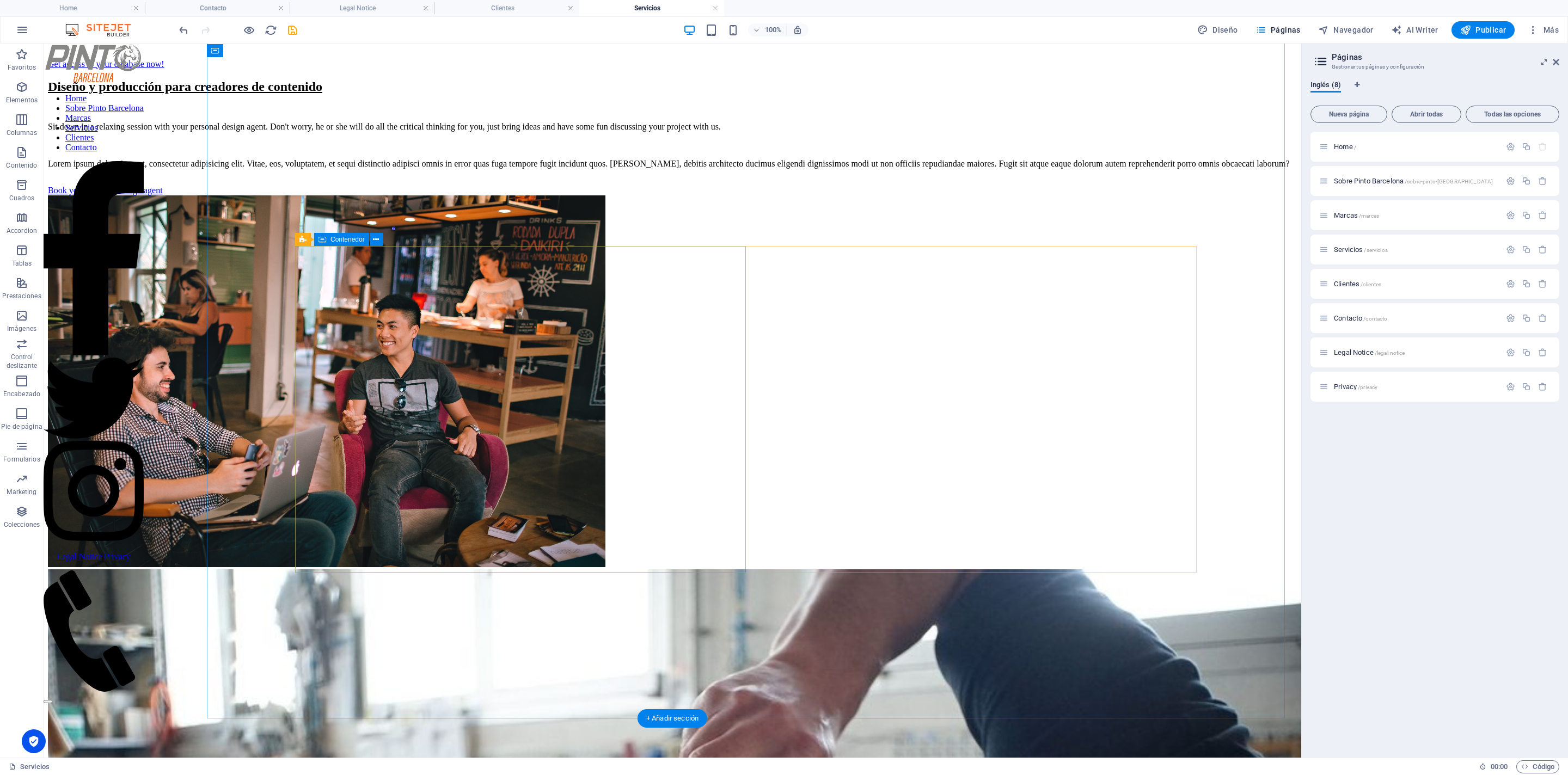 click on "Transportation Rome wasn't built in a day, and neither will your project. Well, maybe it will, but its still good to plan ahead, no matter how small the task may be and we'll assist you from start to finish.  Lorem ipsum dolor sit amet, consectetur adipisicing elit. Vitae, eos, voluptatem, et sequi distinctio adipisci omnis in error quas fuga tempore fugit incidunt quos.  Atque, debitis architecto ducimus eligendi dignissimos modi ut non officiis repudiandae maiores. Fugit sit atque eaque dolorum autem reprehenderit porro omnis obcaecati laborum?  Obcaecati, laboriosam, ex, deserunt, harum libero a voluptatem possimus culpa nisi eos quas dolore omnis debitis consequatur fugiat eaque nostrum excepturi nulla. Get a quote" at bounding box center (672, 1679) 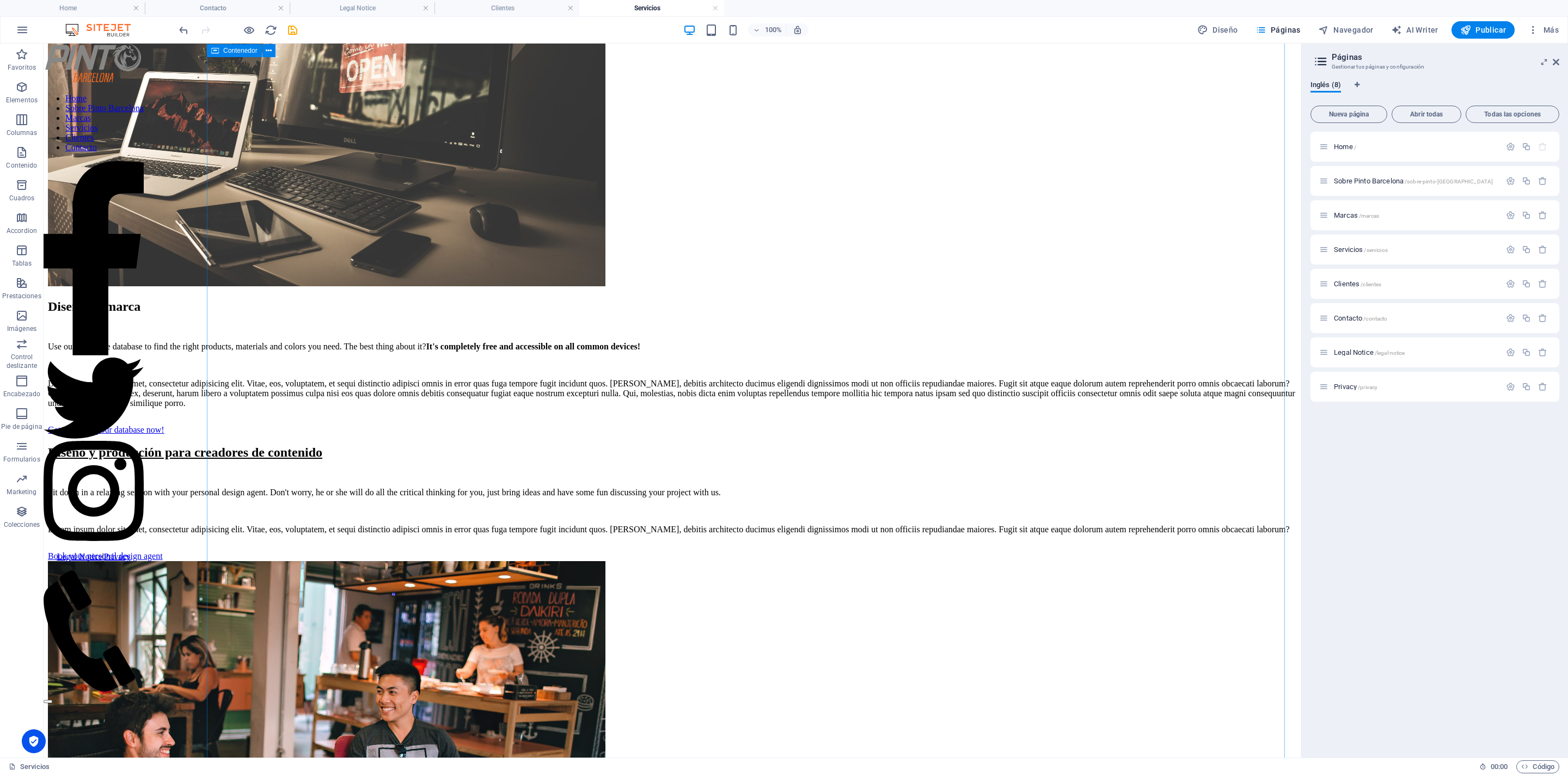 scroll, scrollTop: 607, scrollLeft: 0, axis: vertical 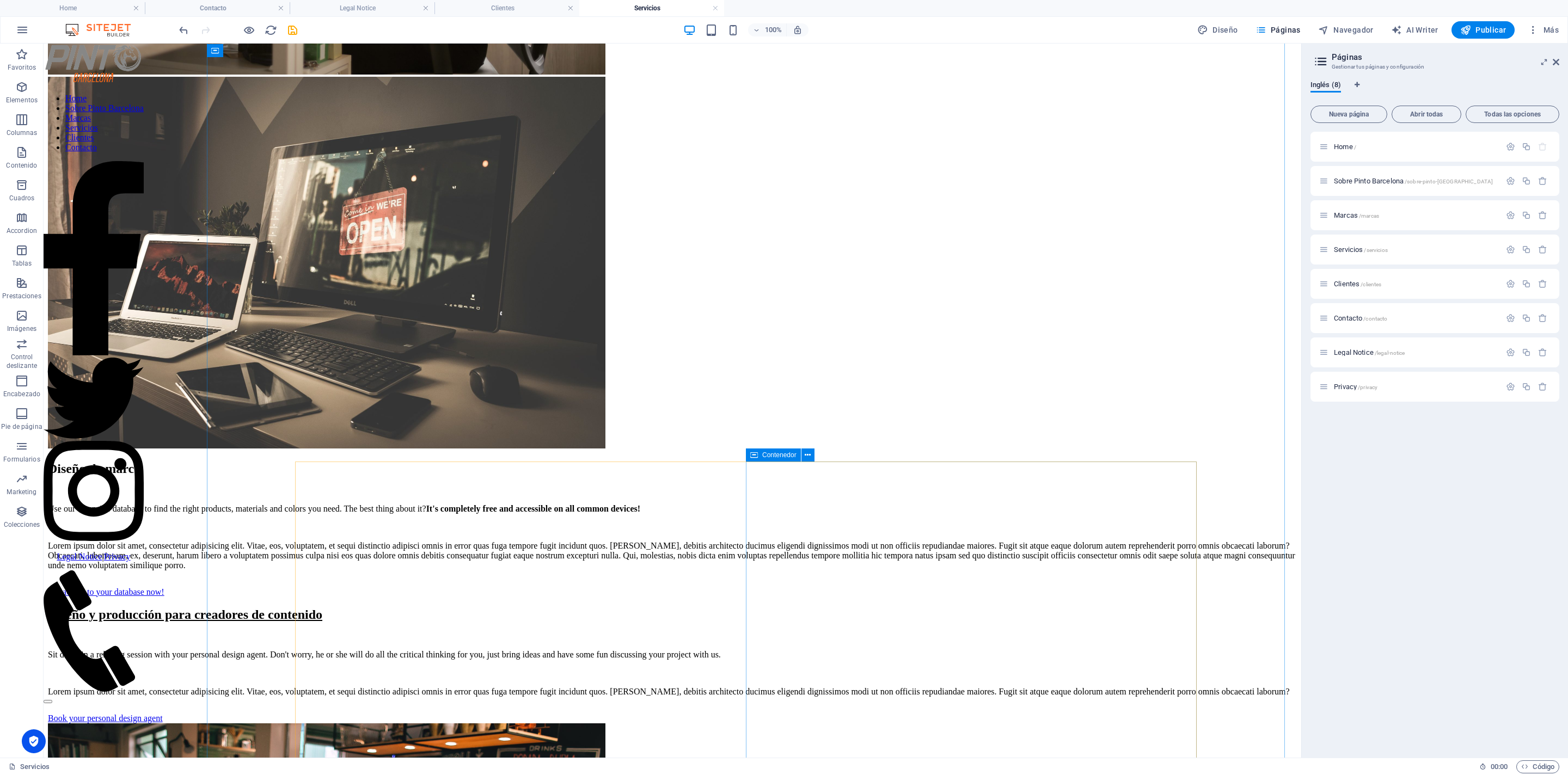 click on "Custom furniture You can choose your new furniture from our Database or get a unique product completely hand-made by us.  Lorem ipsum dolor sit amet, consectetur adipisicing elit. Vitae, eos, voluptatem, et sequi distinctio adipisci omnis in error quas fuga tempore fugit incidunt quos. Atque, debitis architecto ducimus eligendi dignissimos modi ut non officiis repudiandae maiores. Fugit sit atque eaque dolorum autem reprehenderit porro omnis obcaecati laborum? Lorem ipsum dolor sit amet, consectetur adipisicing elit. Vitae, eos, voluptatem, et sequi distinctio adipisci omnis in error quas fuga tempore fugit incidunt quos. Atque, debitis architecto ducimus eligendi dignissimos modi ut non officiis repudiandae maiores. Fugit sit atque eaque dolorum autem reprehenderit porro omnis obcaecati laborum? Order your unique furniture piece now!" at bounding box center [672, 2025] 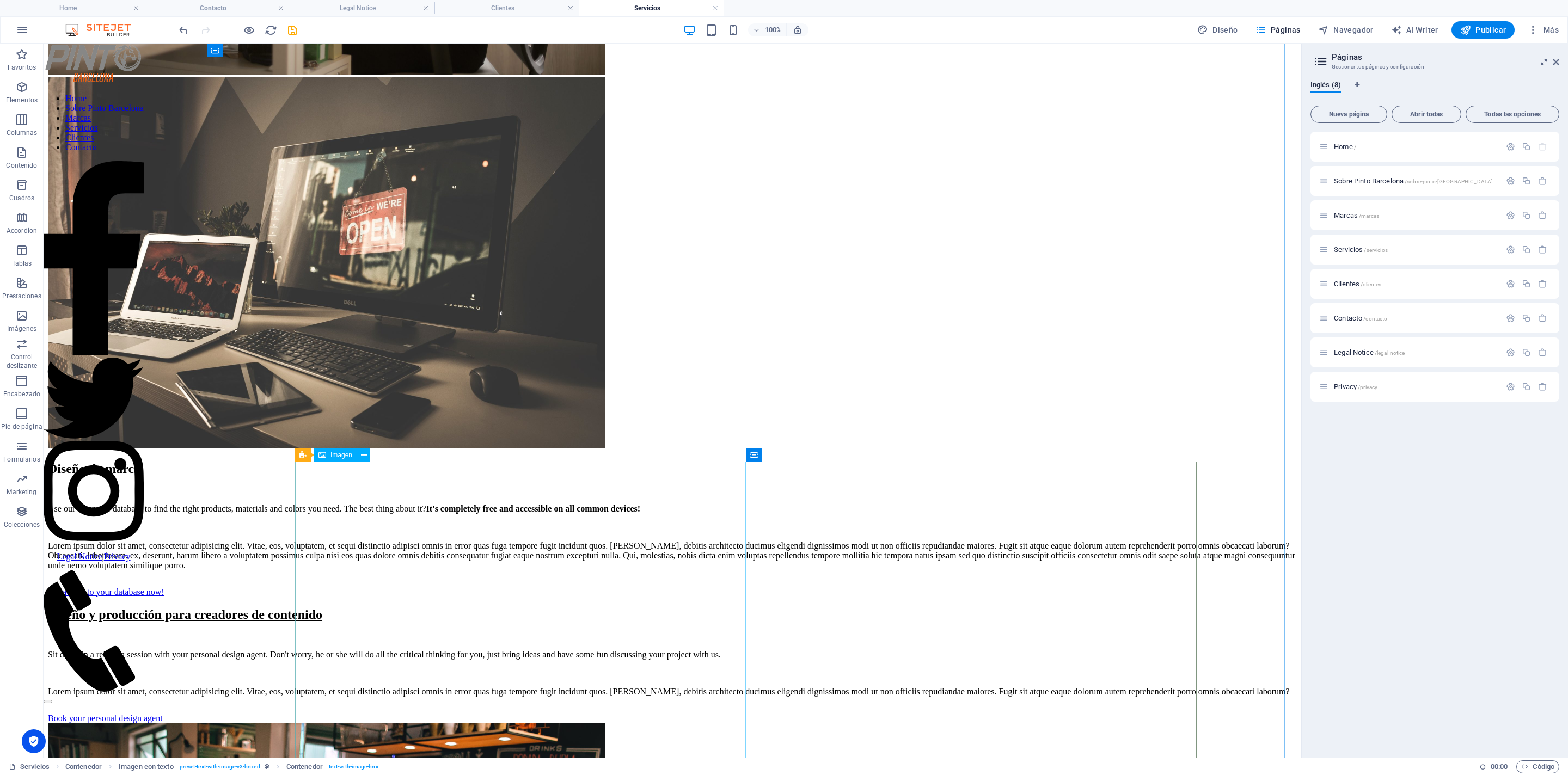 click at bounding box center (672, 1517) 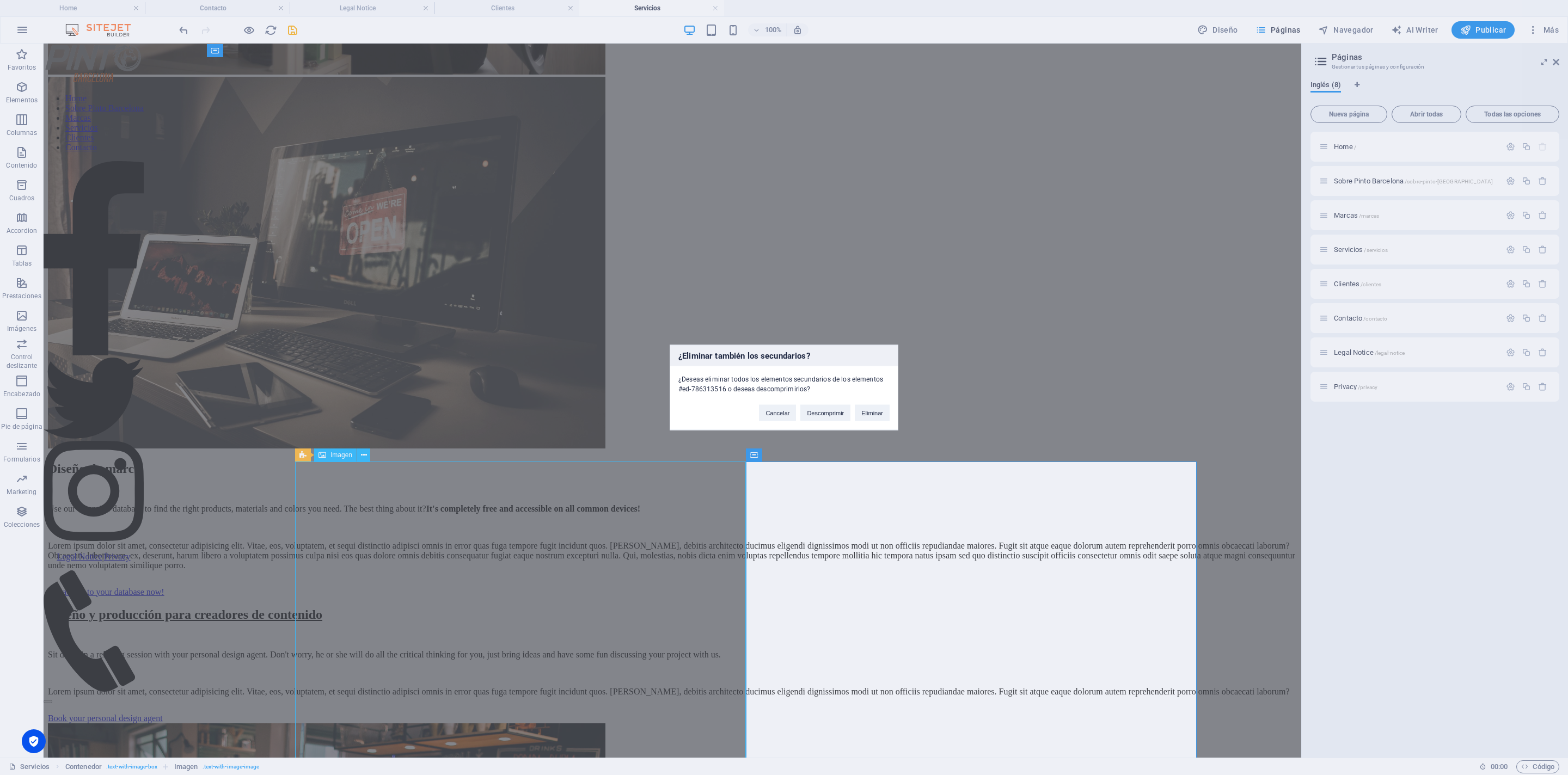 type 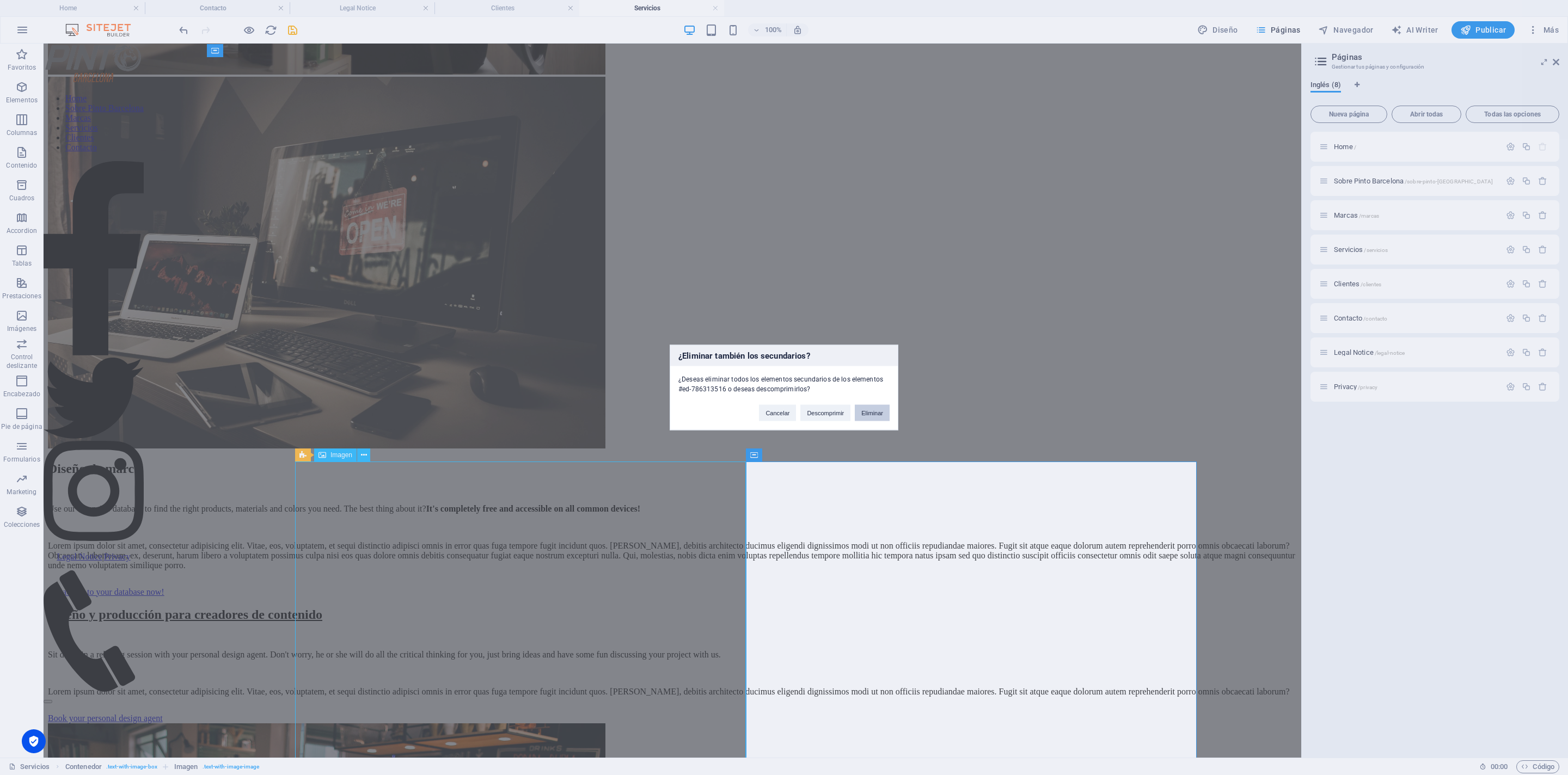 click on "Eliminar" at bounding box center [872, 413] 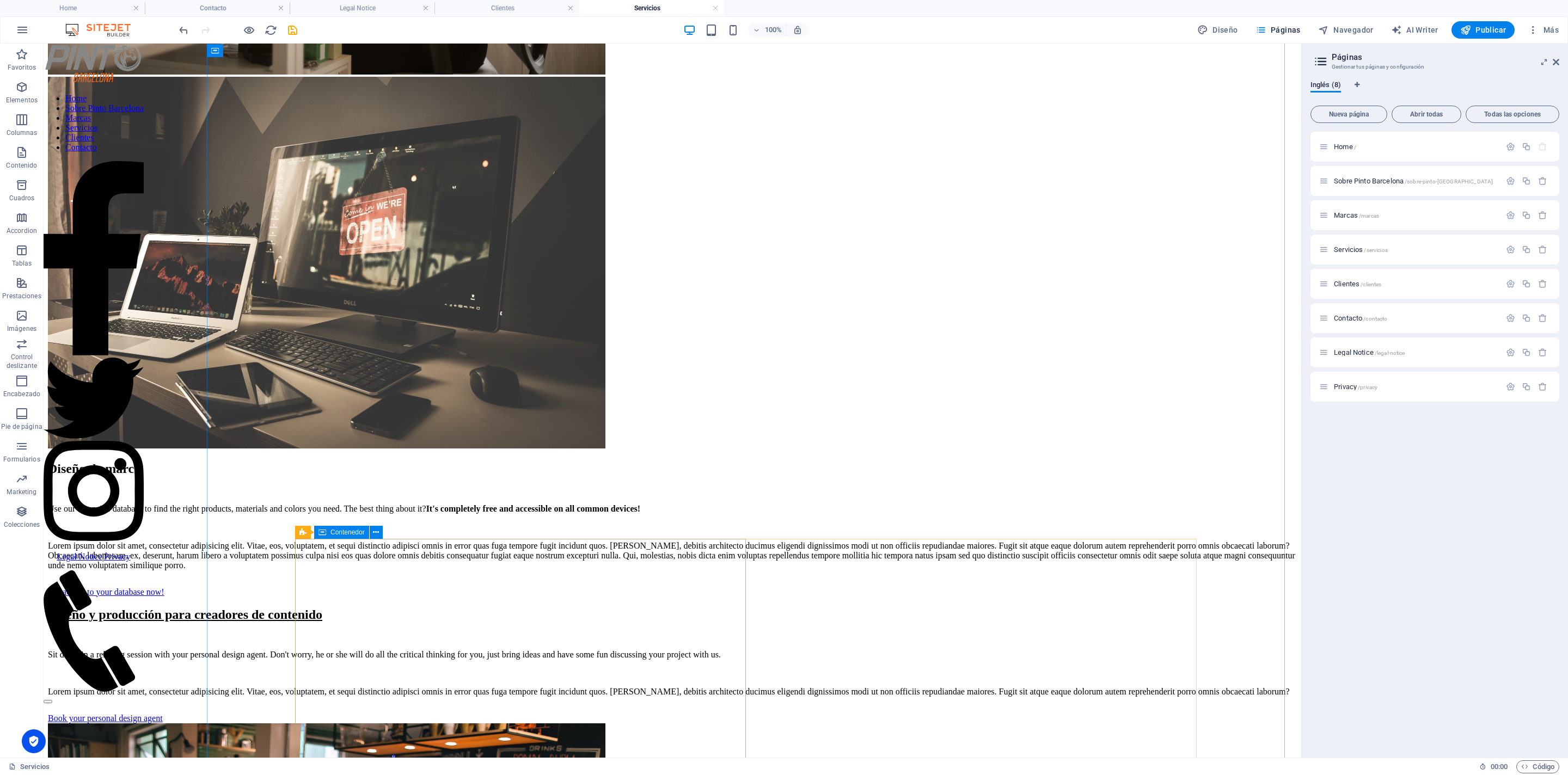 click on "Transportation Rome wasn't built in a day, and neither will your project. Well, maybe it will, but its still good to plan ahead, no matter how small the task may be and we'll assist you from start to finish.  Lorem ipsum dolor sit amet, consectetur adipisicing elit. Vitae, eos, voluptatem, et sequi distinctio adipisci omnis in error quas fuga tempore fugit incidunt quos.  Atque, debitis architecto ducimus eligendi dignissimos modi ut non officiis repudiandae maiores. Fugit sit atque eaque dolorum autem reprehenderit porro omnis obcaecati laborum?  Obcaecati, laboriosam, ex, deserunt, harum libero a voluptatem possimus culpa nisi eos quas dolore omnis debitis consequatur fugiat eaque nostrum excepturi nulla. Get a quote" at bounding box center [672, 1280] 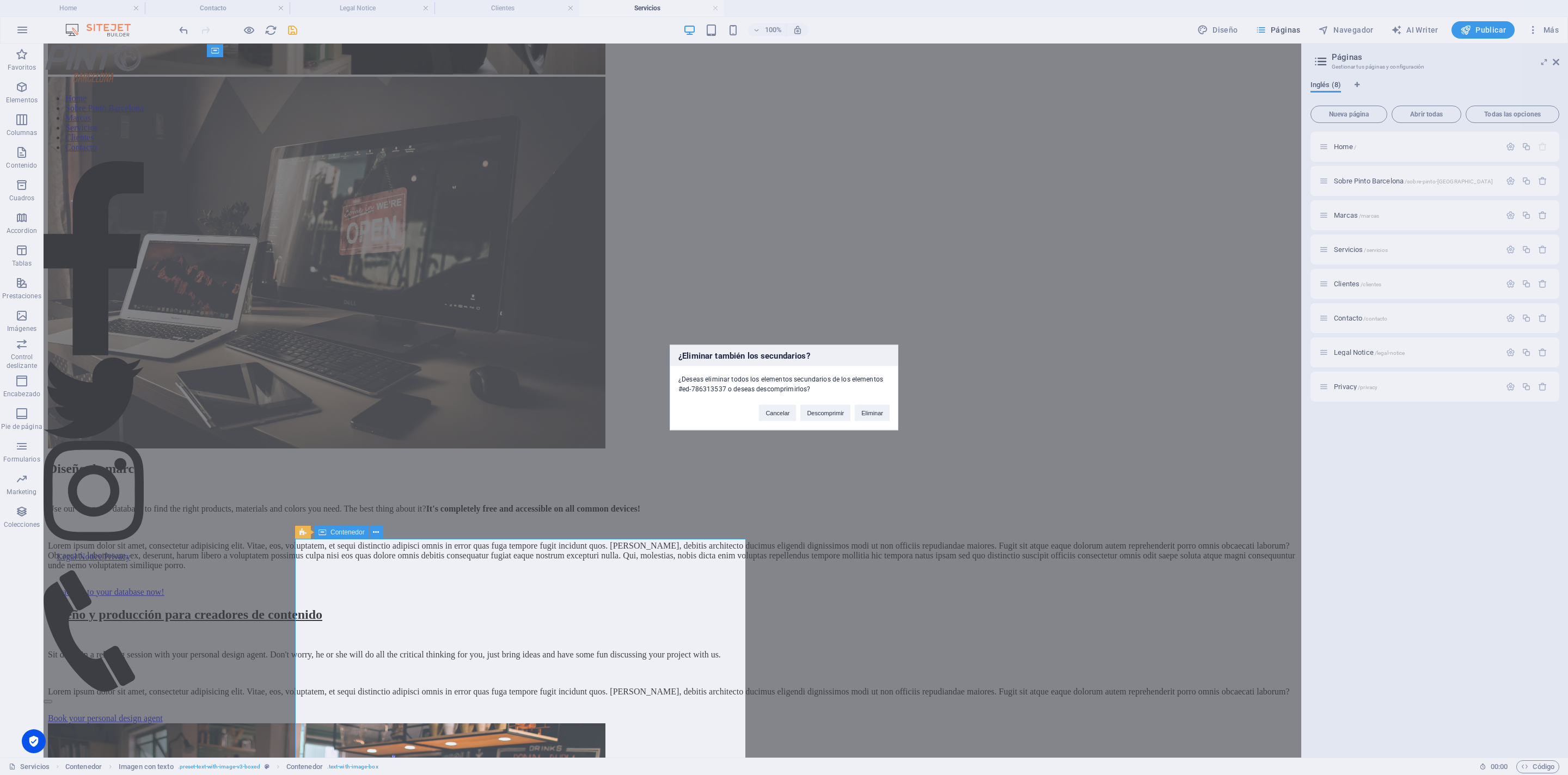 type 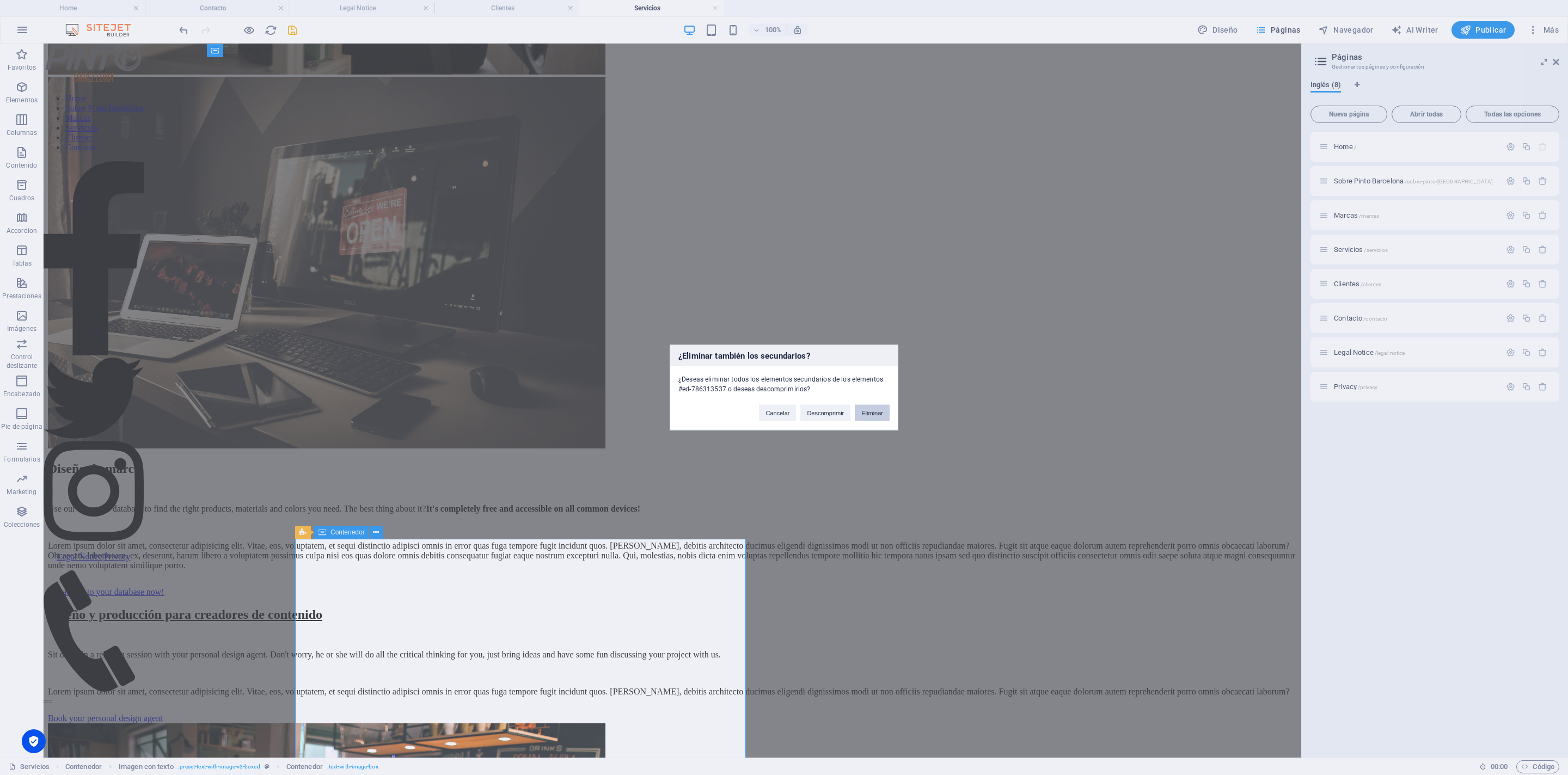click on "Eliminar" at bounding box center [872, 413] 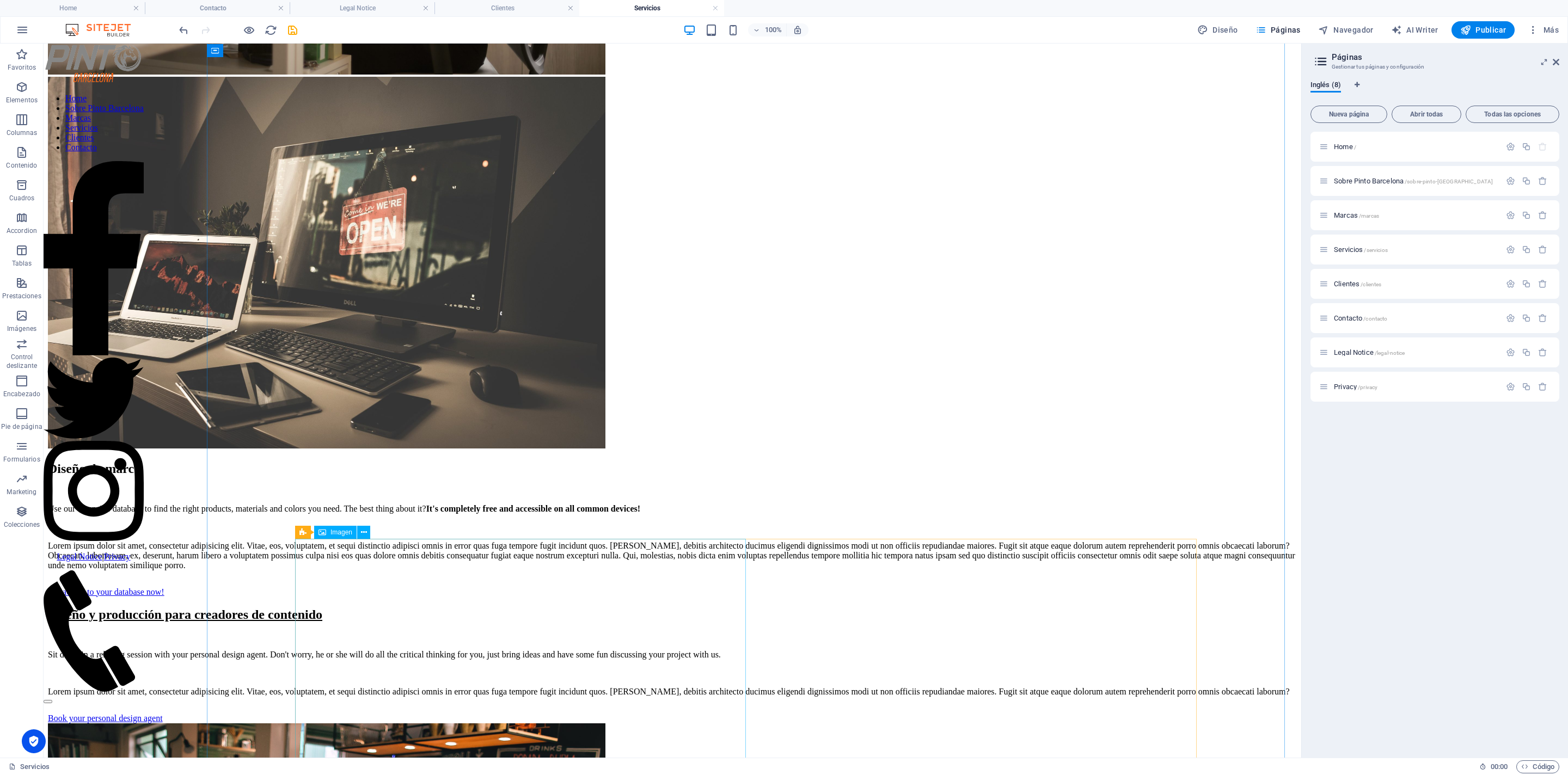 click at bounding box center [672, 1361] 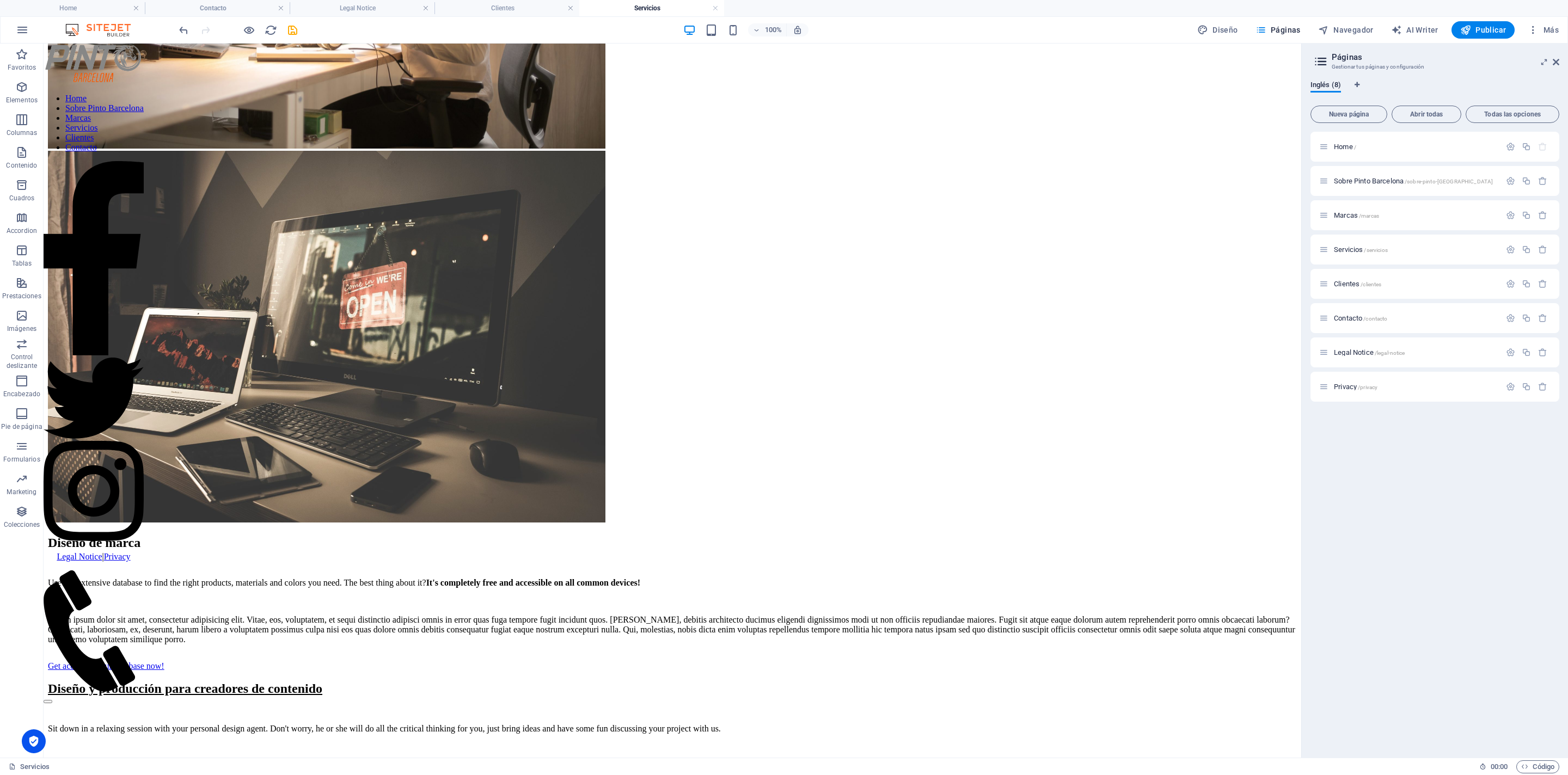 scroll, scrollTop: 651, scrollLeft: 0, axis: vertical 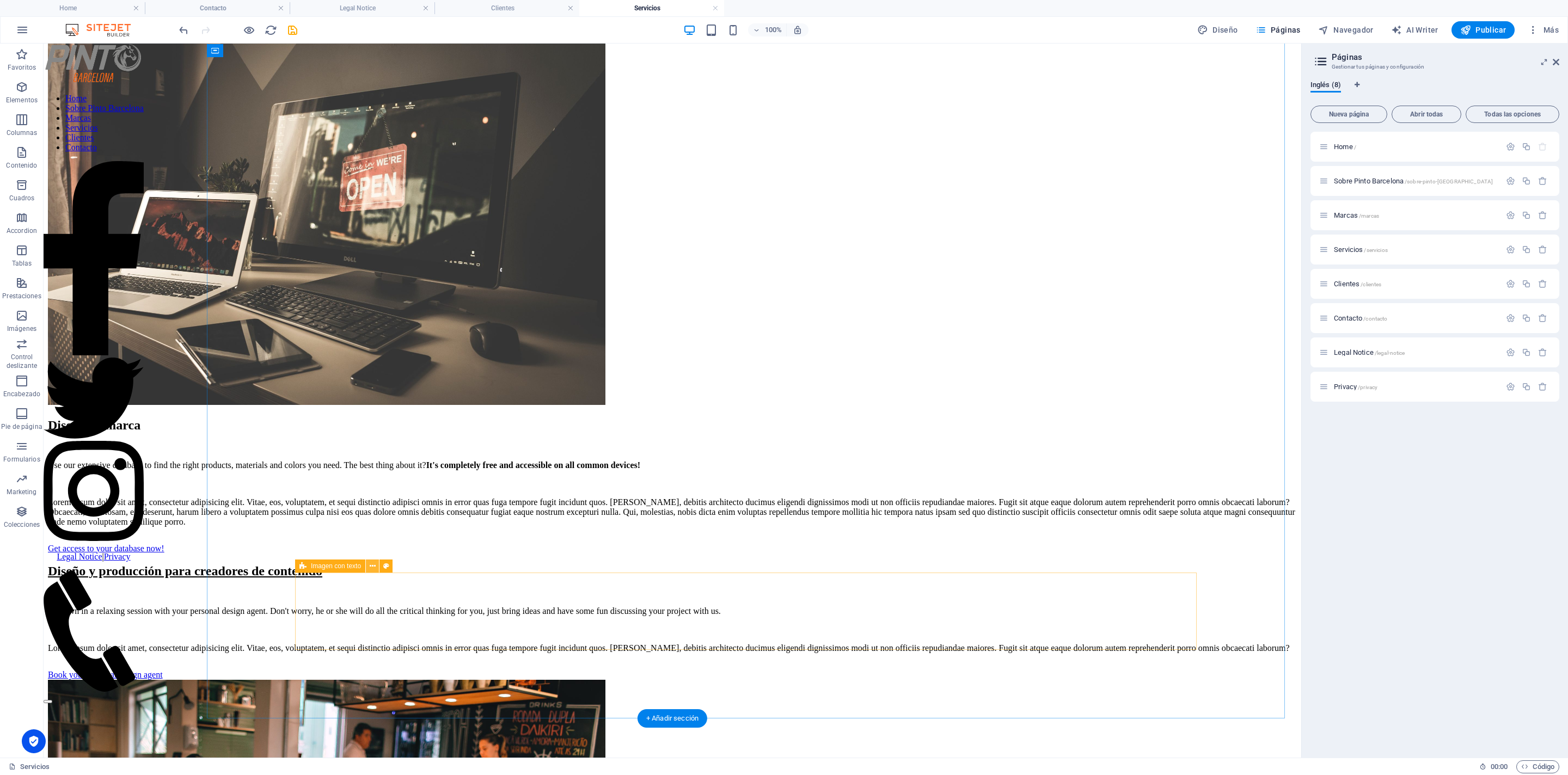 click at bounding box center [372, 566] 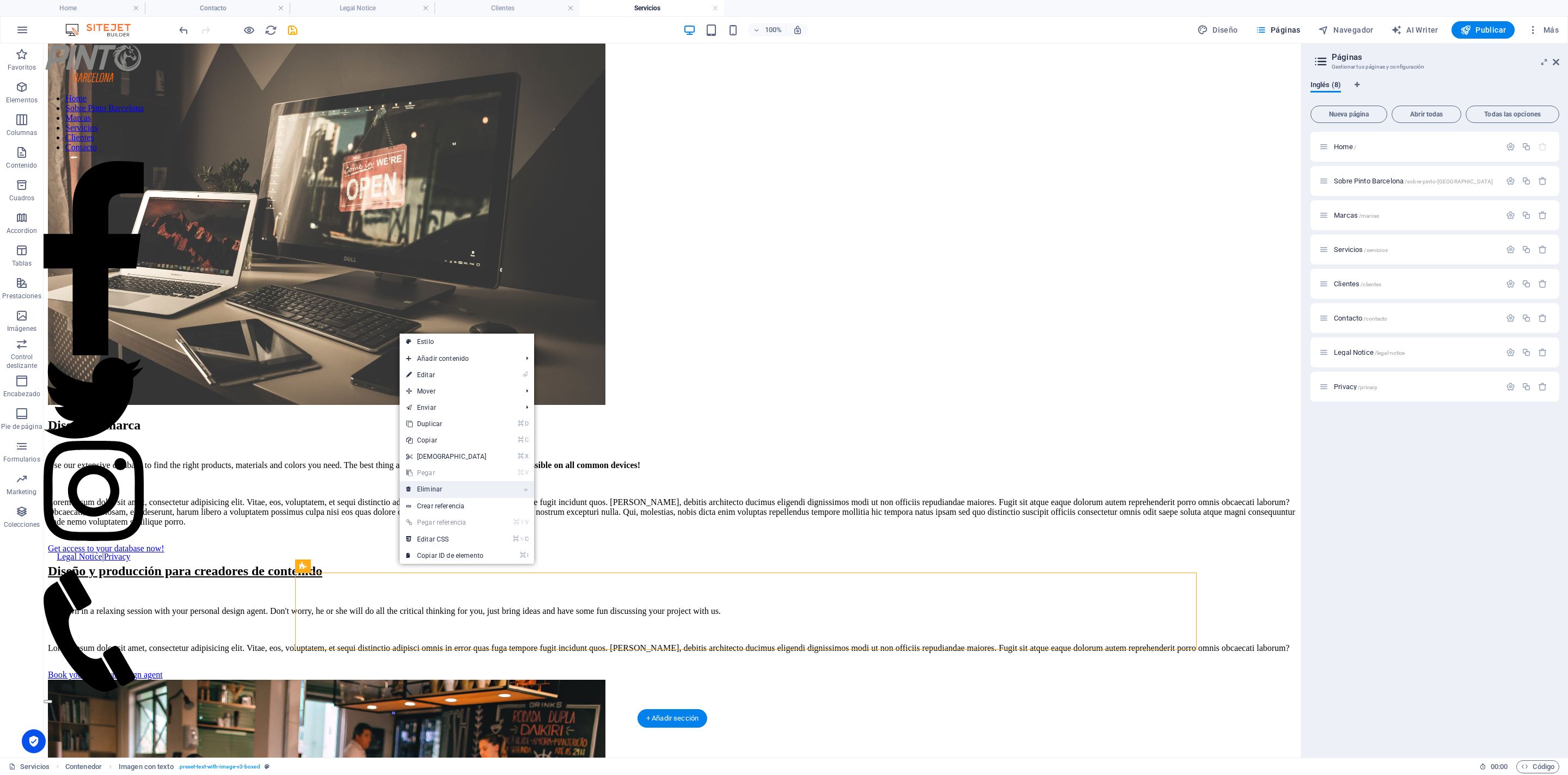 click on "⌦  Eliminar" at bounding box center (446, 489) 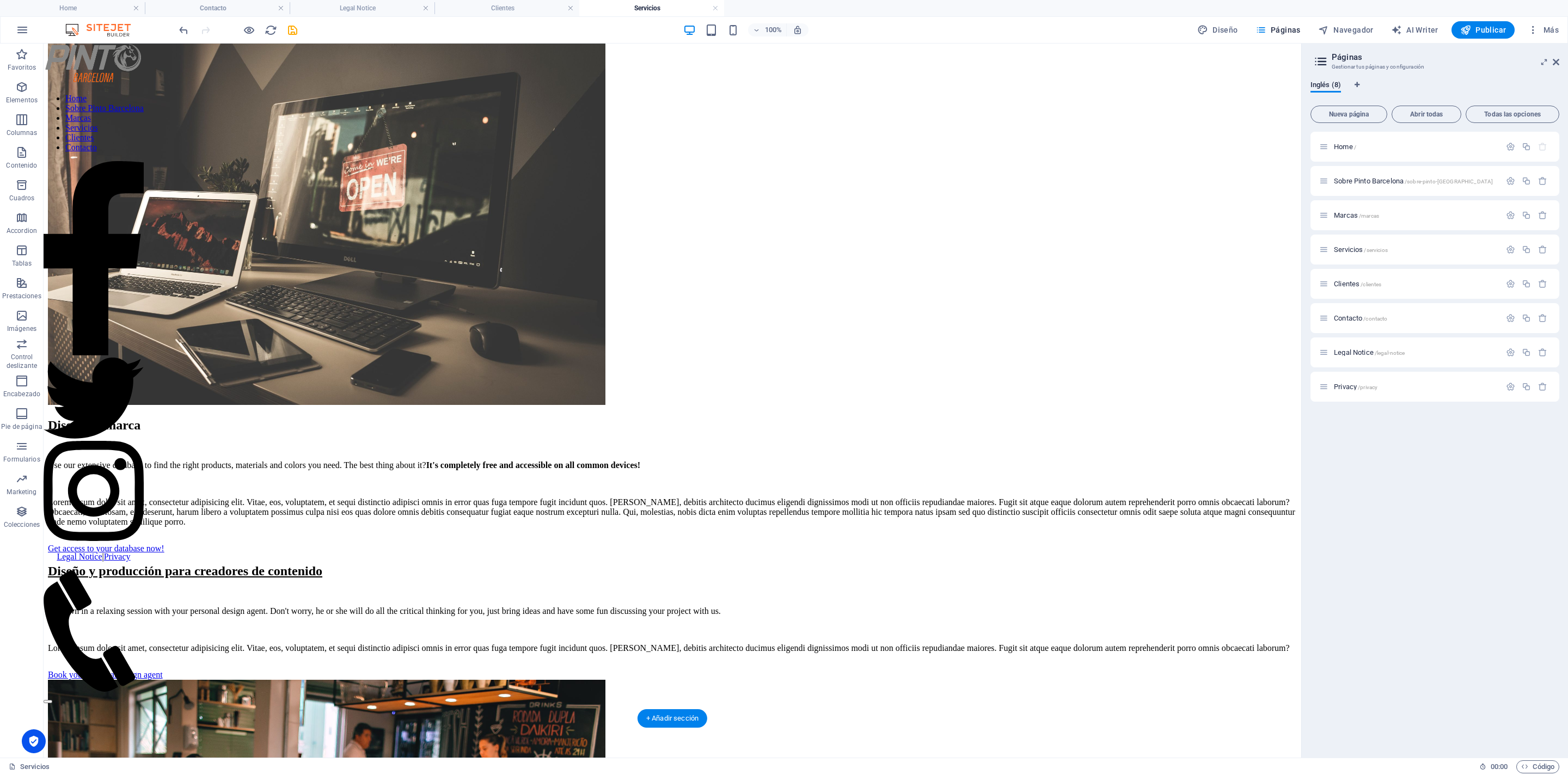 scroll, scrollTop: 574, scrollLeft: 0, axis: vertical 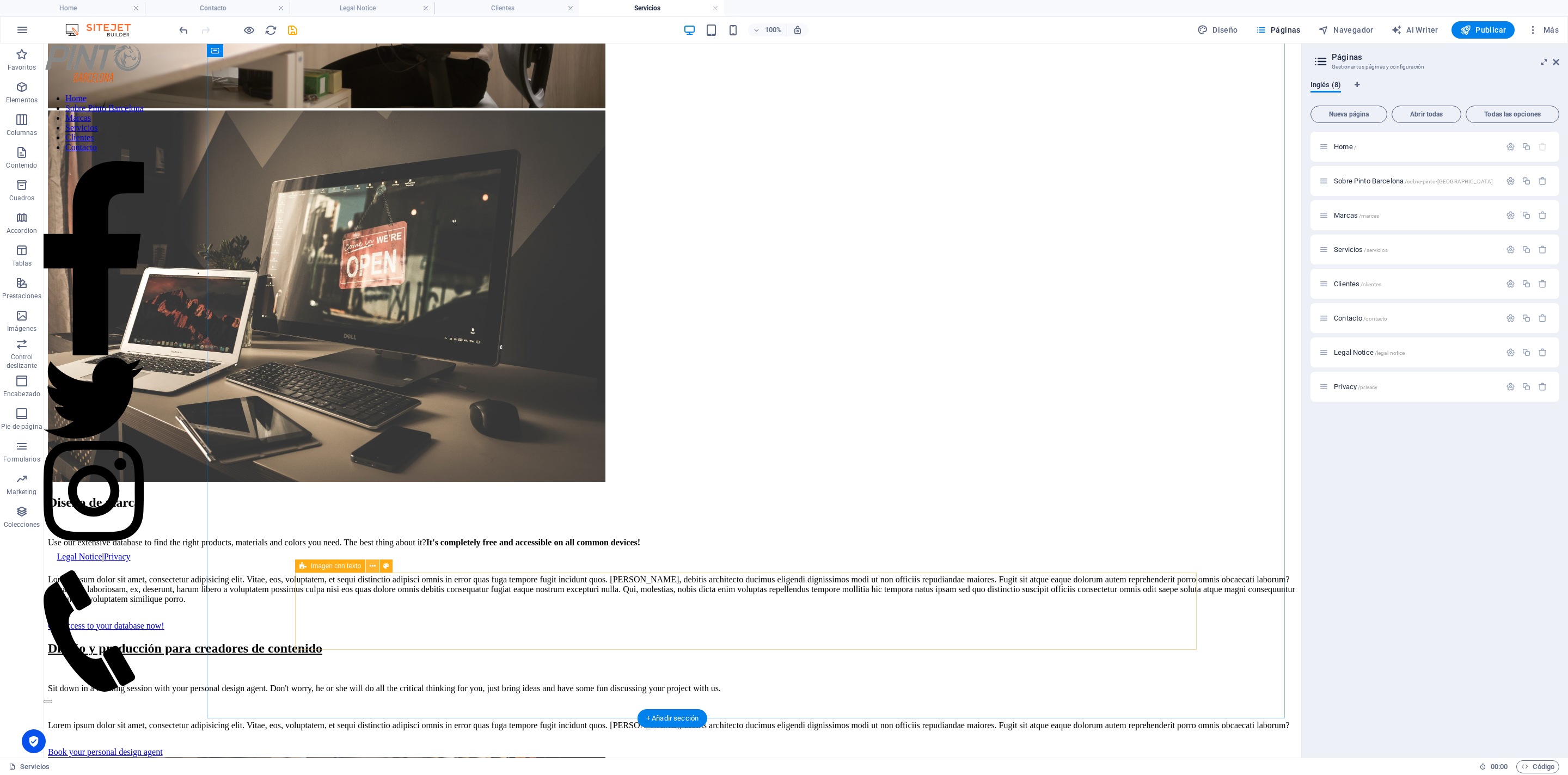 click at bounding box center [372, 566] 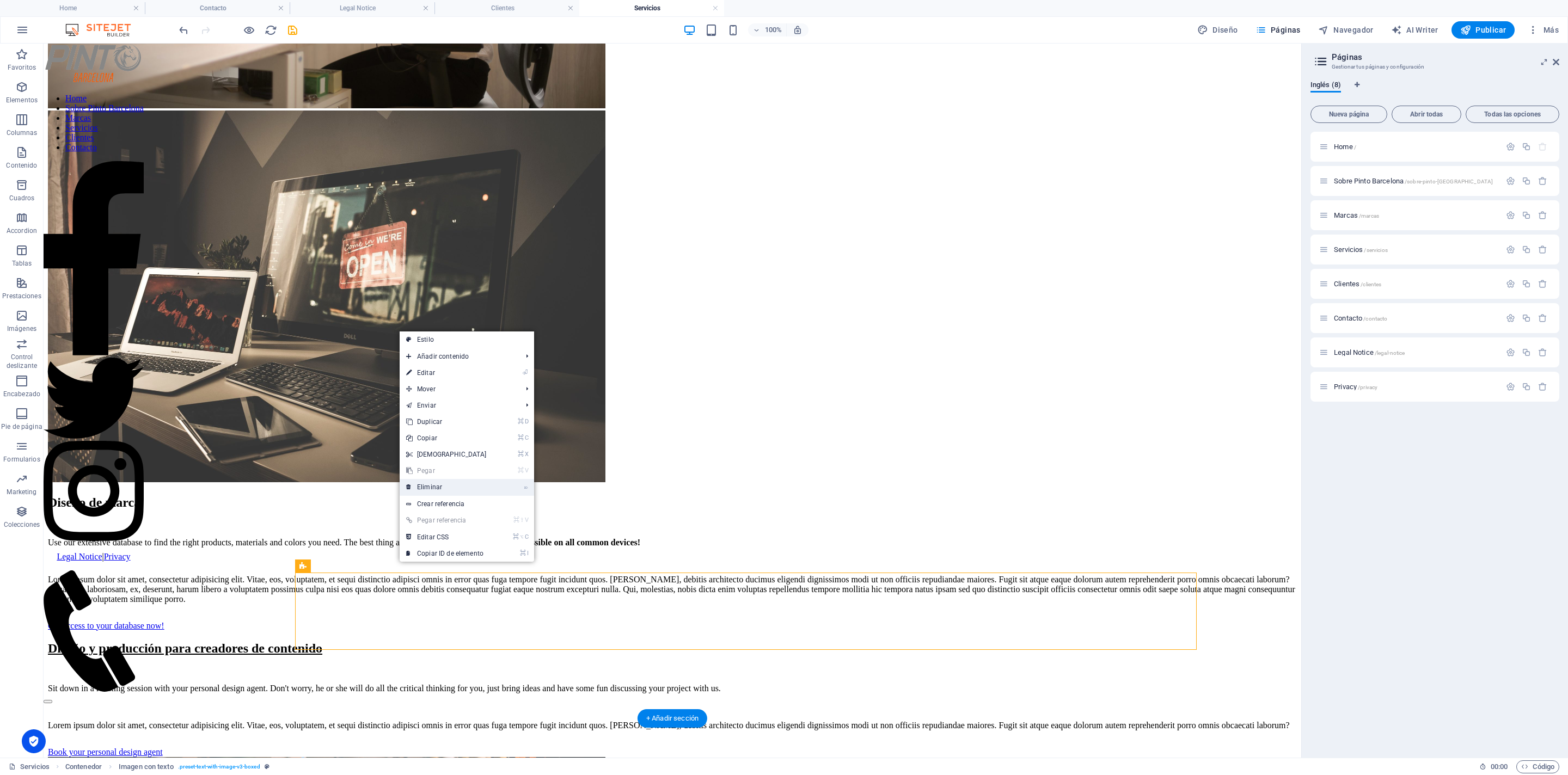 click on "⌦  Eliminar" at bounding box center (446, 487) 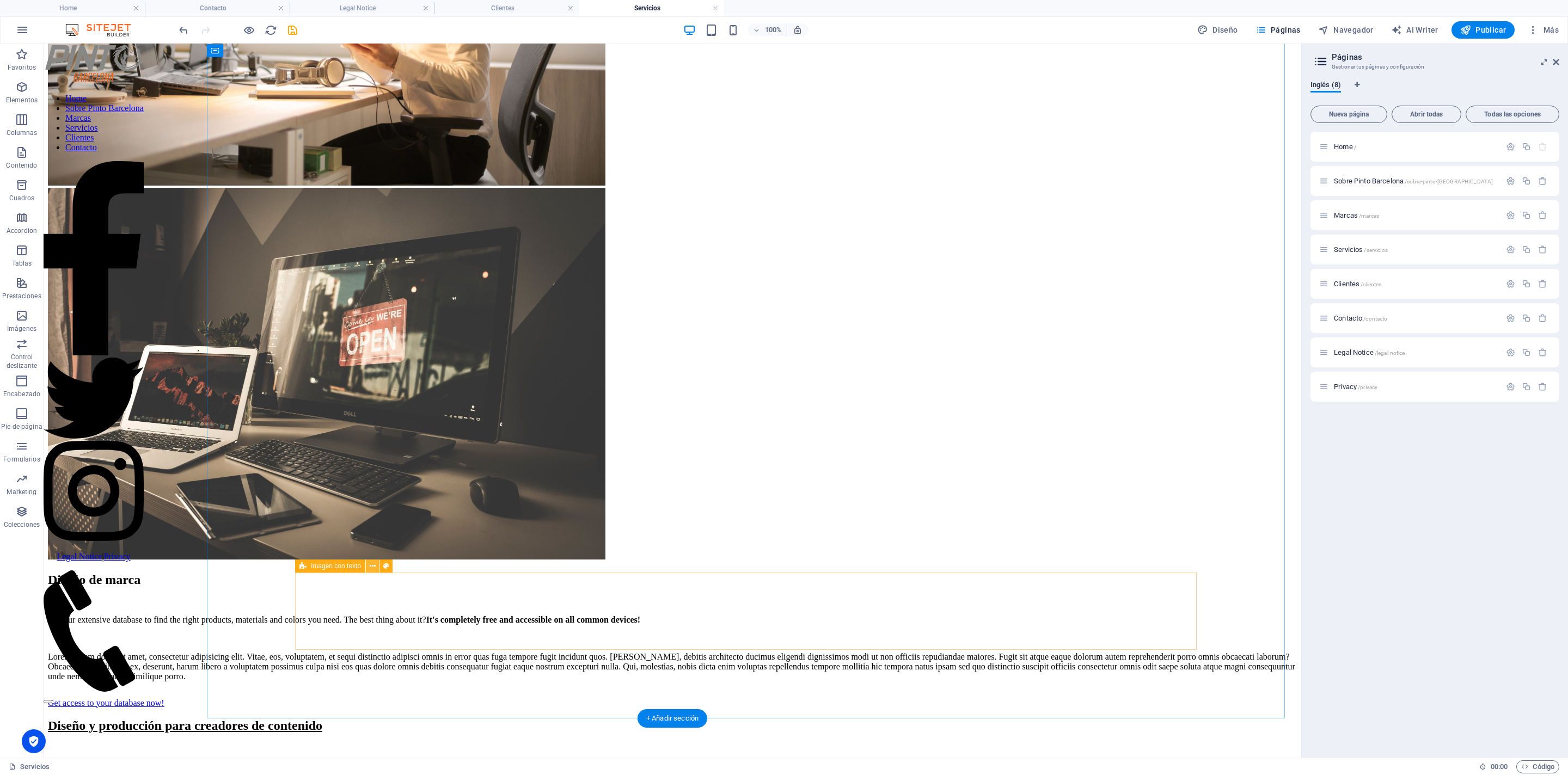 click at bounding box center (372, 566) 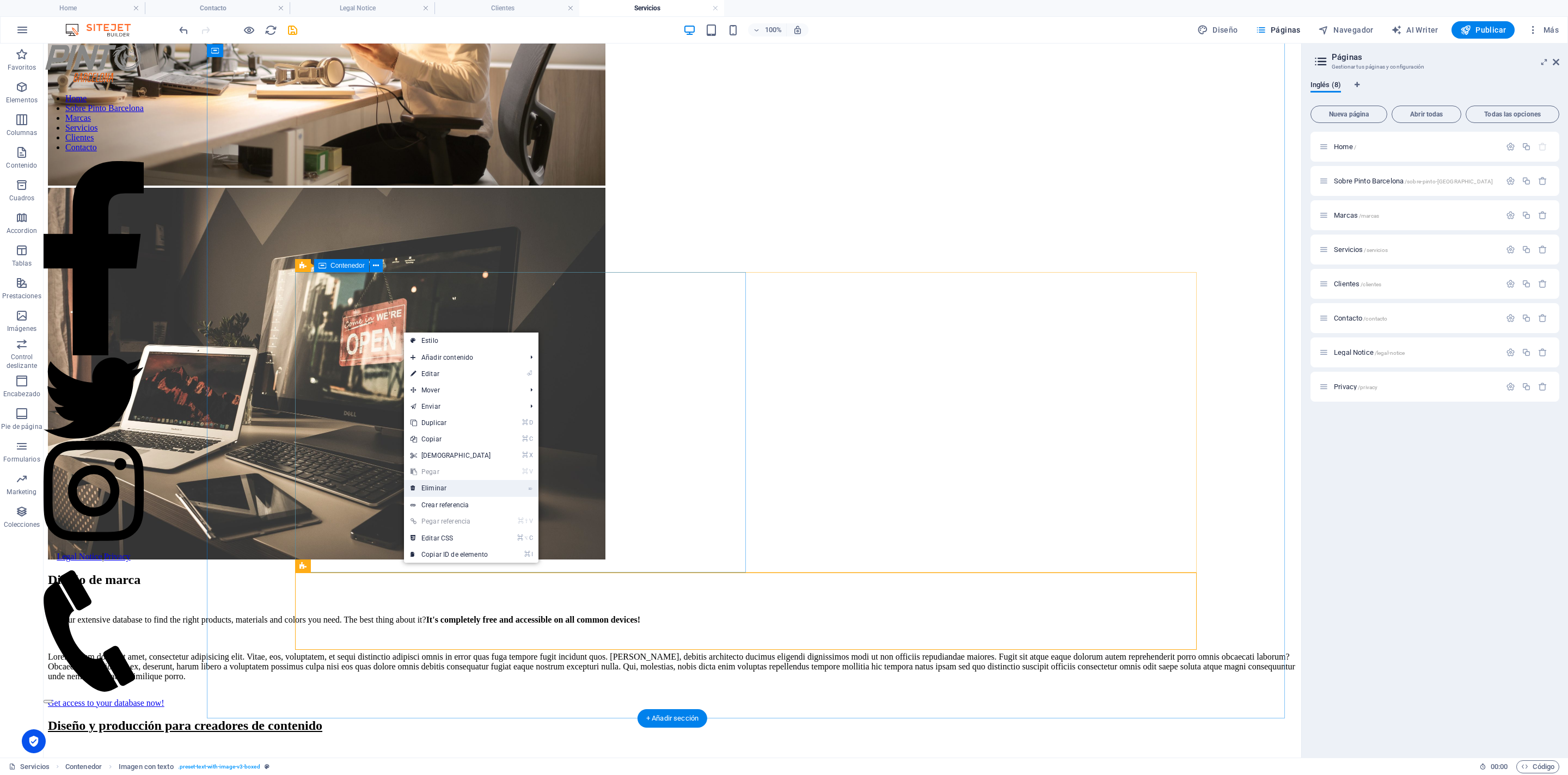 click on "⌦  Eliminar" at bounding box center (451, 488) 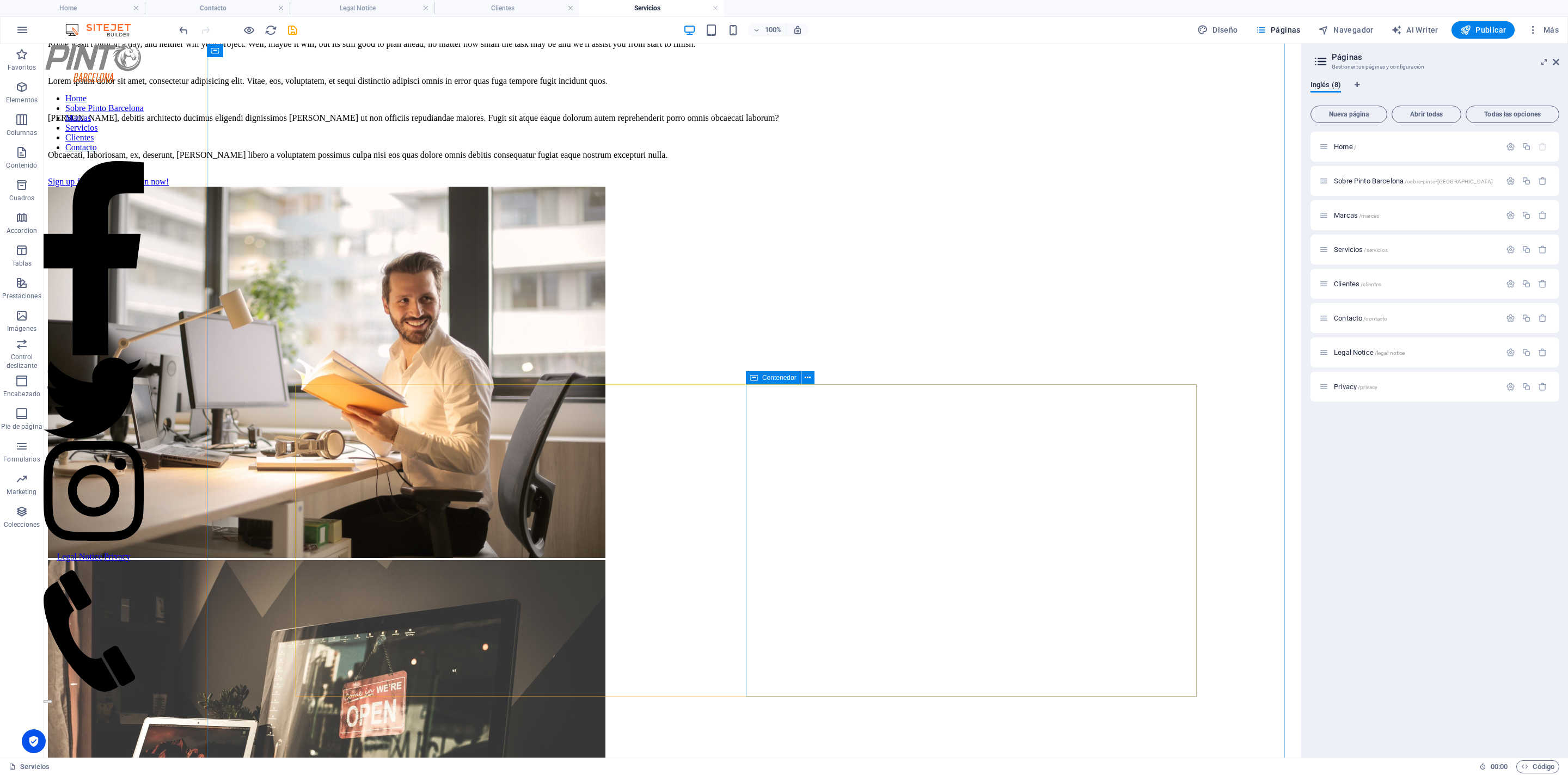 scroll, scrollTop: 0, scrollLeft: 0, axis: both 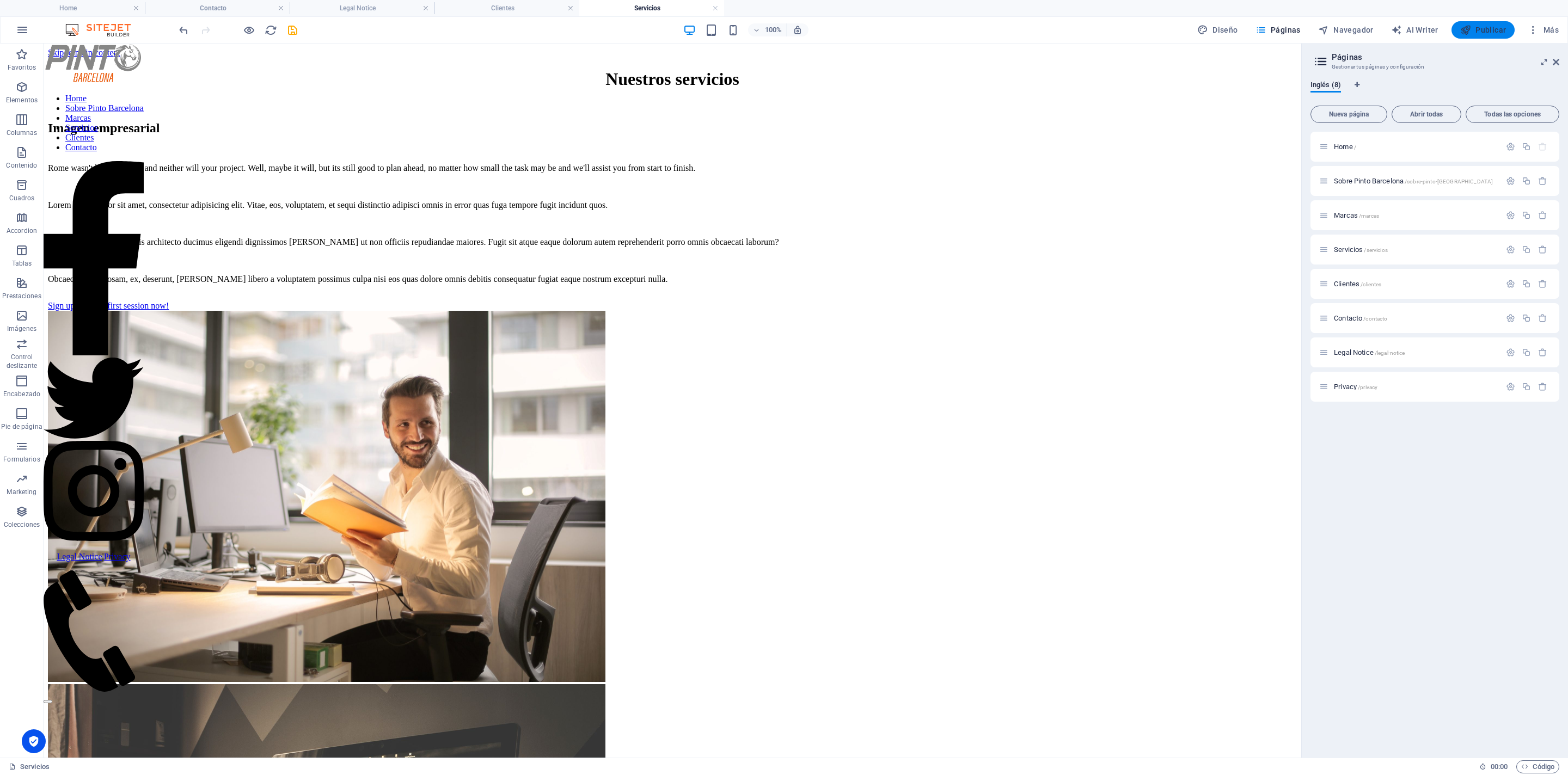click on "Publicar" at bounding box center (1483, 30) 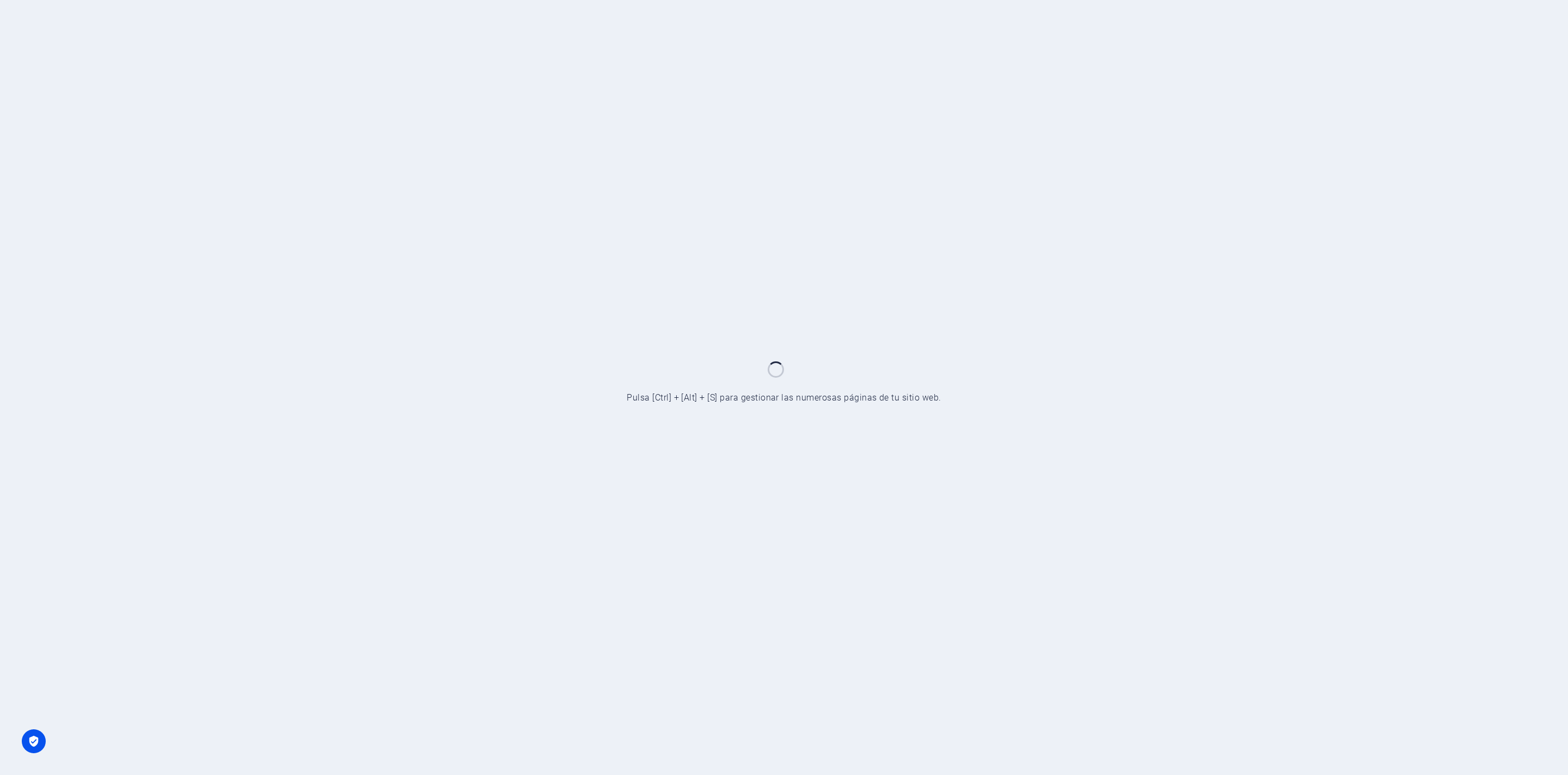scroll, scrollTop: 0, scrollLeft: 0, axis: both 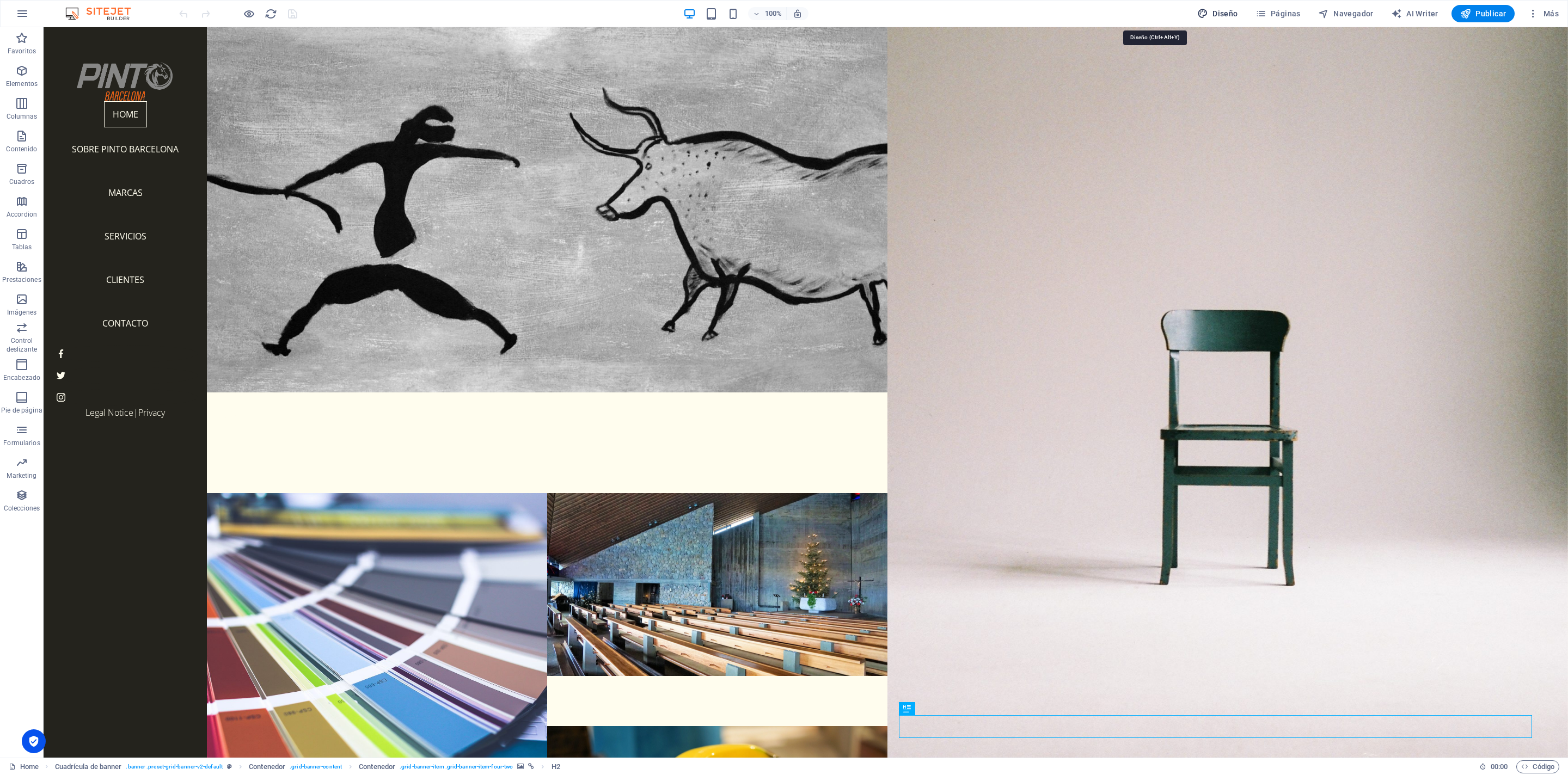 click on "Diseño" at bounding box center [1217, 14] 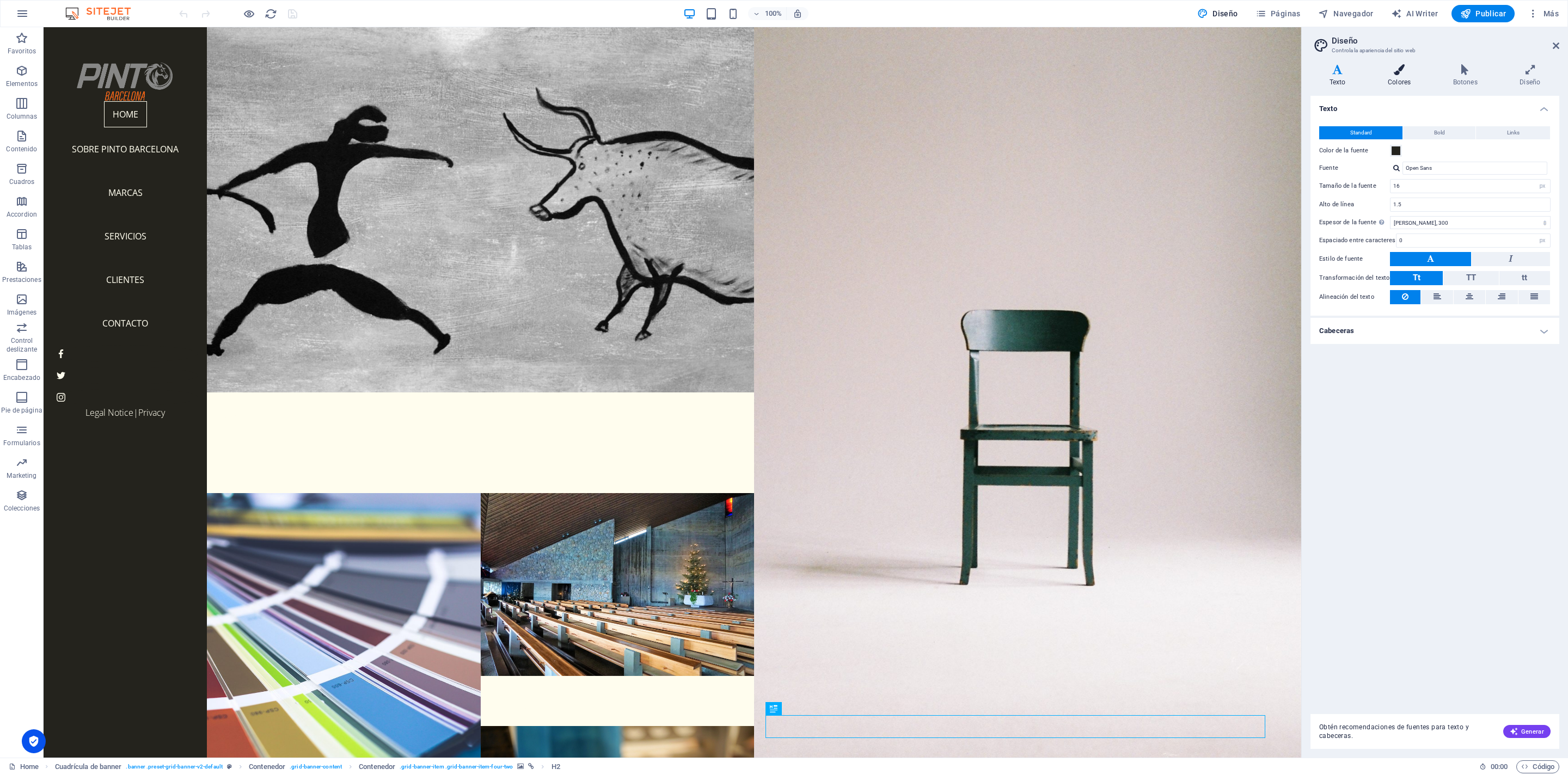 click on "Colores" at bounding box center [1401, 76] 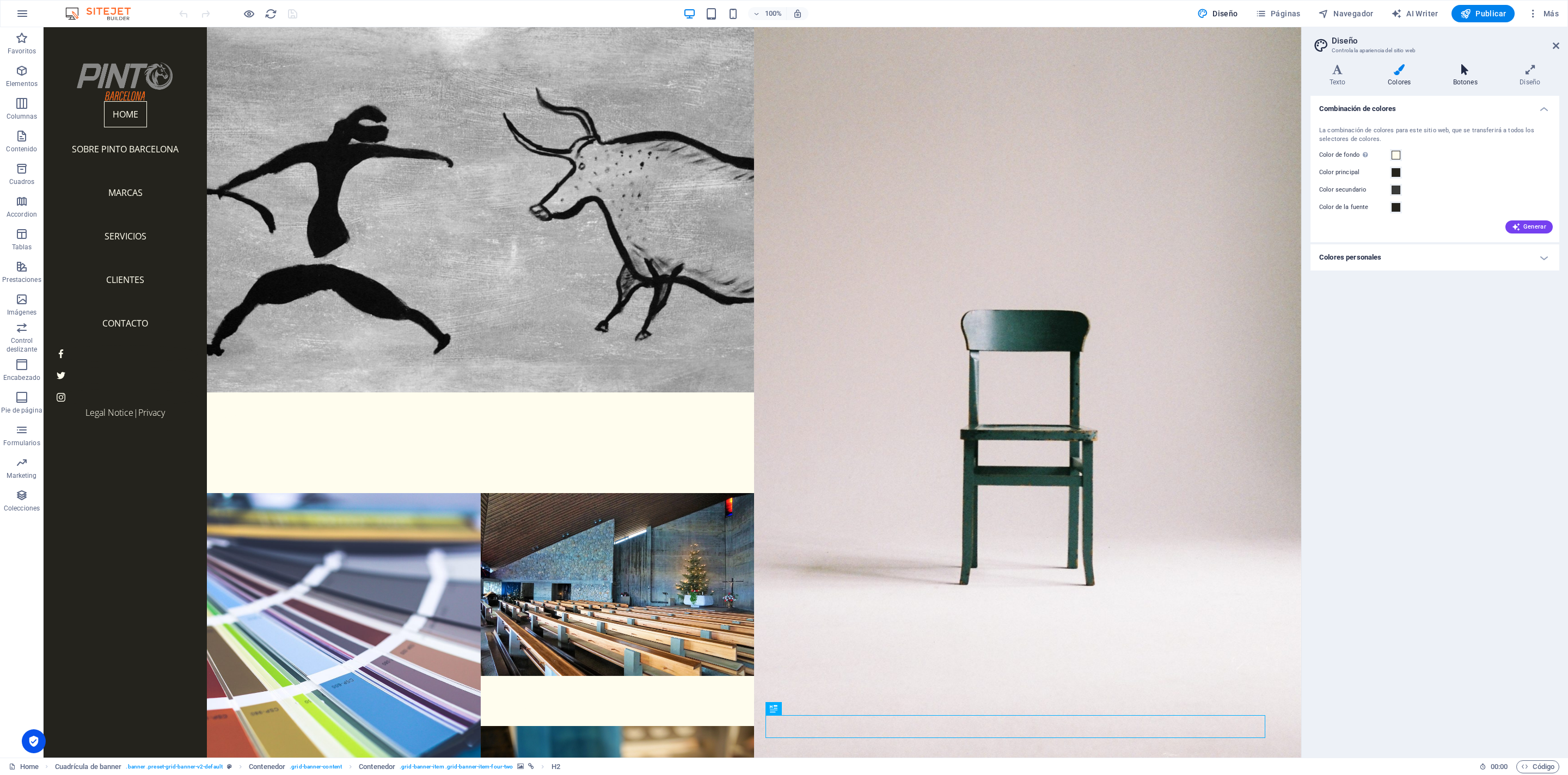 click on "Botones" at bounding box center [1467, 76] 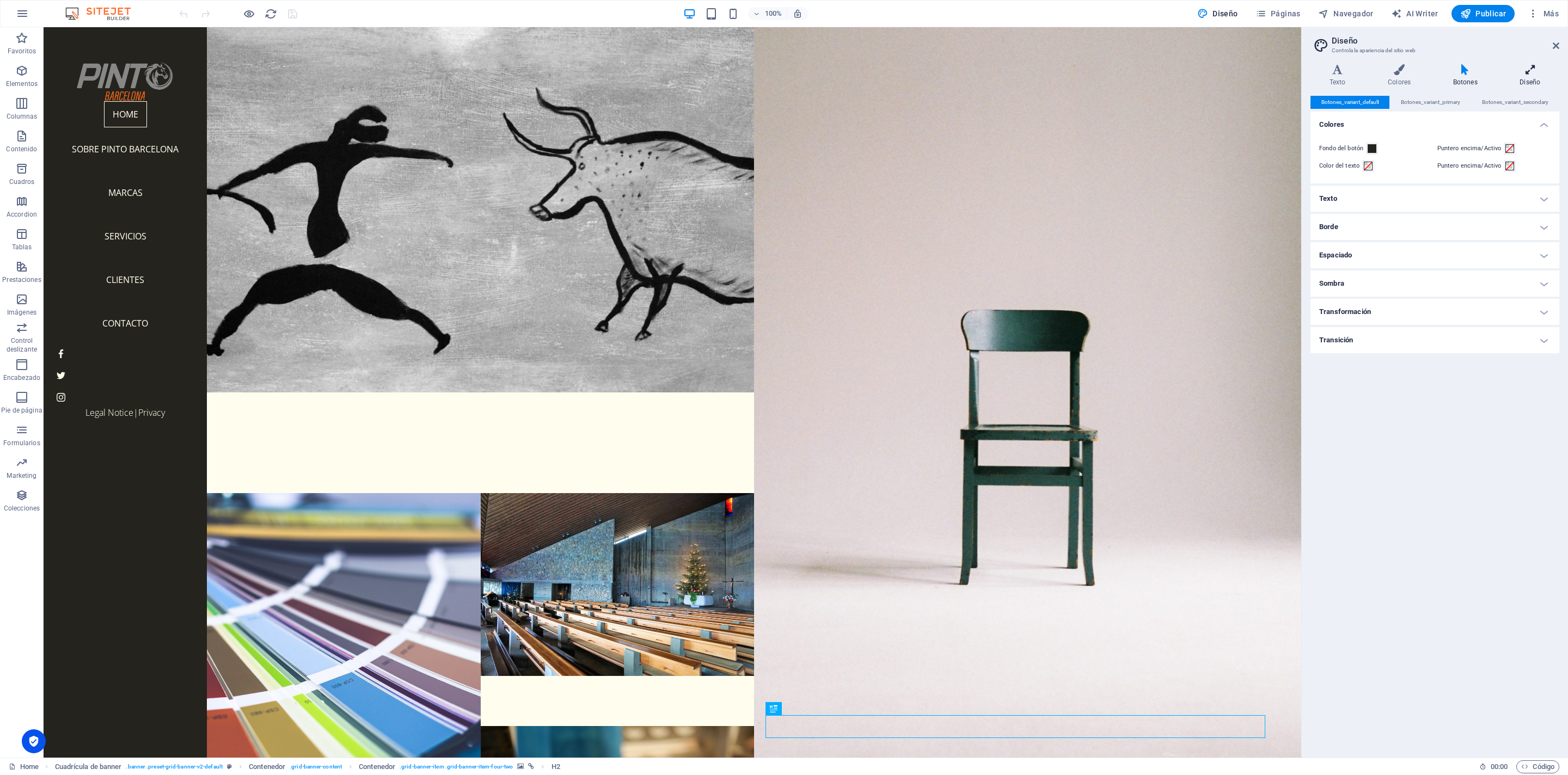 click on "Diseño" at bounding box center (1530, 76) 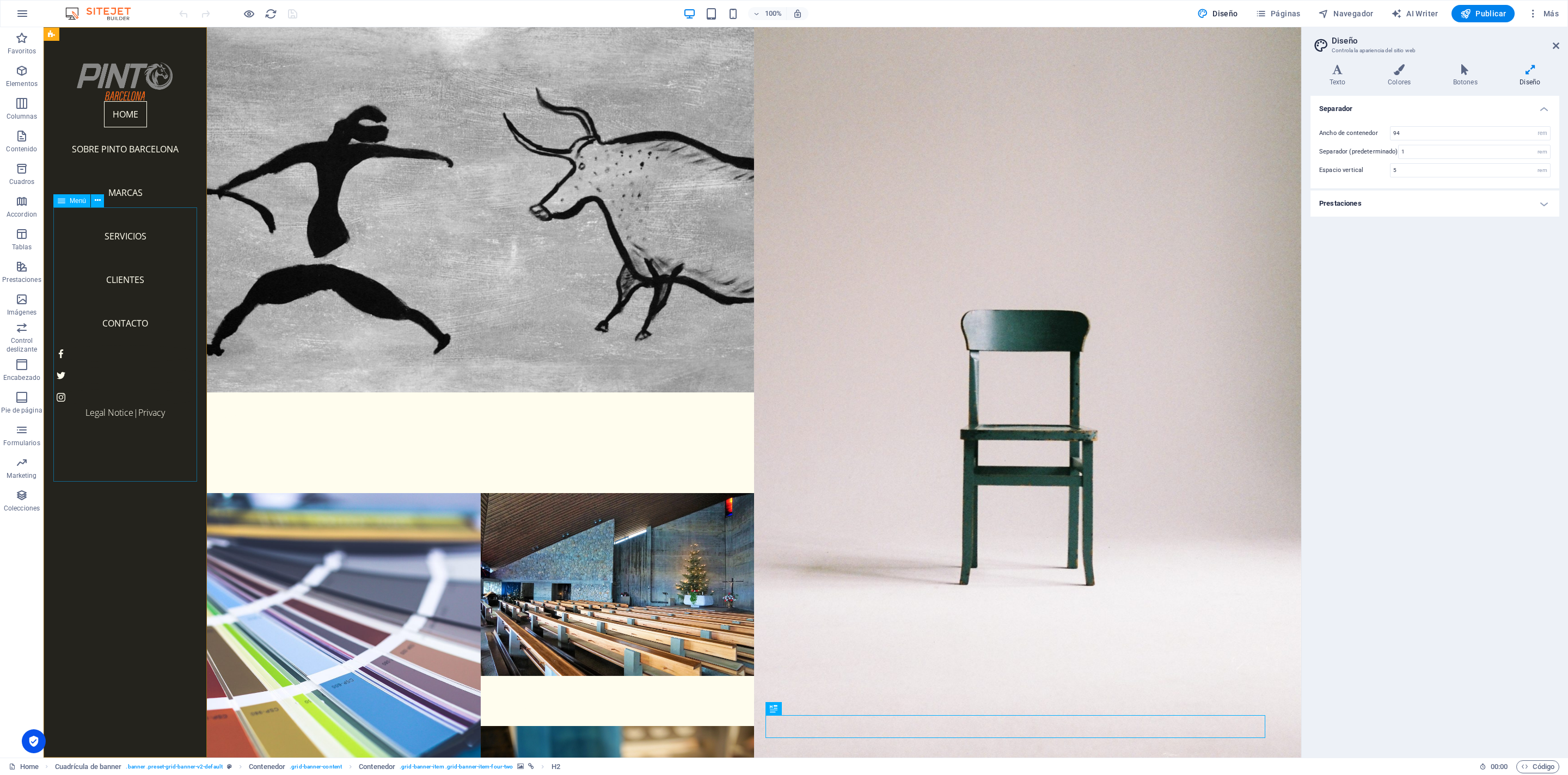 click on "Home Sobre Pinto Barcelona Marcas Servicios Clientes Contacto" at bounding box center (125, 223) 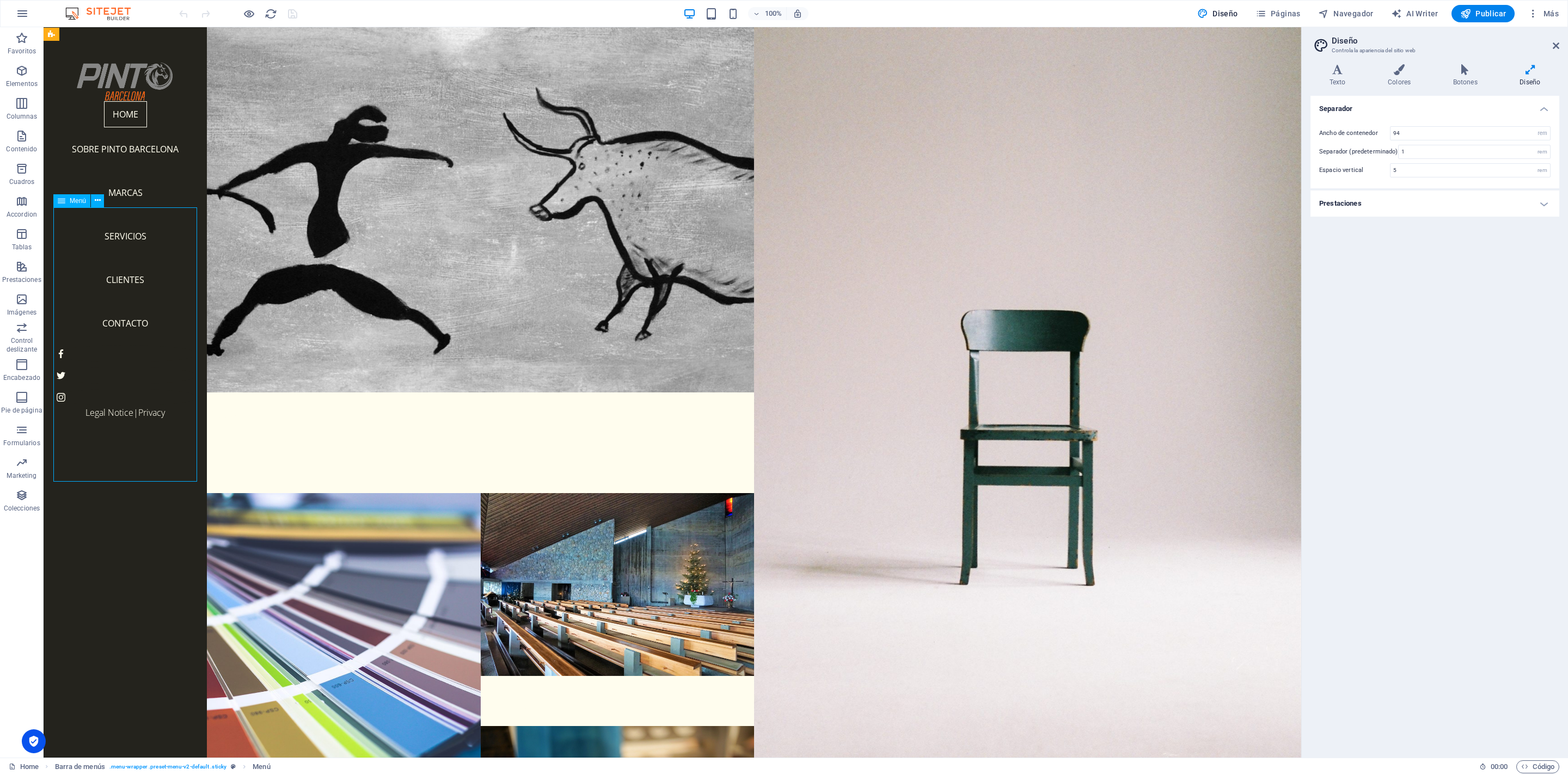 click on "Home Sobre Pinto Barcelona Marcas Servicios Clientes Contacto" at bounding box center [125, 223] 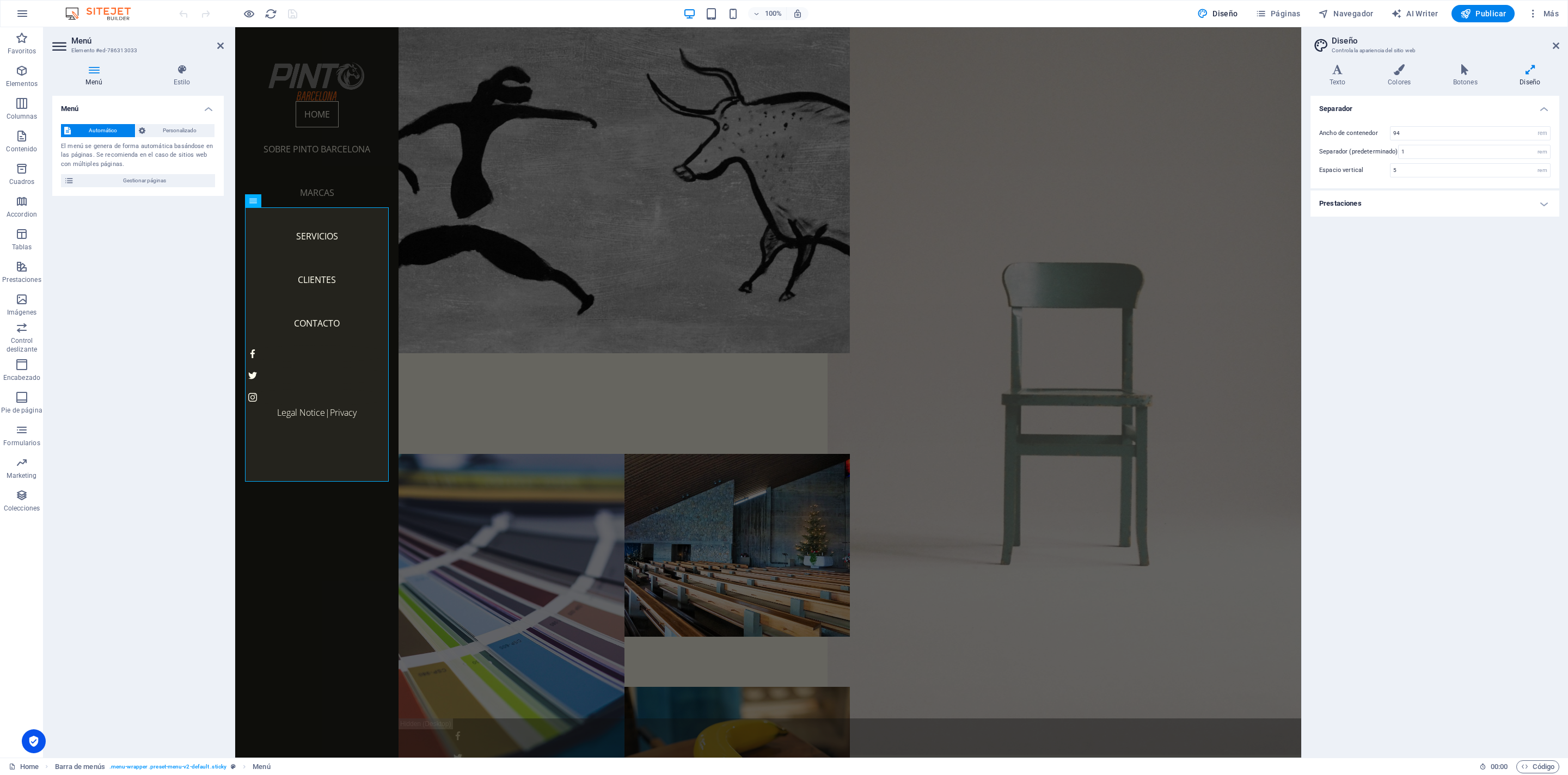 scroll, scrollTop: 0, scrollLeft: 0, axis: both 